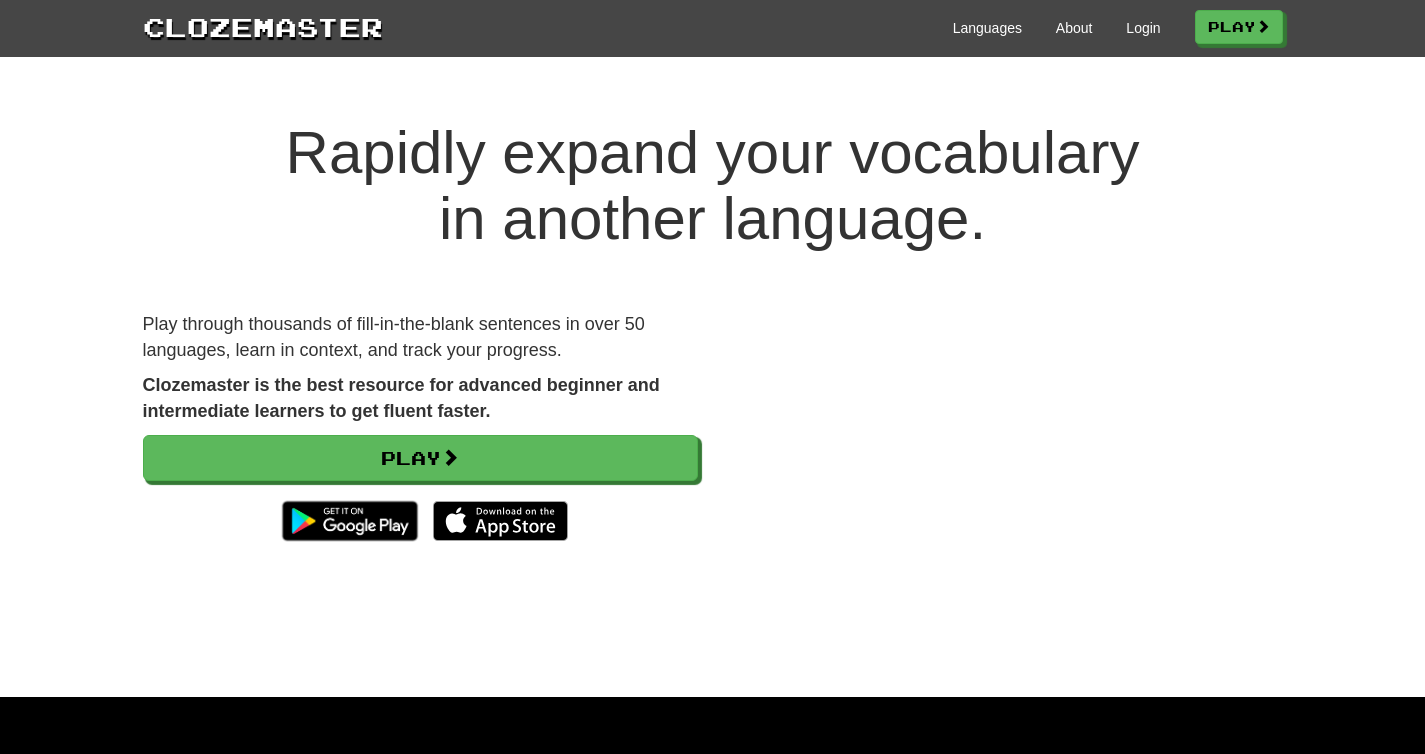 scroll, scrollTop: 0, scrollLeft: 0, axis: both 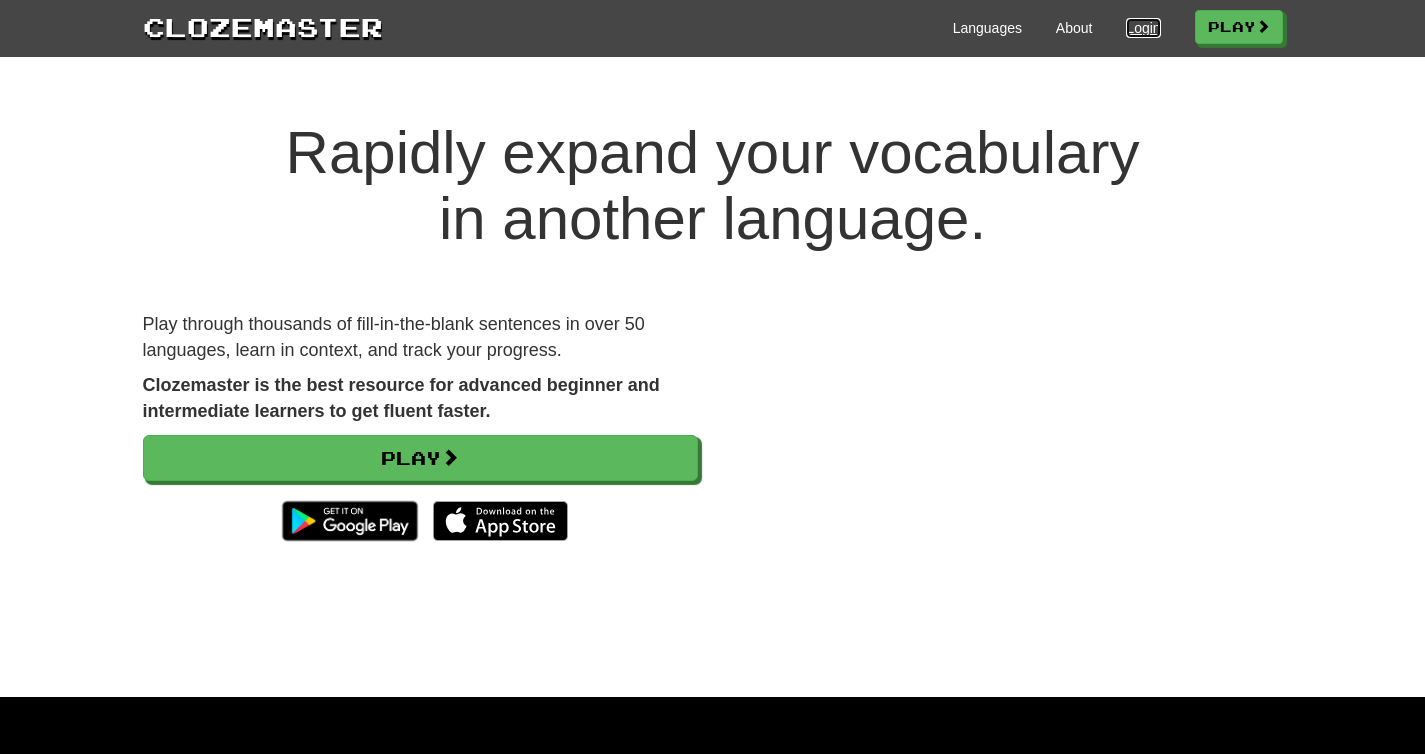 click on "Login" at bounding box center [1143, 28] 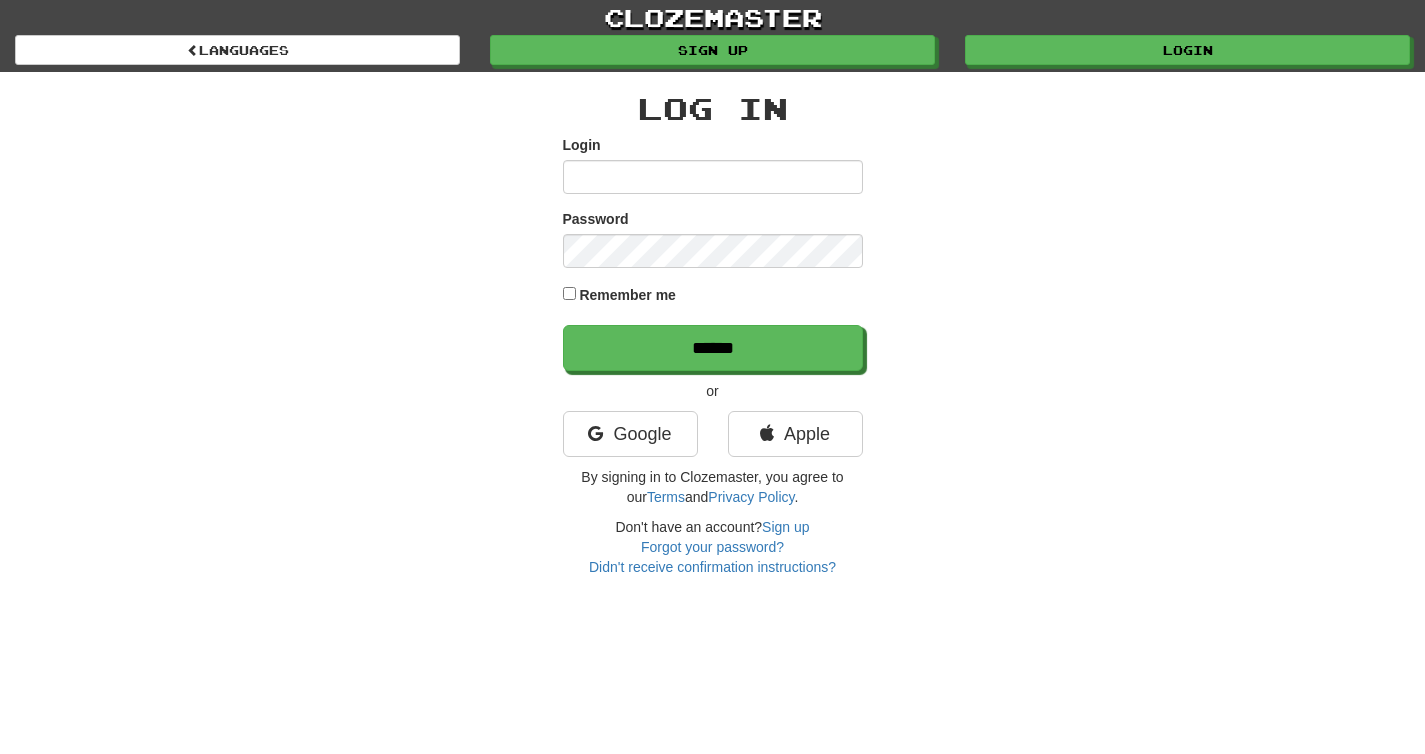 scroll, scrollTop: 0, scrollLeft: 0, axis: both 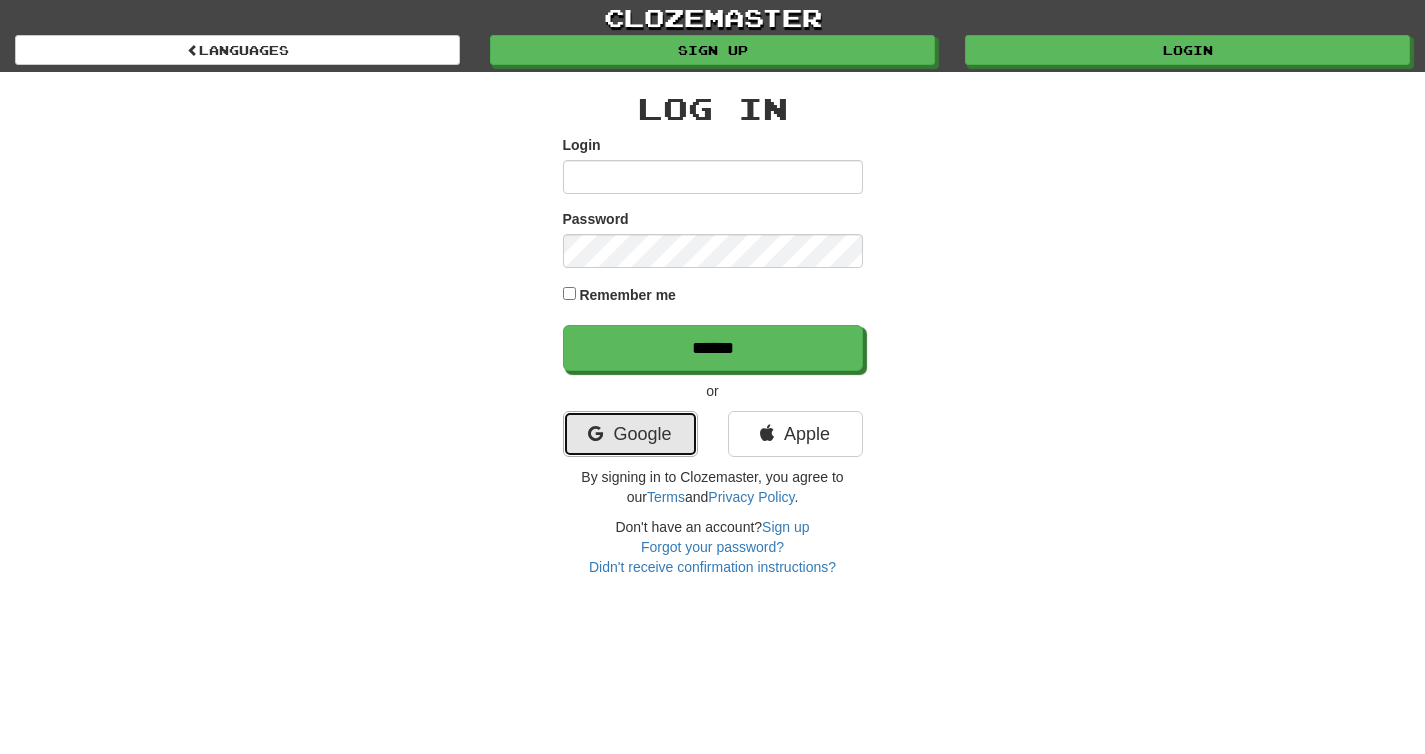 click on "Google" at bounding box center [630, 434] 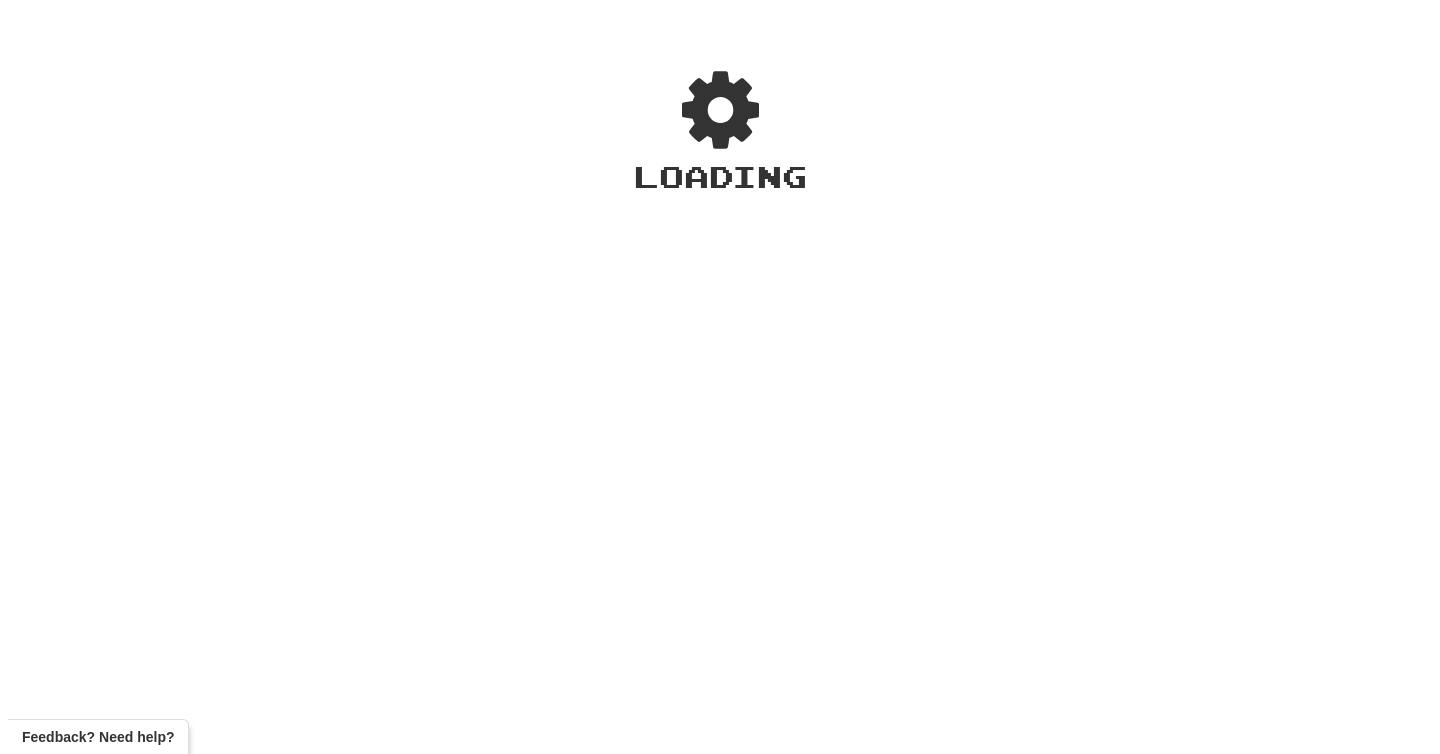 scroll, scrollTop: 0, scrollLeft: 0, axis: both 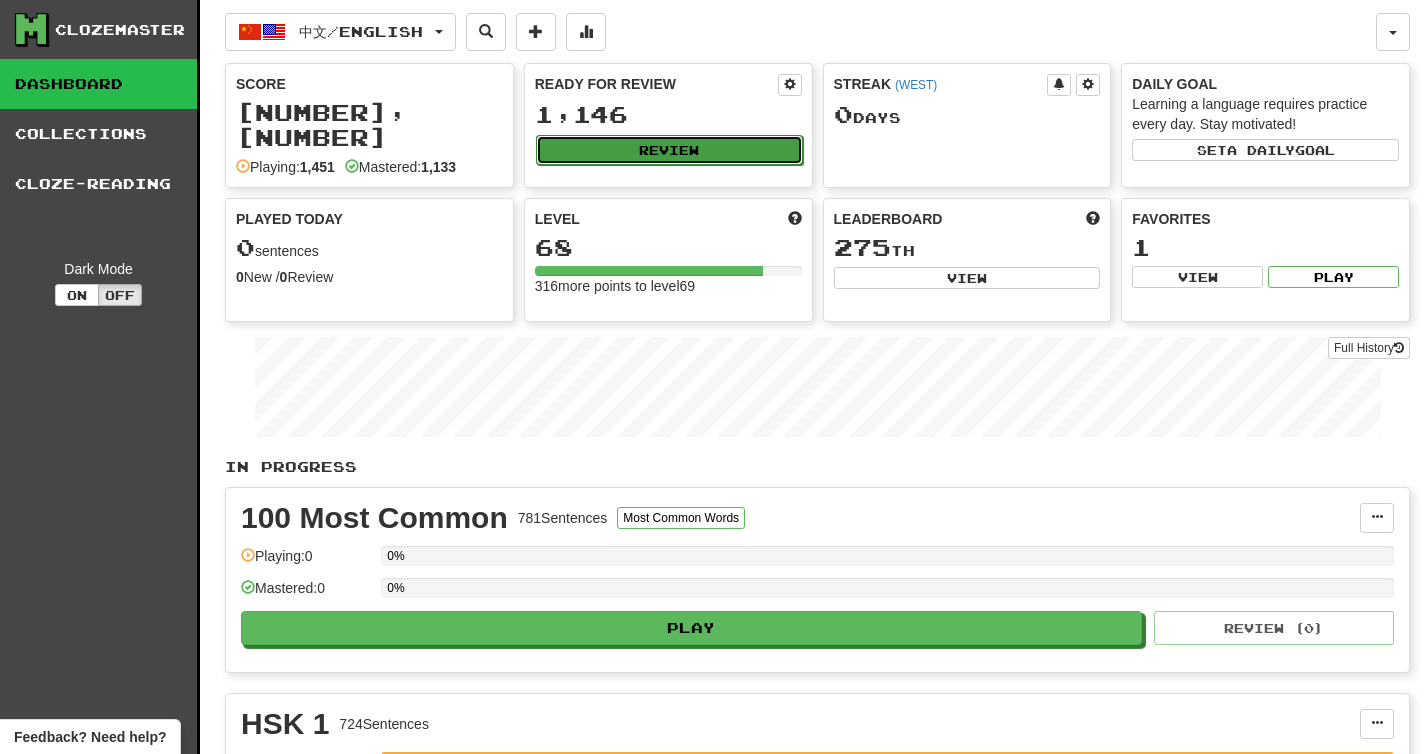 click on "Review" at bounding box center [669, 150] 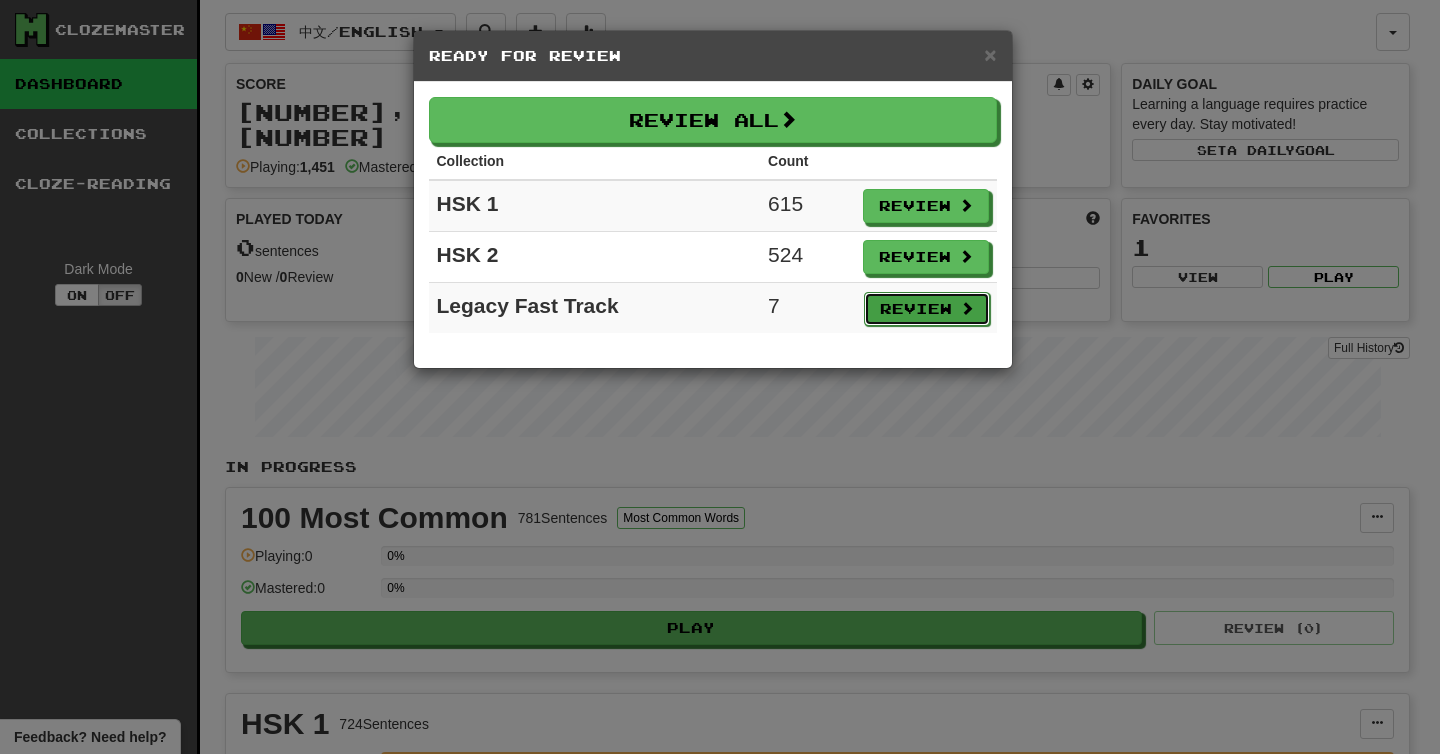 click on "Review" at bounding box center [927, 309] 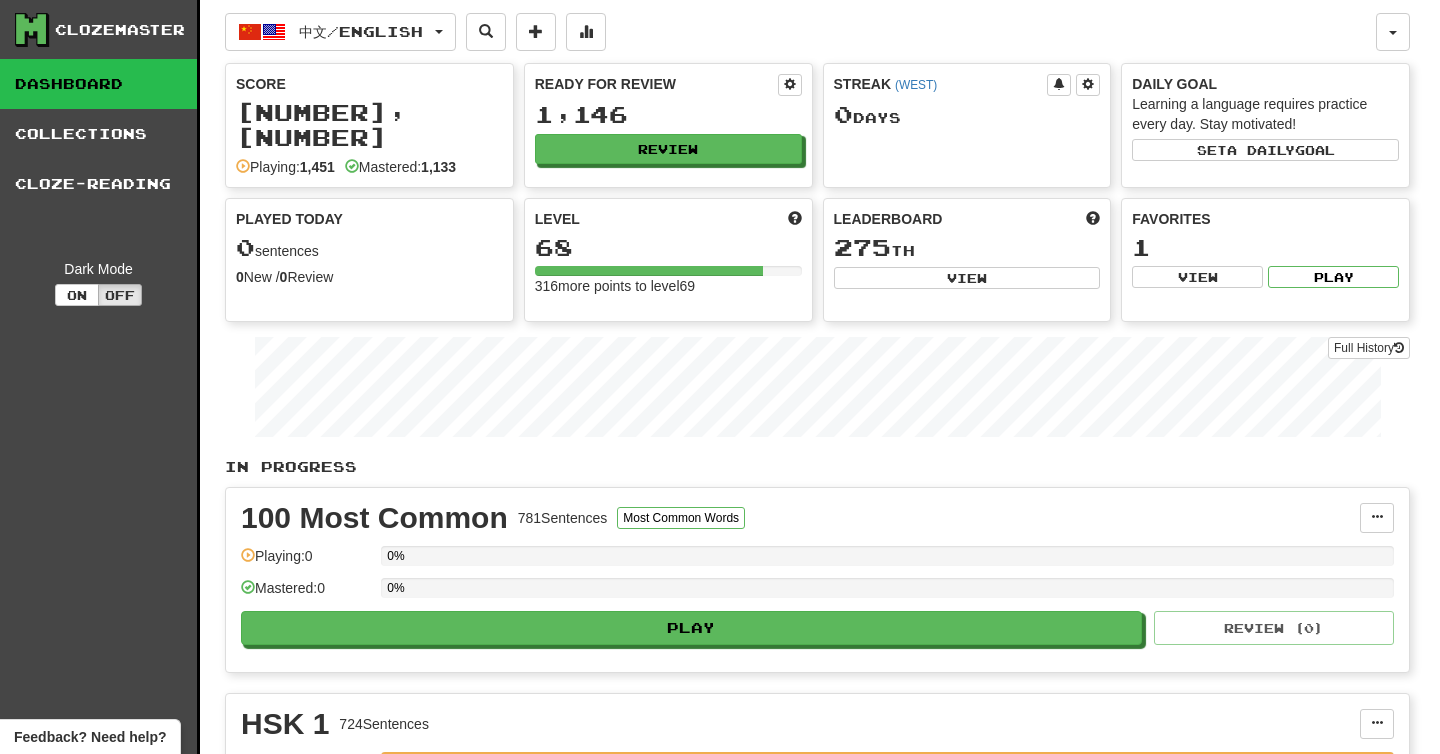 select on "********" 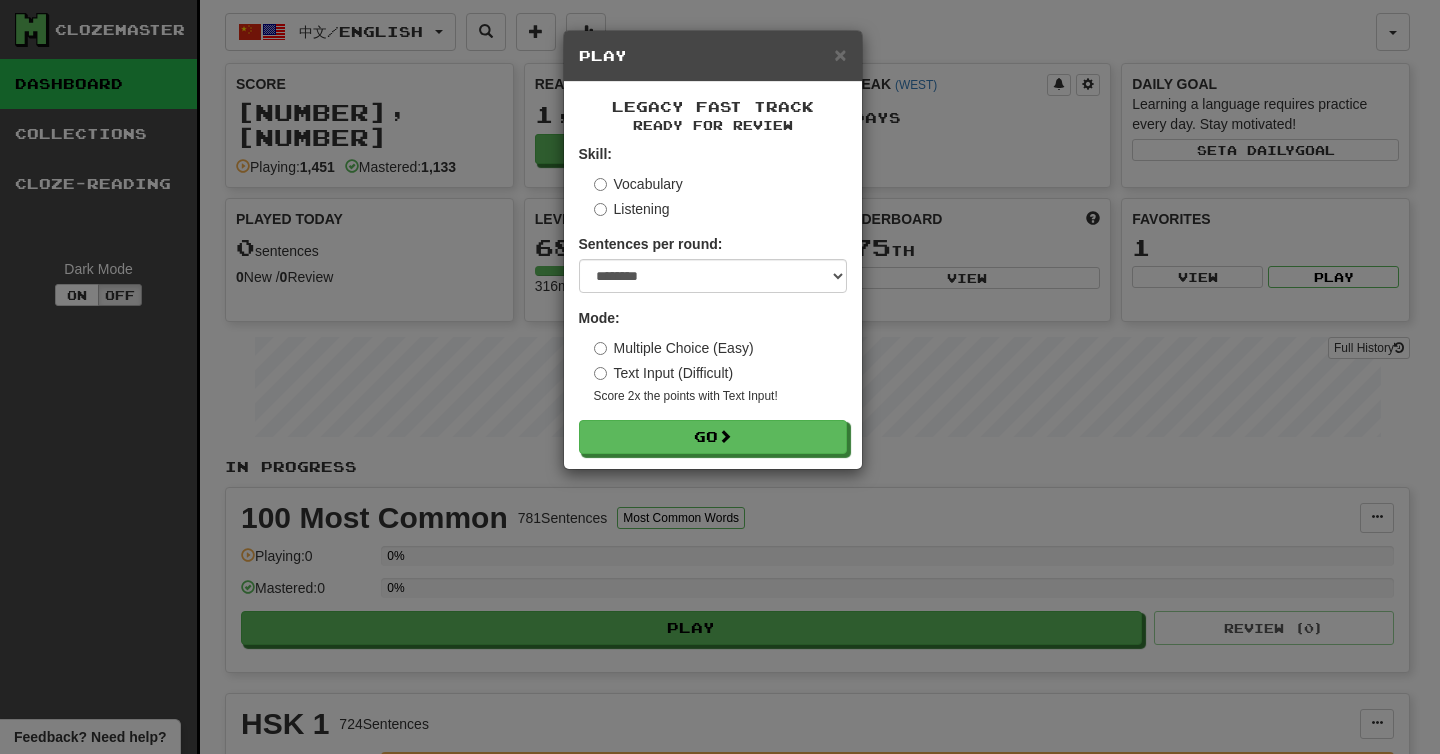 click on "Skill: Vocabulary Listening Sentences per round: * ** ** ** ** ** *** ******** Mode: Multiple Choice (Easy) Text Input (Difficult) Score 2x the points with Text Input ! Go" at bounding box center [713, 299] 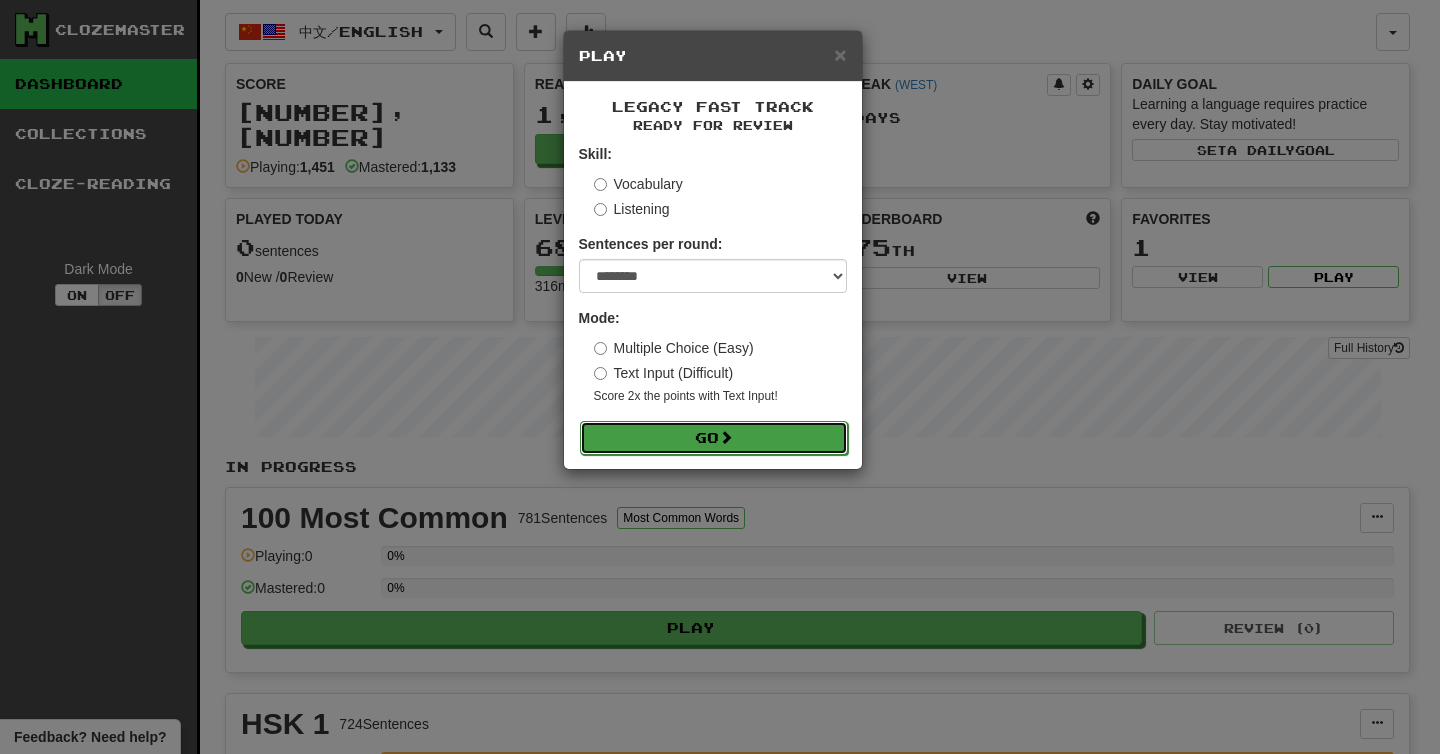 click at bounding box center (726, 437) 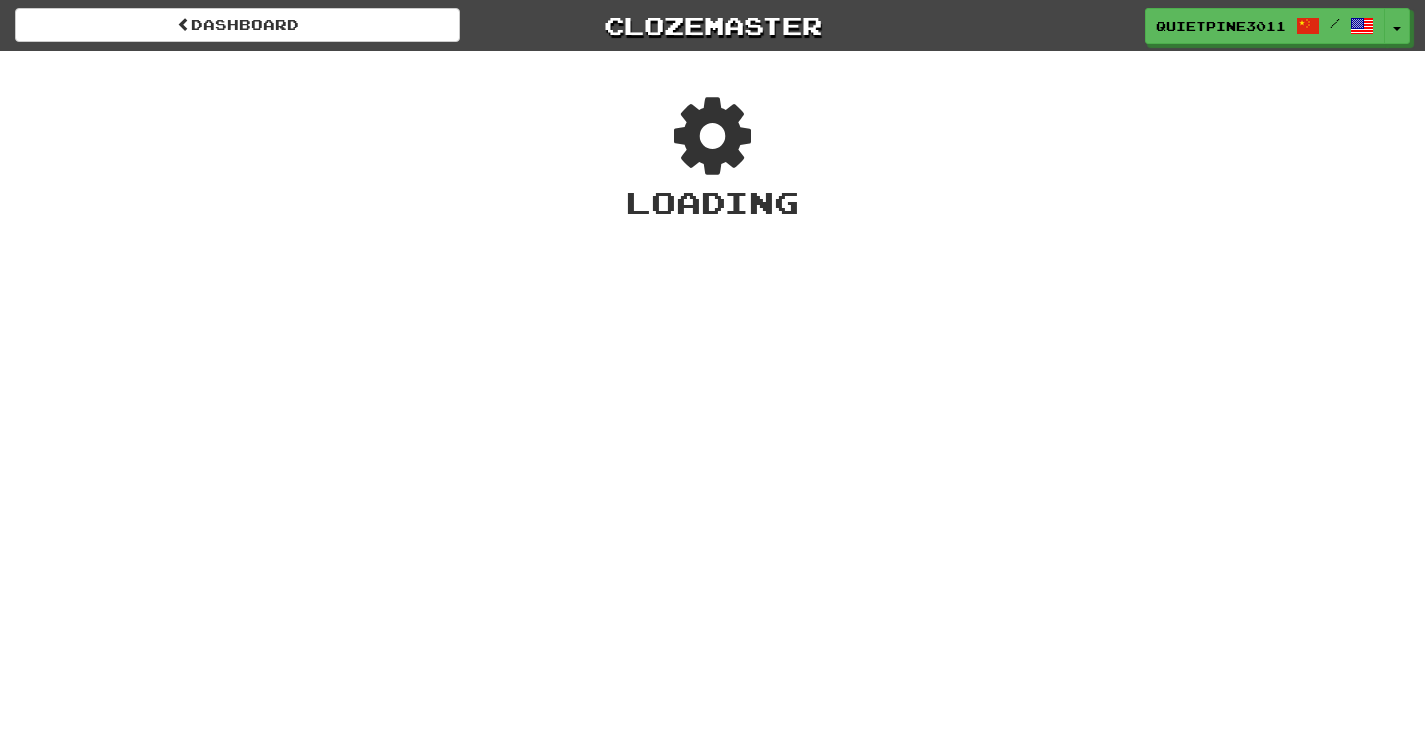 scroll, scrollTop: 0, scrollLeft: 0, axis: both 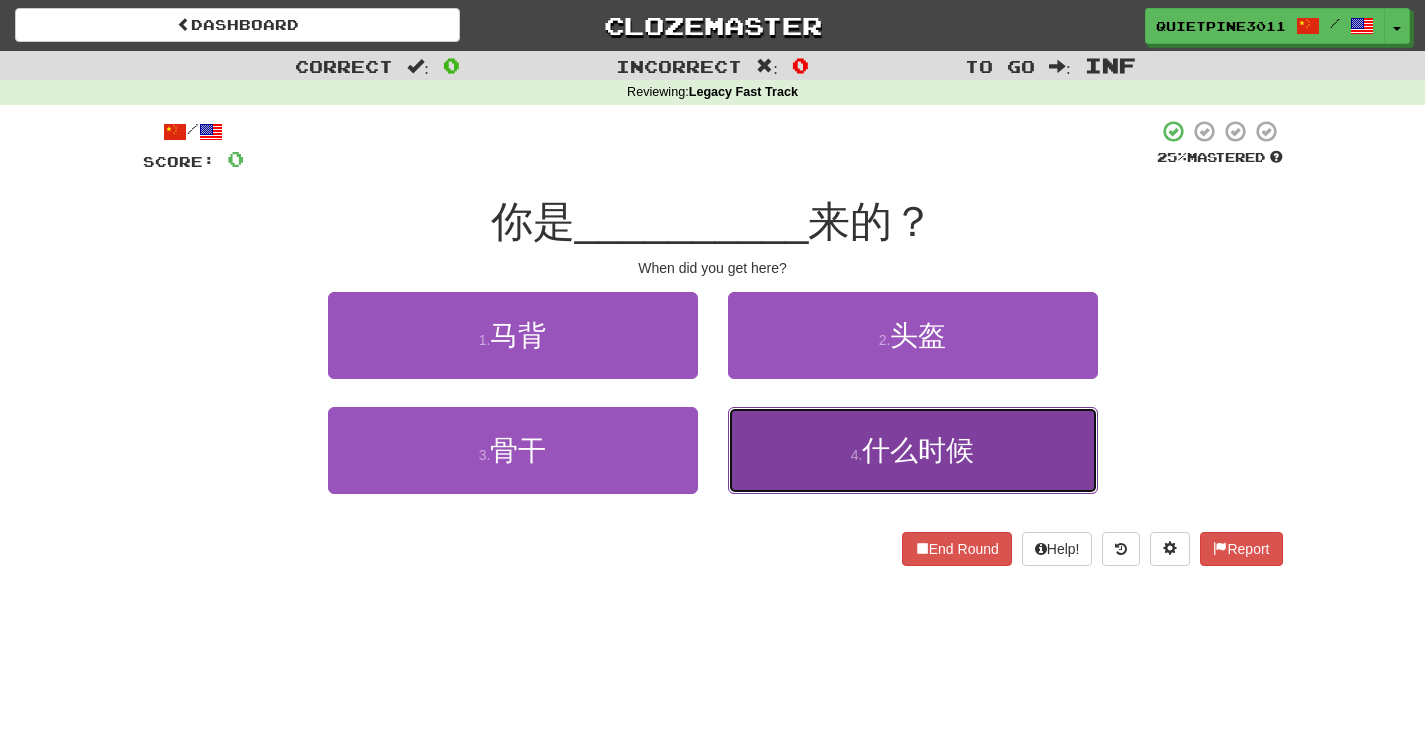 click on "什么时候" at bounding box center (918, 450) 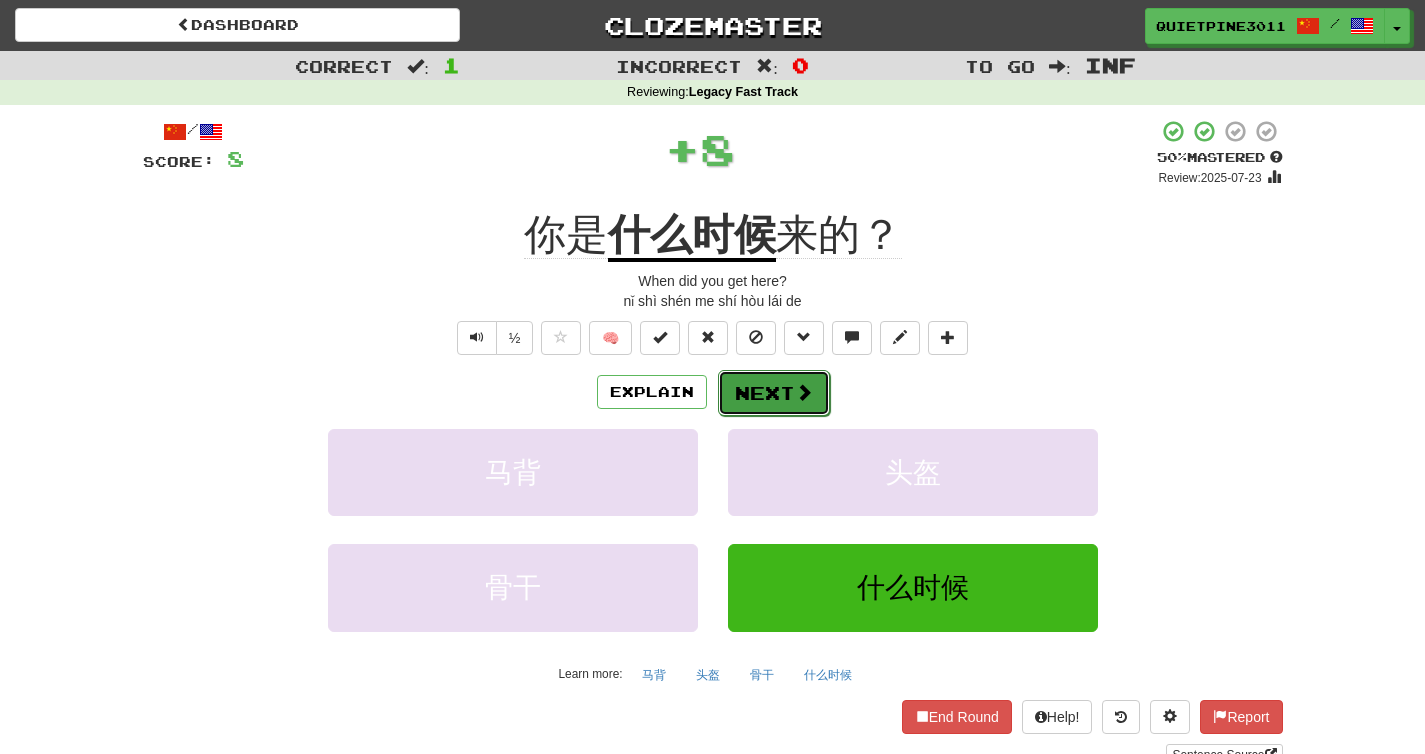click on "Next" at bounding box center (774, 393) 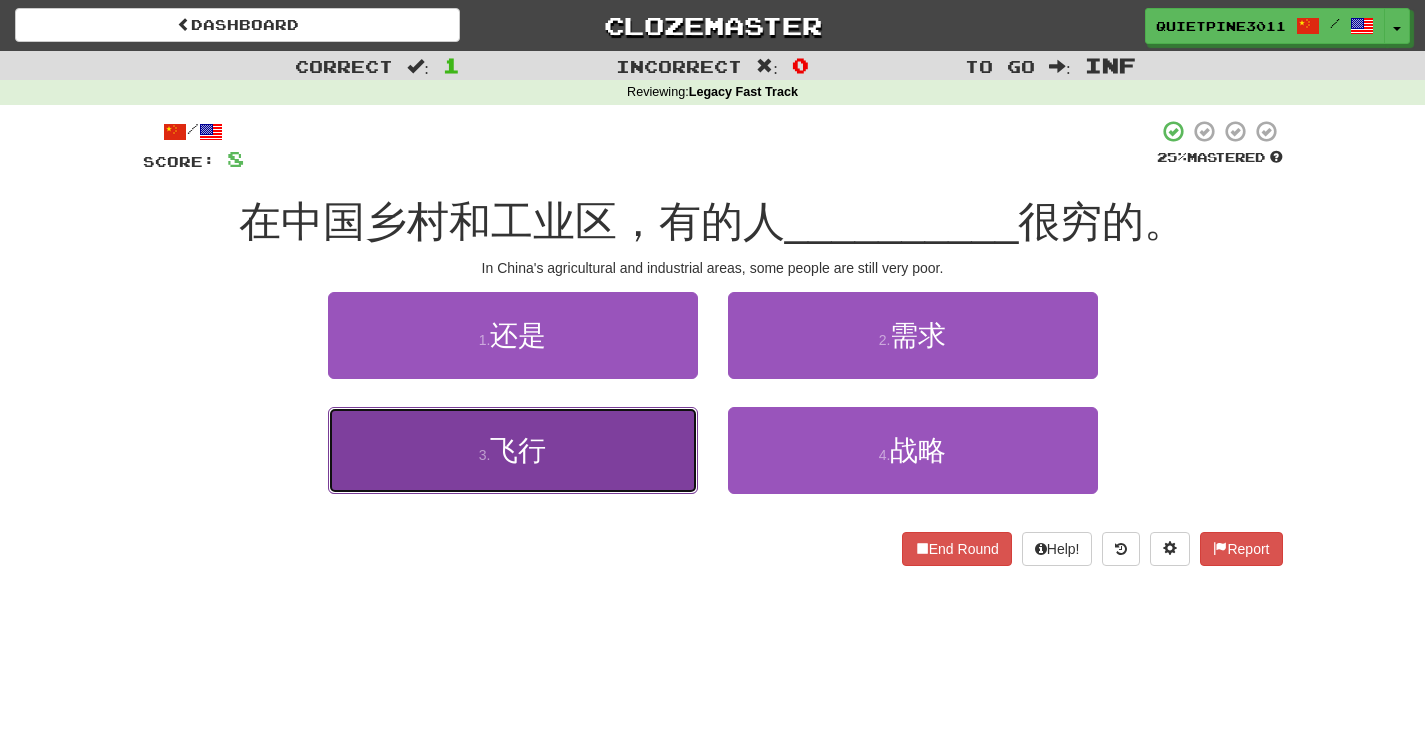 click on "3 .  飞行" at bounding box center [513, 450] 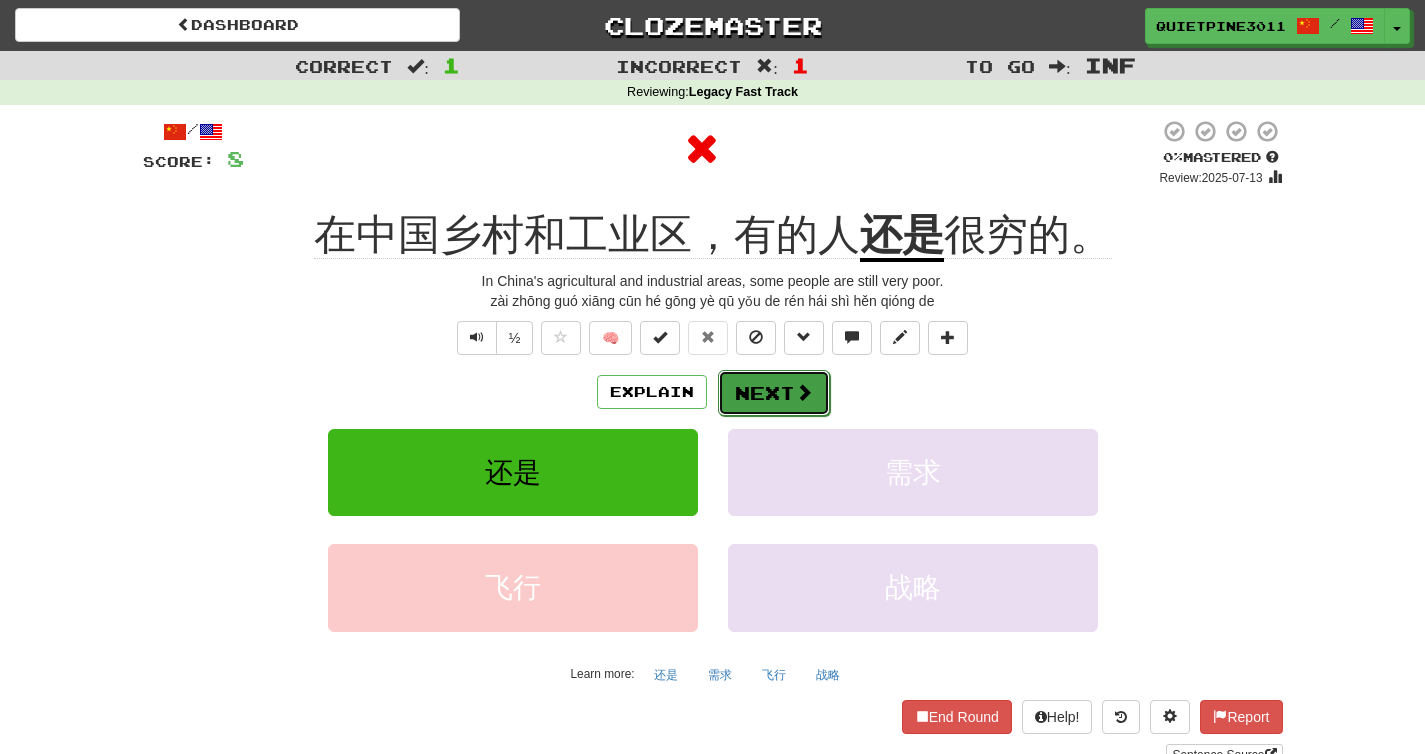click on "Next" at bounding box center (774, 393) 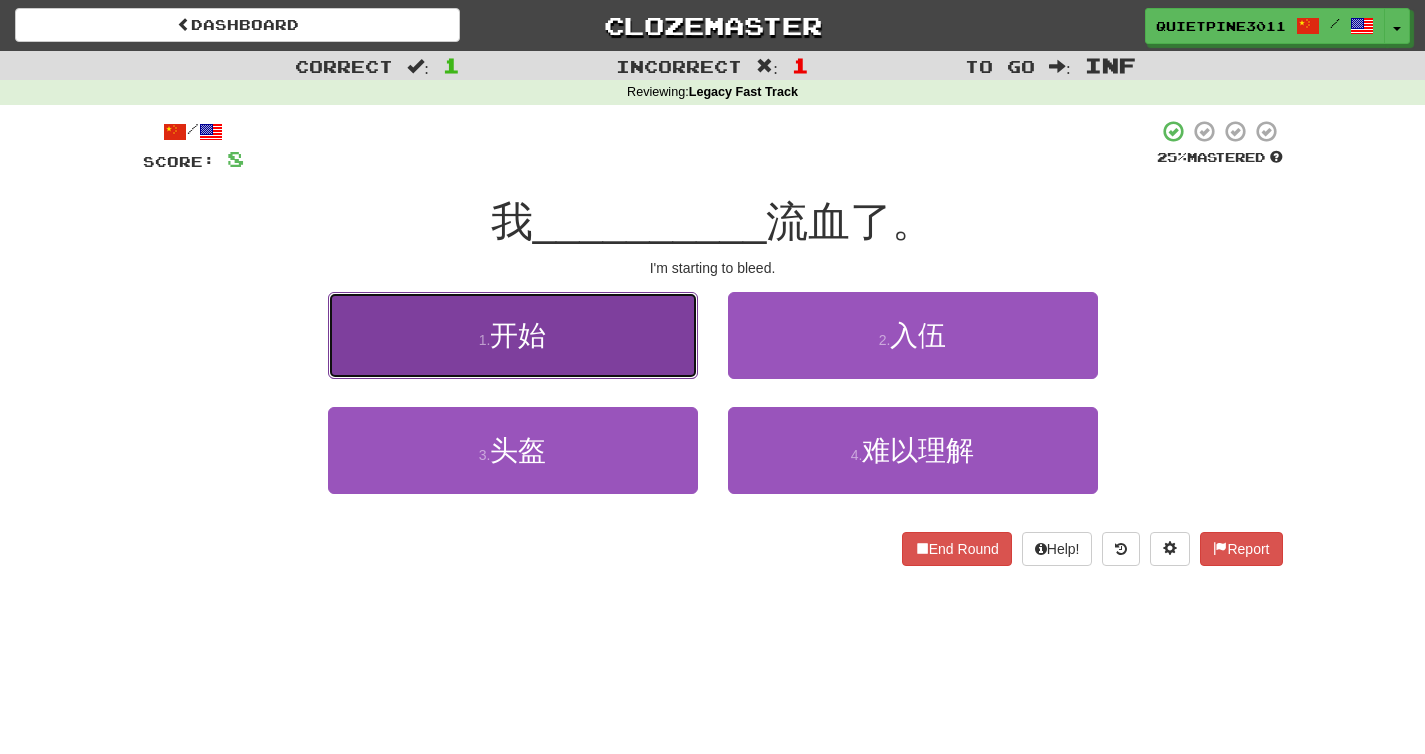 click on "1 .  开始" at bounding box center [513, 335] 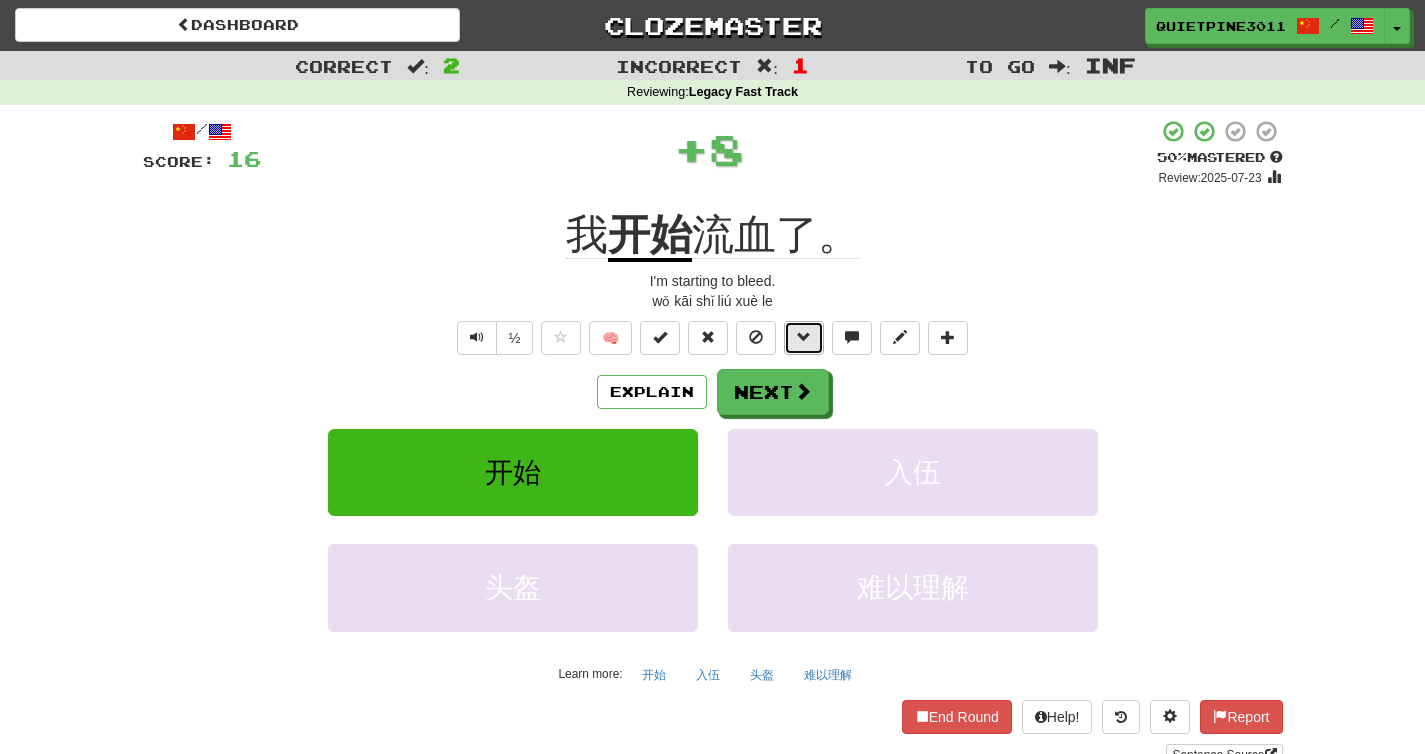 click at bounding box center (804, 338) 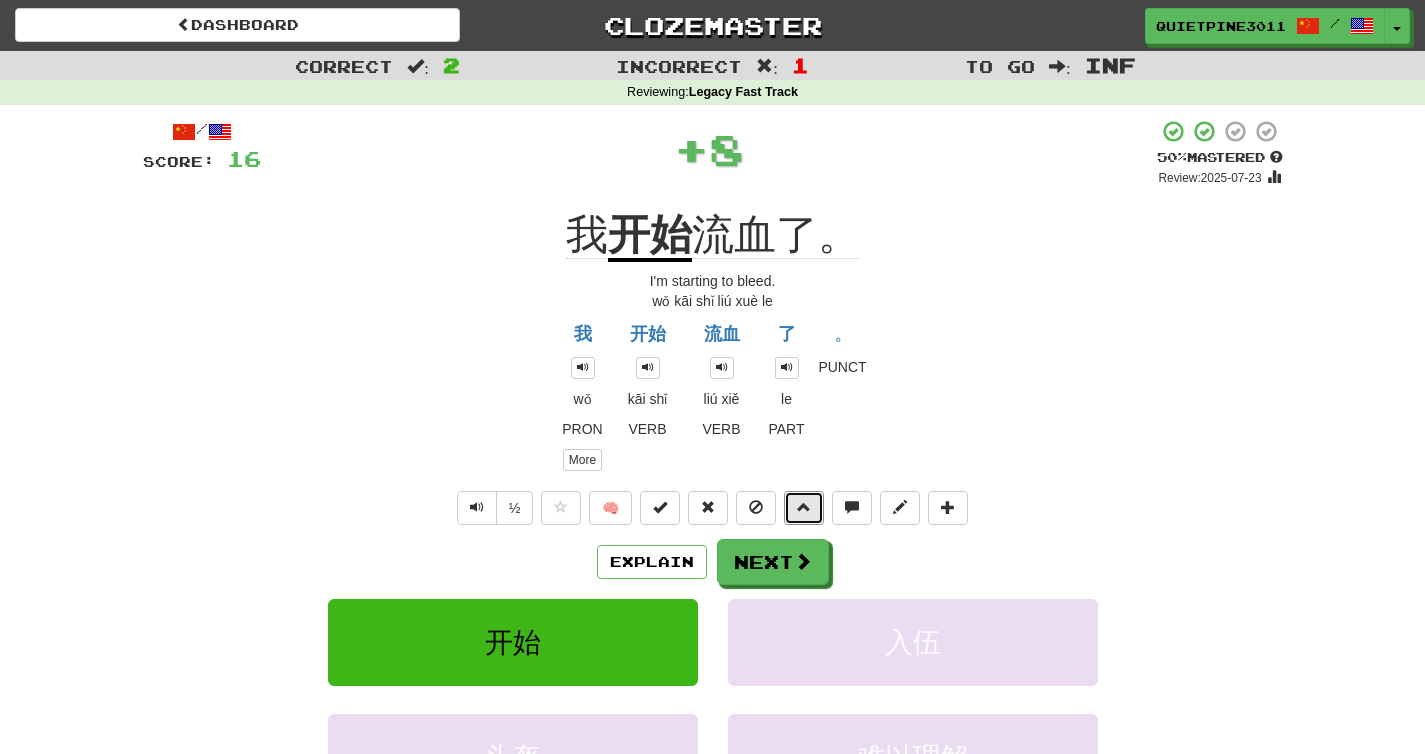 drag, startPoint x: 798, startPoint y: 352, endPoint x: 796, endPoint y: 389, distance: 37.054016 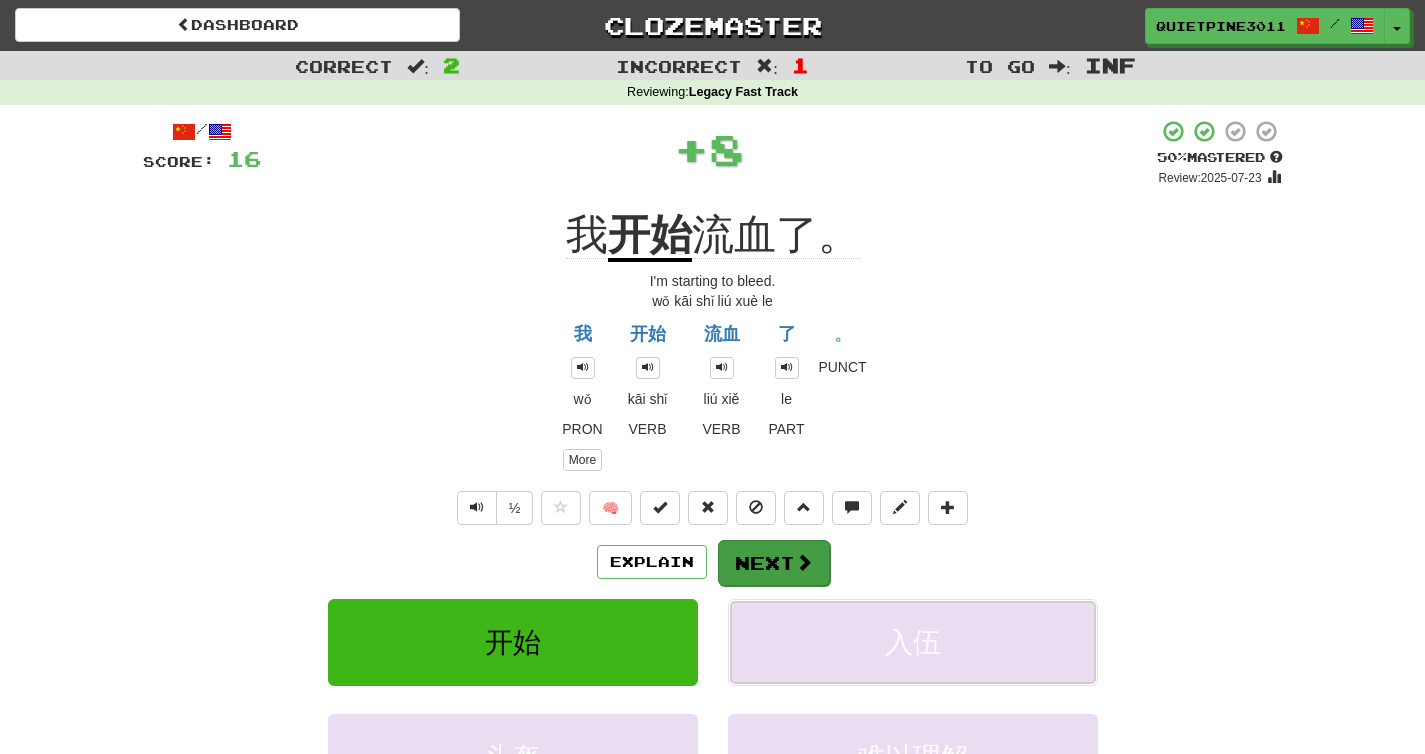 drag, startPoint x: 758, startPoint y: 605, endPoint x: 771, endPoint y: 572, distance: 35.468296 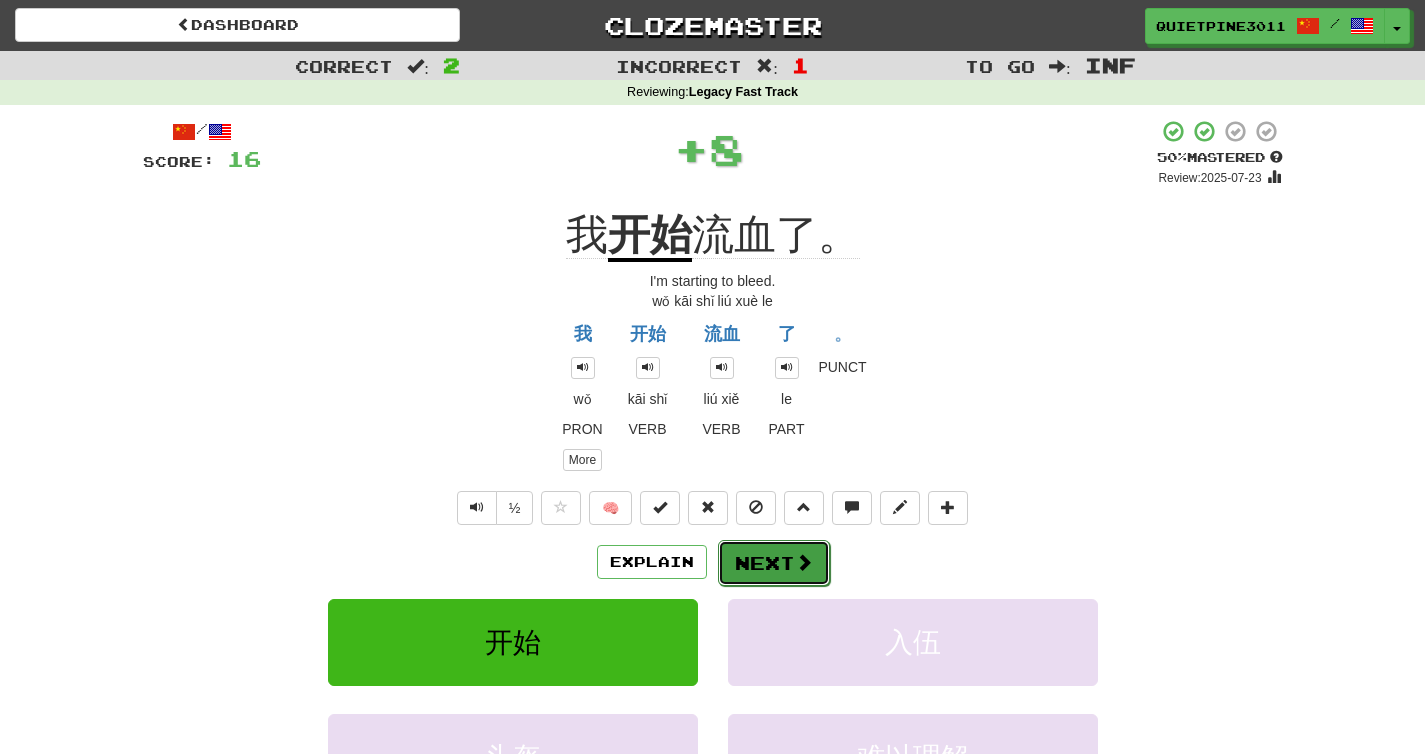 click on "Next" at bounding box center [774, 563] 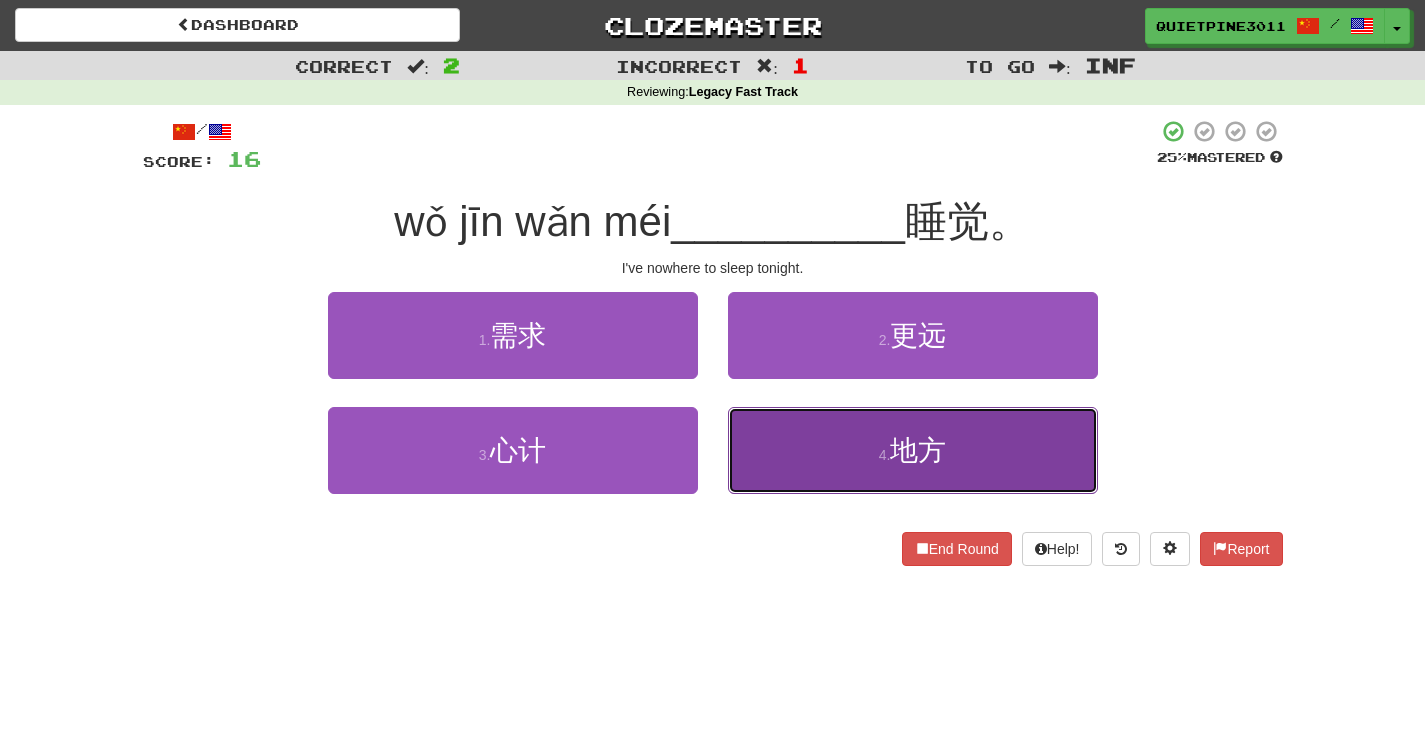 click on "4 .  地方" at bounding box center [913, 450] 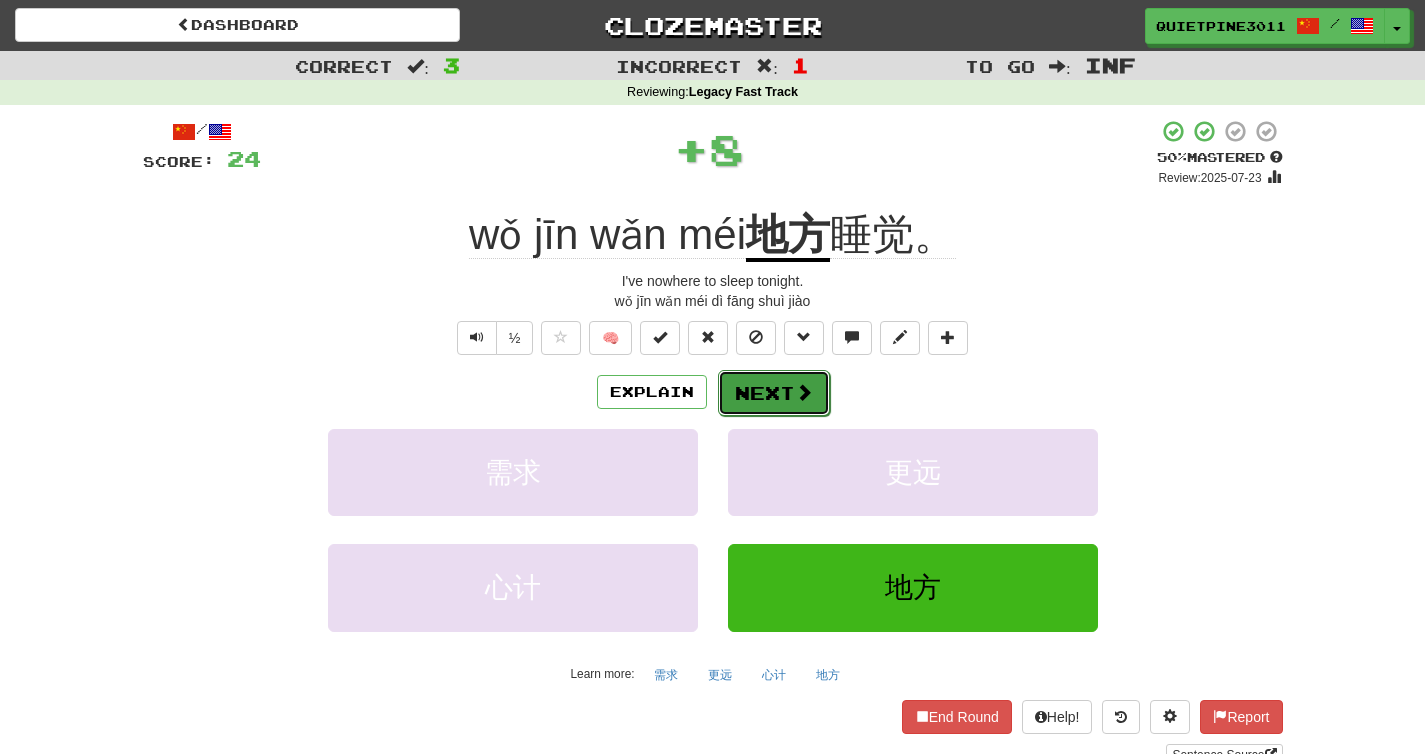 click on "Next" at bounding box center [774, 393] 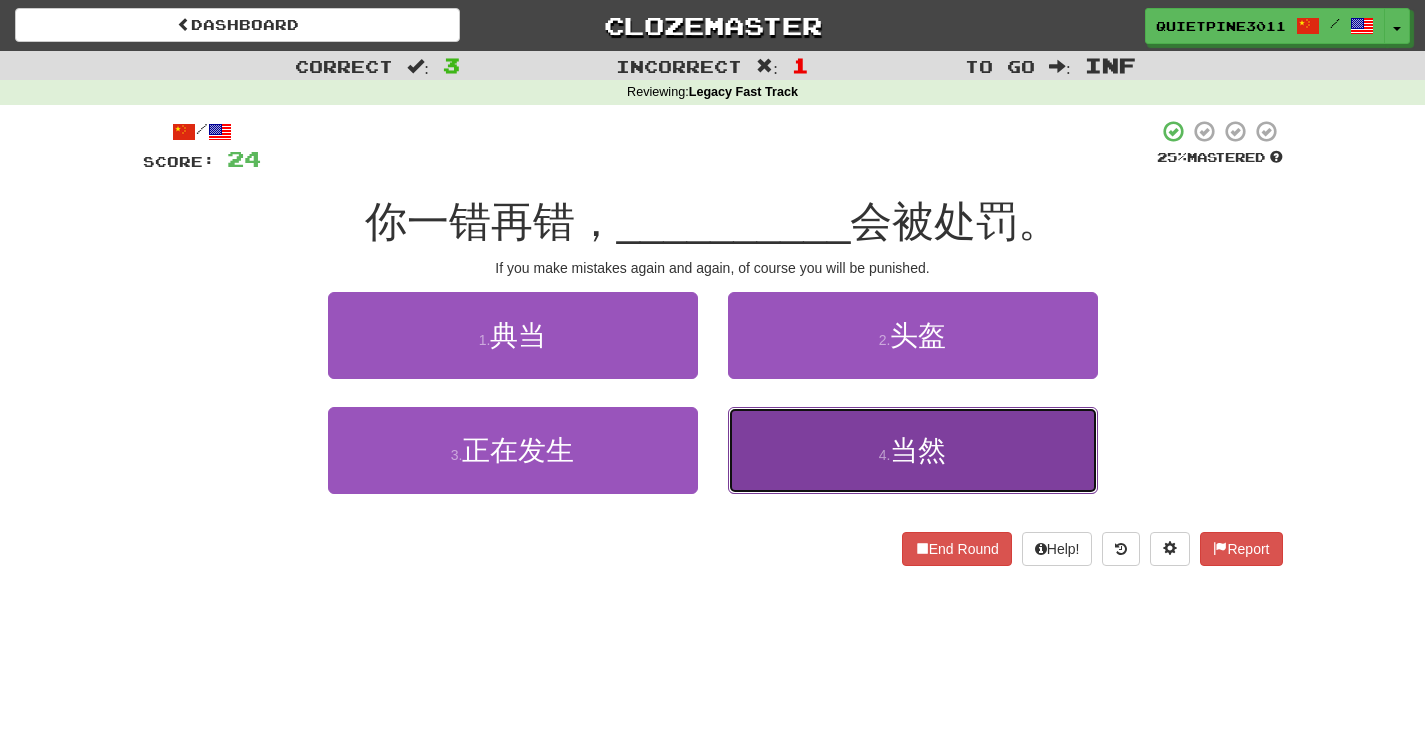 click on "4 .  当然" at bounding box center (913, 450) 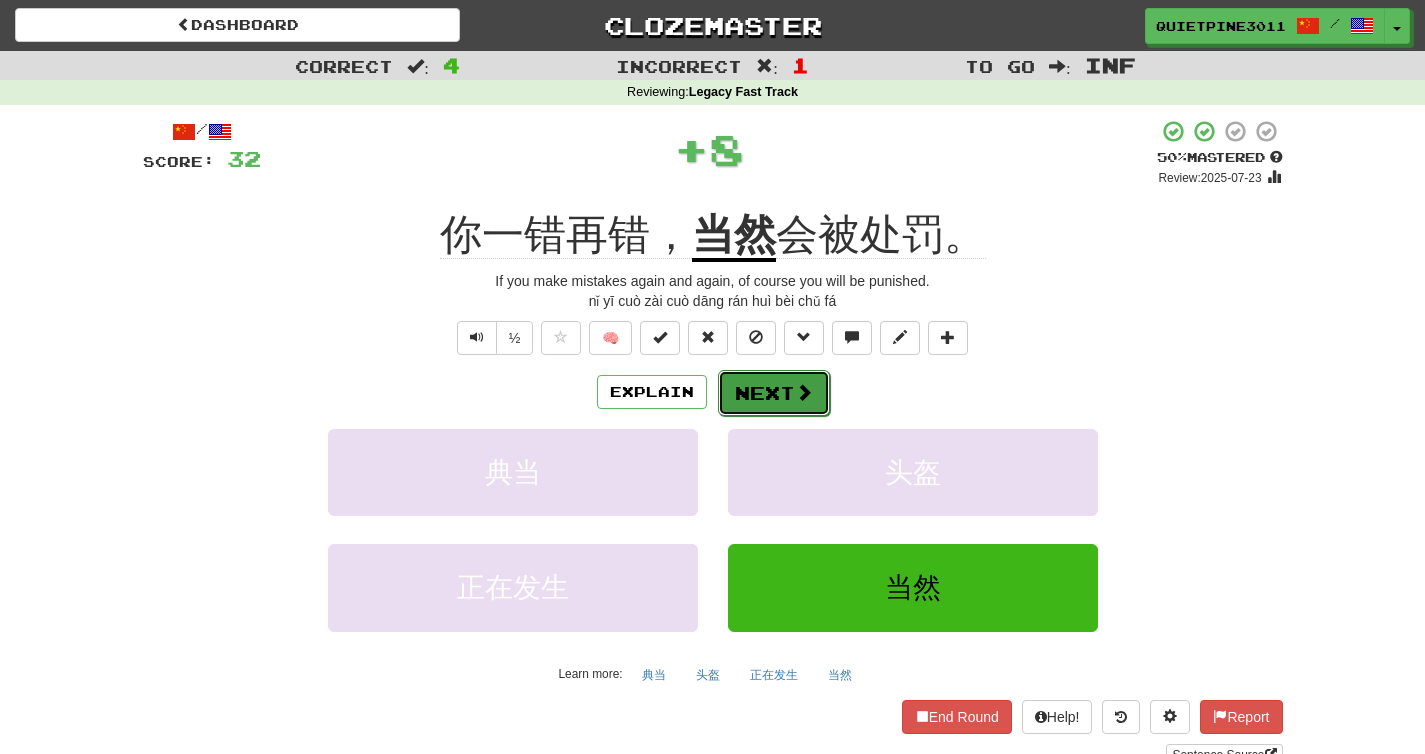 click on "Next" at bounding box center (774, 393) 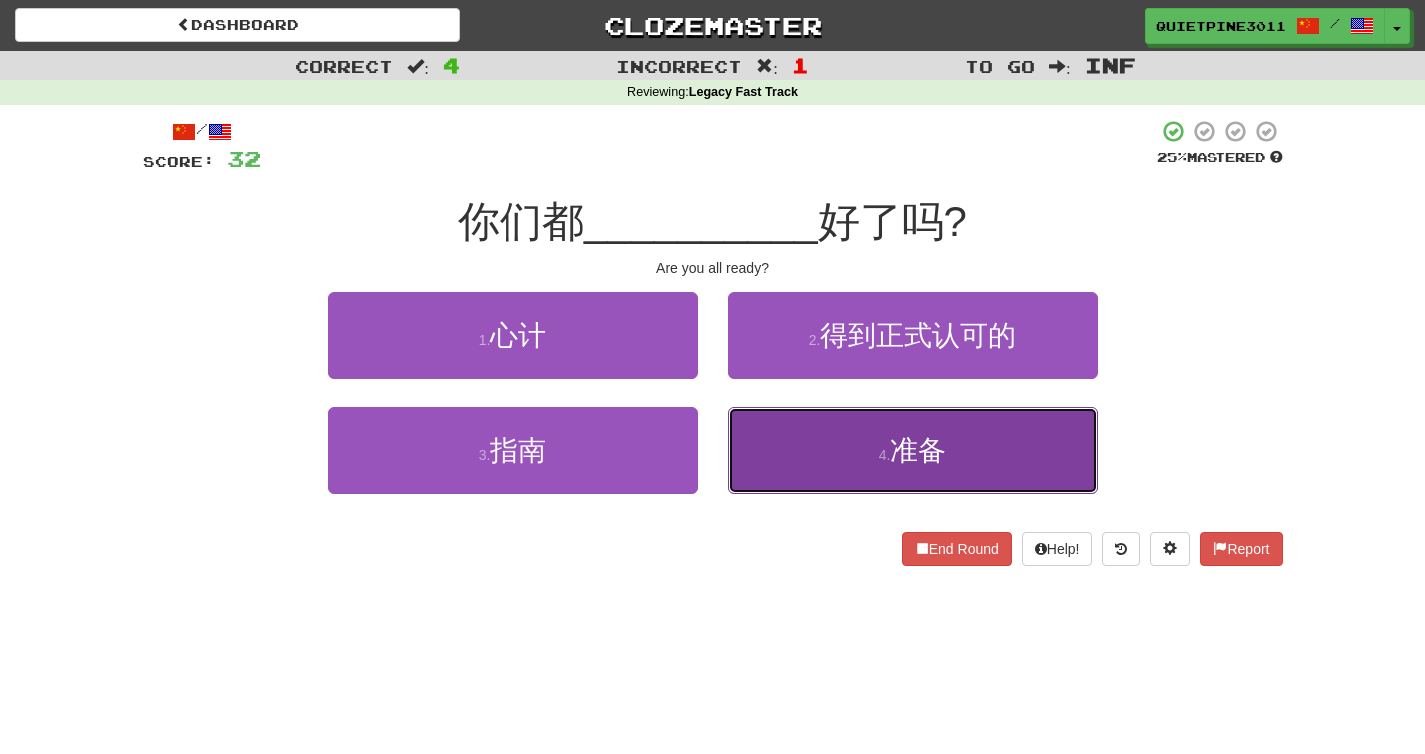 click on "4 .  准备" at bounding box center [913, 450] 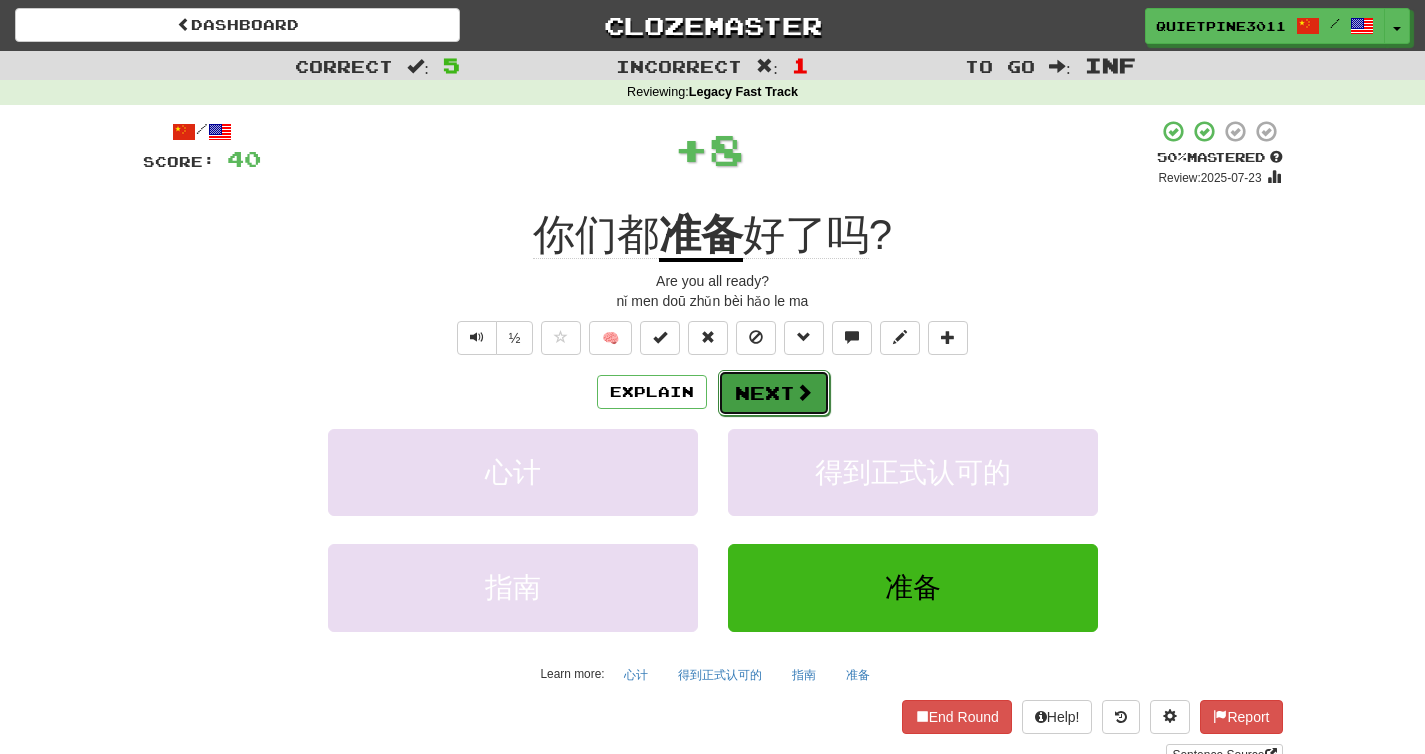 click on "Next" at bounding box center (774, 393) 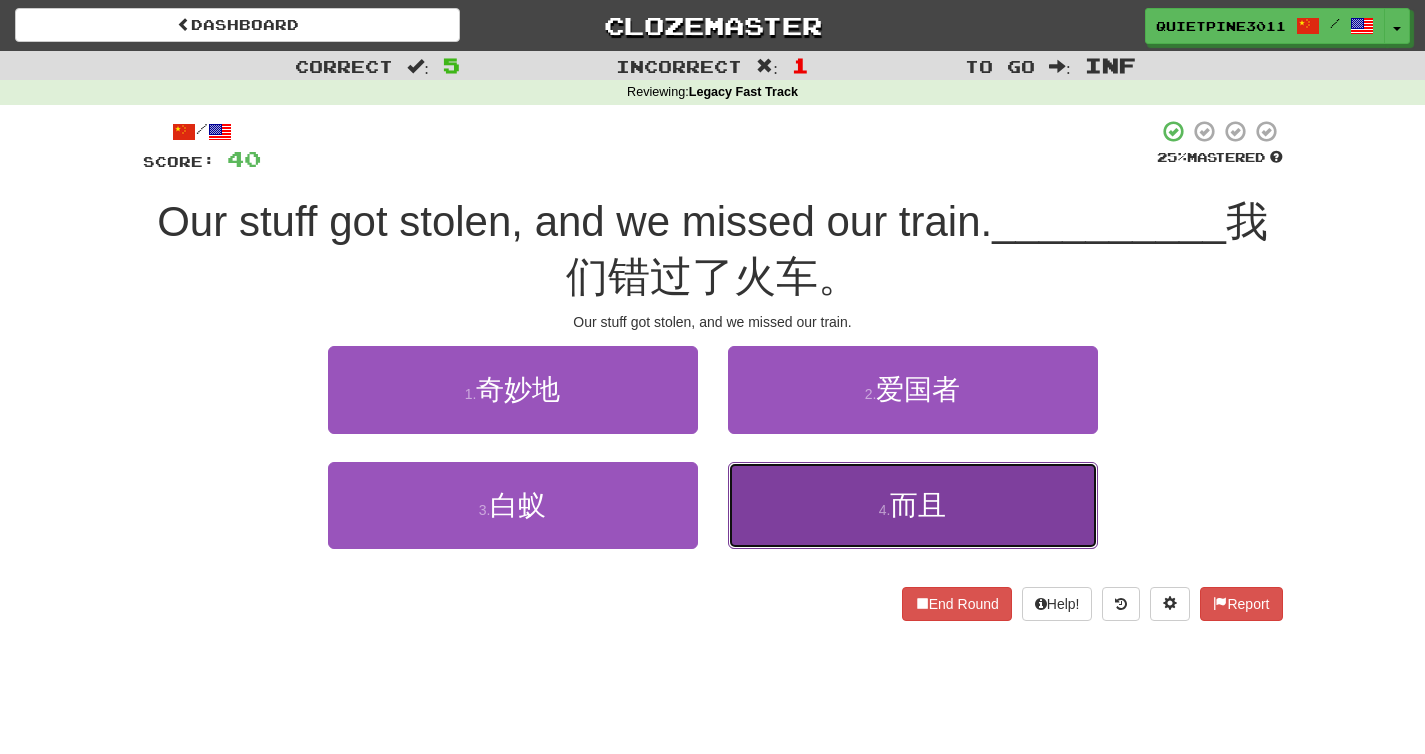 click on "4 .  而且" at bounding box center [913, 505] 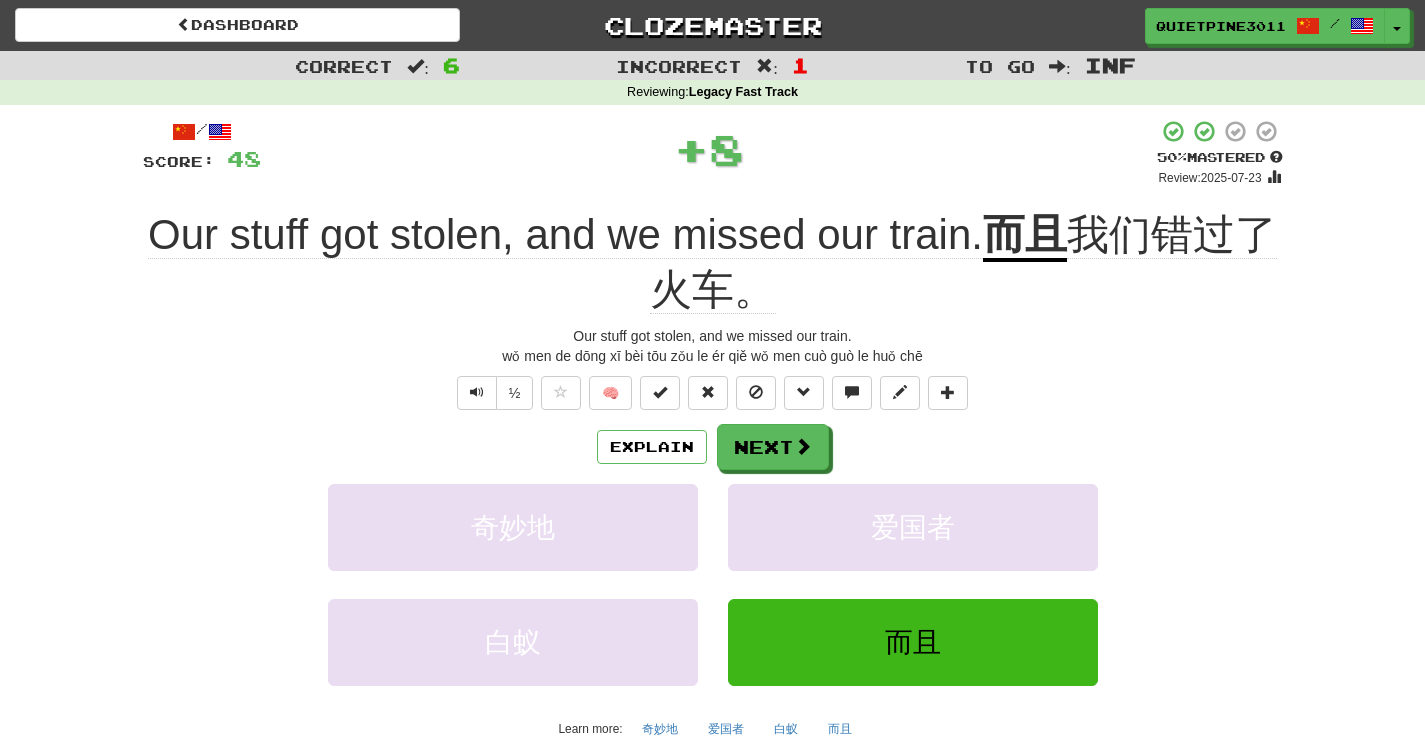 click on "Explain Next 奇妙地 爱国者 白蚁 而且 Learn more: 奇妙地 爱国者 白蚁 而且" at bounding box center (713, 584) 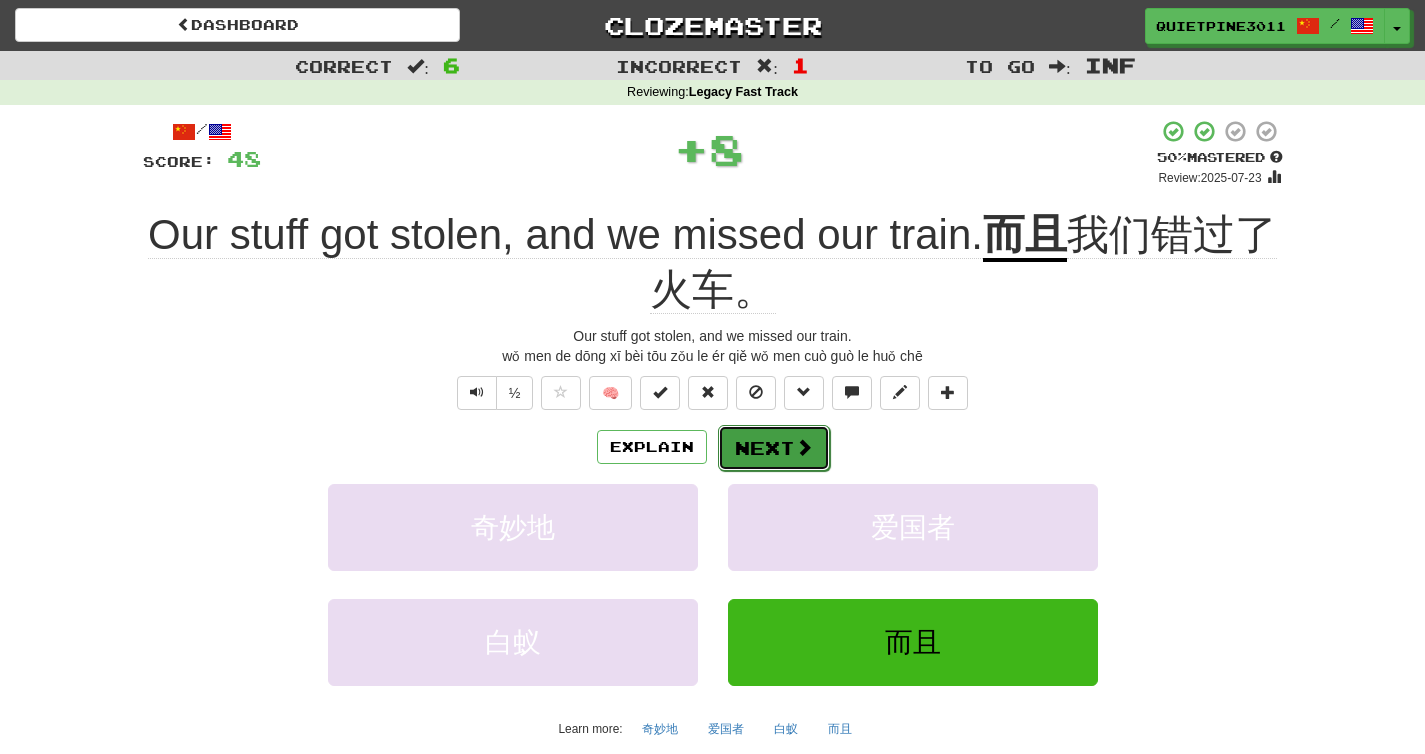 click on "Next" at bounding box center [774, 448] 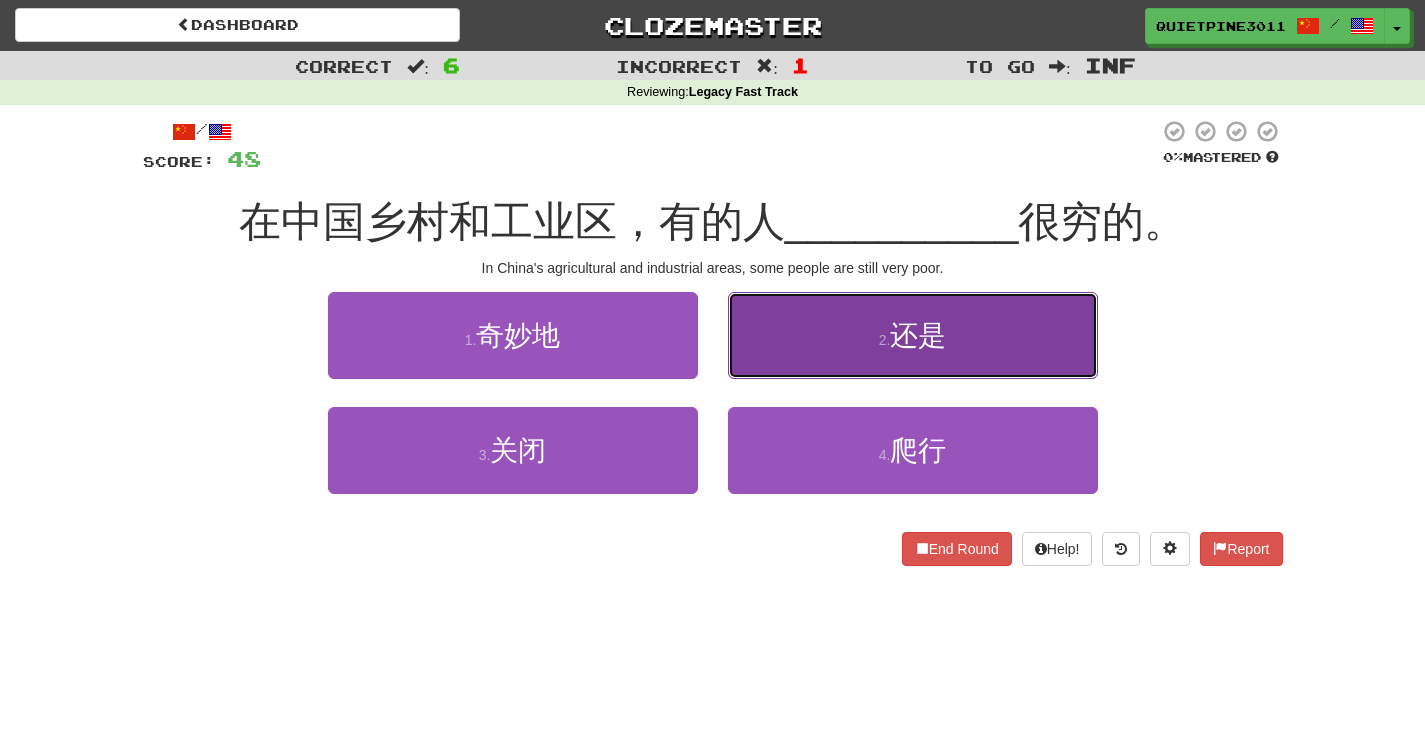 click on "2 .  还是" at bounding box center [913, 335] 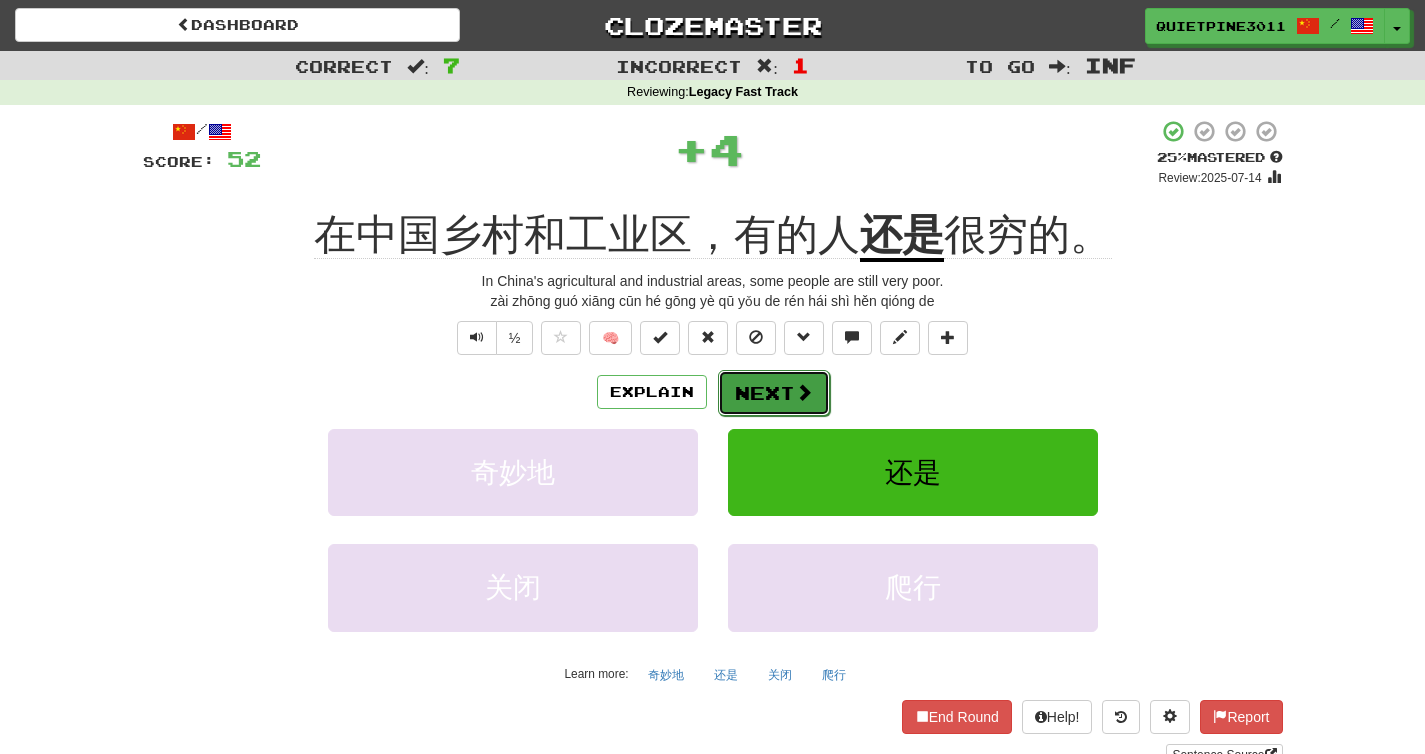 click on "Next" at bounding box center (774, 393) 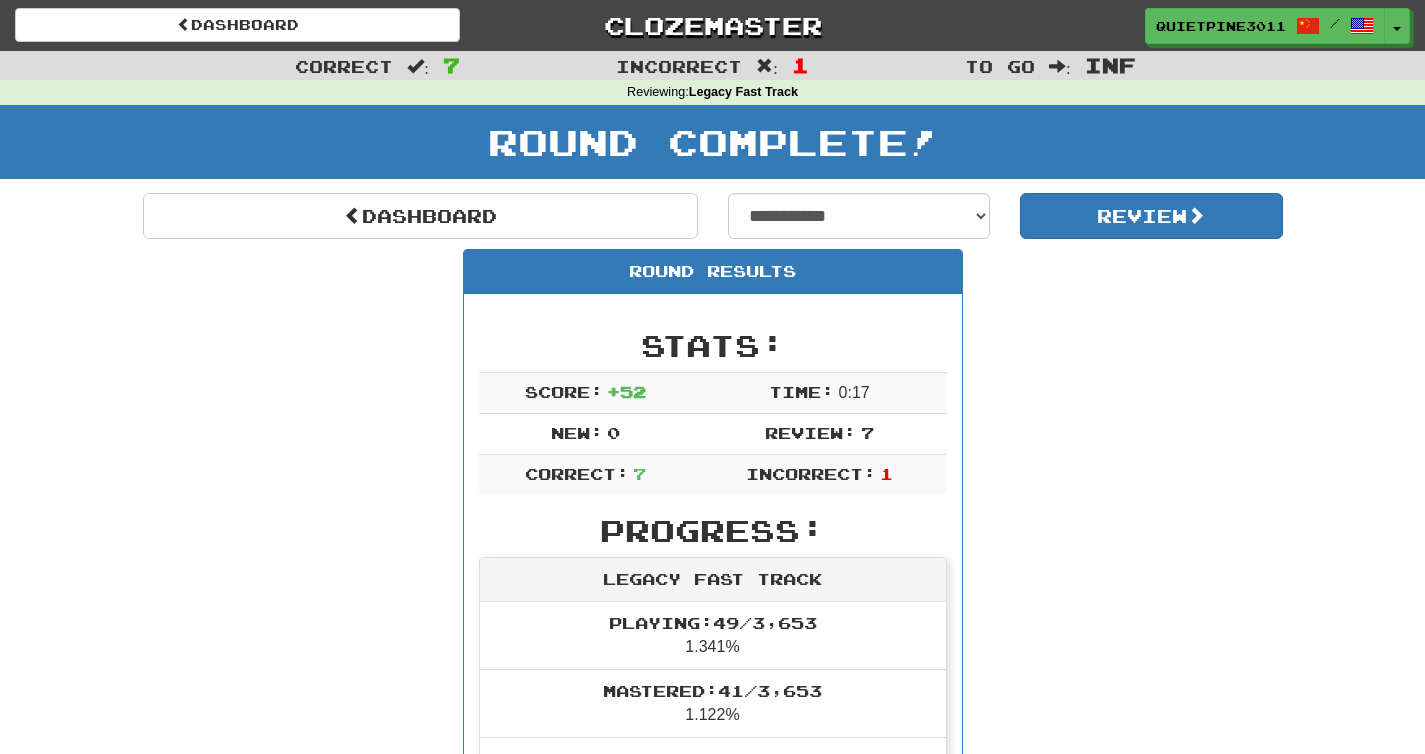 click on "Round Results Stats: Score:   + 52 Time:   0 : 17 New:   0 Review:   7 Correct:   7 Incorrect:   1 Progress: Legacy Fast Track Playing:  49  /  3,653 1.341% Mastered:  41  /  3,653 1.122% Ready for Review:  0  /  Level:  68 264  points to level  69  - keep going! Ranked:  257 th  this week Sentences:  Report 你是 什么时候 来的？ When did you get here?  Report 在中国乡村和工业区，有的人 还是 很穷的。 In China's agricultural and industrial areas, some people are still very poor.  Report 我 开始 流血了。 I'm starting to bleed.  Report 我今晚没 地方 睡觉。 I've nowhere to sleep tonight.  Report 你一错再错， 当然 会被处罚。 If you make mistakes again and again, of course you will be punished.  Report 你们都 准备 好了吗? Are you all ready?  Report 我们的东西被偷走了， 而且 我们错过了火车。 Our stuff got stolen, and we missed our train." at bounding box center [713, 999] 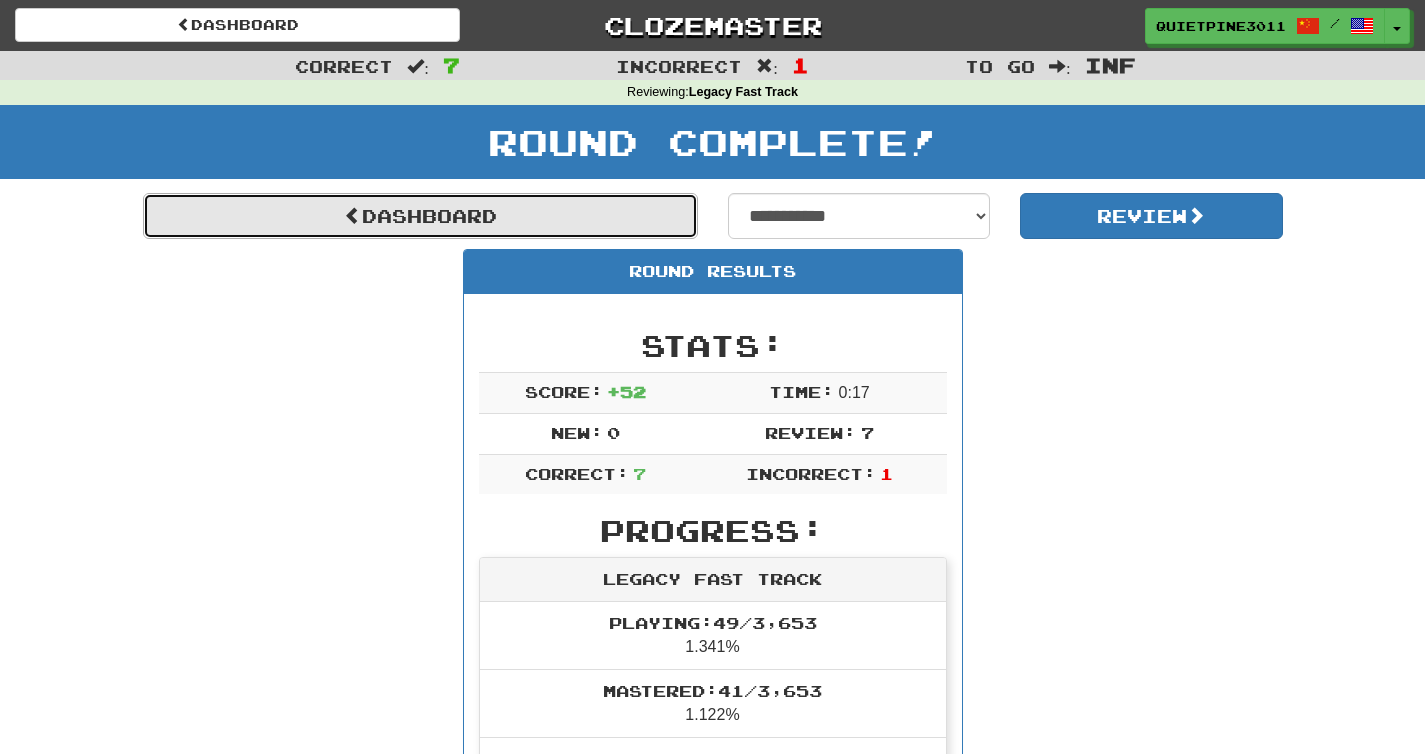 click on "Dashboard" at bounding box center [420, 216] 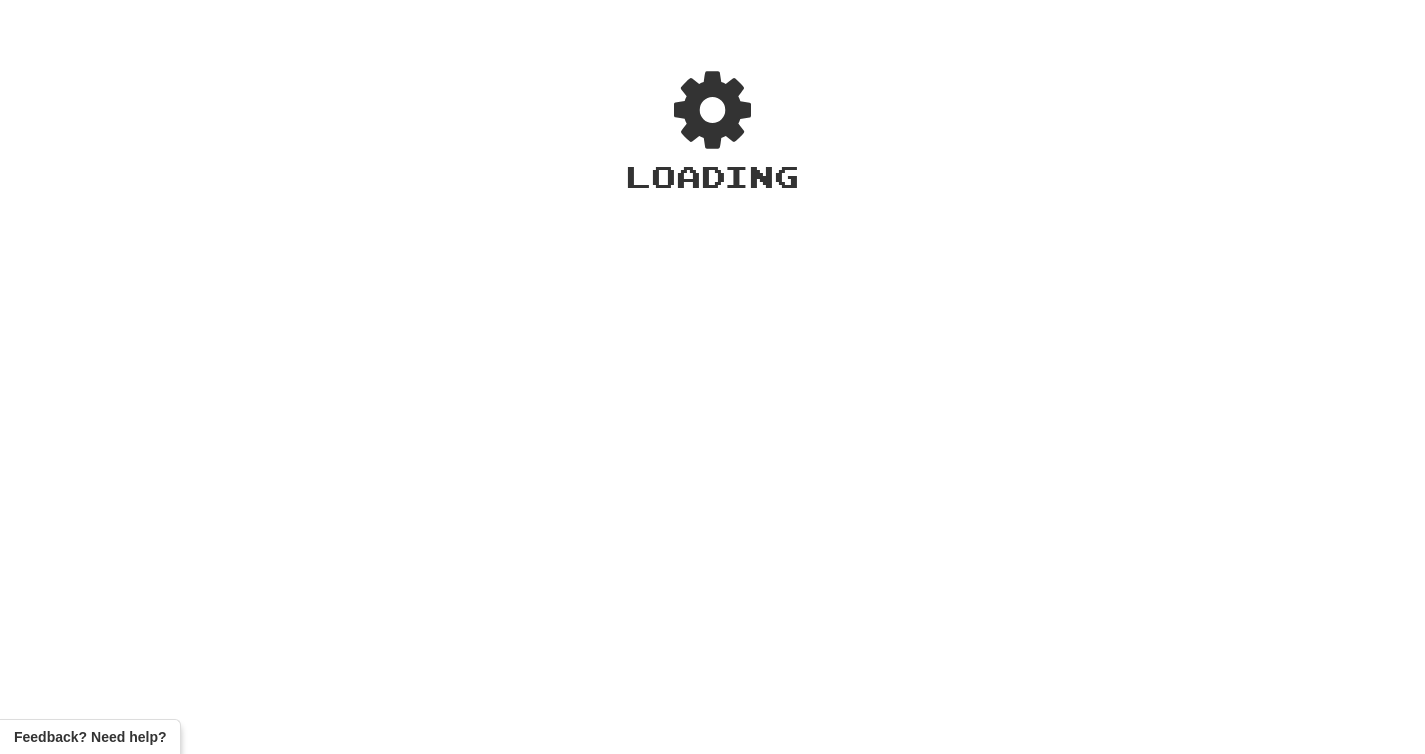 scroll, scrollTop: 0, scrollLeft: 0, axis: both 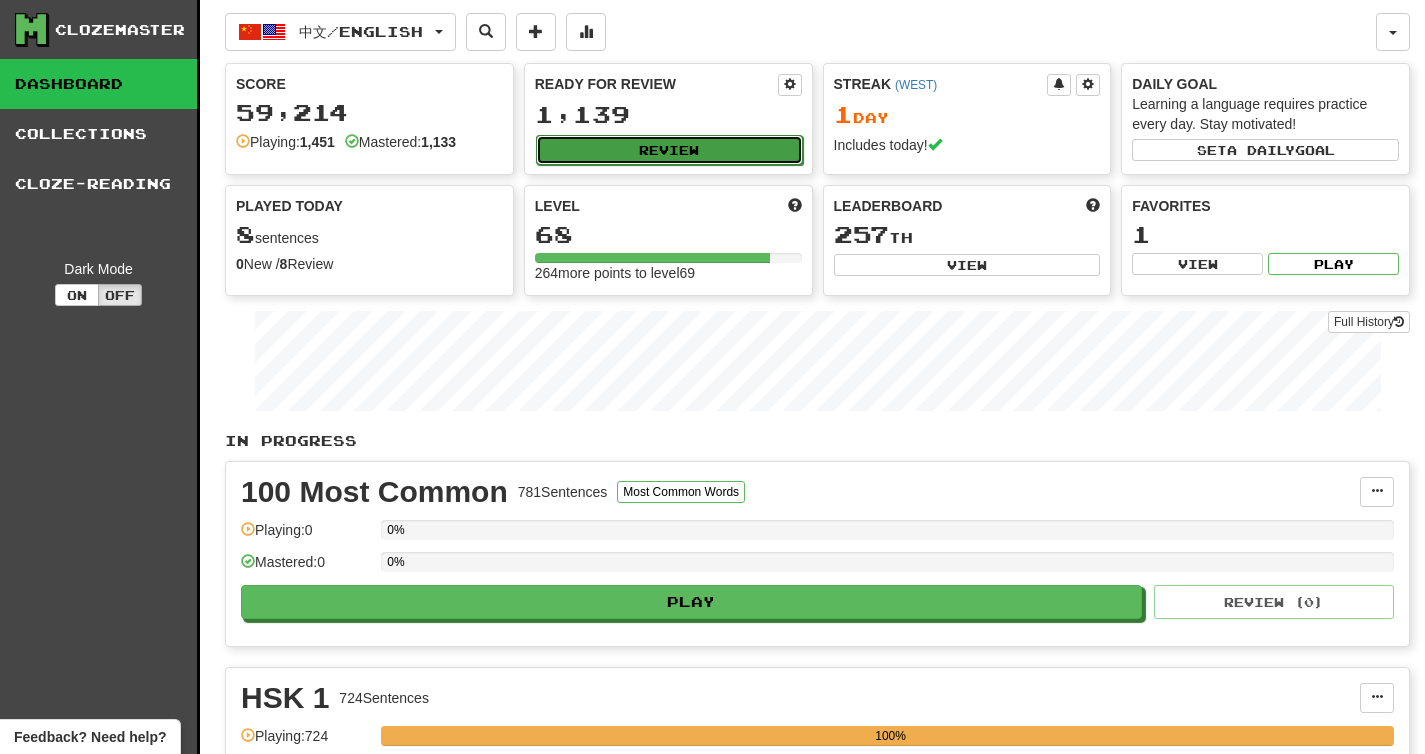 click on "Review" at bounding box center [669, 150] 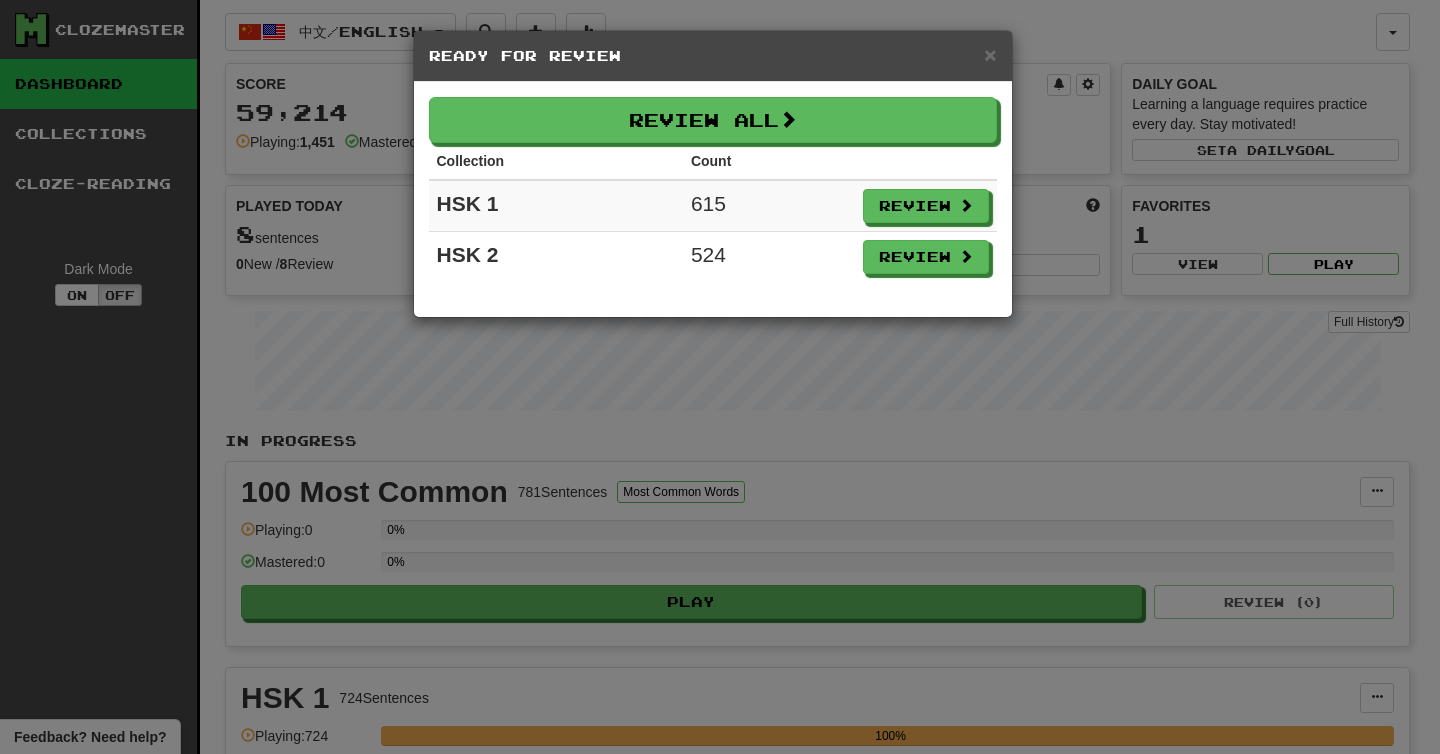 click on "× Ready for Review Review All  Collection Count HSK 1 615 Review HSK 2 524 Review" at bounding box center [720, 377] 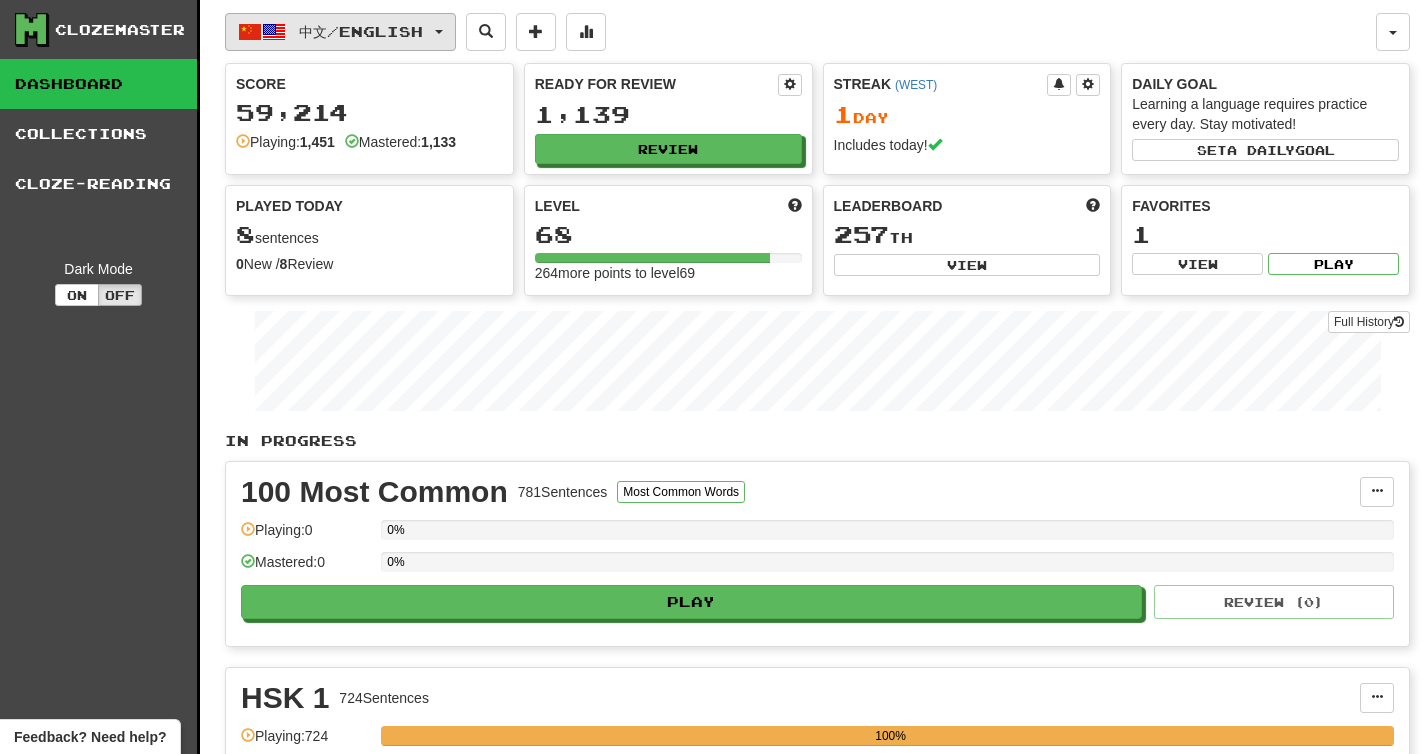 click on "中文  /  English" at bounding box center [340, 32] 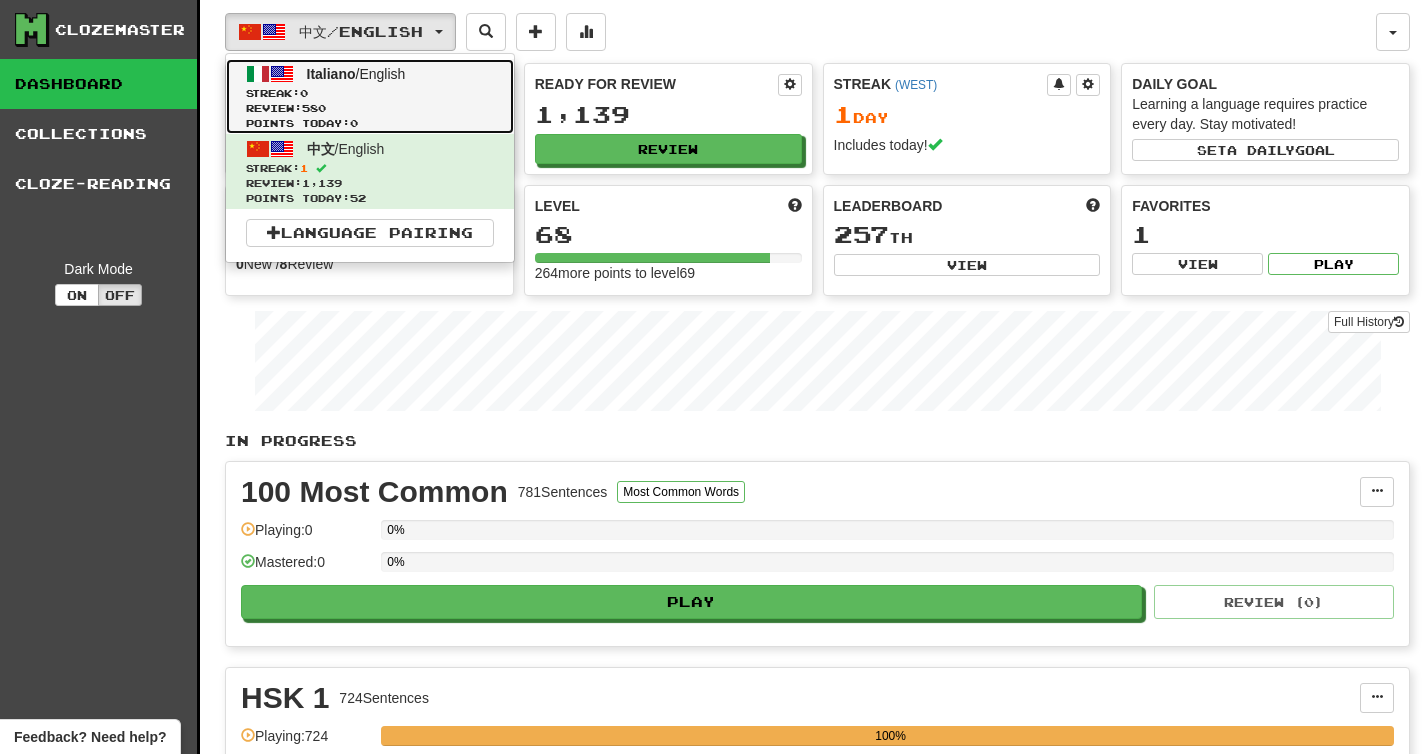 click on "Review:  580" at bounding box center (370, 108) 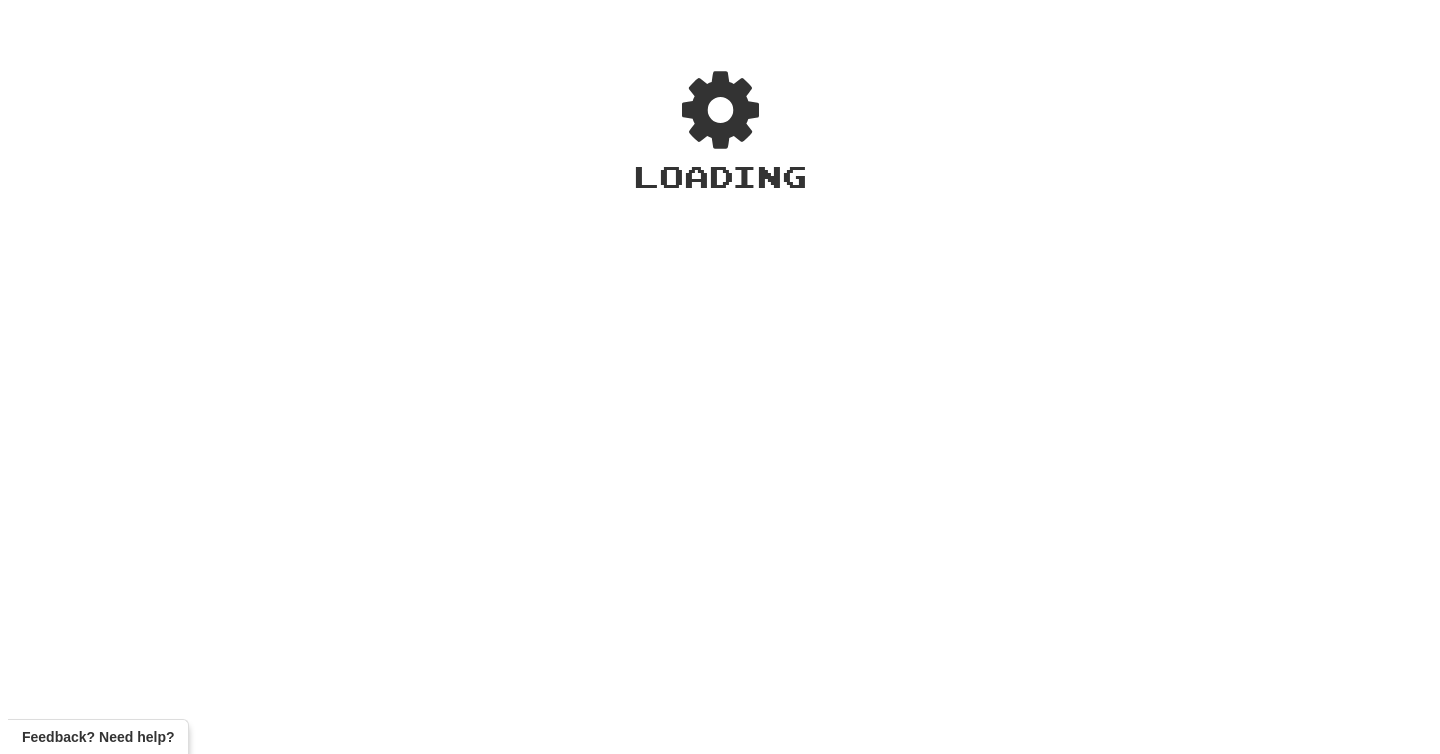 scroll, scrollTop: 0, scrollLeft: 0, axis: both 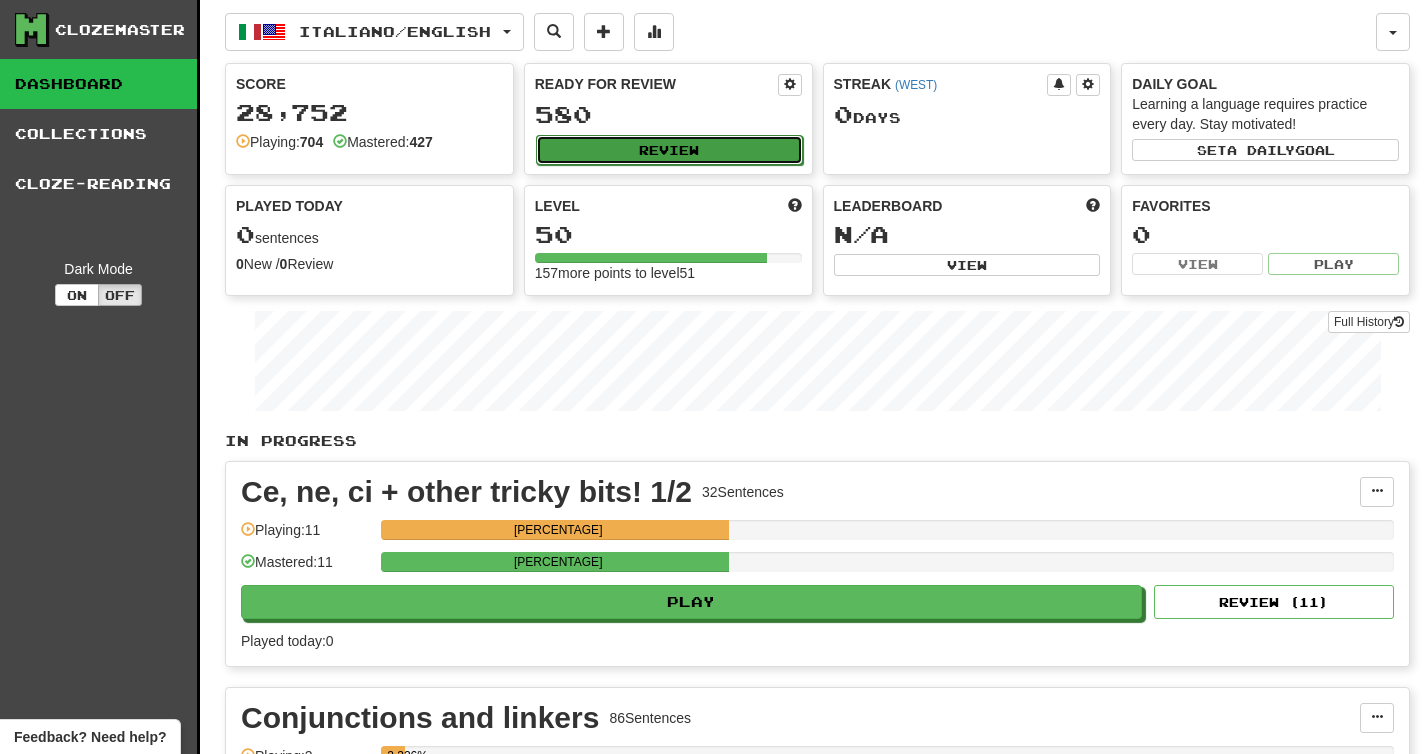click on "Review" at bounding box center (669, 150) 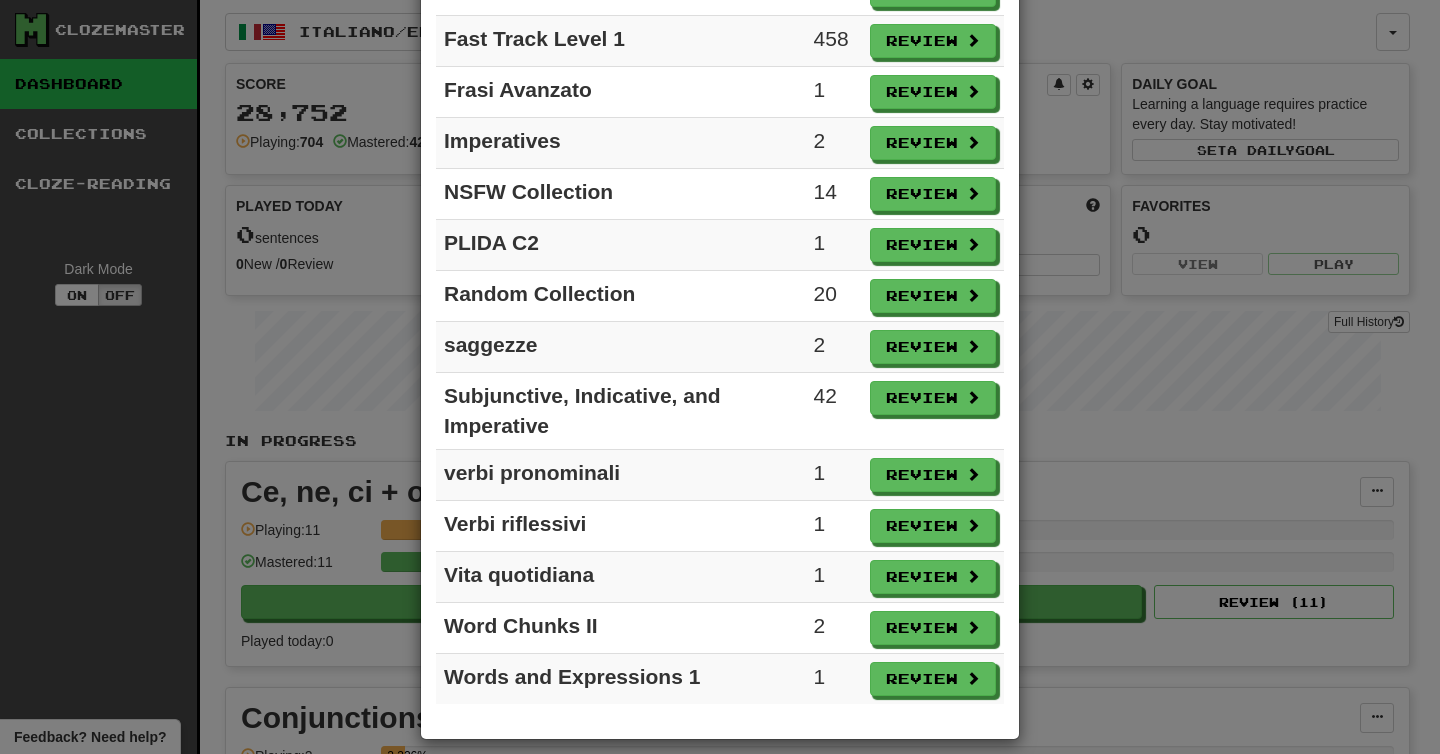 scroll, scrollTop: 347, scrollLeft: 0, axis: vertical 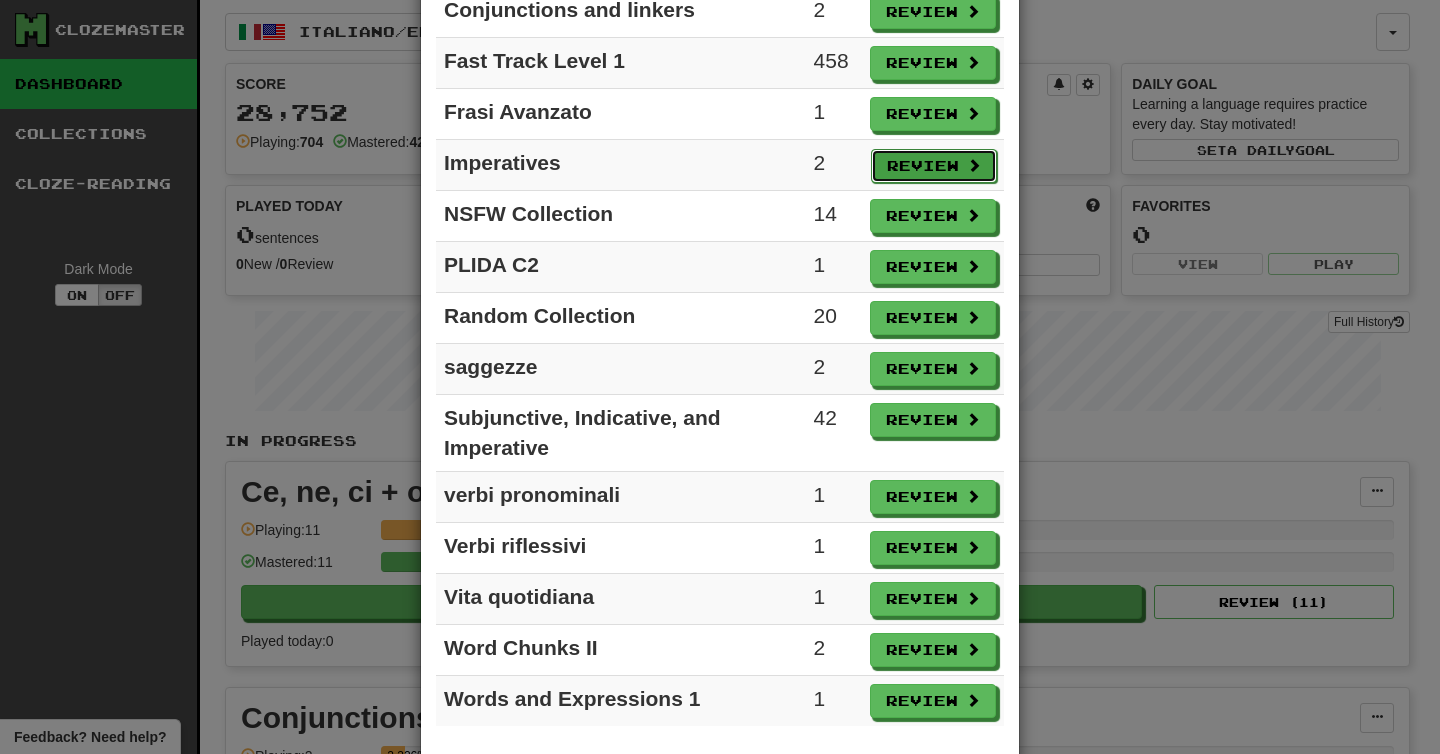 click on "Review" at bounding box center [934, 166] 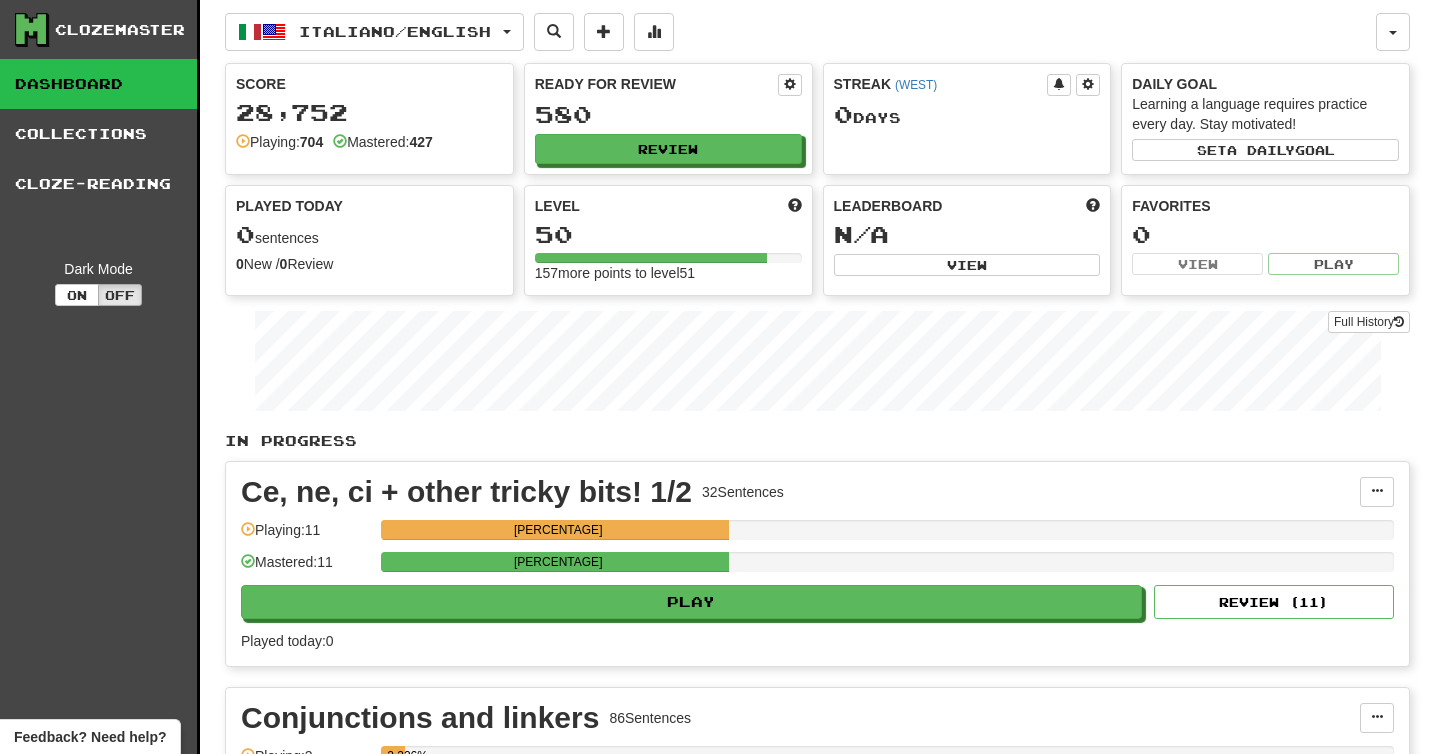 select on "**" 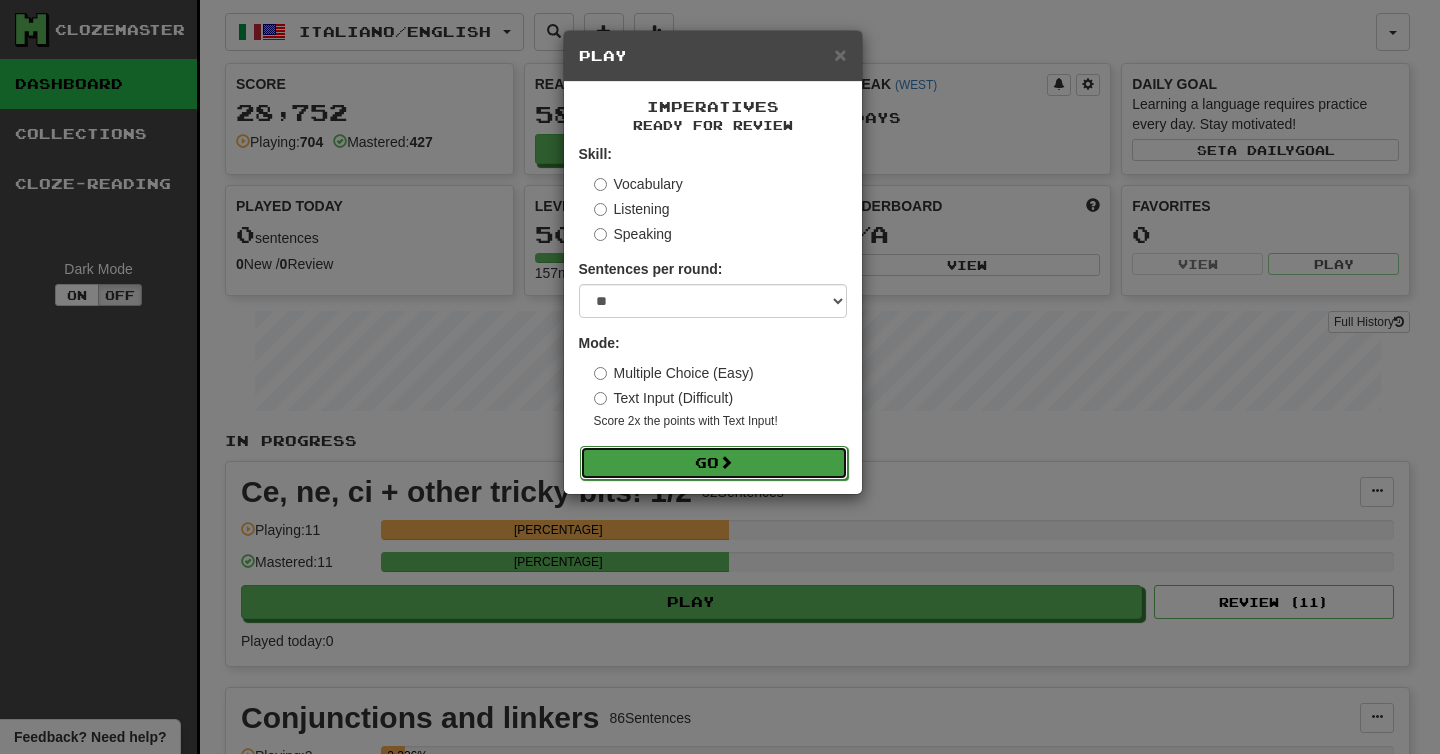 click on "Go" at bounding box center [714, 463] 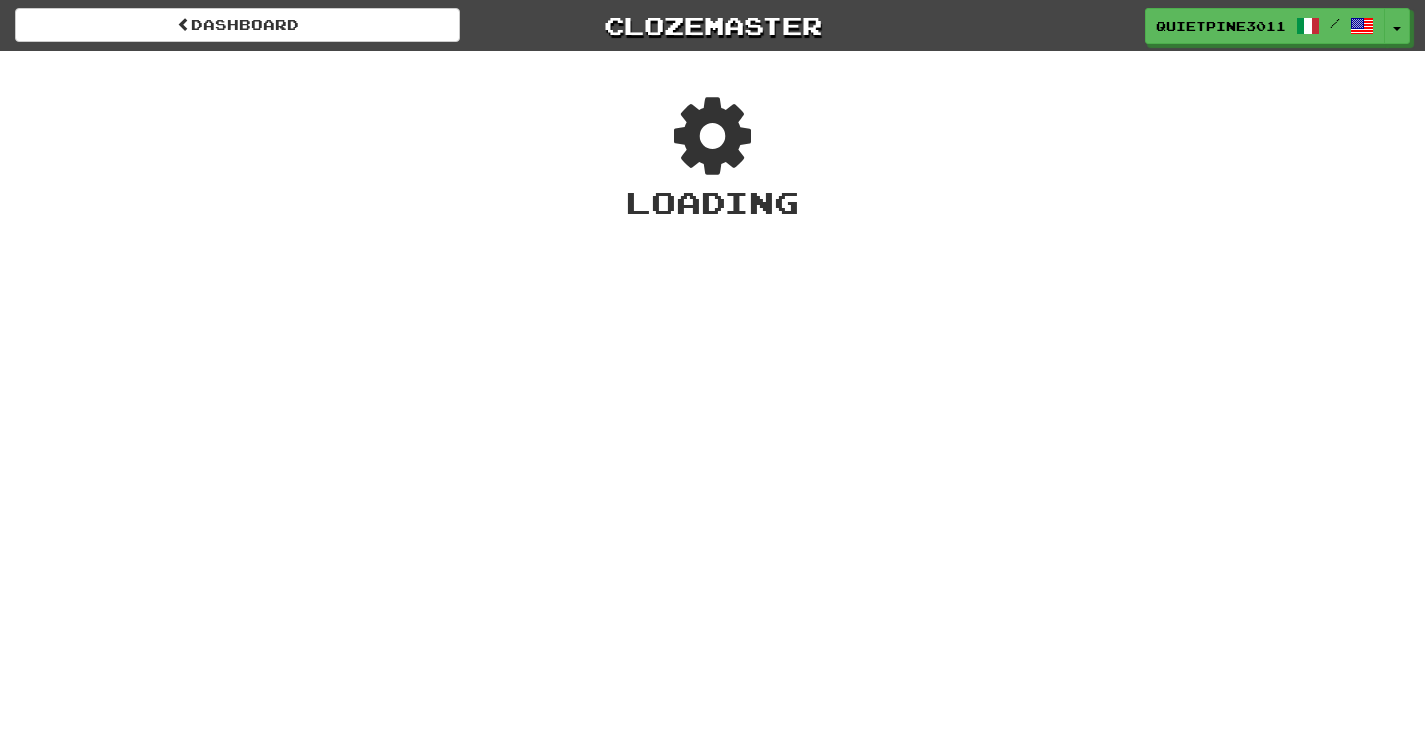 scroll, scrollTop: 0, scrollLeft: 0, axis: both 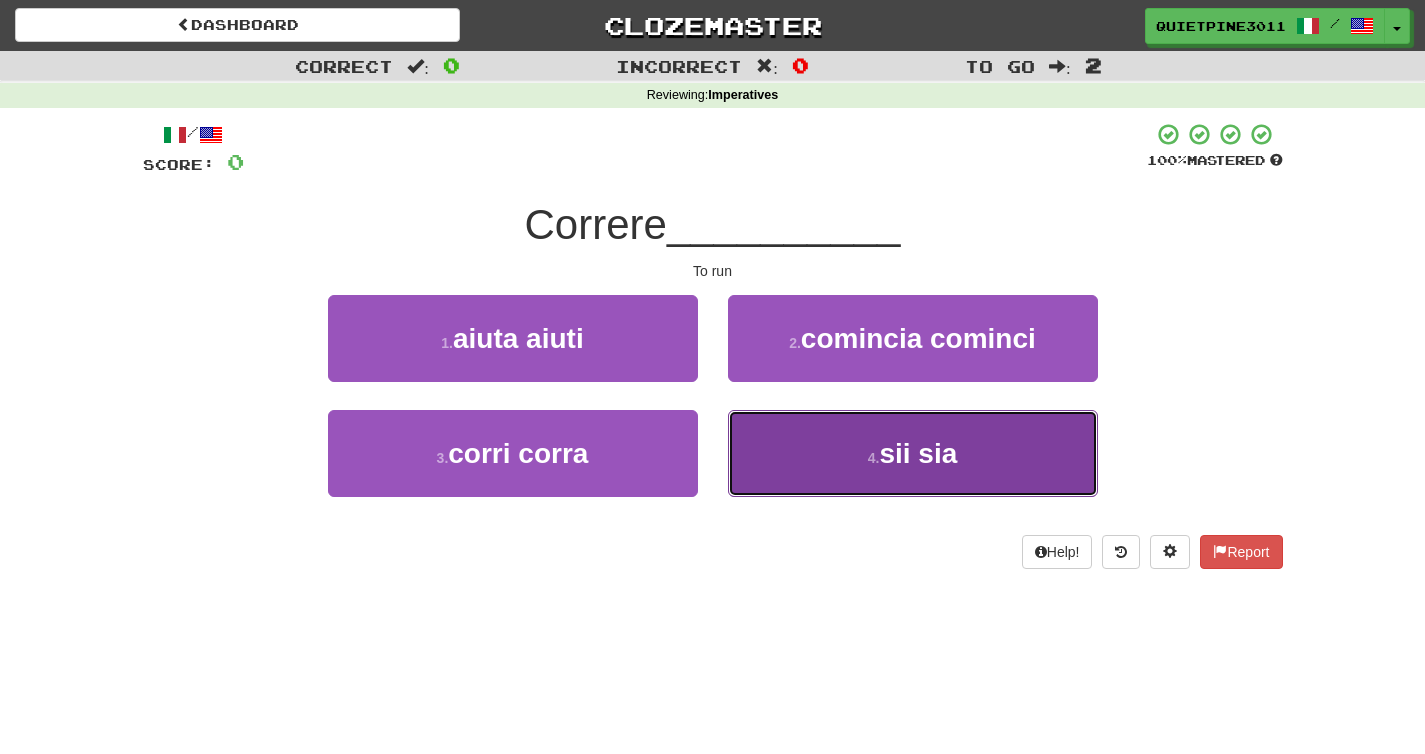 click on "4 . sii sia" at bounding box center (913, 453) 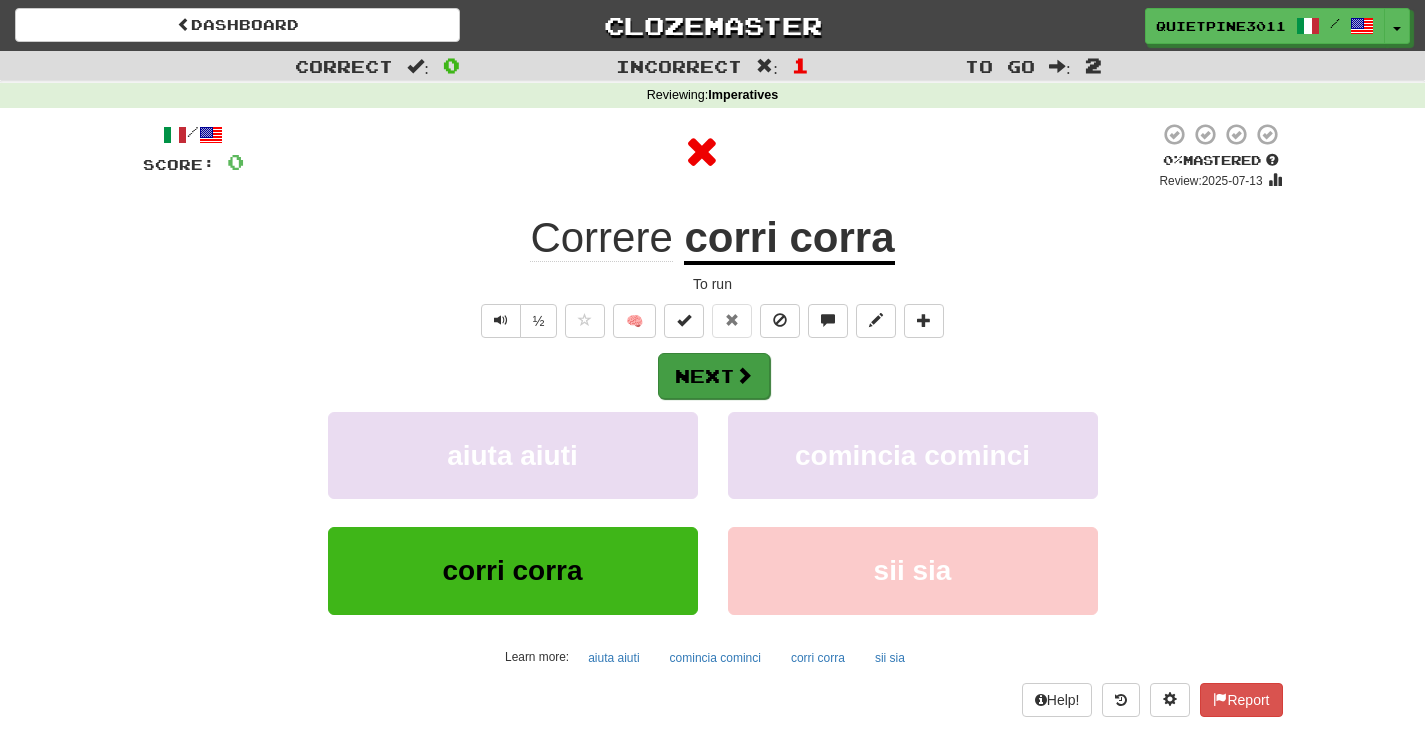 click on "Next" at bounding box center [713, 375] 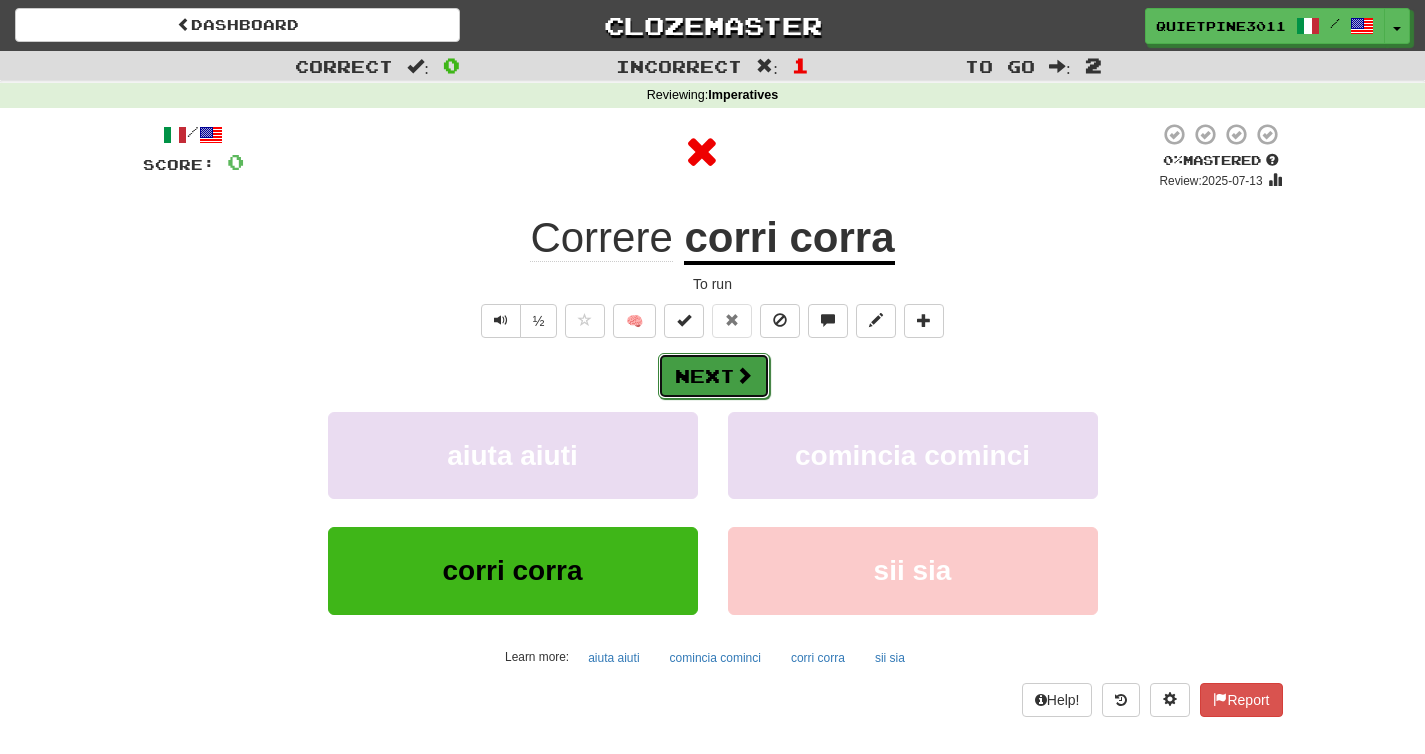 click on "Next" at bounding box center (714, 376) 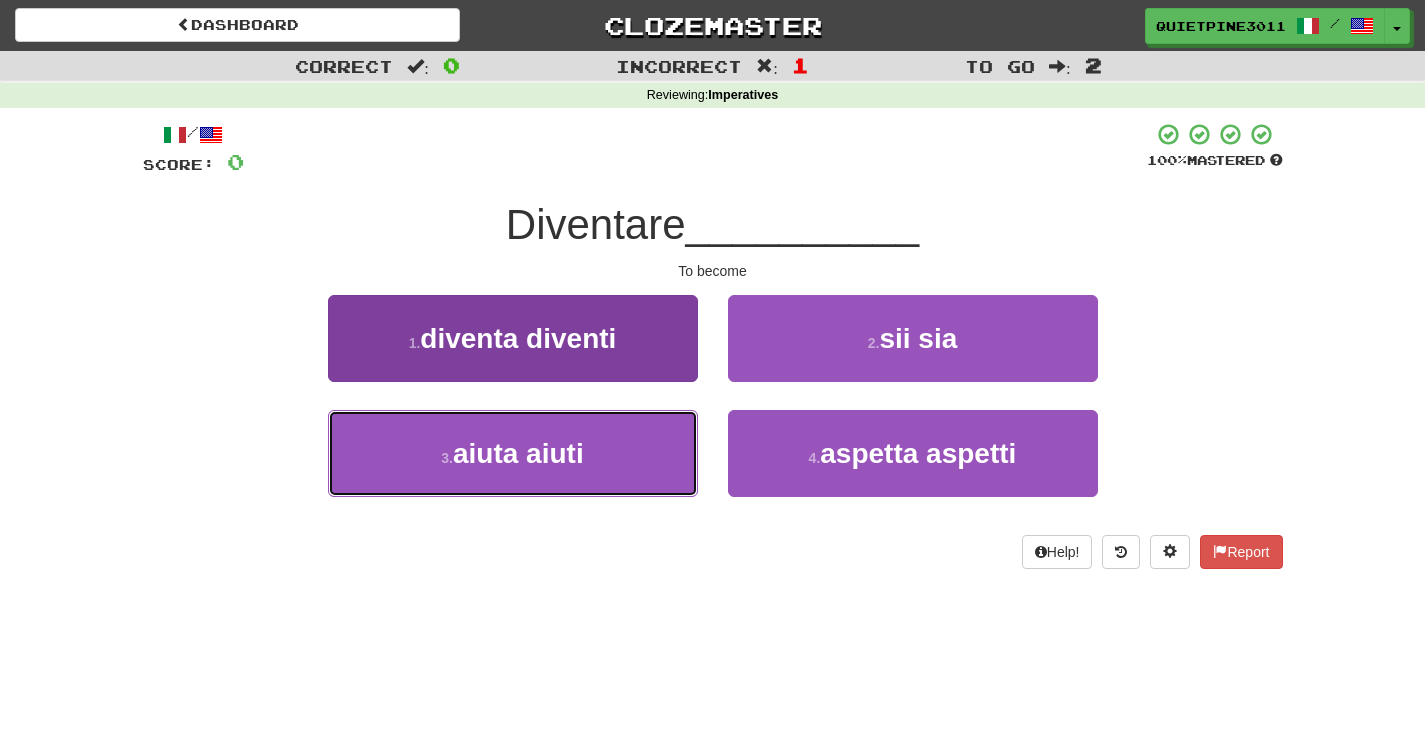 click on "3 .  aiuta aiuti" at bounding box center (513, 453) 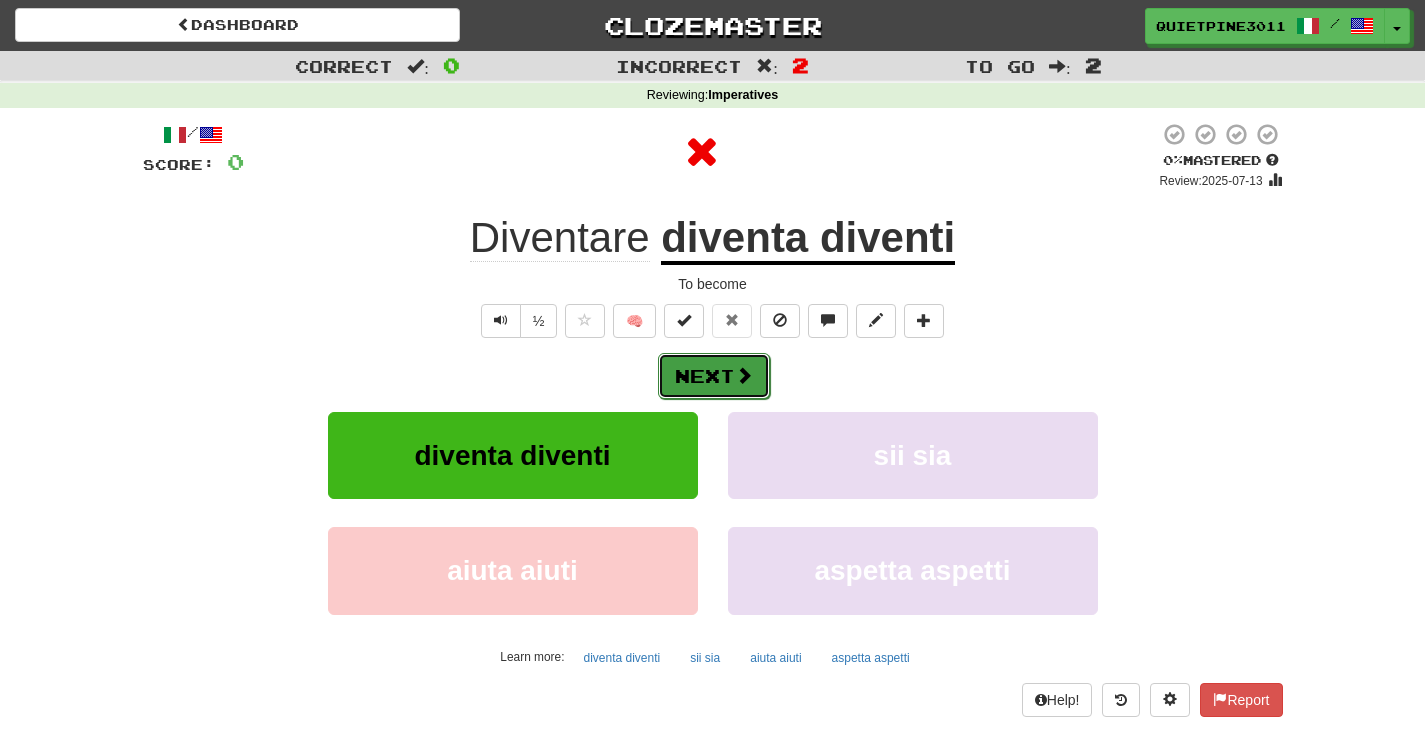 click on "Next" at bounding box center (714, 376) 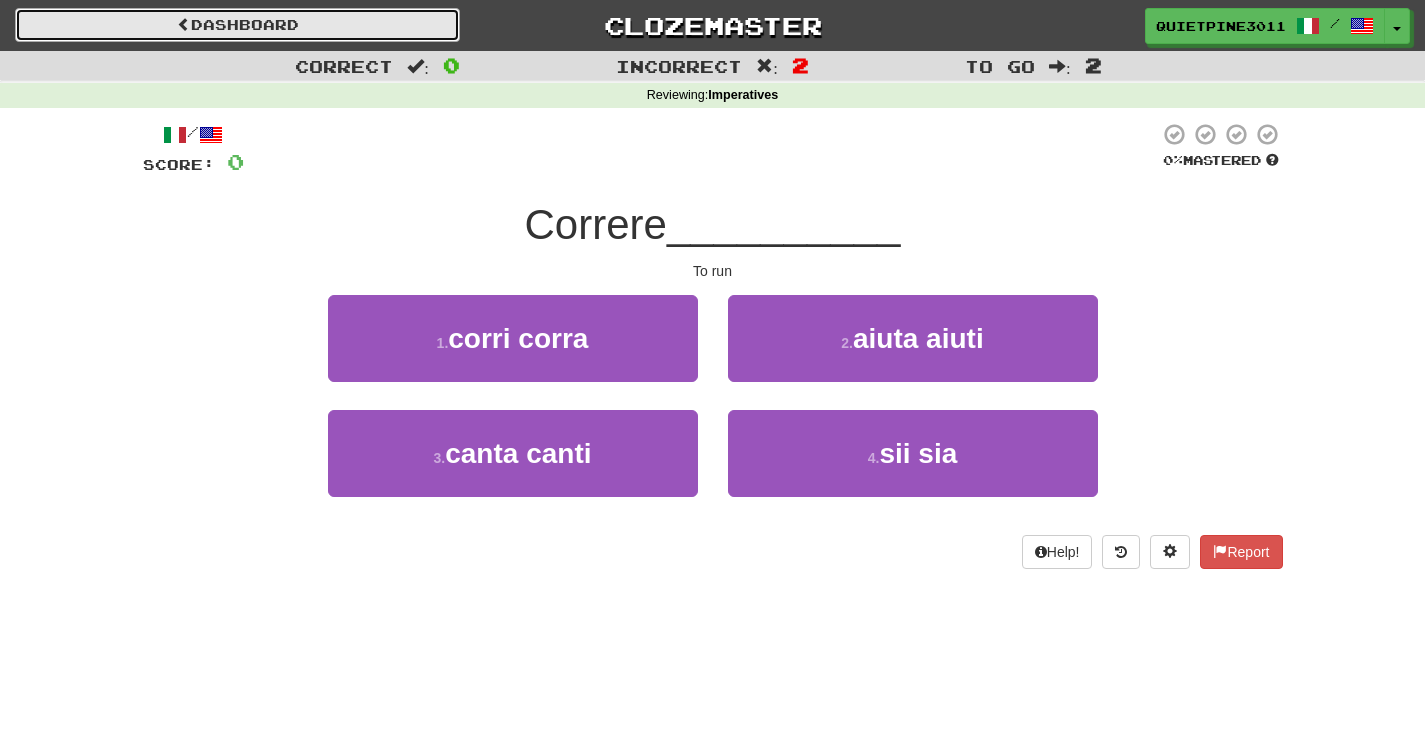 click on "Dashboard" at bounding box center [237, 25] 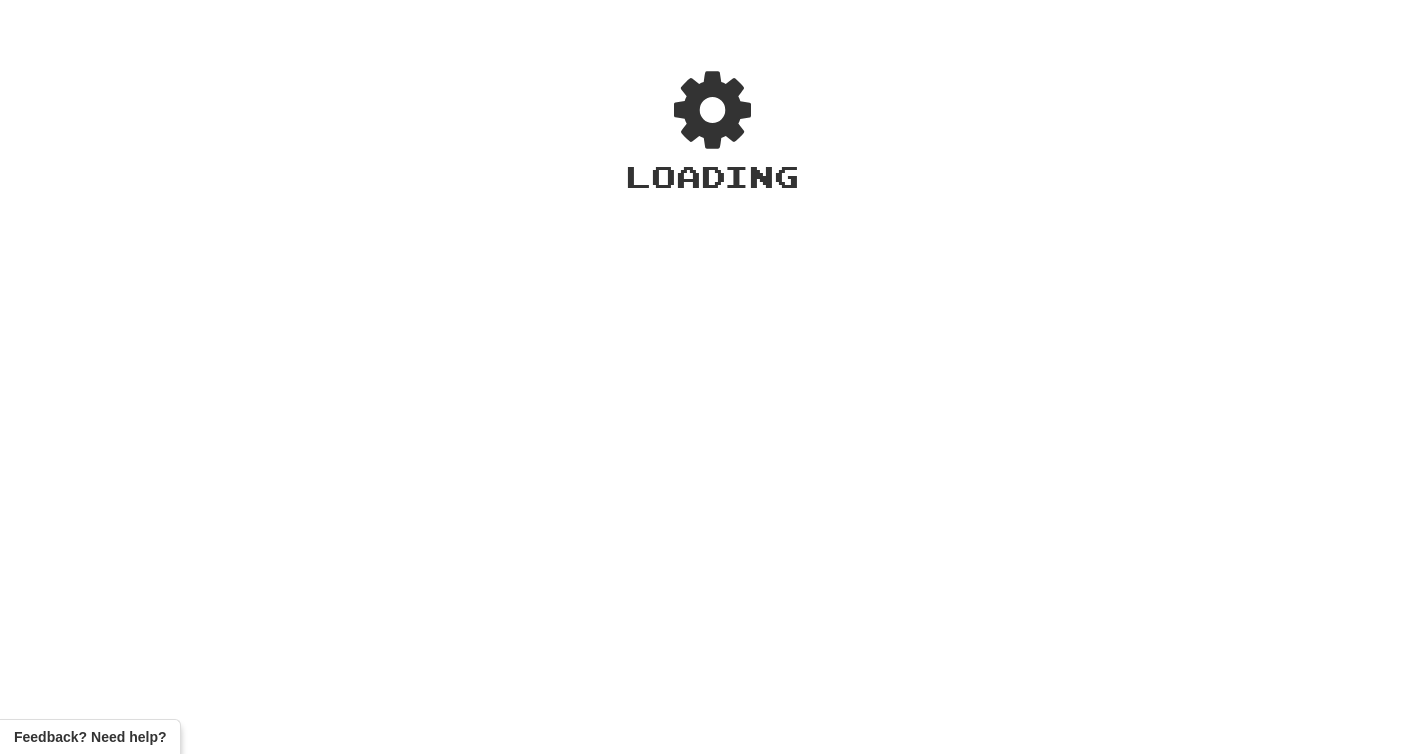 scroll, scrollTop: 0, scrollLeft: 0, axis: both 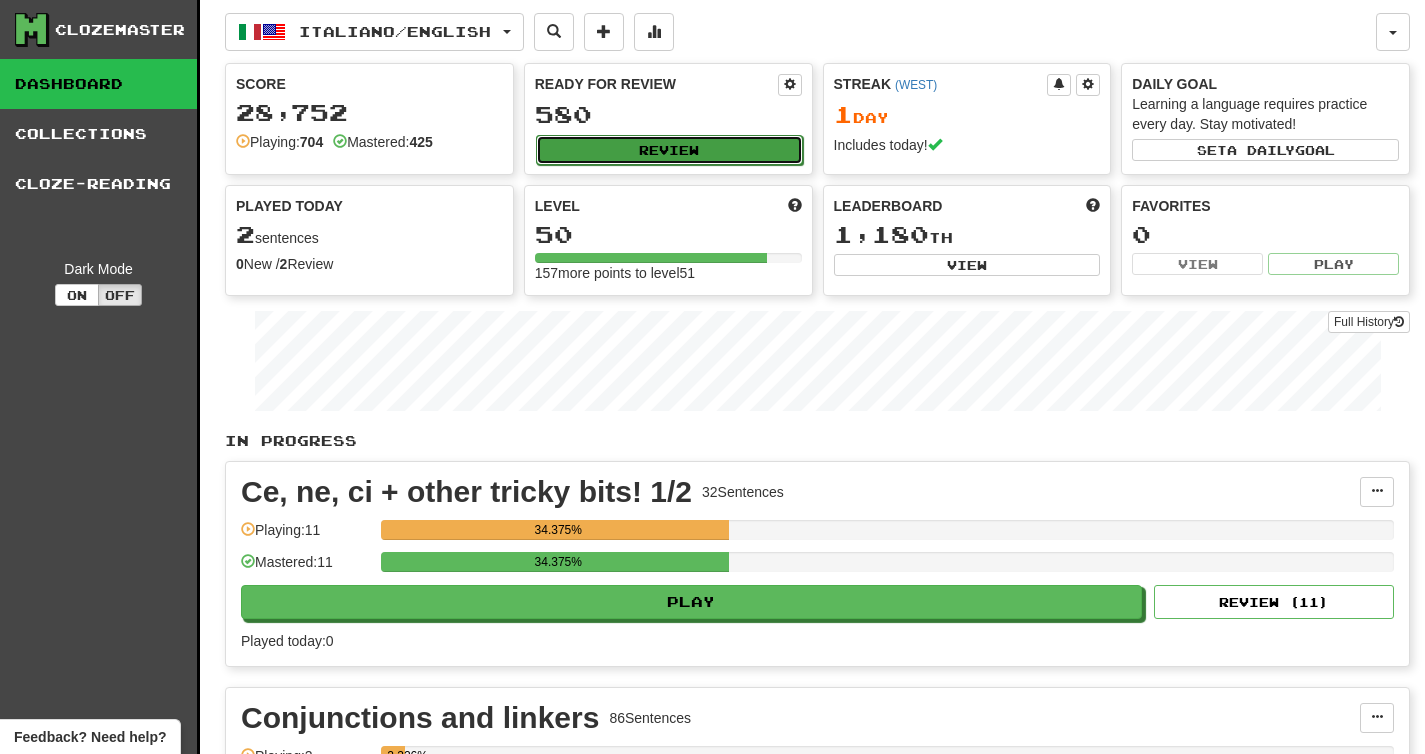 click on "Review" at bounding box center (669, 150) 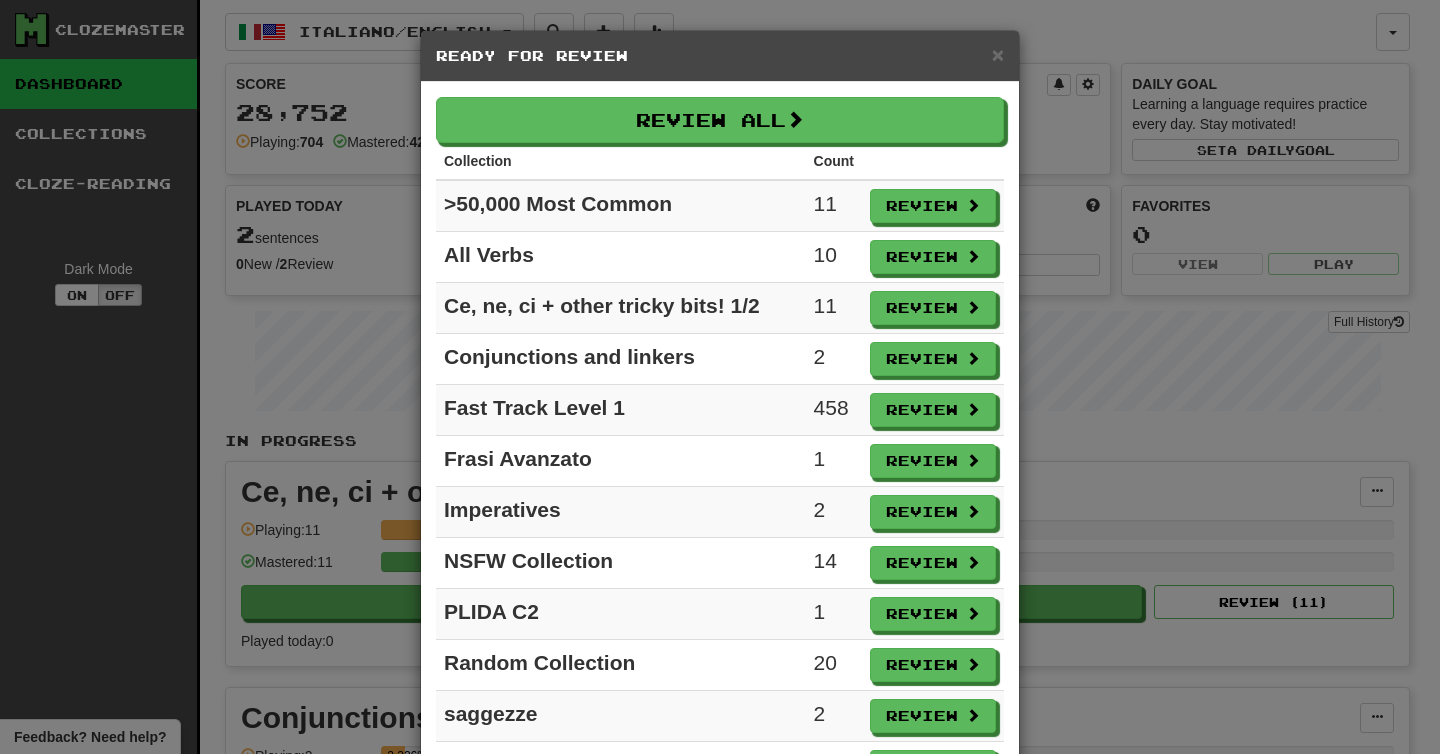 click on "× Ready for Review Review All  Collection Count >50,000 Most Common 11 Review All Verbs 10 Review Ce, ne, ci + other tricky bits! 1/2 11 Review Conjunctions and linkers 2 Review Fast Track Level 1 458 Review Frasi Avanzato  1 Review Imperatives 2 Review NSFW Collection 14 Review PLIDA C2 1 Review Random Collection 20 Review saggezze 2 Review Subjunctive, Indicative, and Imperative 42 Review verbi pronominali 1 Review Verbi riflessivi 1 Review Vita quotidiana 1 Review Word Chunks II 2 Review Words and Expressions 1 1 Review" at bounding box center (720, 377) 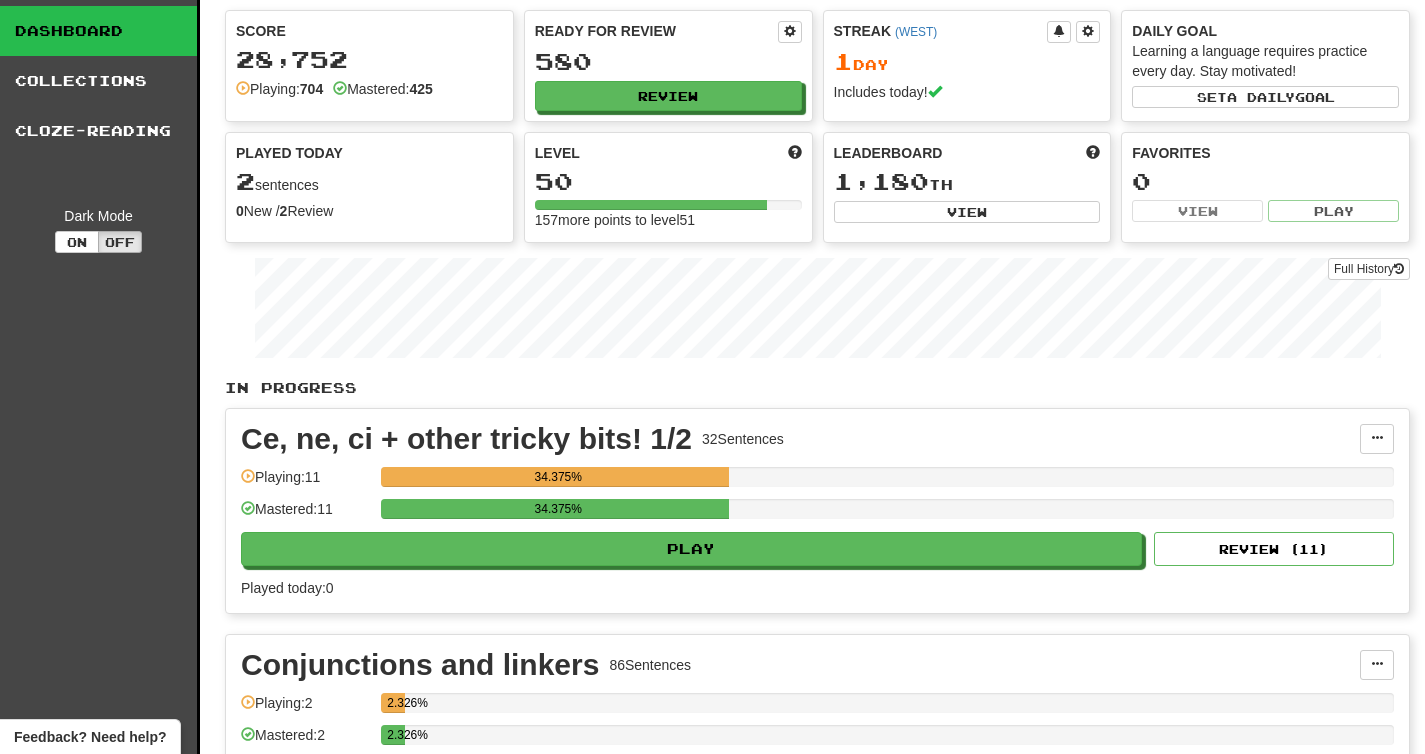 scroll, scrollTop: 0, scrollLeft: 0, axis: both 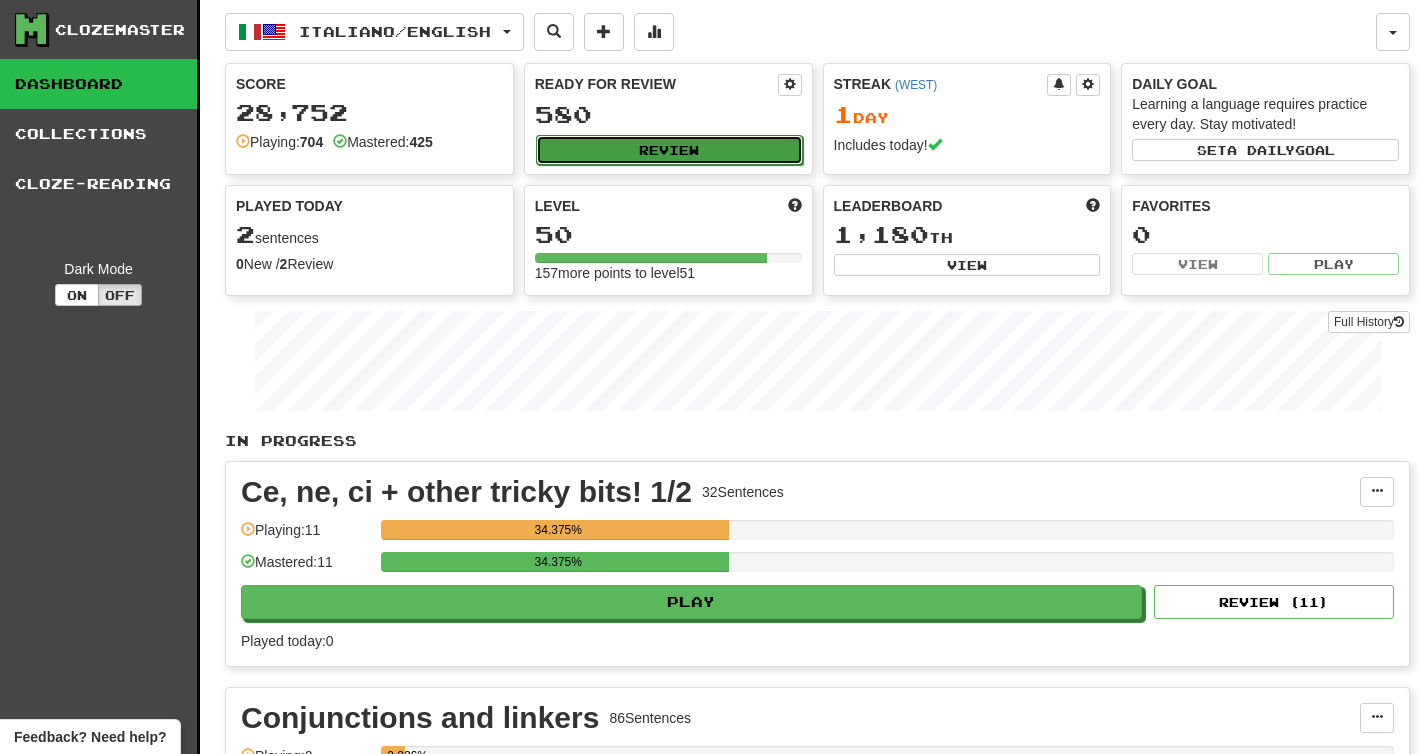 click on "Review" at bounding box center (669, 150) 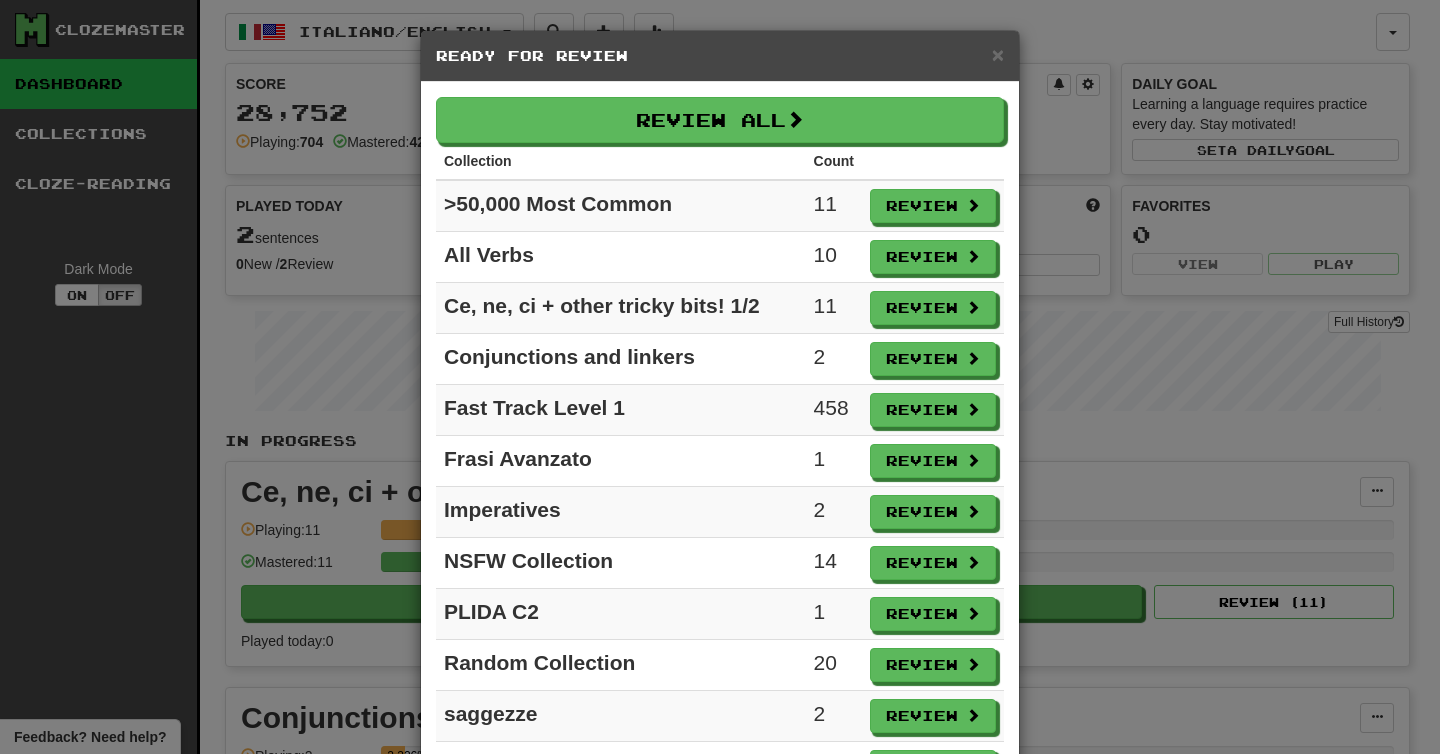 click on "× Ready for Review Review All  Collection Count >50,000 Most Common 11 Review All Verbs 10 Review Ce, ne, ci + other tricky bits! 1/2 11 Review Conjunctions and linkers 2 Review Fast Track Level 1 458 Review Frasi Avanzato  1 Review Imperatives 2 Review NSFW Collection 14 Review PLIDA C2 1 Review Random Collection 20 Review saggezze 2 Review Subjunctive, Indicative, and Imperative 42 Review verbi pronominali 1 Review Verbi riflessivi 1 Review Vita quotidiana 1 Review Word Chunks II 2 Review Words and Expressions 1 1 Review" at bounding box center [720, 377] 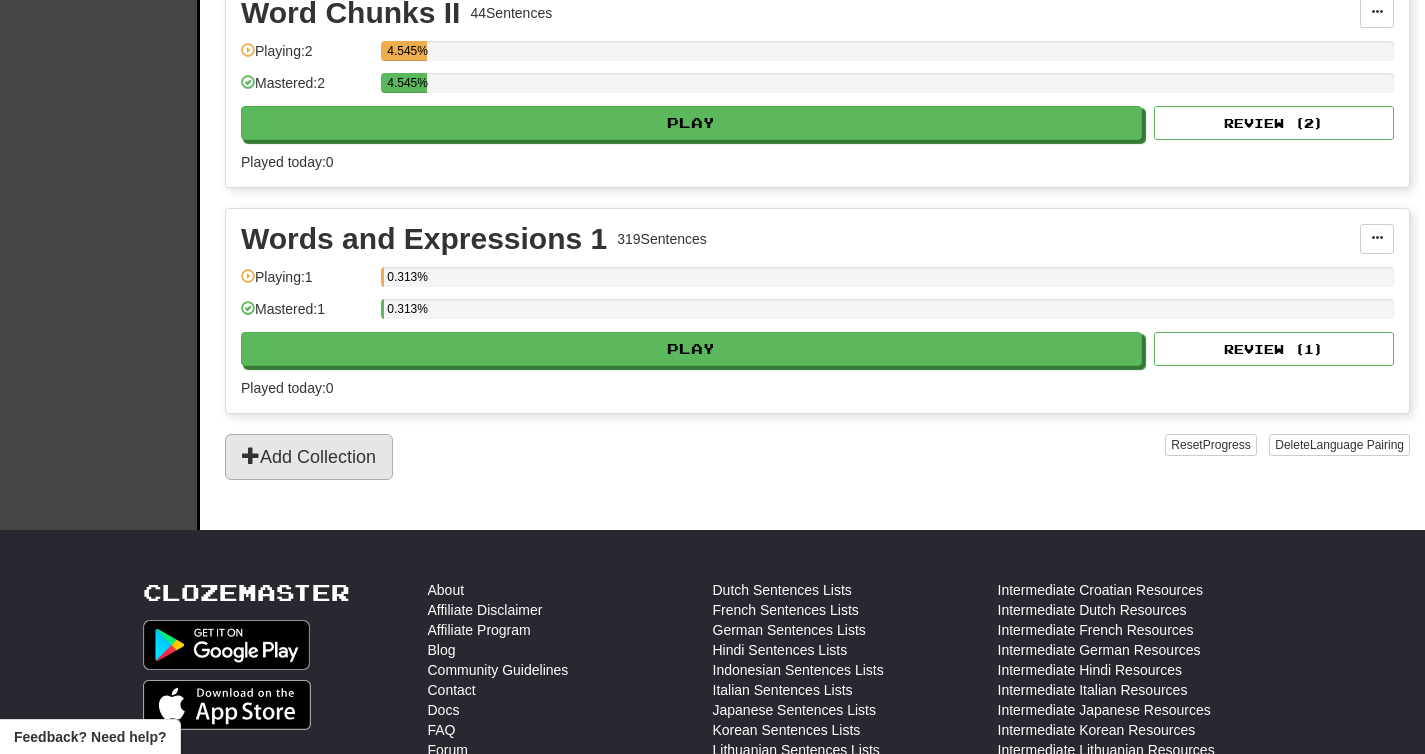 scroll, scrollTop: 3190, scrollLeft: 0, axis: vertical 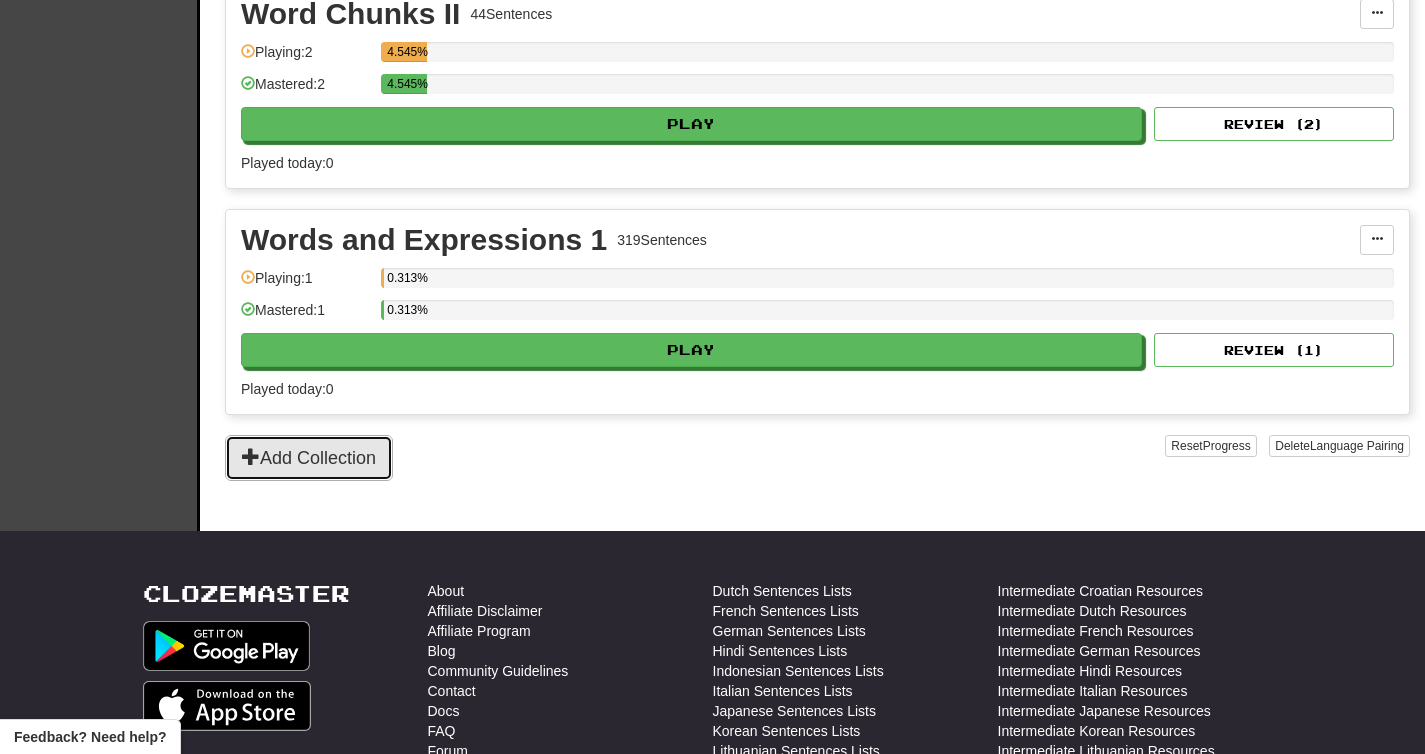 click on "Add Collection" at bounding box center [309, 458] 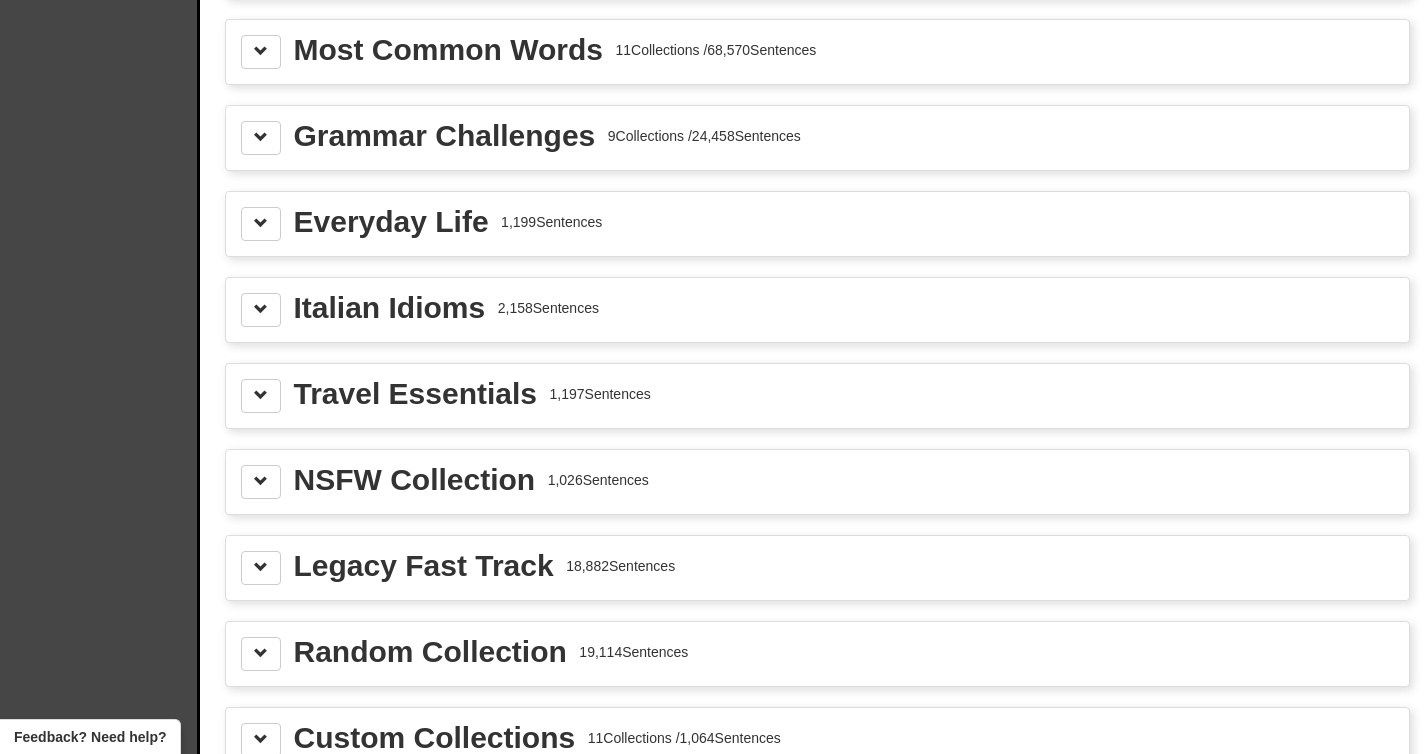 scroll, scrollTop: 2225, scrollLeft: 0, axis: vertical 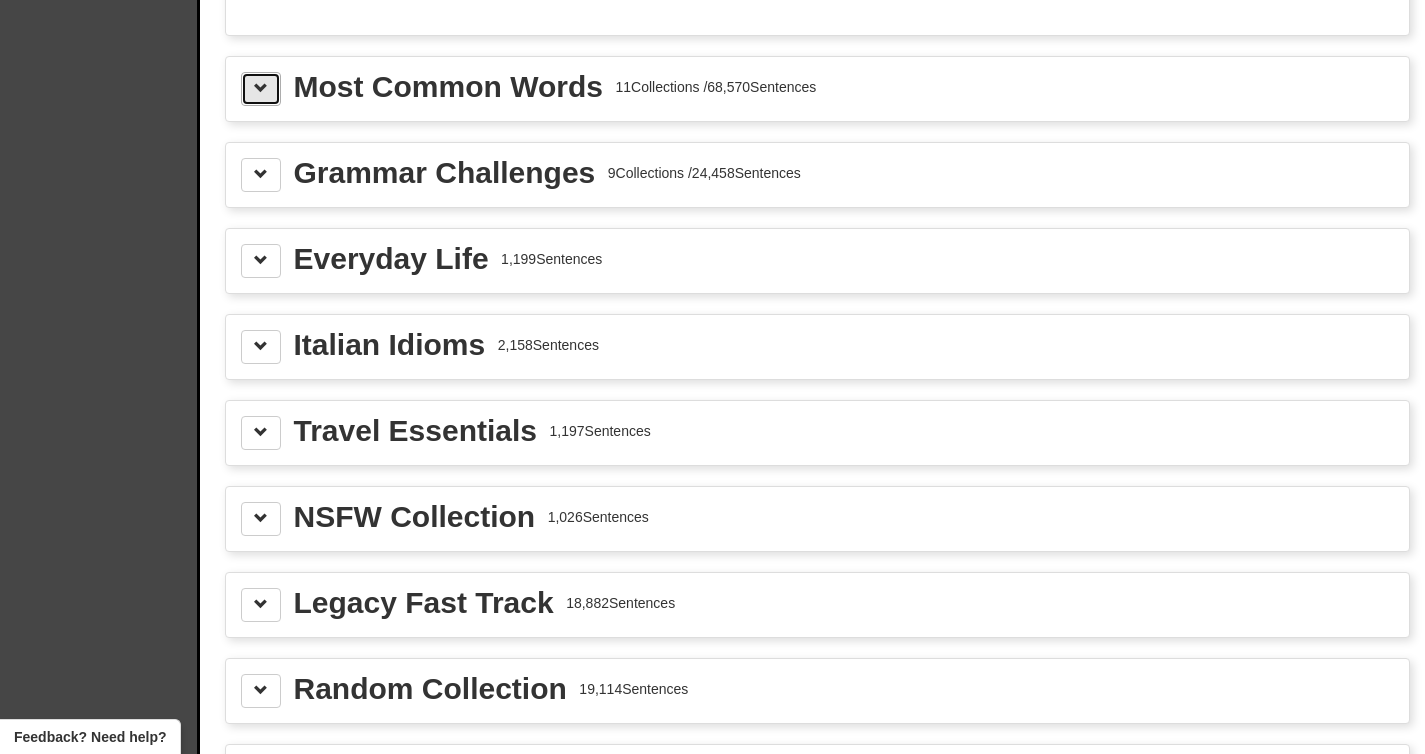 click at bounding box center (261, 88) 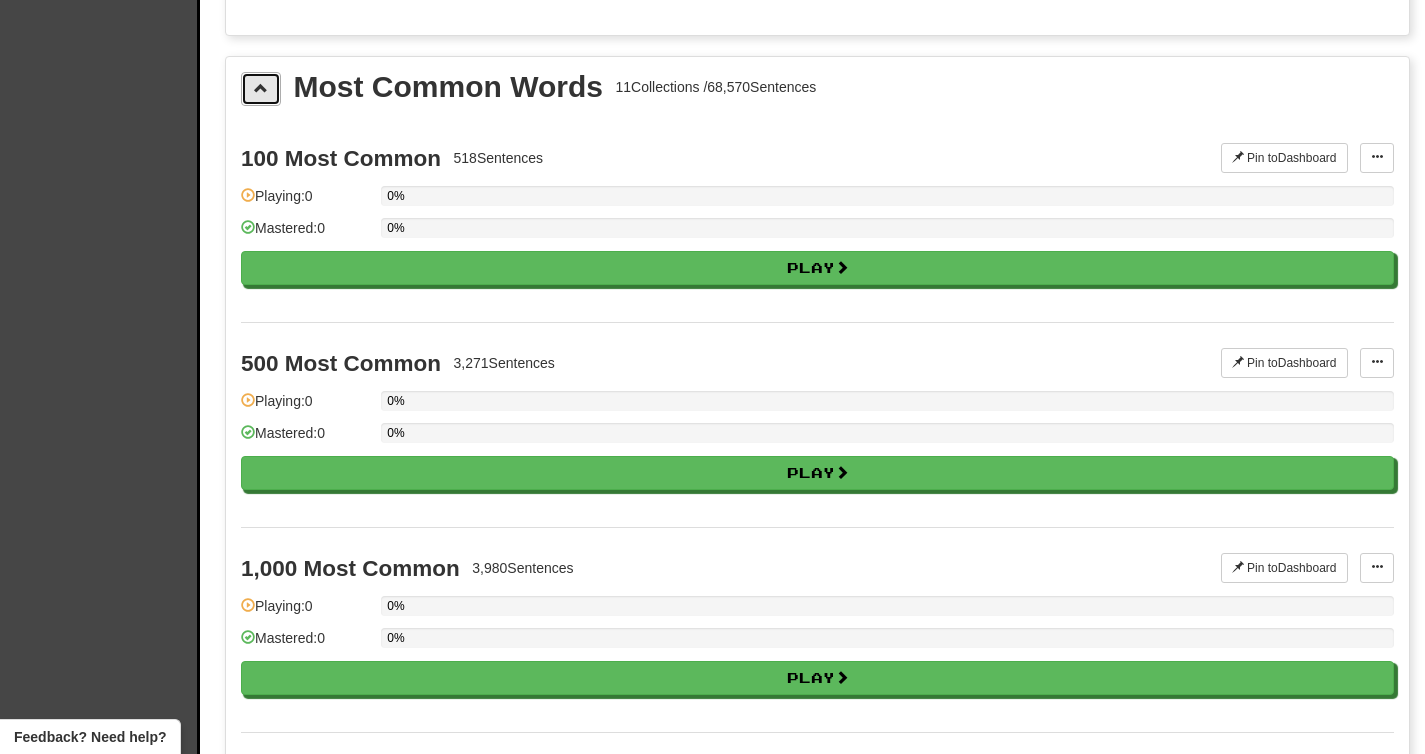 click at bounding box center (261, 89) 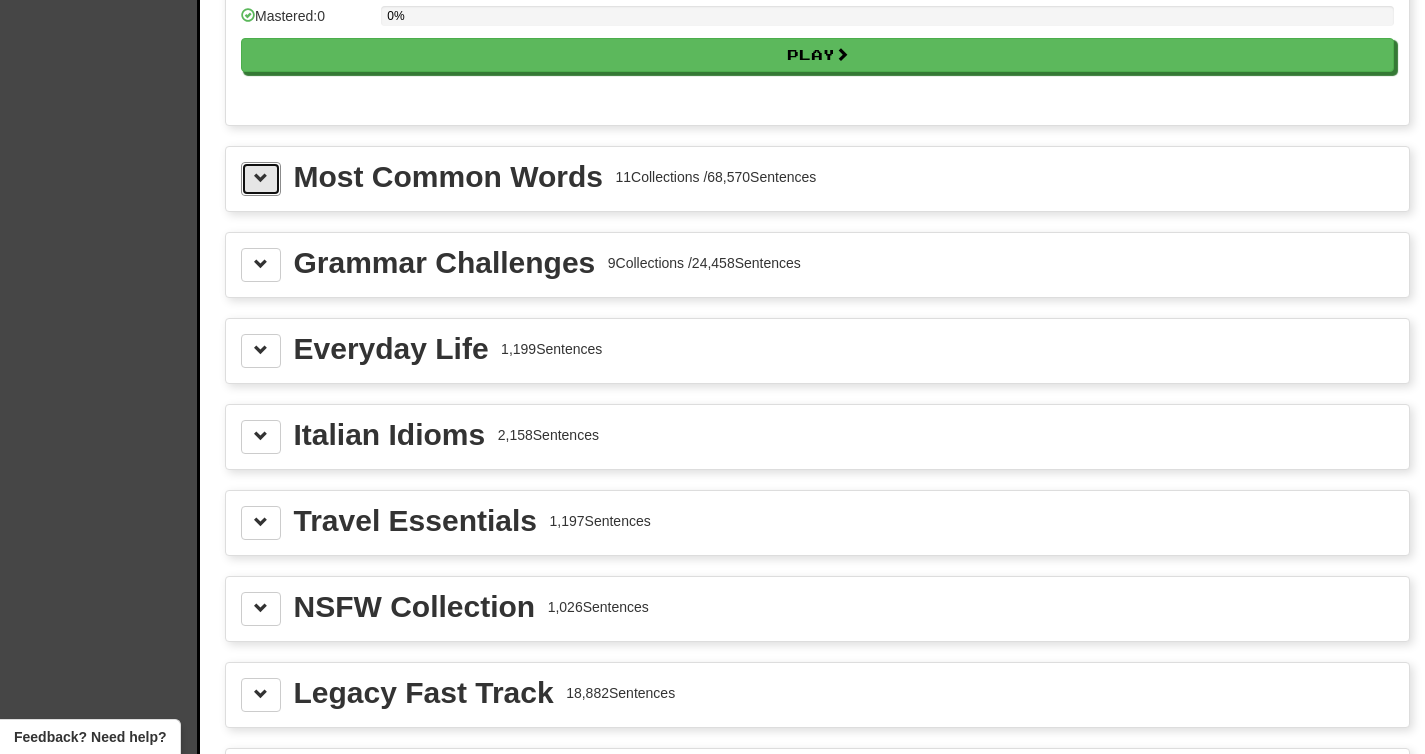 scroll, scrollTop: 2020, scrollLeft: 0, axis: vertical 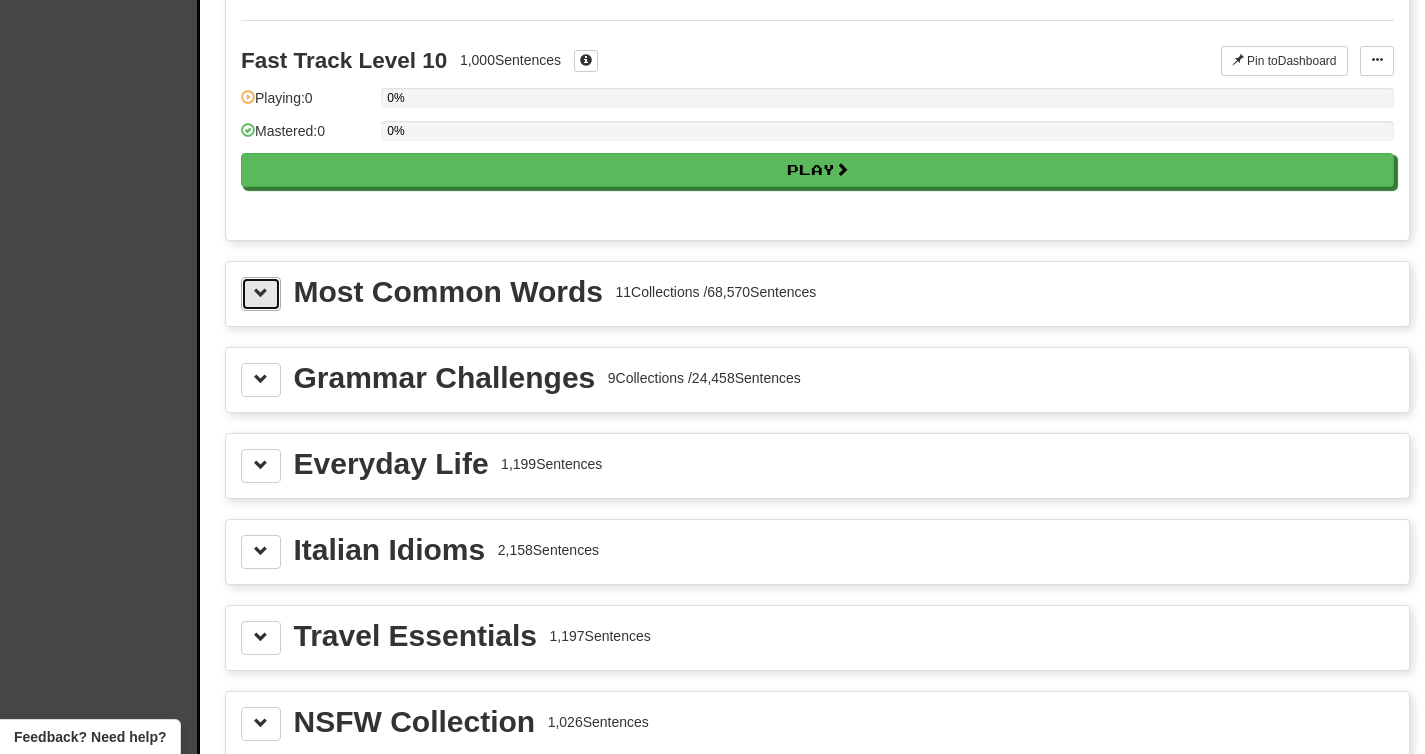 click at bounding box center (261, 294) 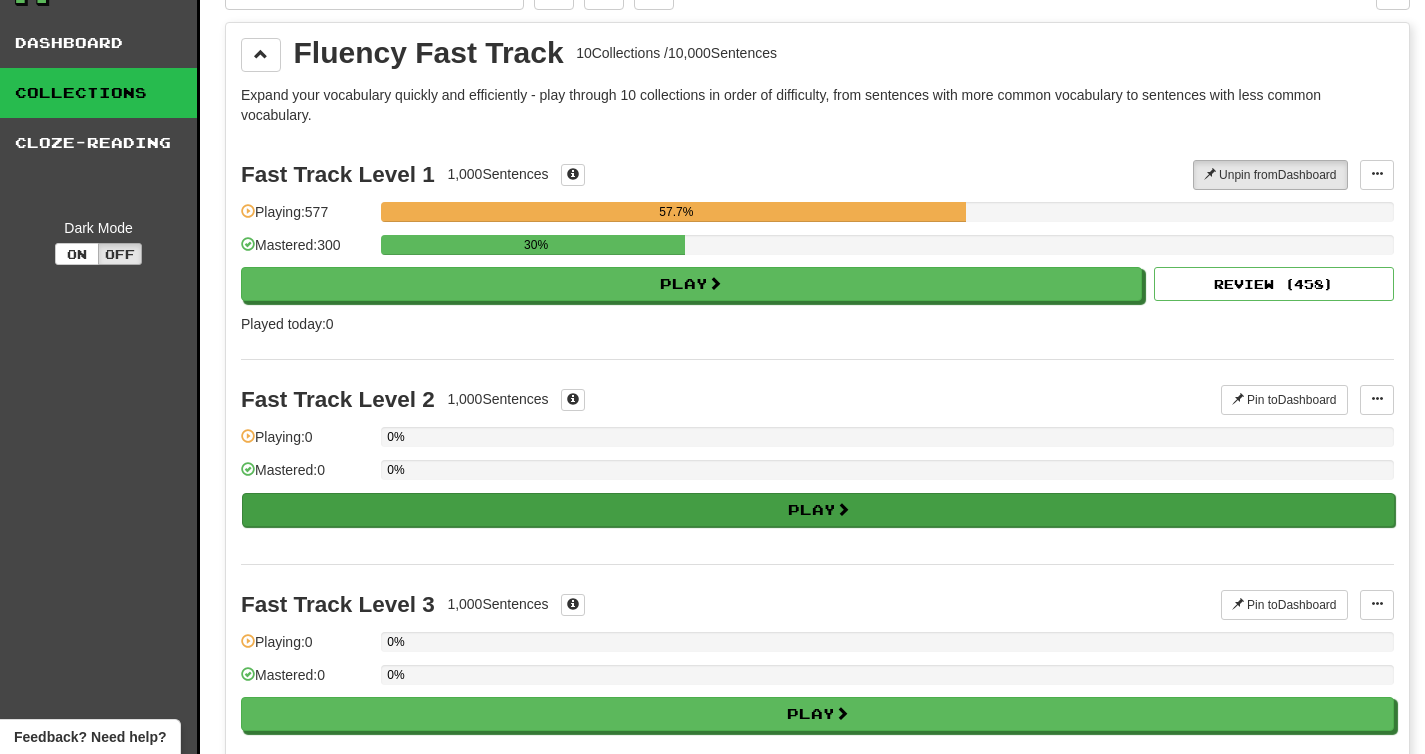 scroll, scrollTop: 0, scrollLeft: 0, axis: both 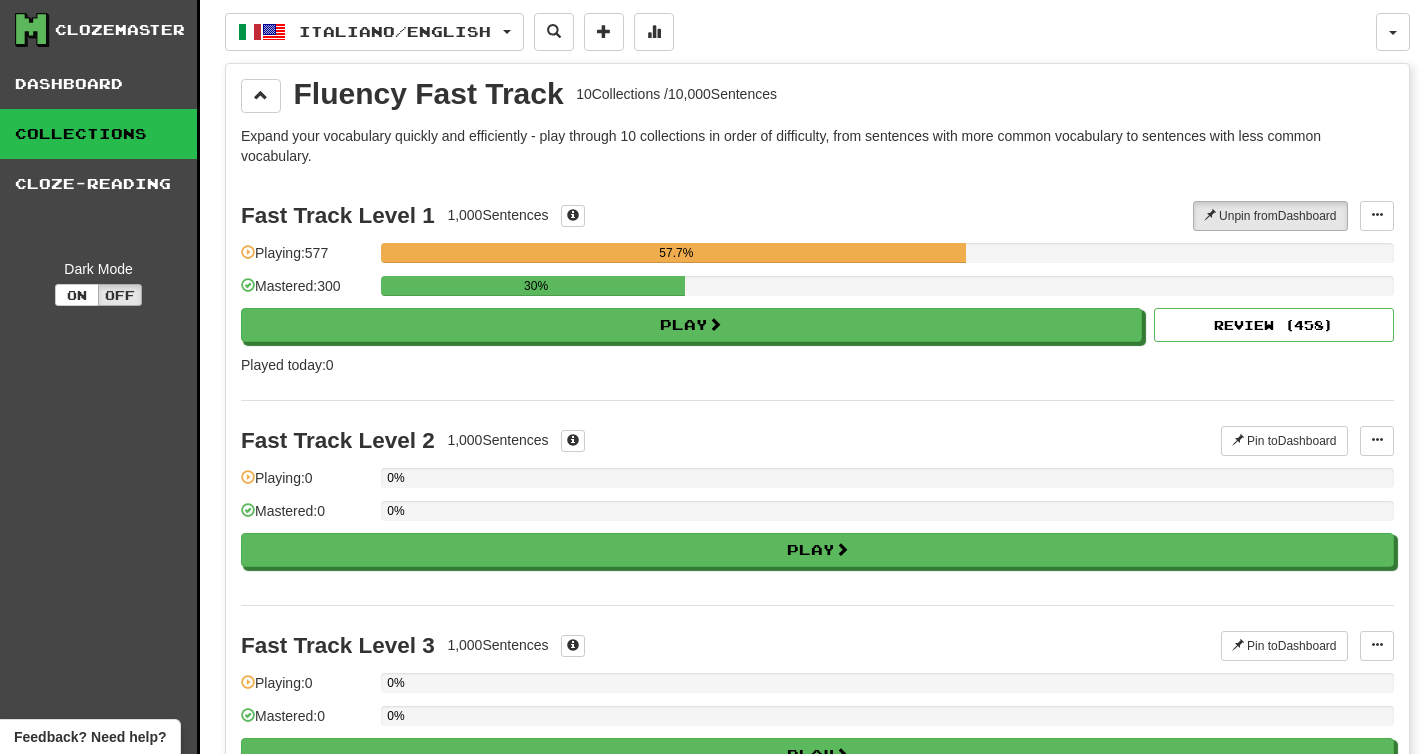 click on "Fluency Fast Track 10  Collections /  10,000  Sentences Expand your vocabulary quickly and efficiently - play through 10 collections in order of difficulty, from sentences with more common vocabulary to sentences with less common vocabulary. Fast Track Level 1 1,000  Sentences   Unpin from  Dashboard   Unpin from  Dashboard Manage Sentences  Playing:  577 57.7%  Mastered:  300 30% Play  Review ( 458 ) Played today:  0 Fast Track Level 2 1,000  Sentences   Pin to  Dashboard   Pin to  Dashboard Manage Sentences  Playing:  0 0%  Mastered:  0 0% Play  Fast Track Level 3 1,000  Sentences   Pin to  Dashboard   Pin to  Dashboard Manage Sentences  Playing:  0 0%  Mastered:  0 0% Play  Fast Track Level 4 1,000  Sentences   Pin to  Dashboard   Pin to  Dashboard Manage Sentences  Playing:  0 0%  Mastered:  0 0% Play  Fast Track Level 5 1,000  Sentences   Pin to  Dashboard   Pin to  Dashboard Manage Sentences  Playing:  0 0%  Mastered:  0 0% Play  Fast Track Level 6 1,000  Sentences   Pin to  Dashboard   Pin to 0 0% 0 0%" at bounding box center [817, 1162] 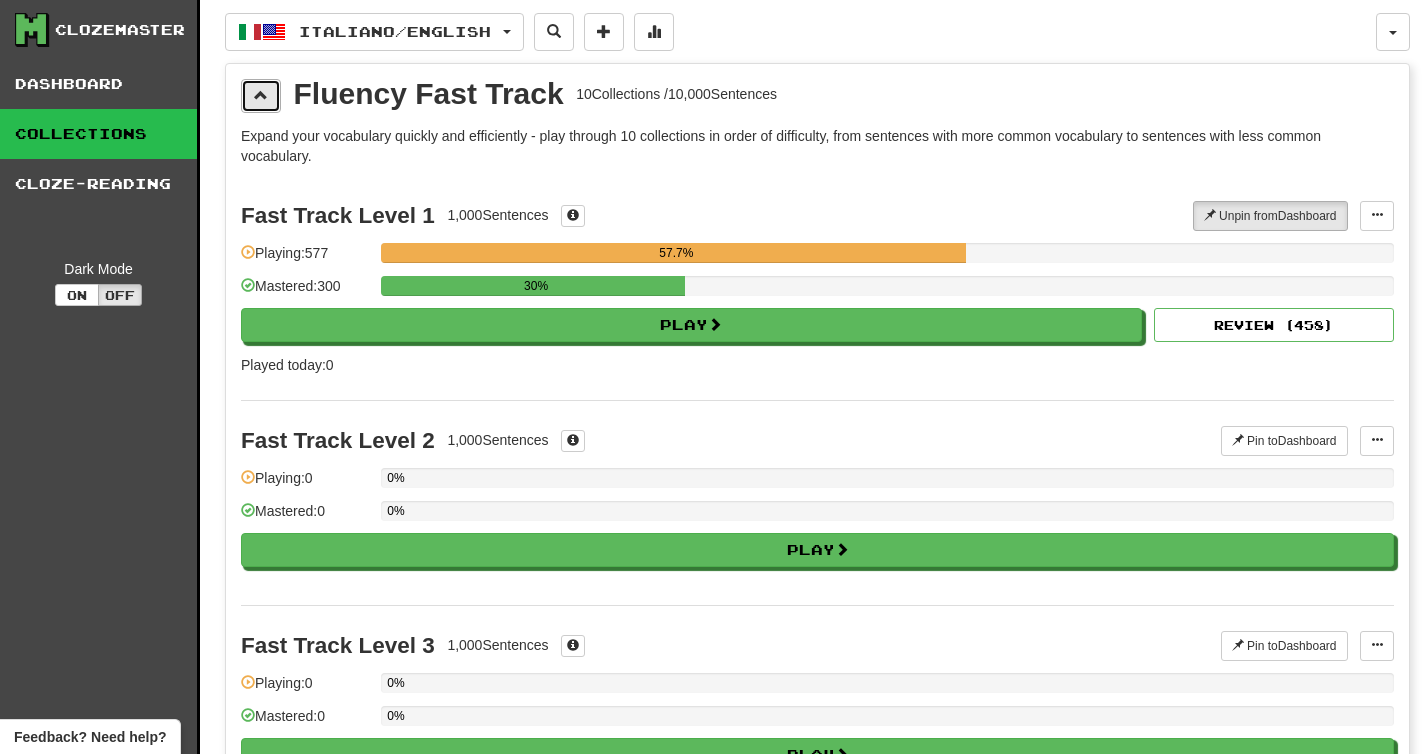 click at bounding box center (261, 96) 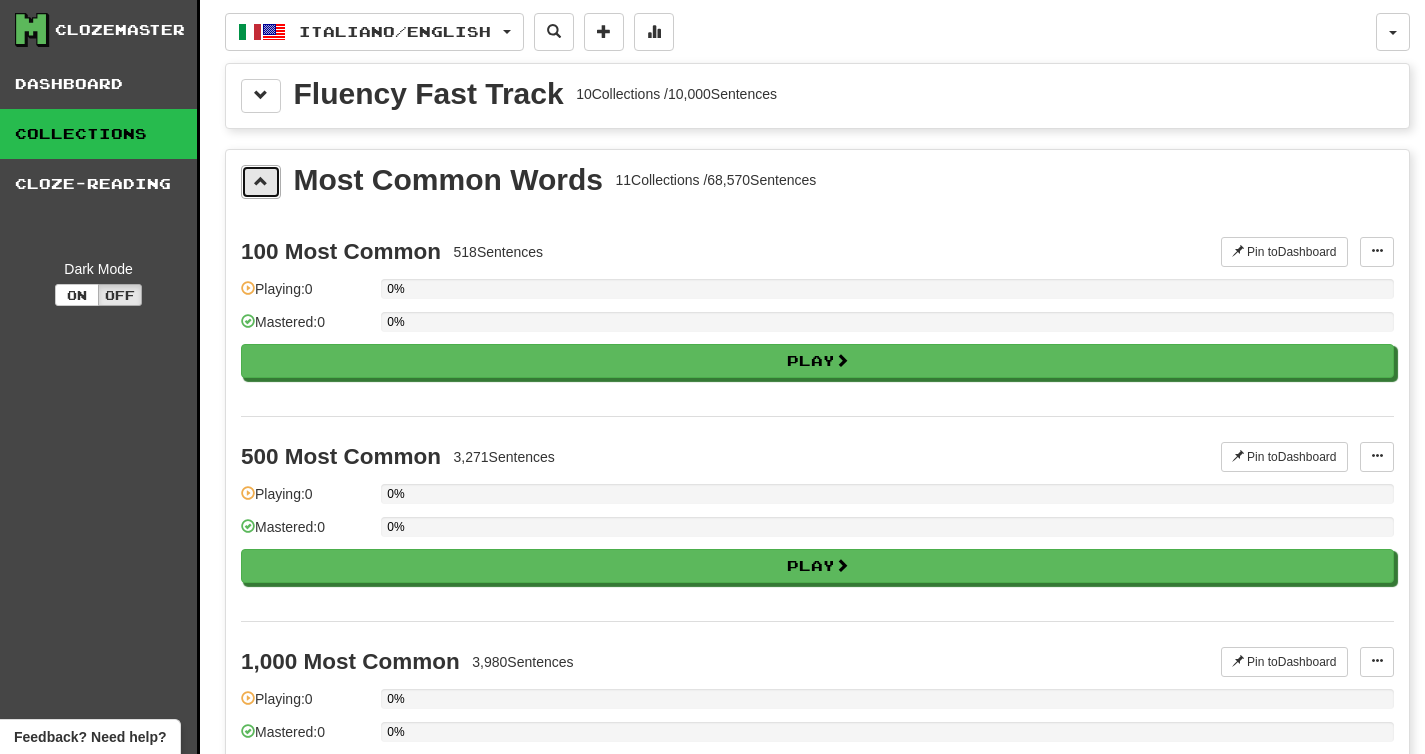 click at bounding box center (261, 182) 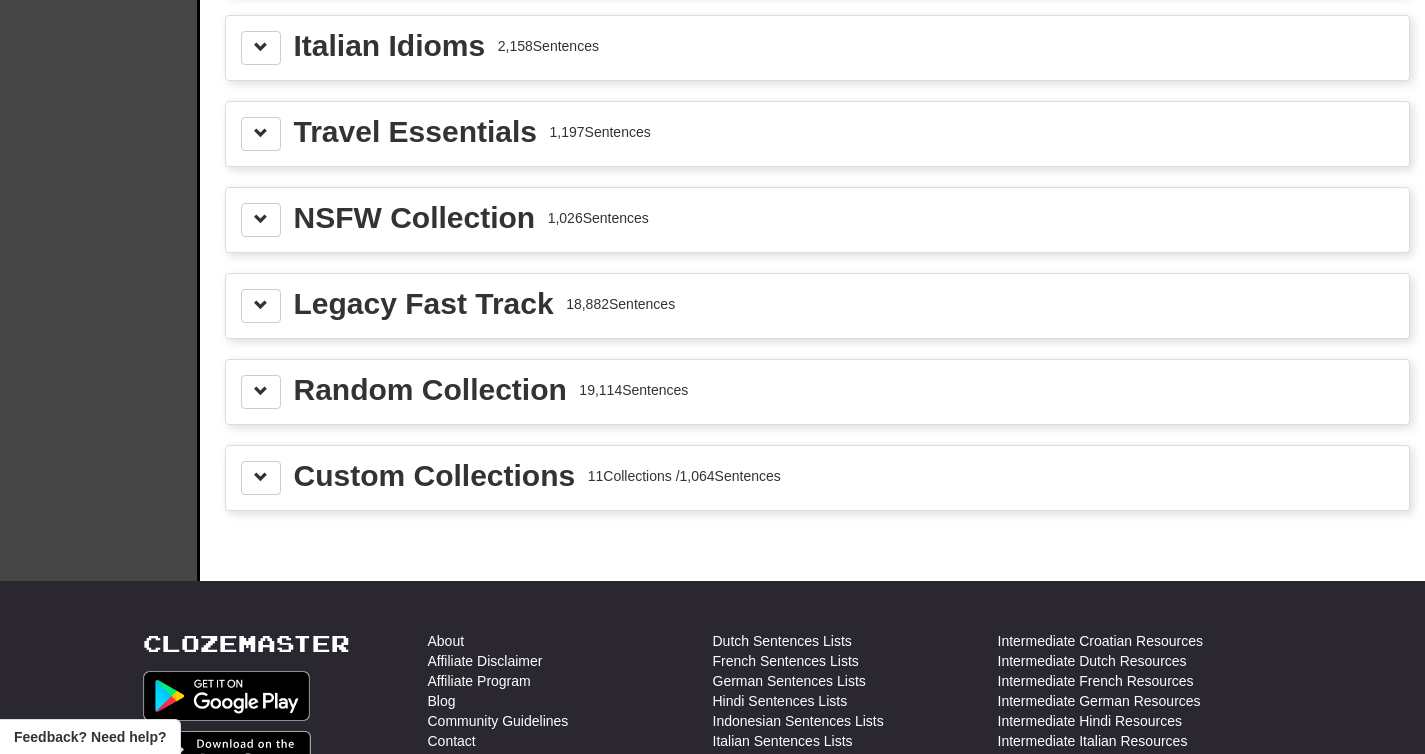 scroll, scrollTop: 0, scrollLeft: 0, axis: both 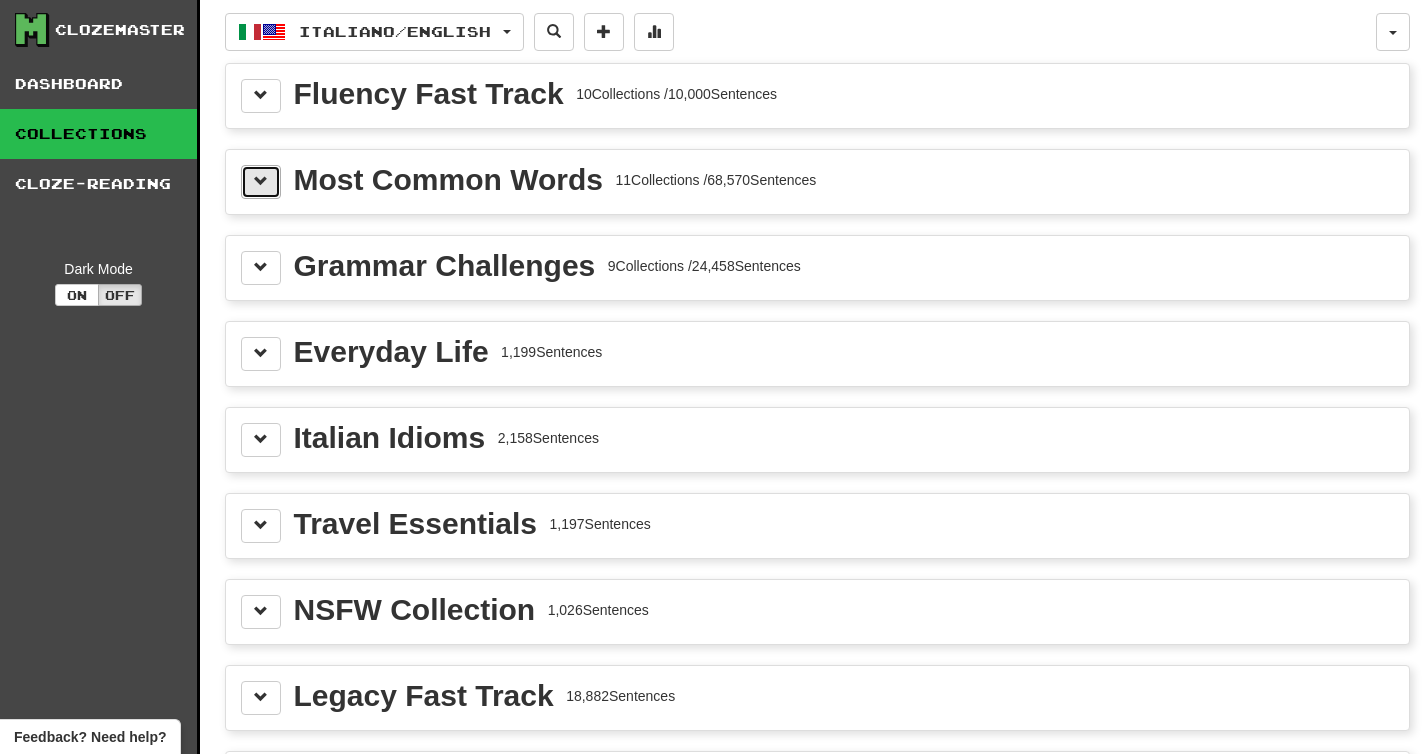 click at bounding box center [261, 182] 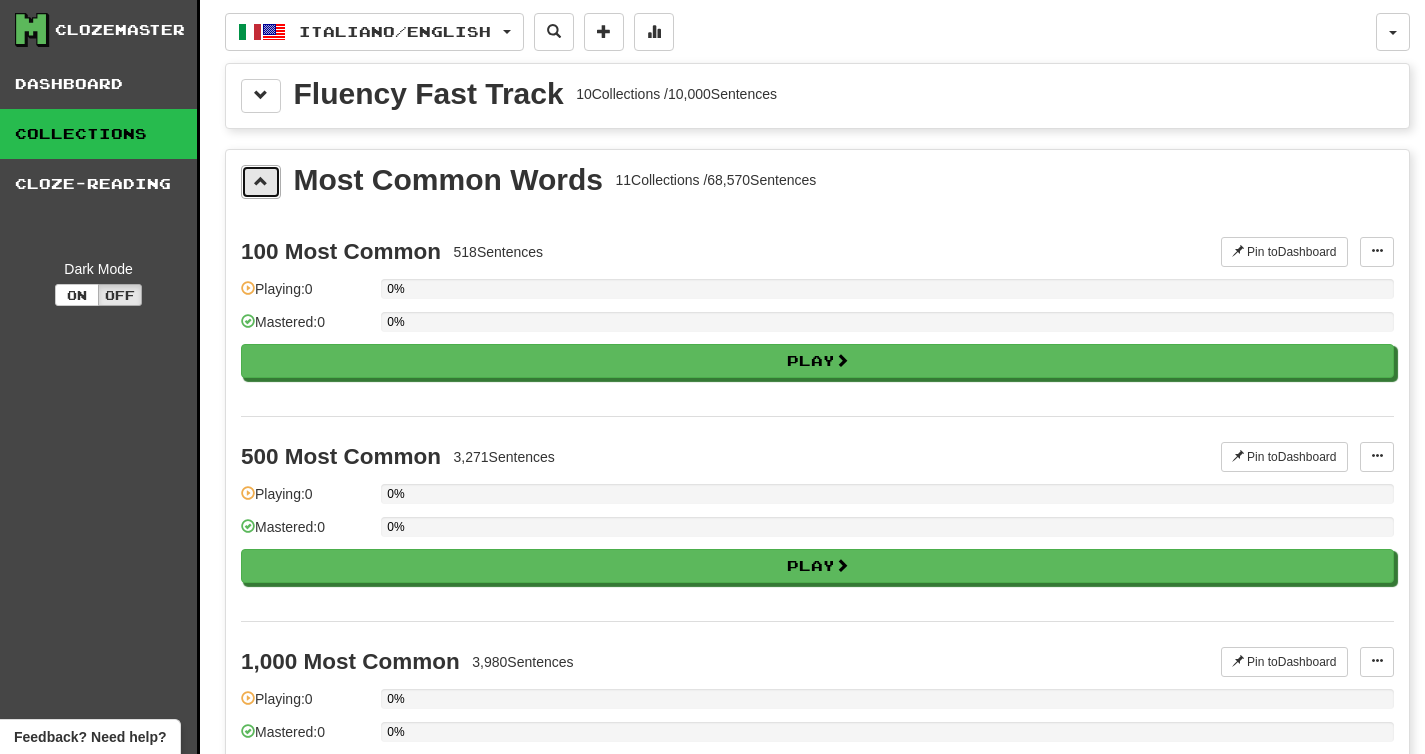 click at bounding box center [261, 181] 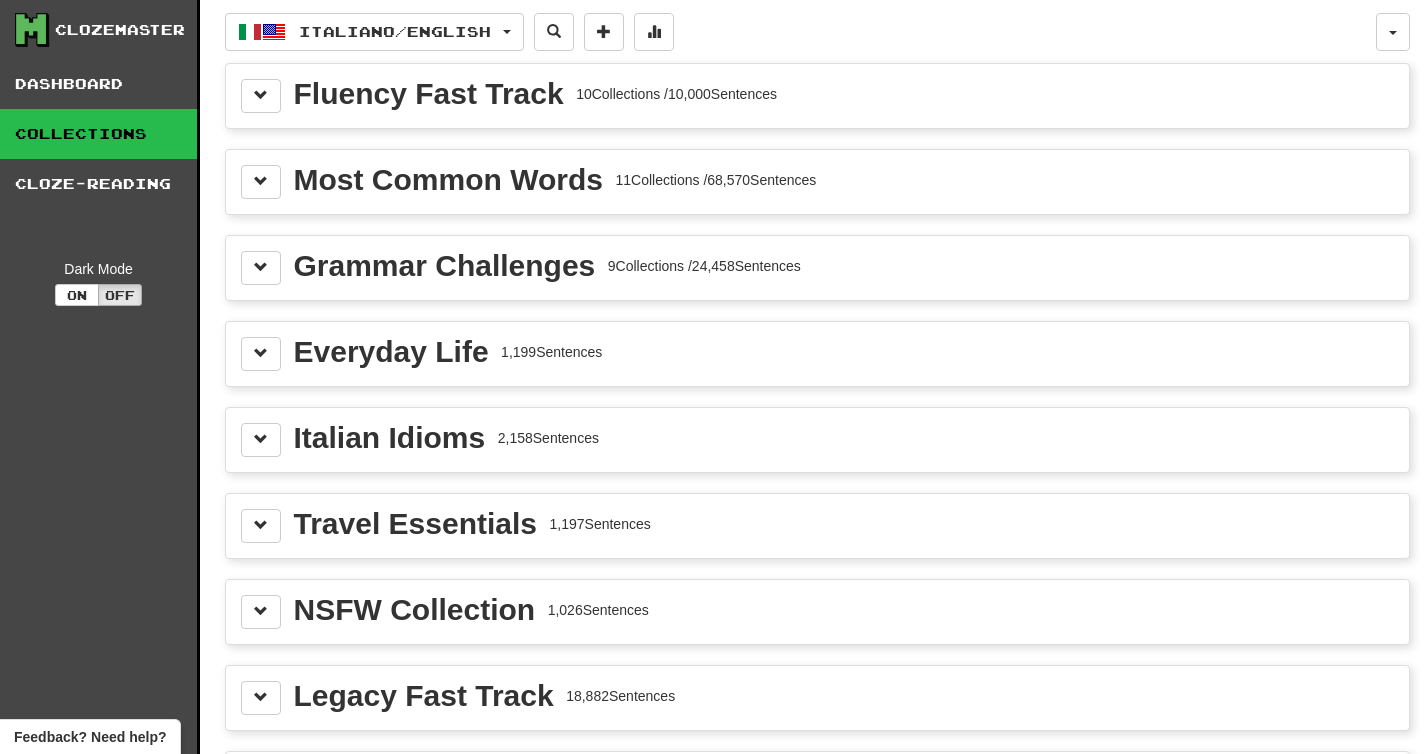 click on "Grammar Challenges 9  Collections /  24,458  Sentences" at bounding box center (817, 268) 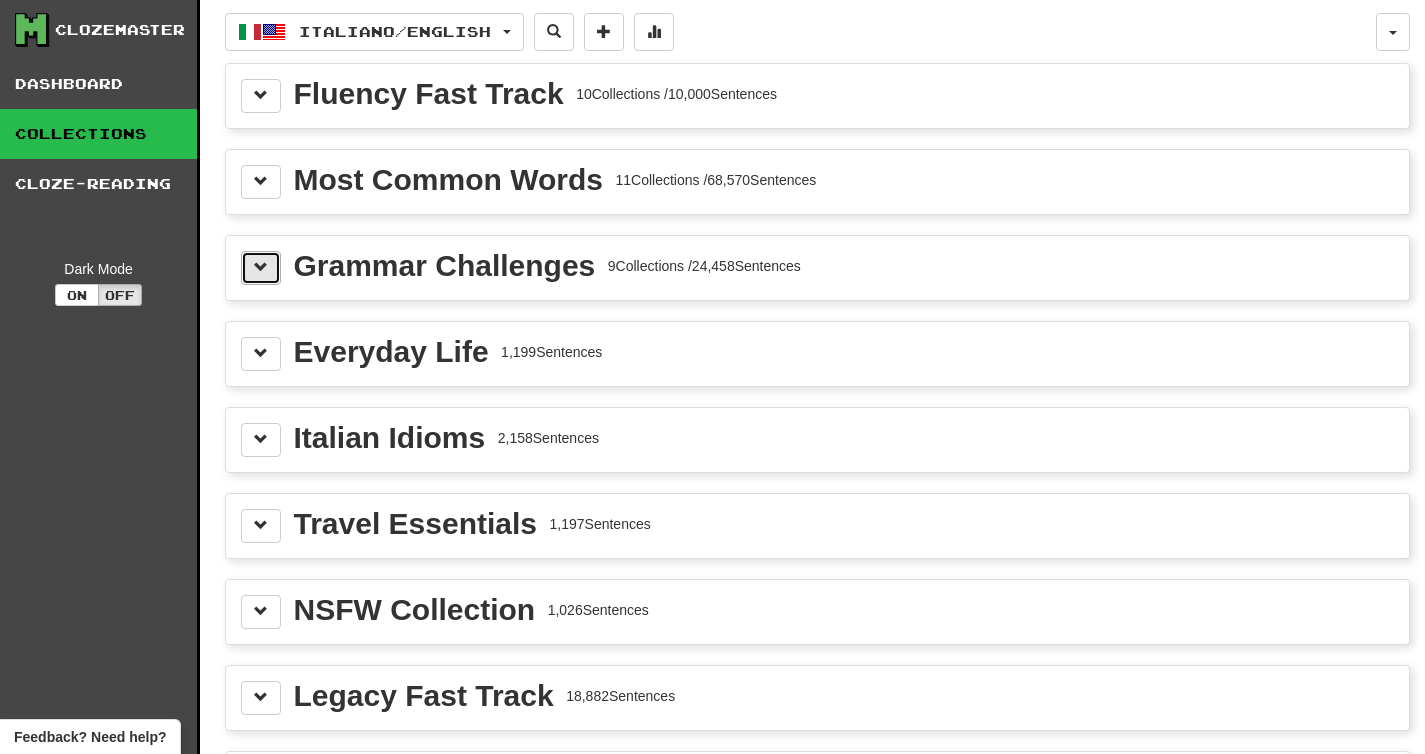 click at bounding box center [261, 268] 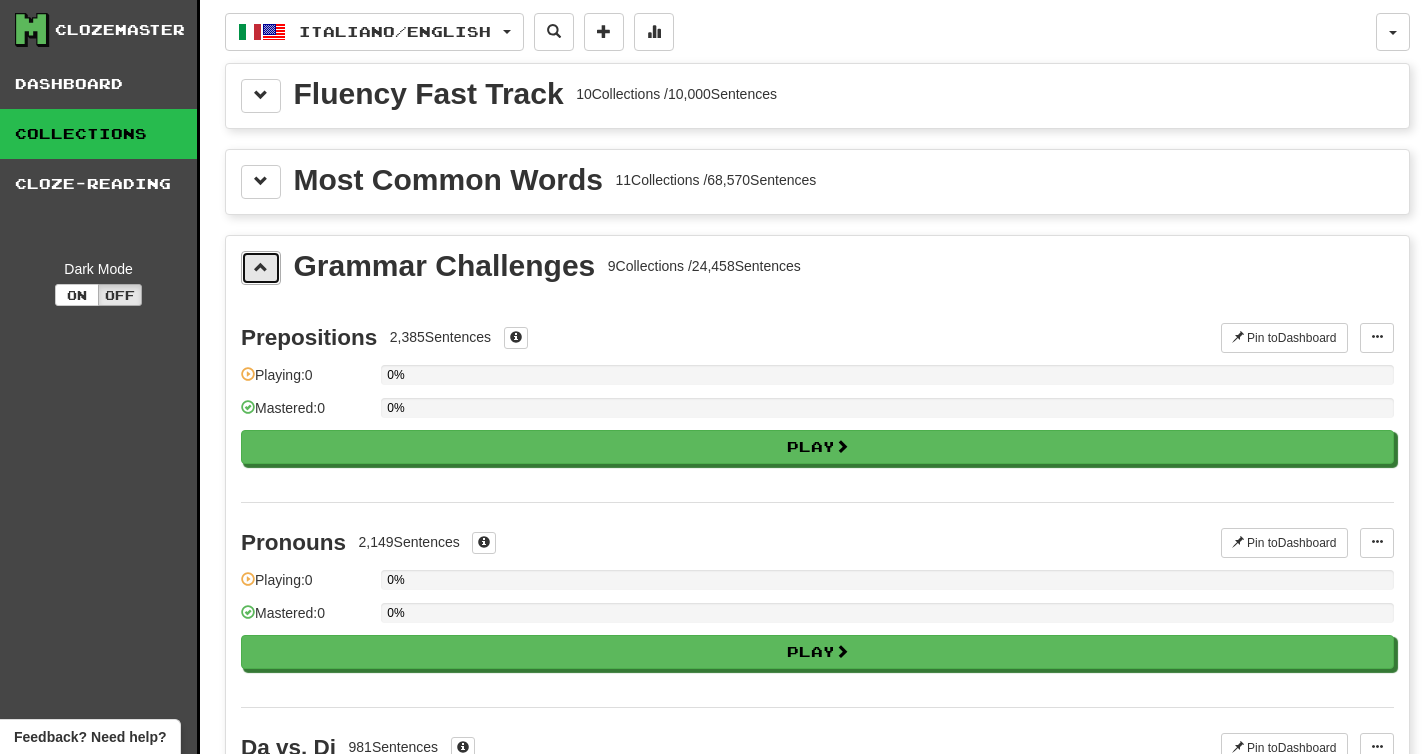 click at bounding box center [261, 268] 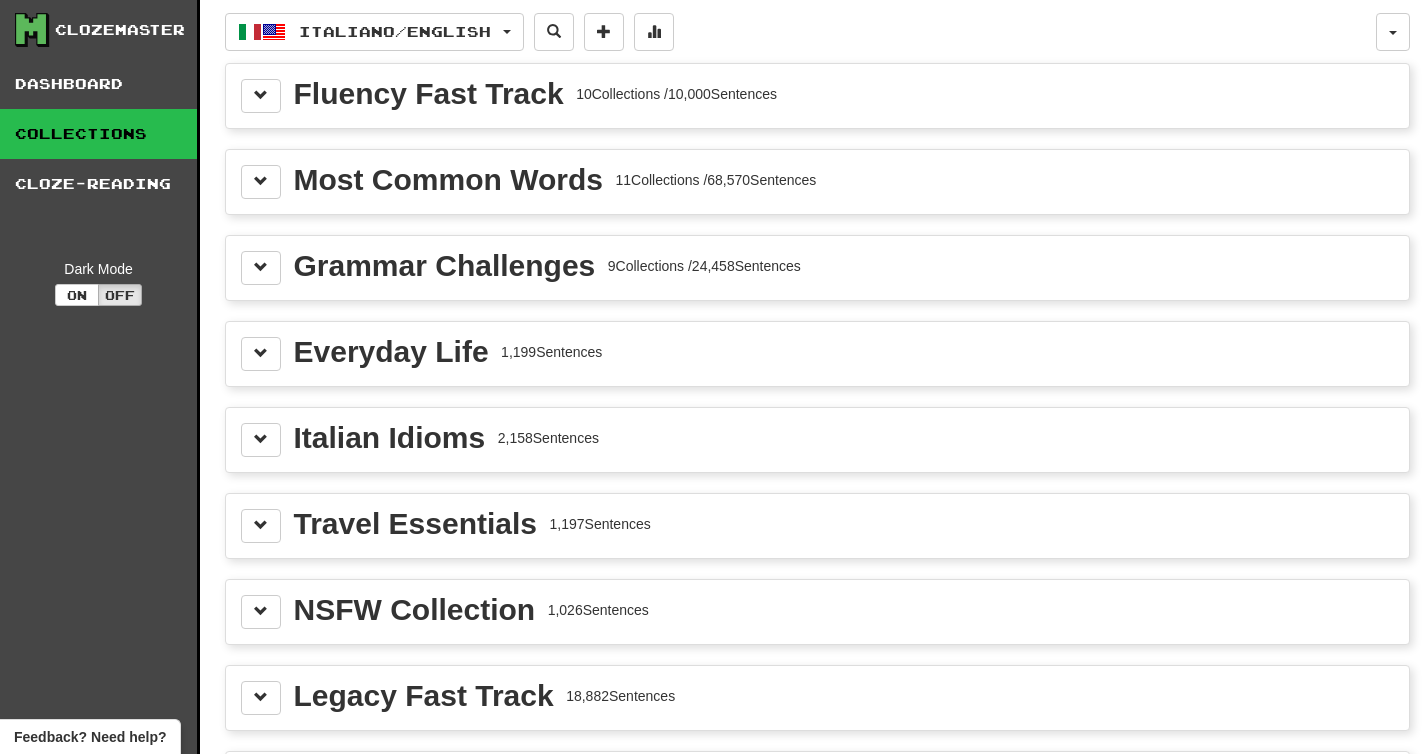click on "Everyday Life 1,199  Sentences" at bounding box center (817, 354) 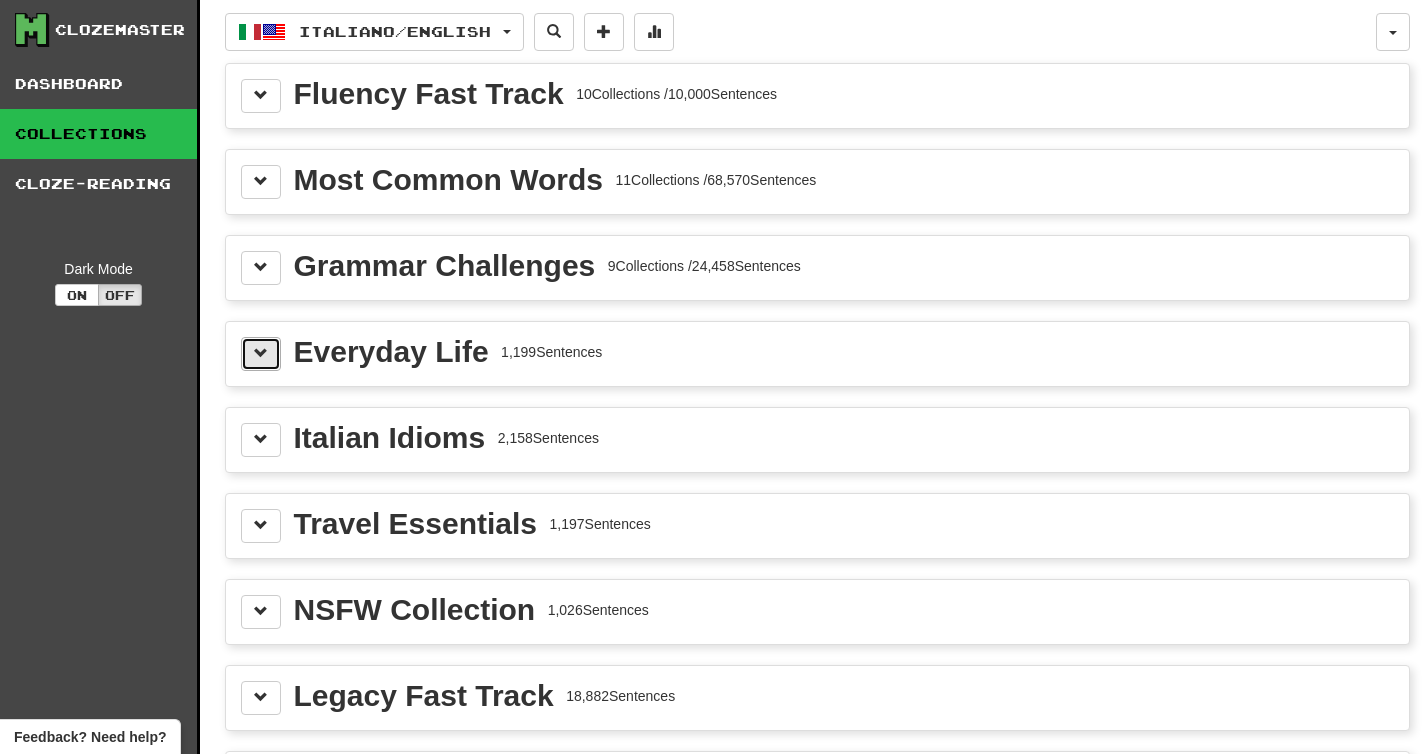 click at bounding box center [261, 354] 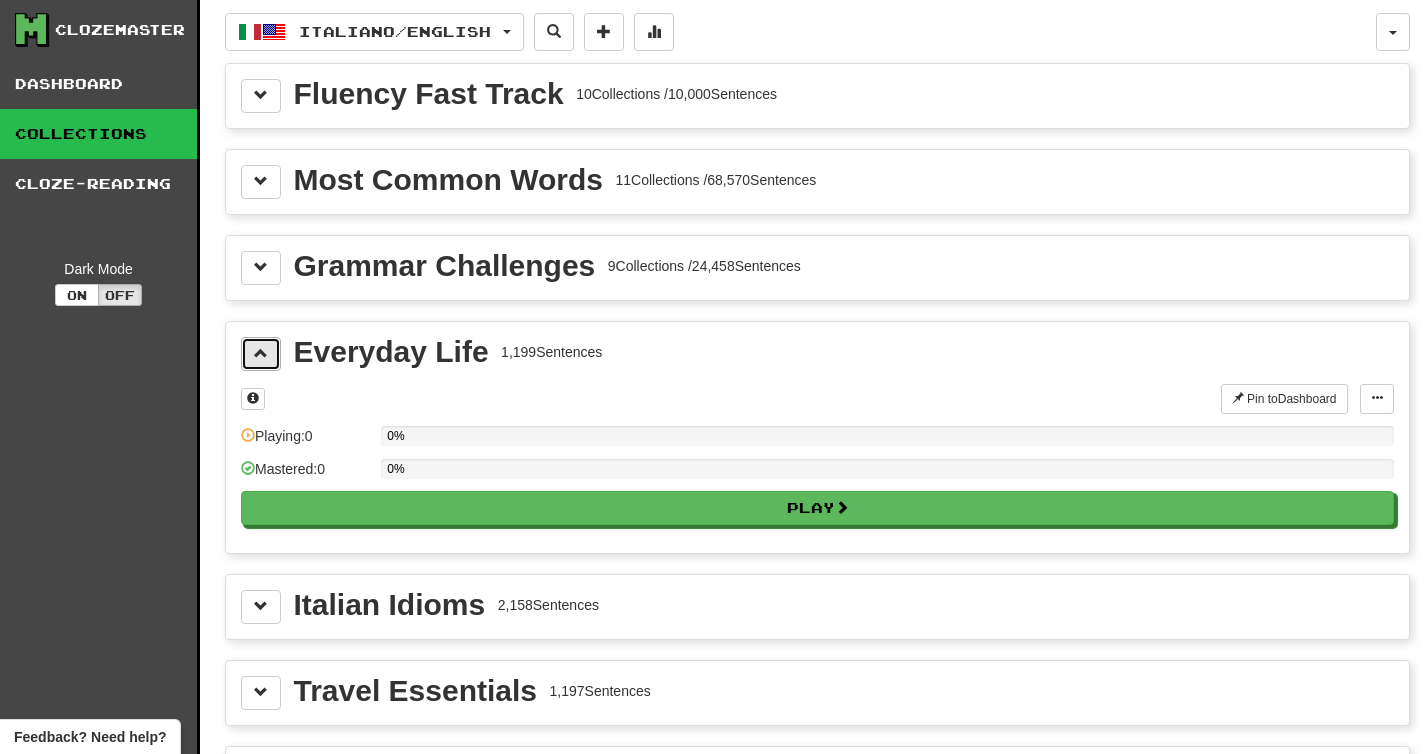 click at bounding box center [261, 354] 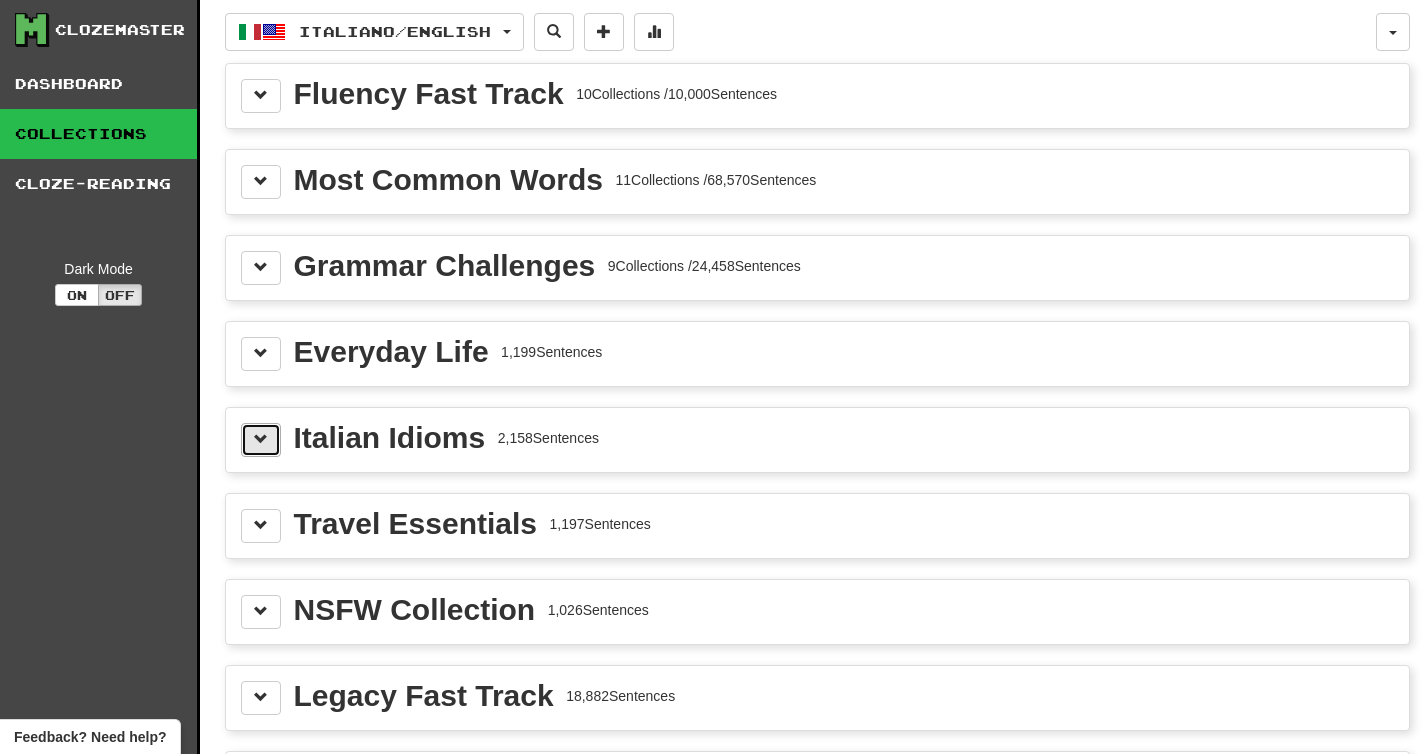click at bounding box center [261, 440] 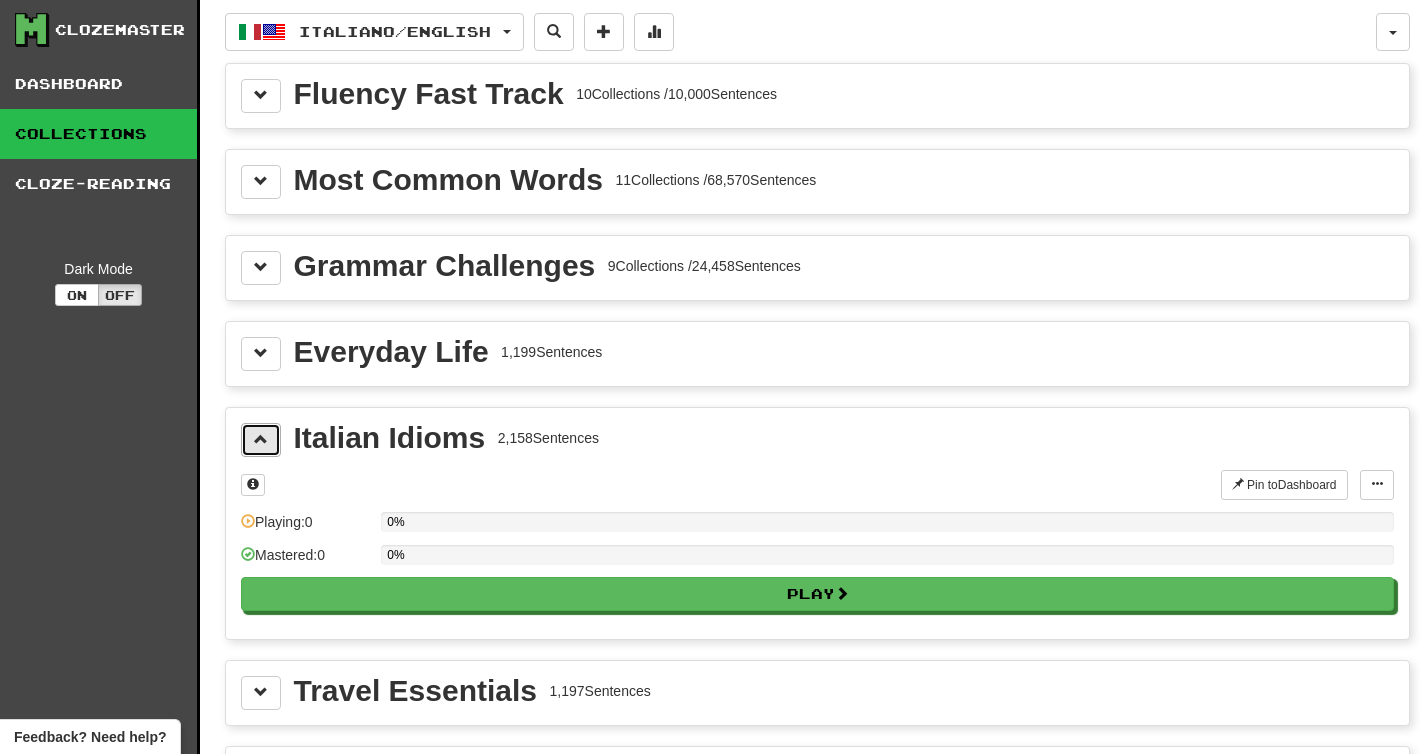 click at bounding box center (261, 440) 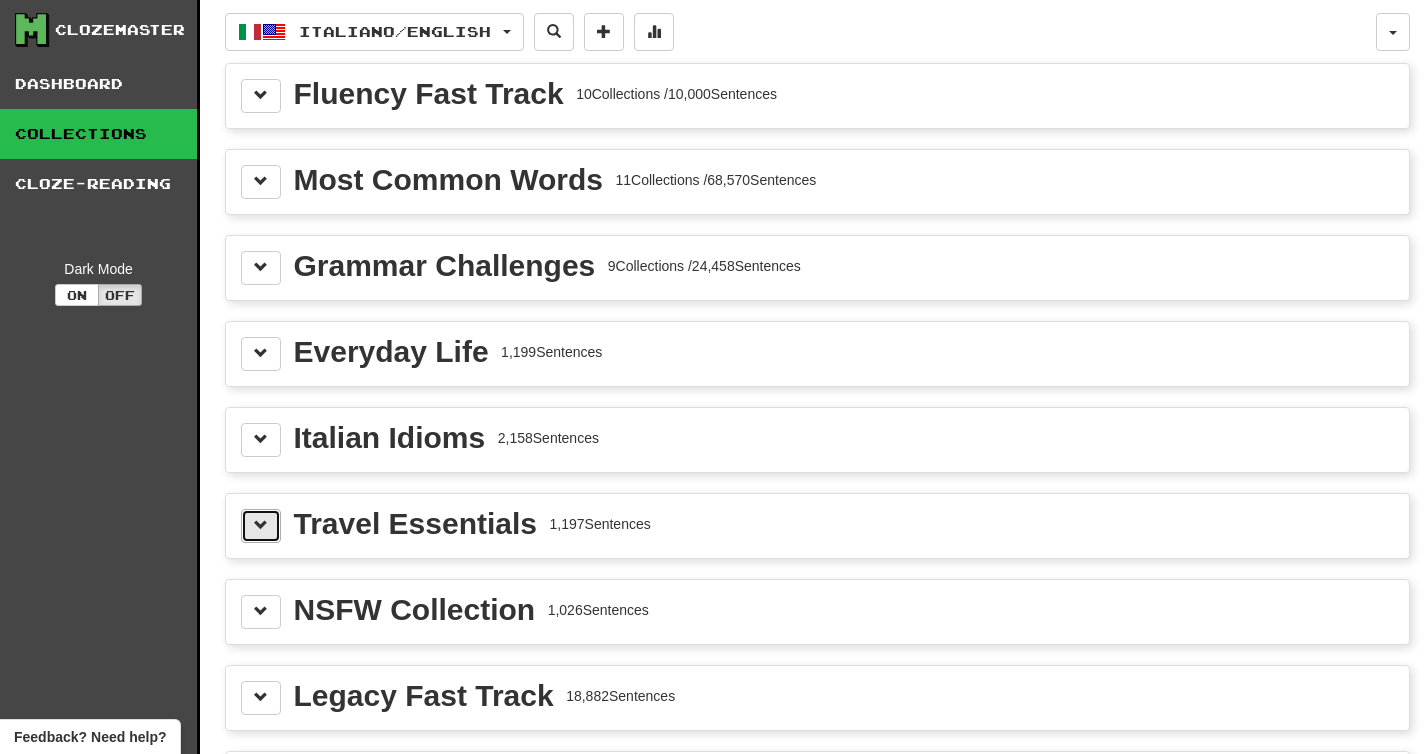 click at bounding box center (261, 526) 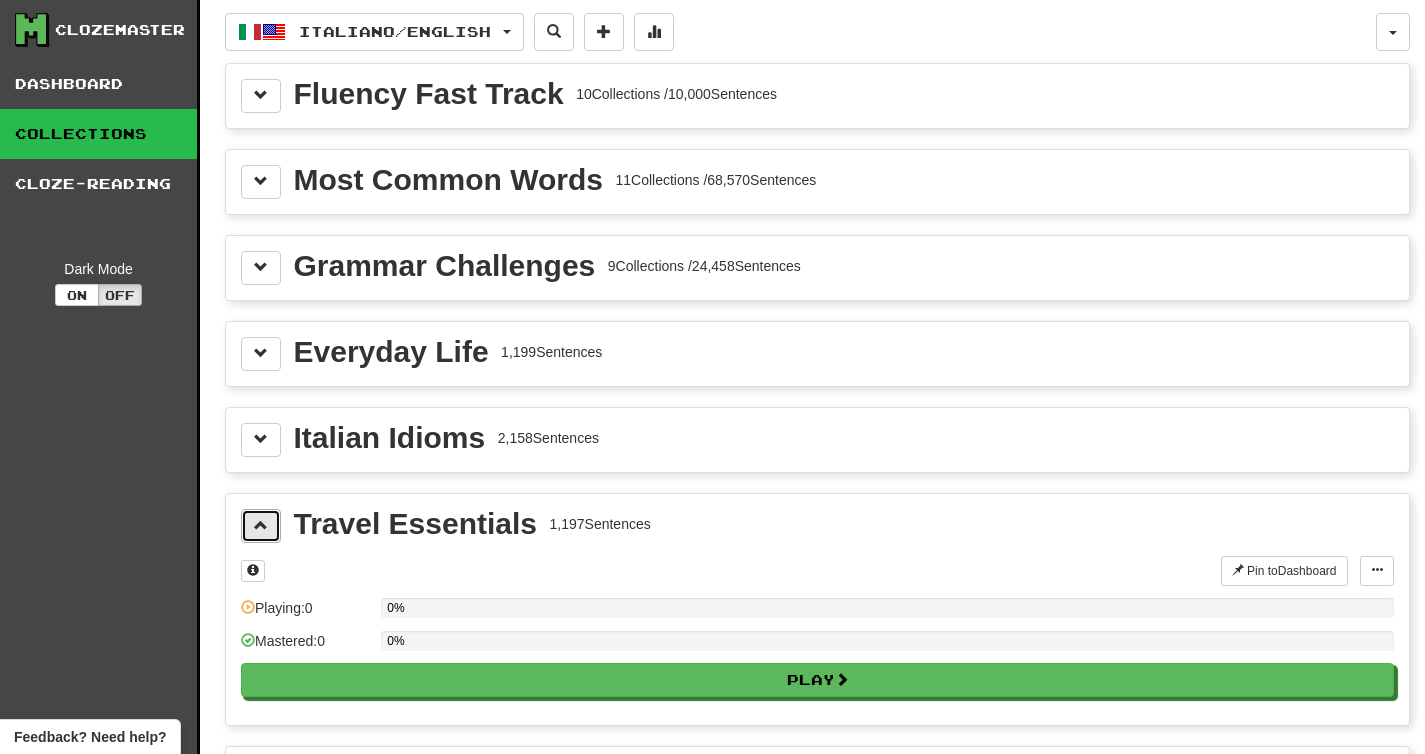 click at bounding box center [261, 525] 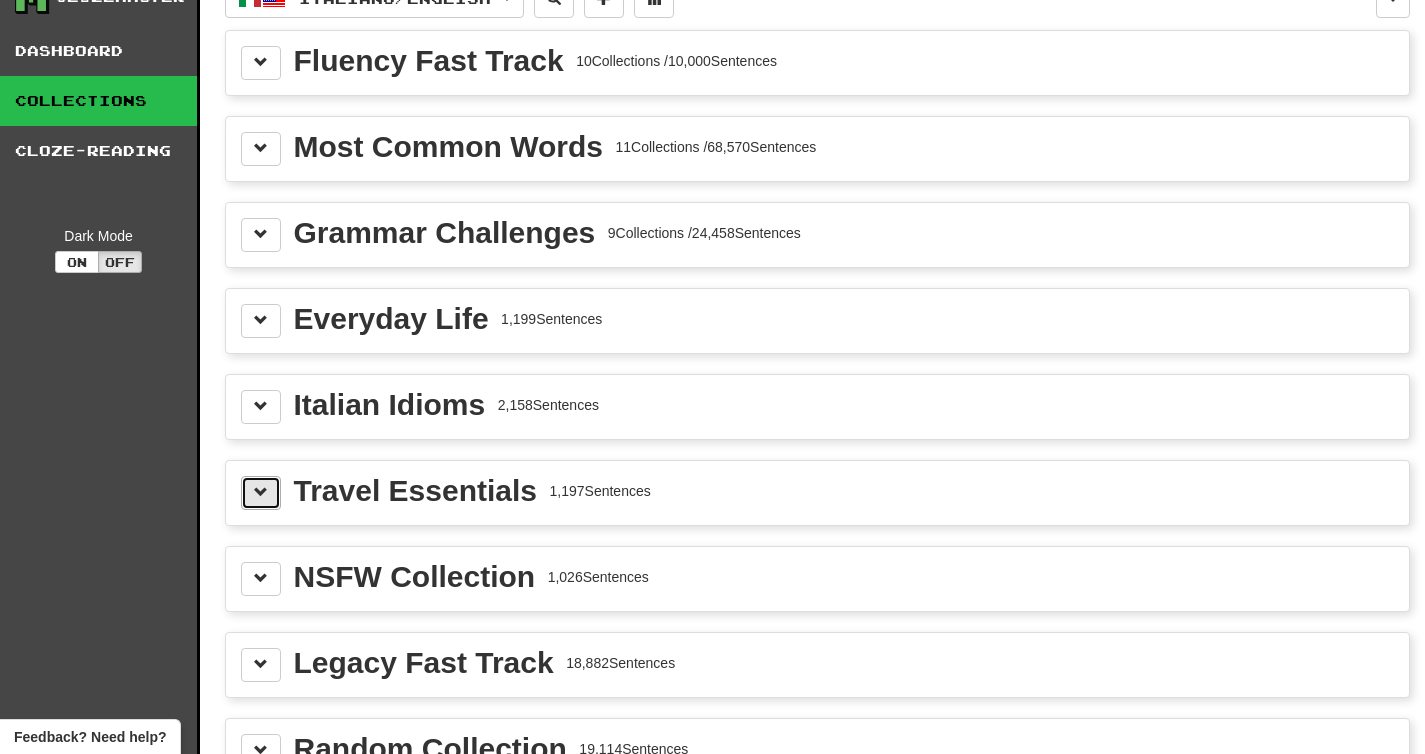 scroll, scrollTop: 34, scrollLeft: 0, axis: vertical 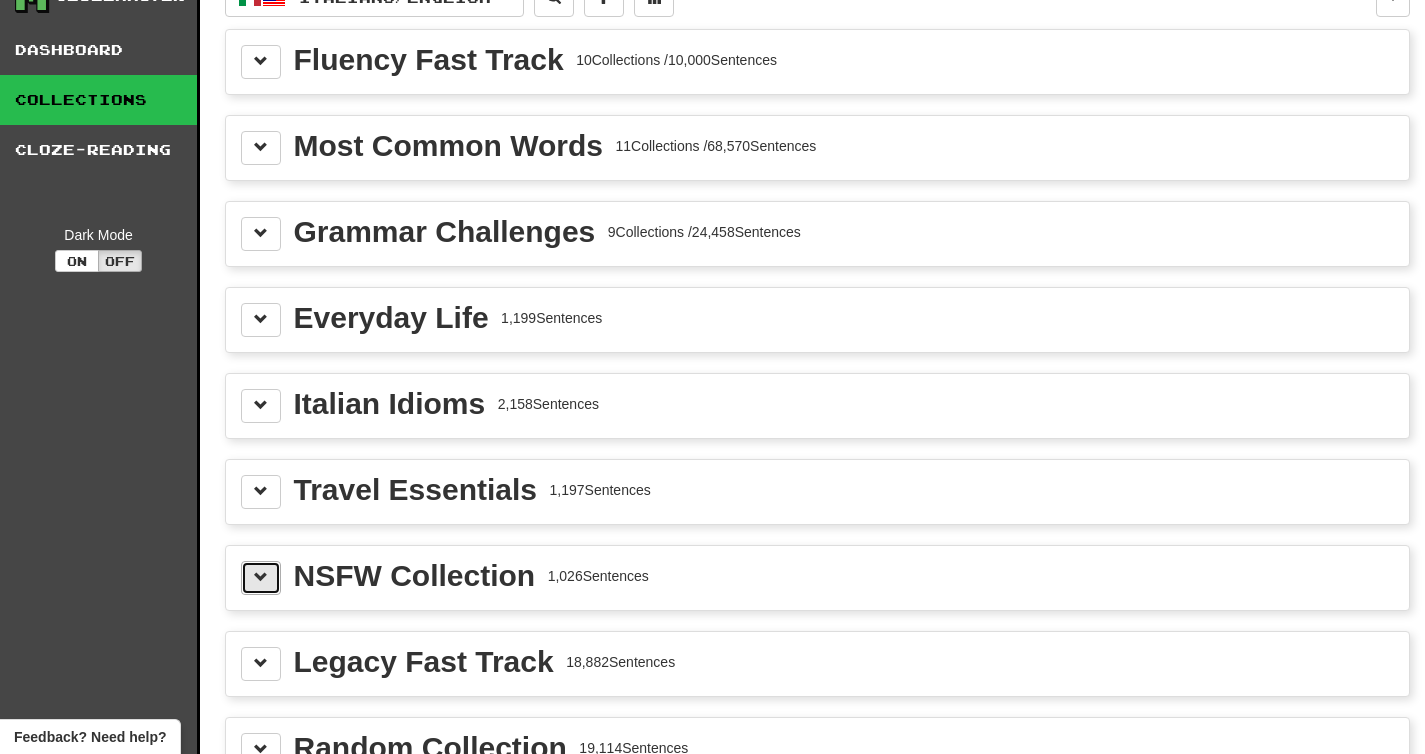 click at bounding box center [261, 577] 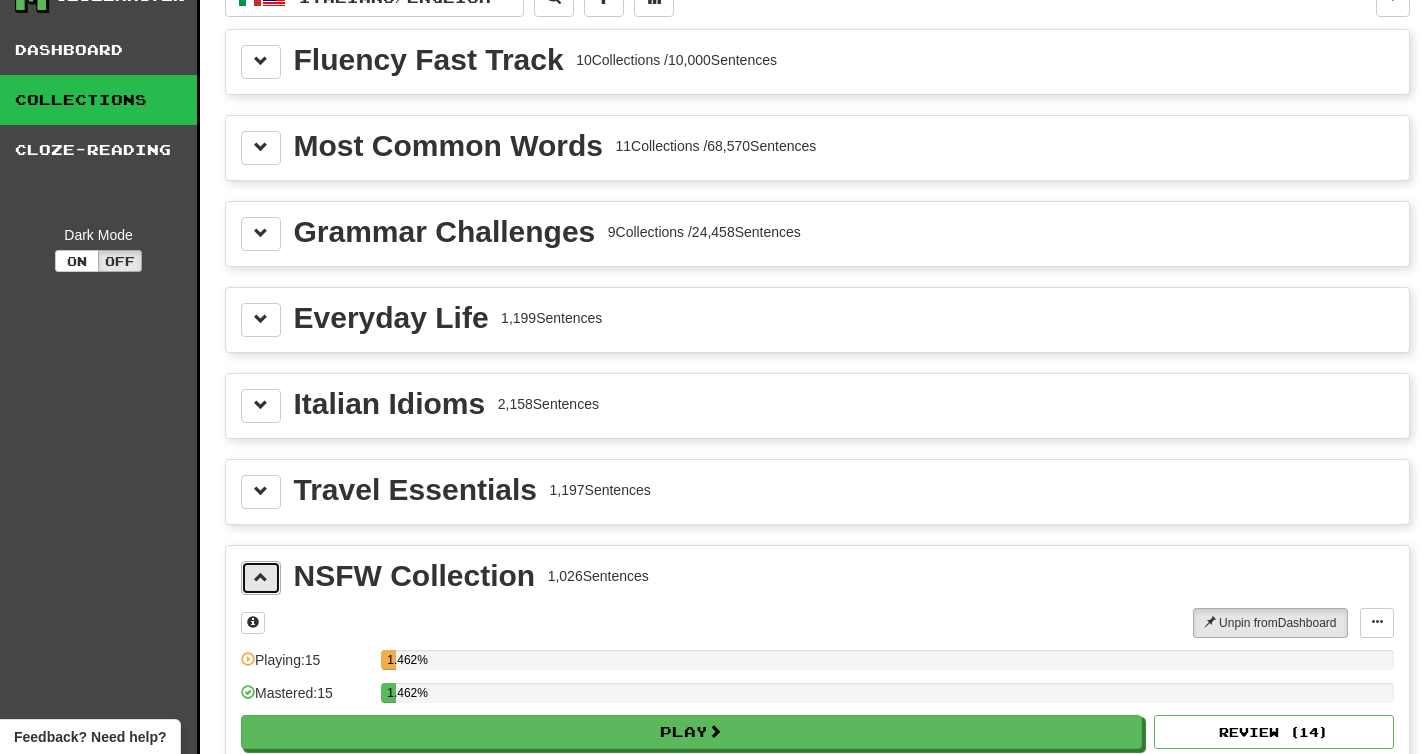 click at bounding box center (261, 578) 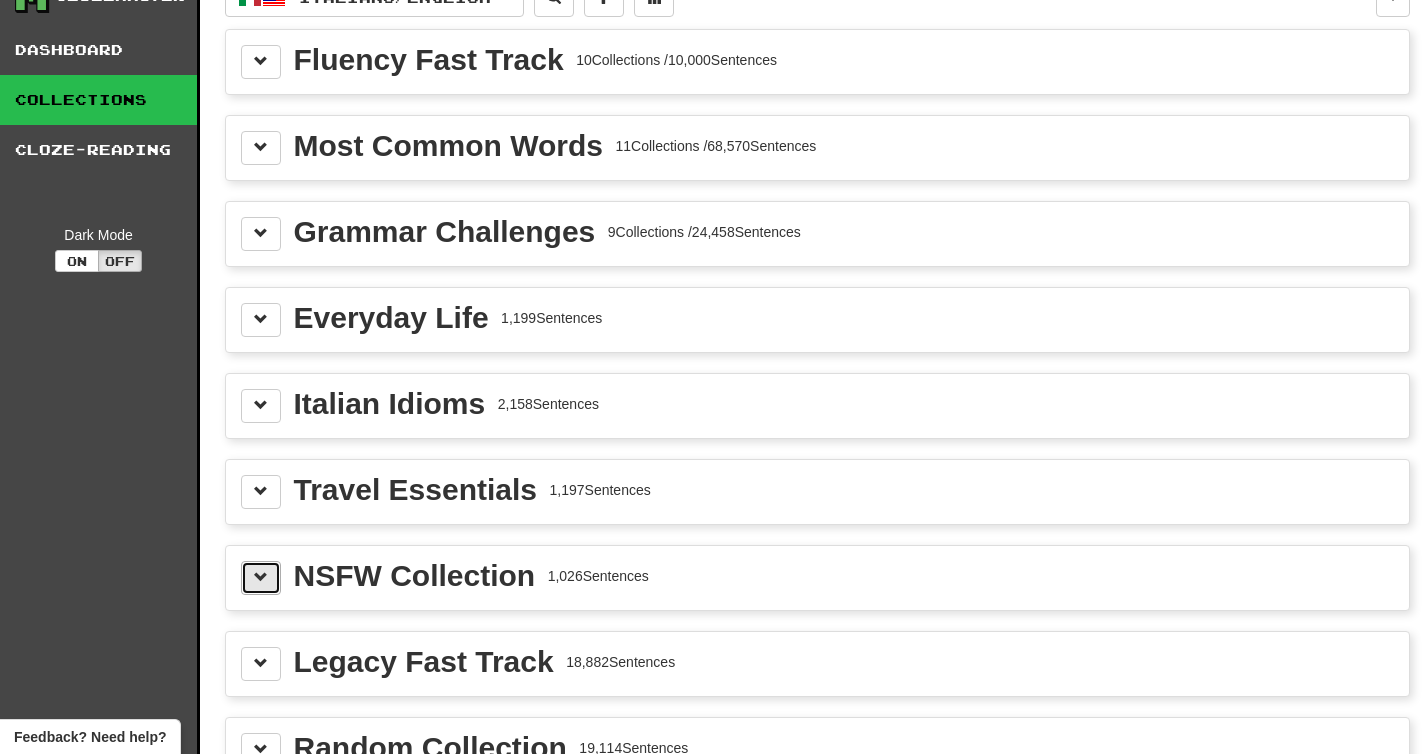 scroll, scrollTop: 371, scrollLeft: 0, axis: vertical 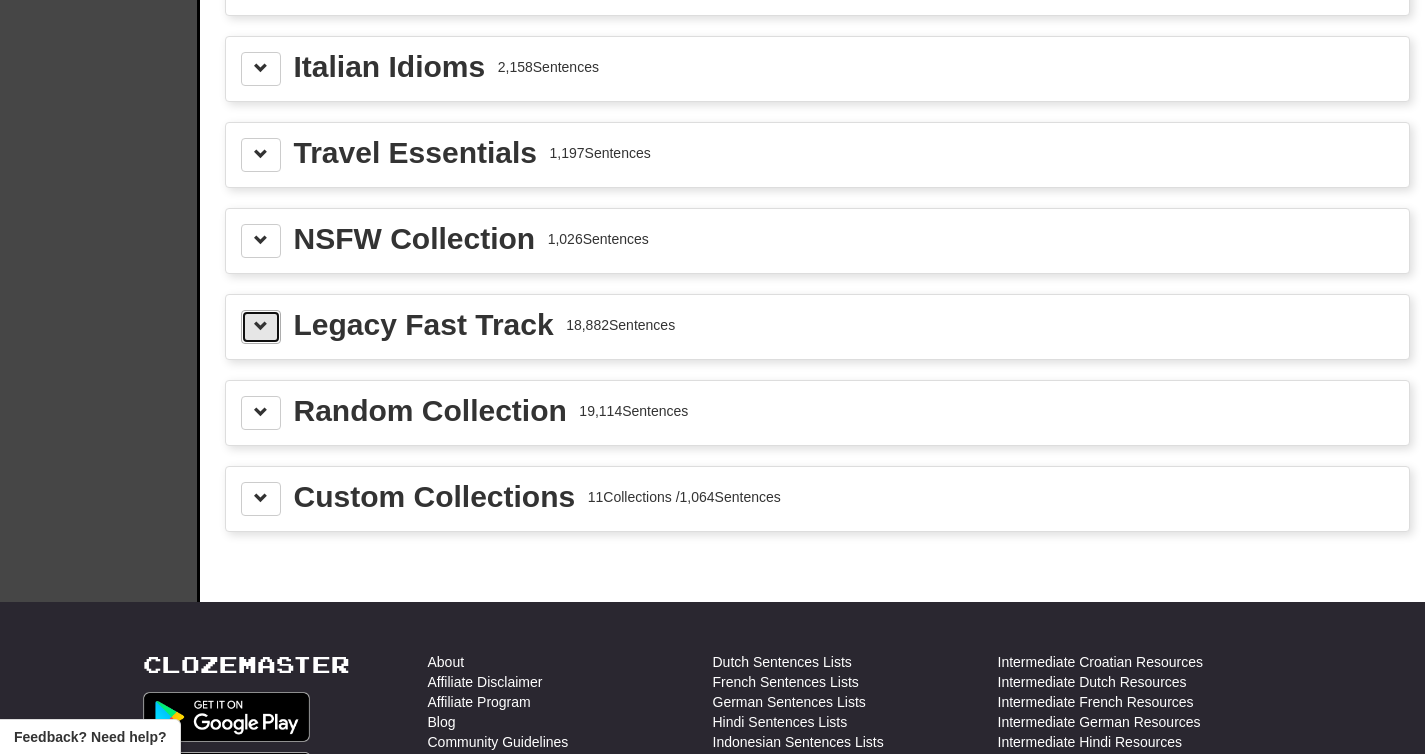 click at bounding box center [261, 327] 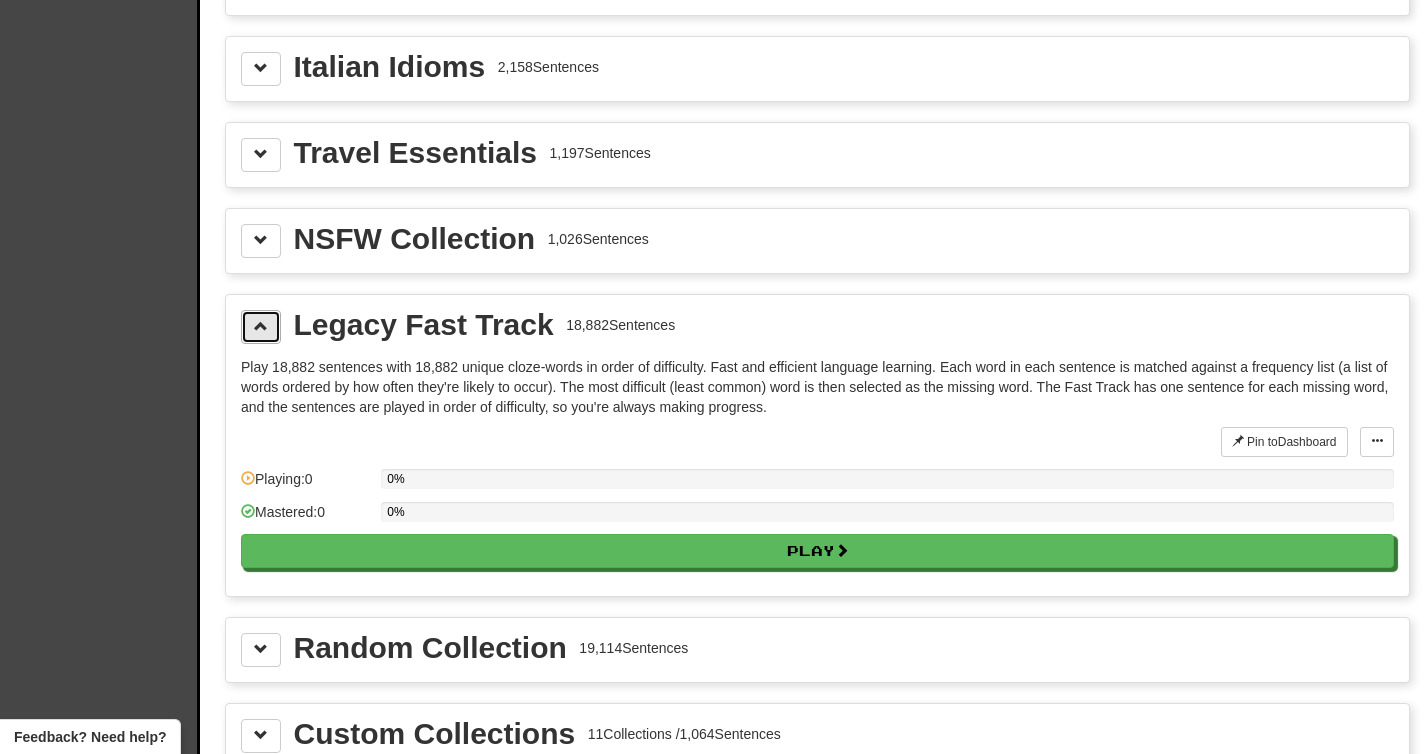 click at bounding box center [261, 327] 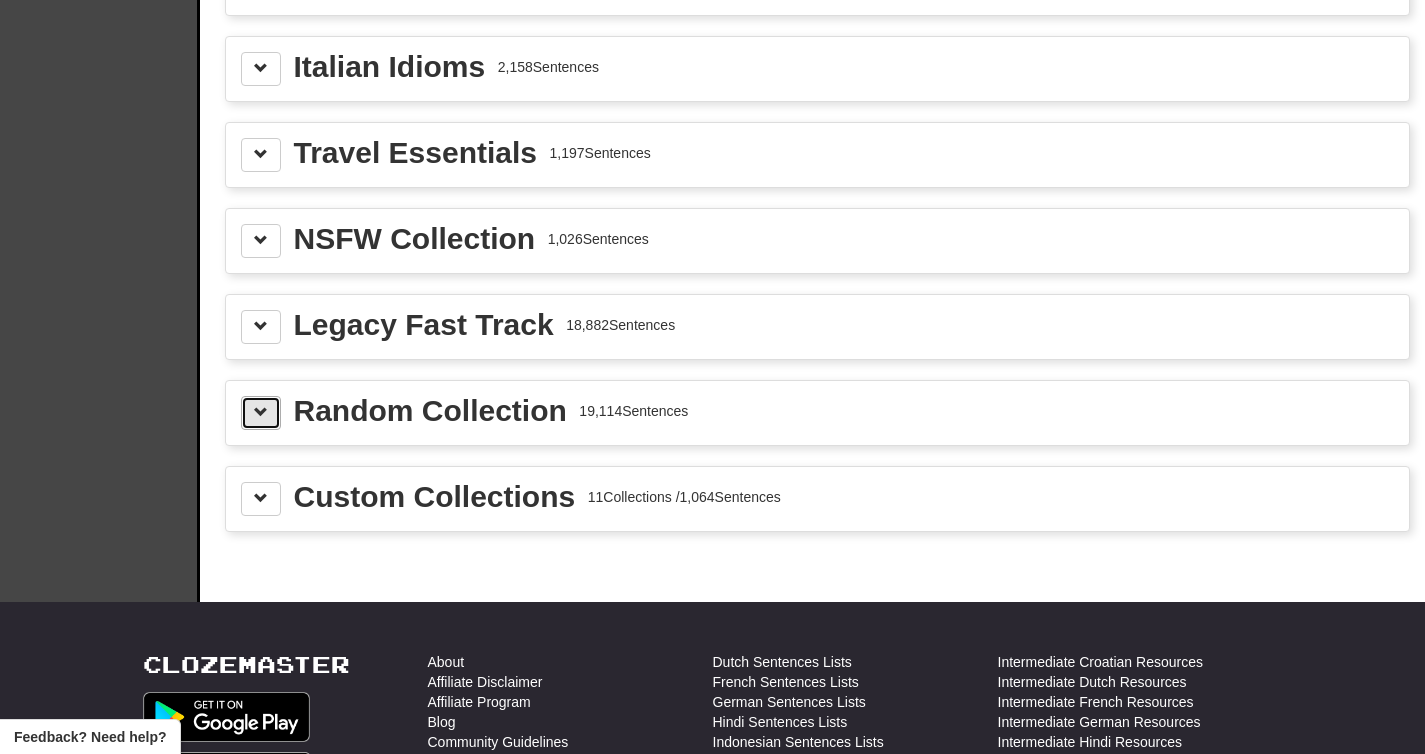 click at bounding box center (261, 413) 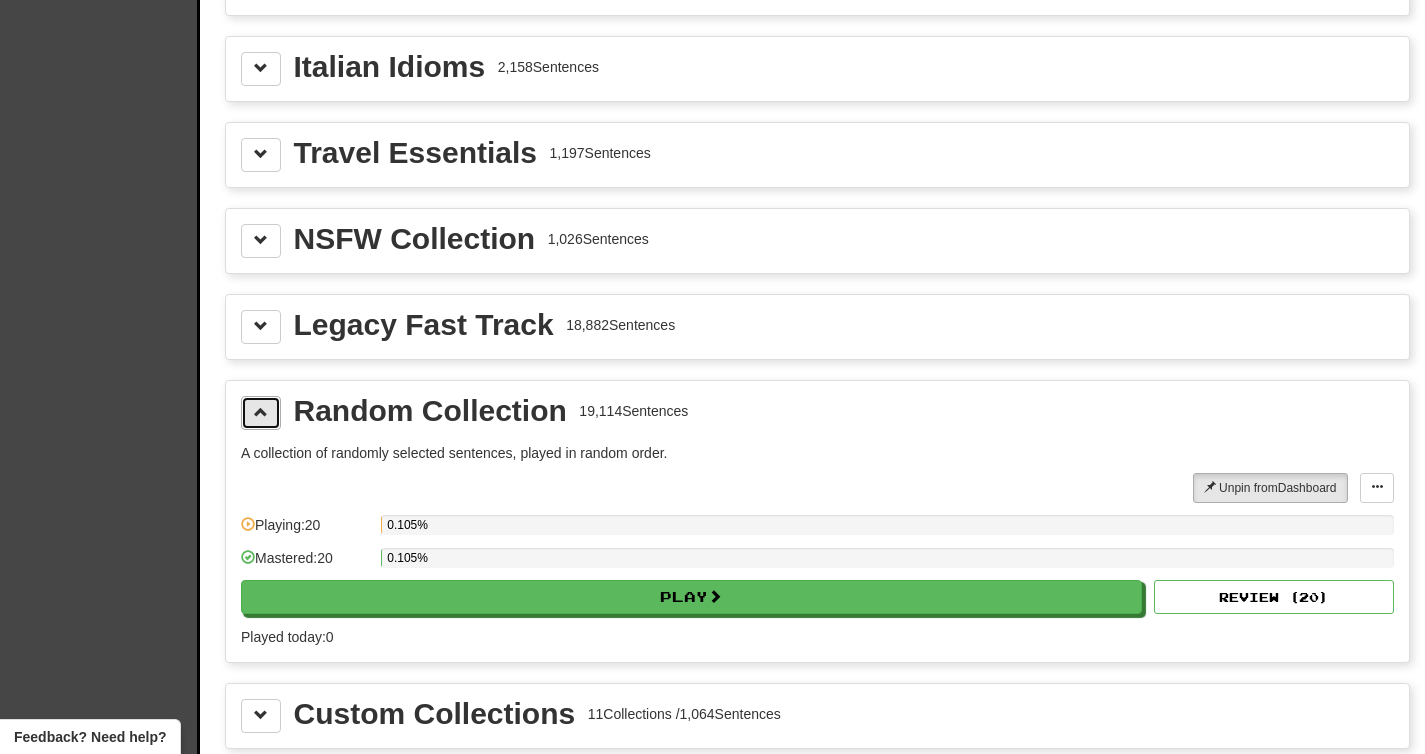 click at bounding box center [261, 413] 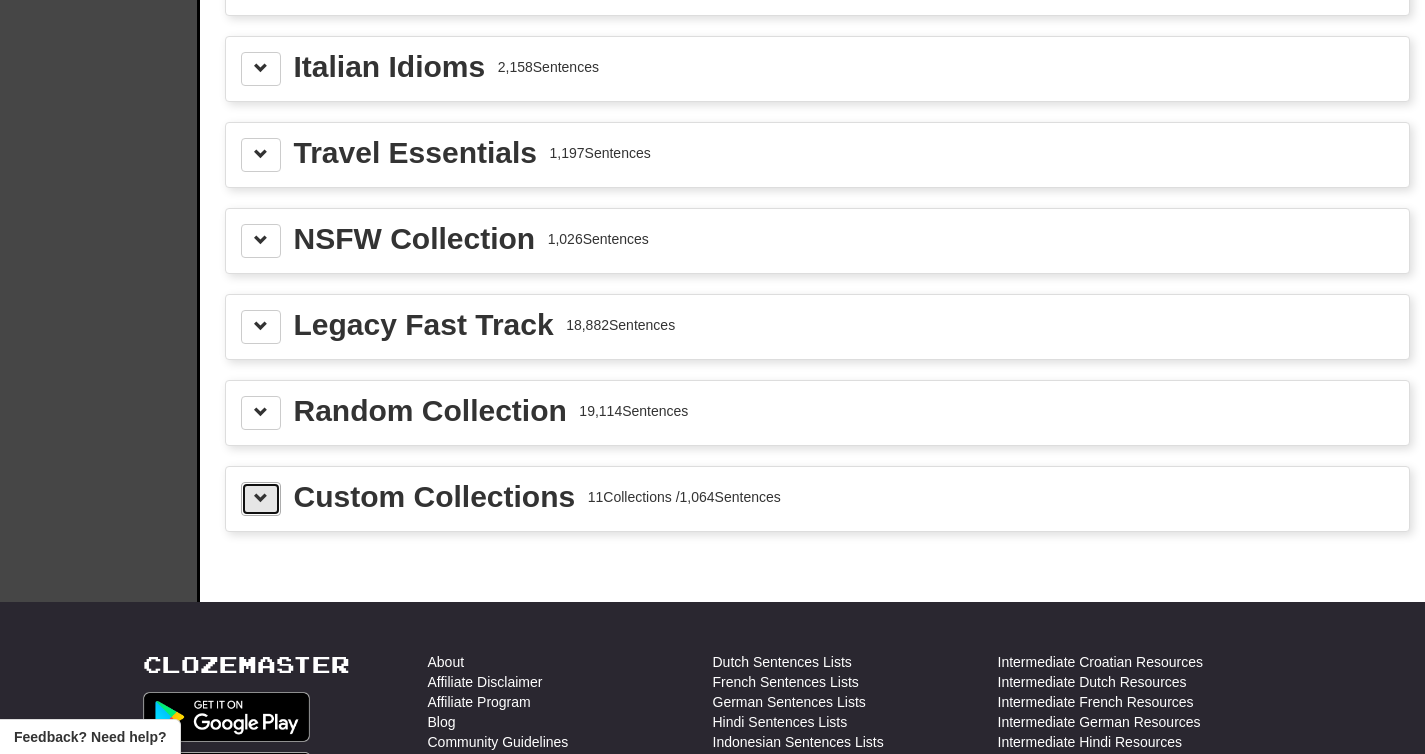 click at bounding box center [261, 499] 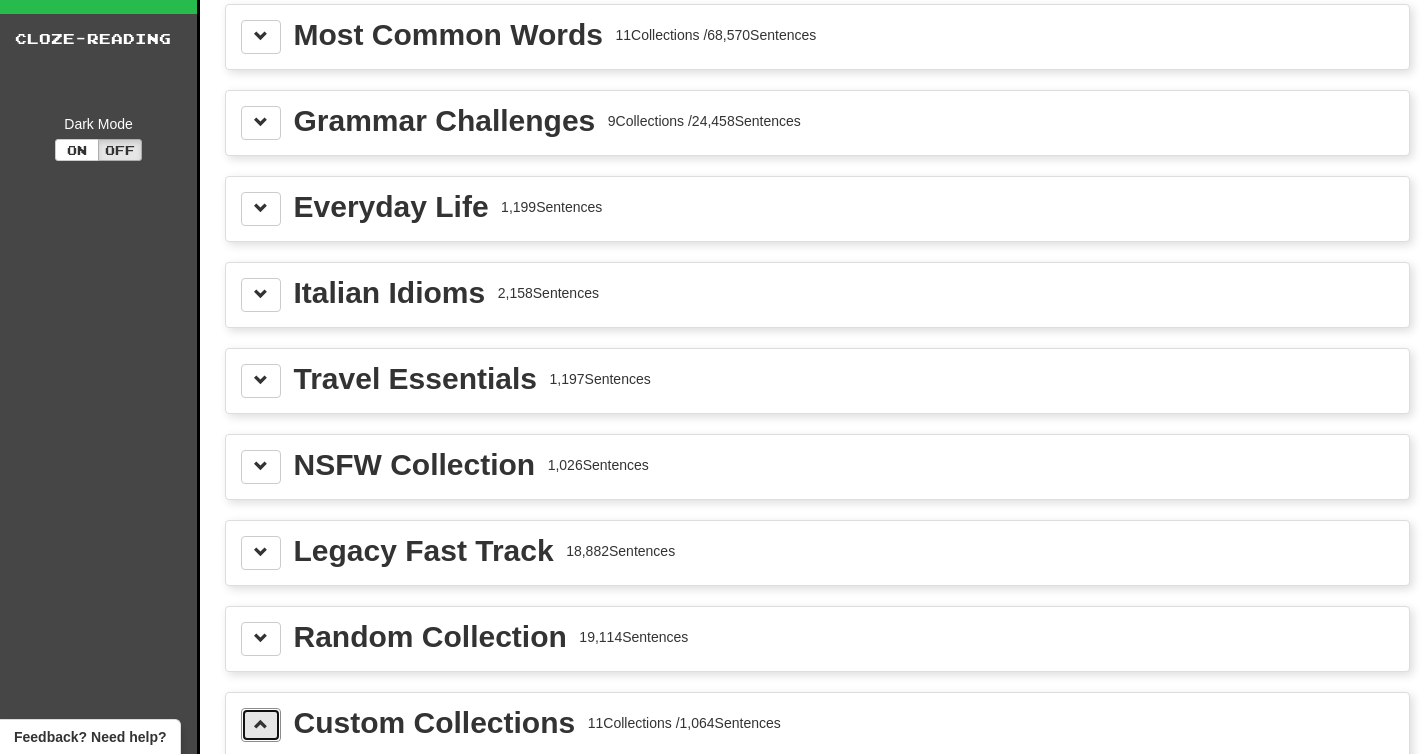 scroll, scrollTop: 0, scrollLeft: 0, axis: both 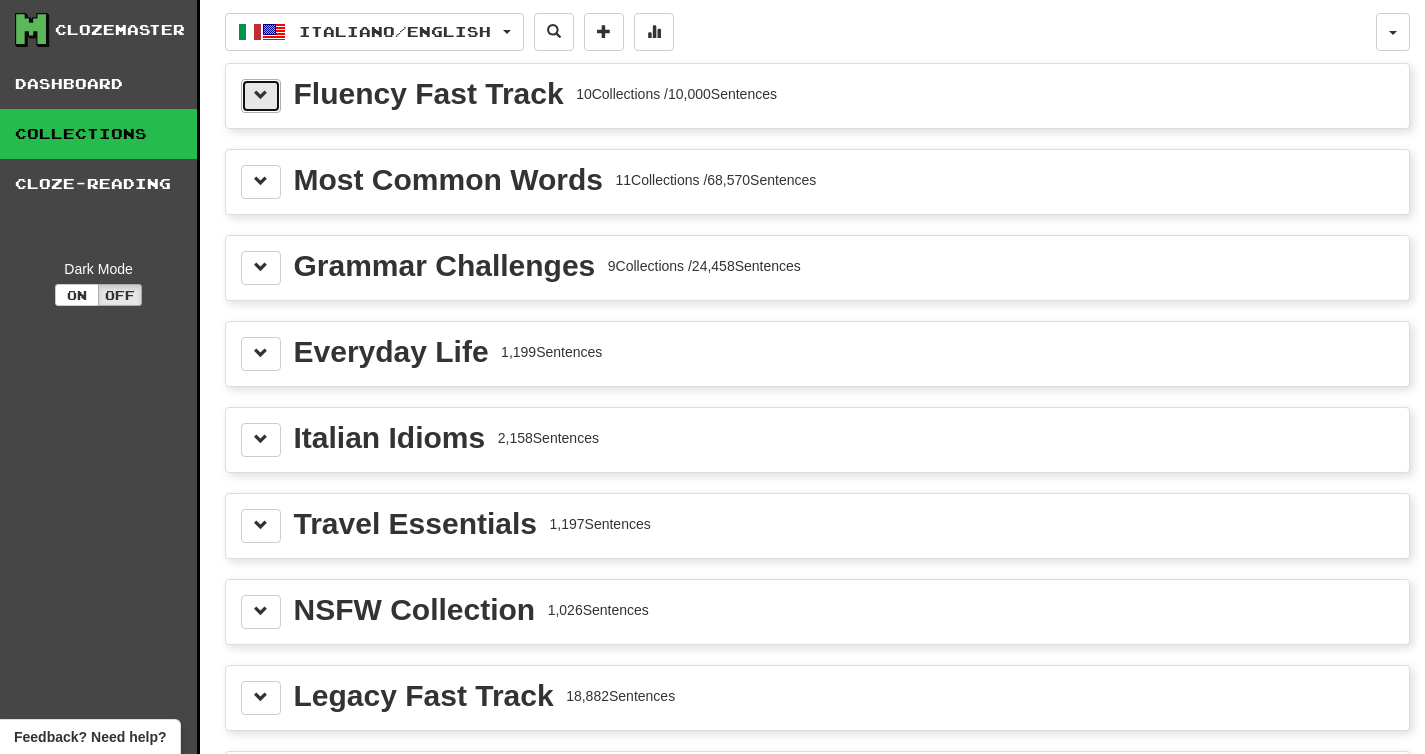 click at bounding box center [261, 95] 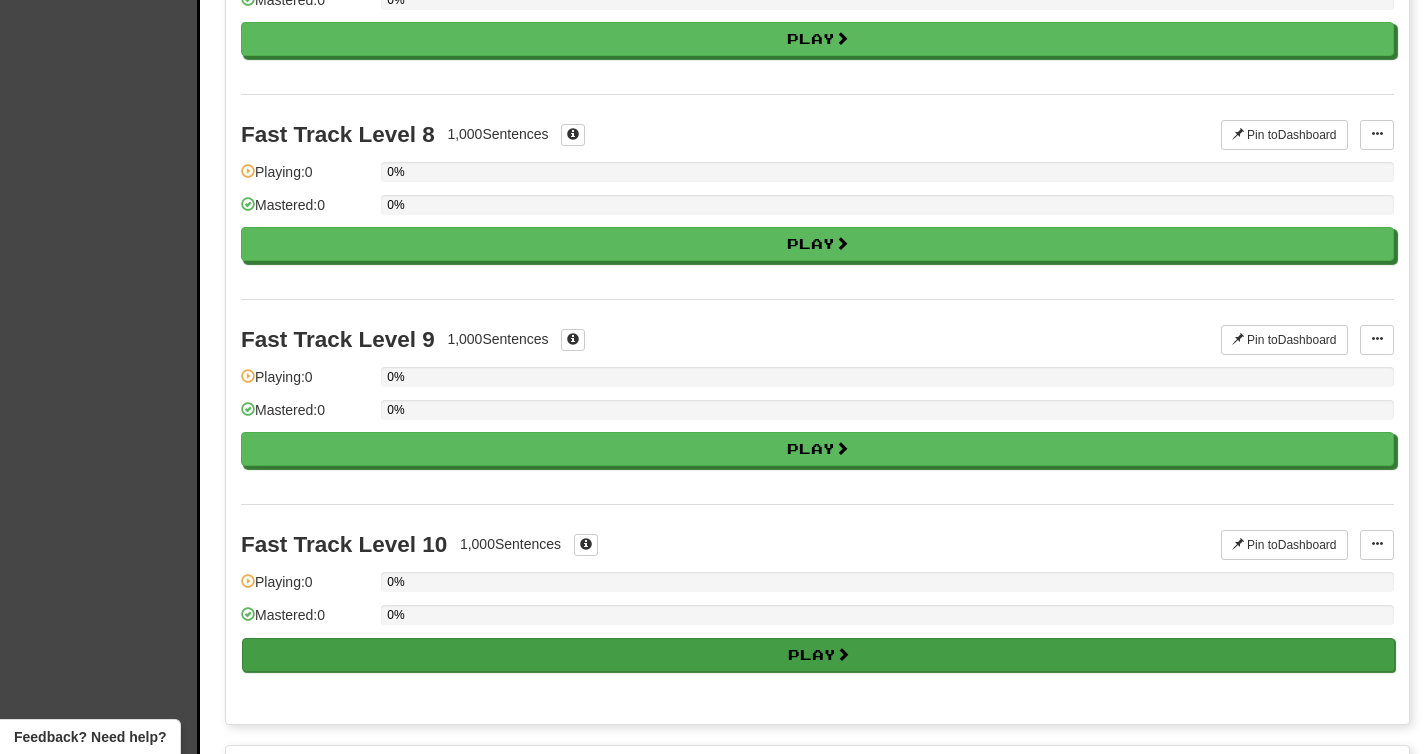 scroll, scrollTop: 2182, scrollLeft: 0, axis: vertical 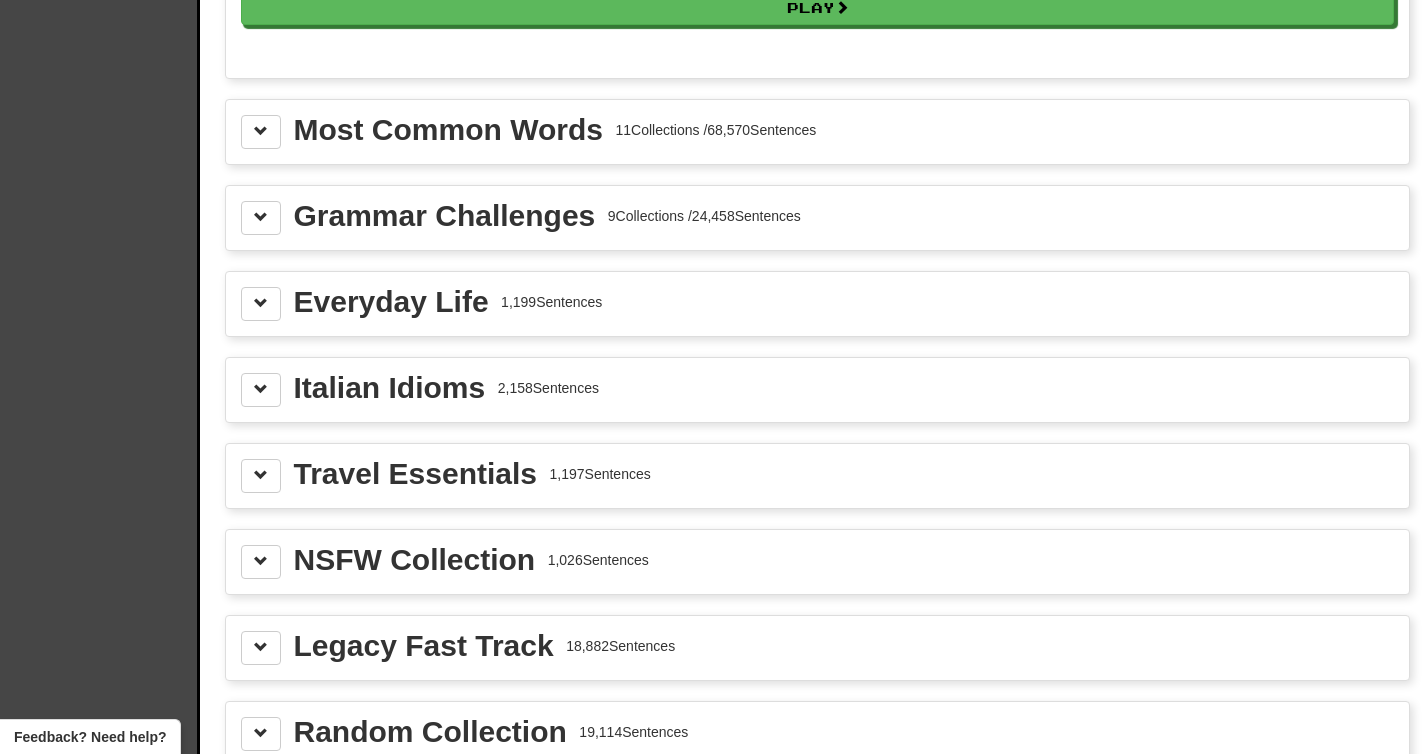 click on "Most Common Words 11  Collections /  68,570  Sentences" at bounding box center [817, 132] 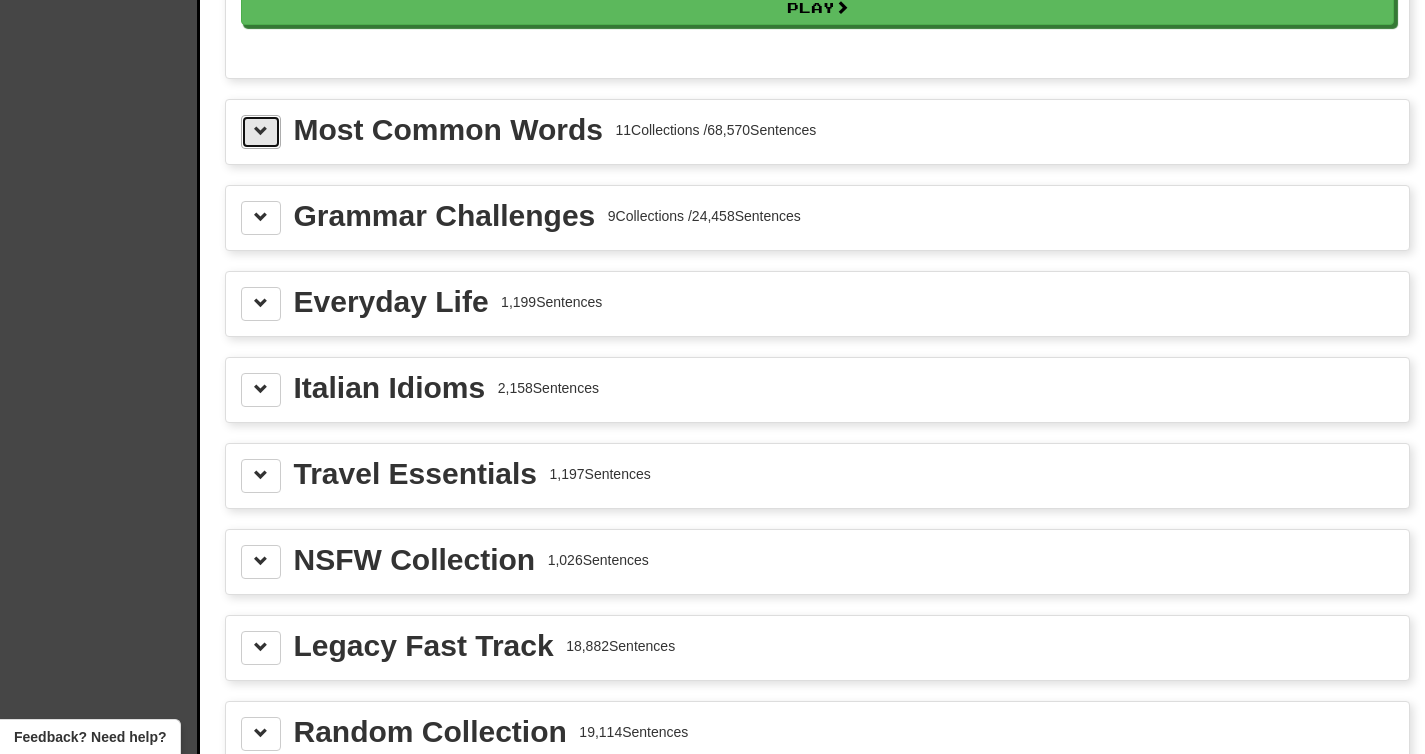 click at bounding box center [261, 132] 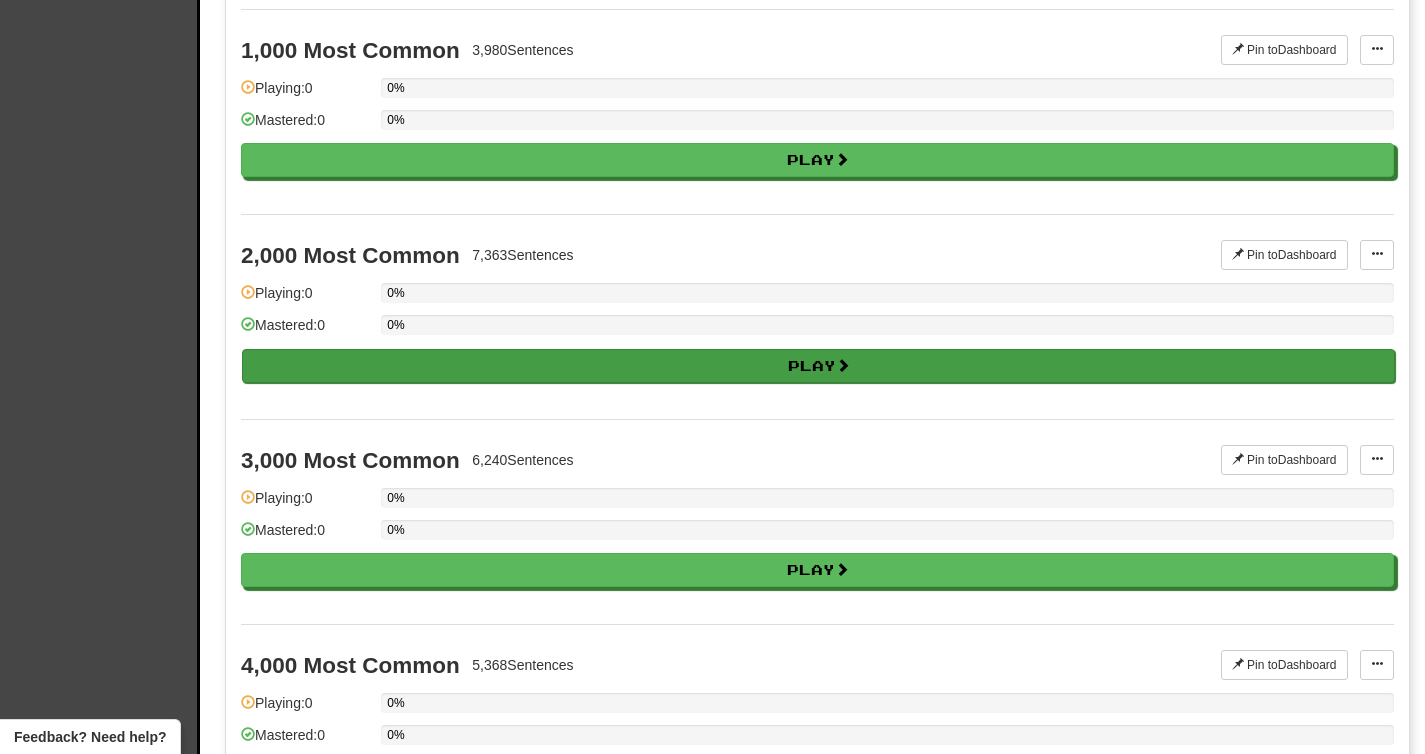 scroll, scrollTop: 2076, scrollLeft: 0, axis: vertical 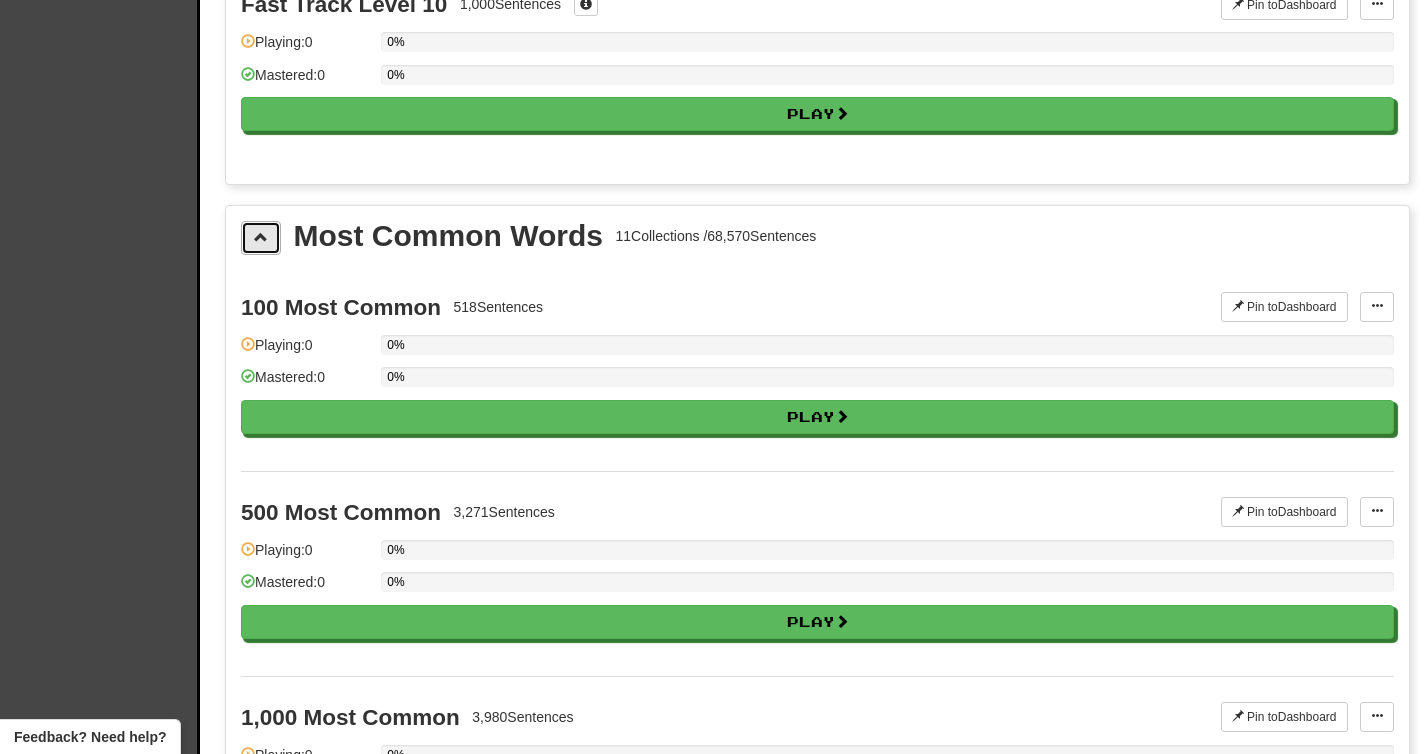 click at bounding box center [261, 238] 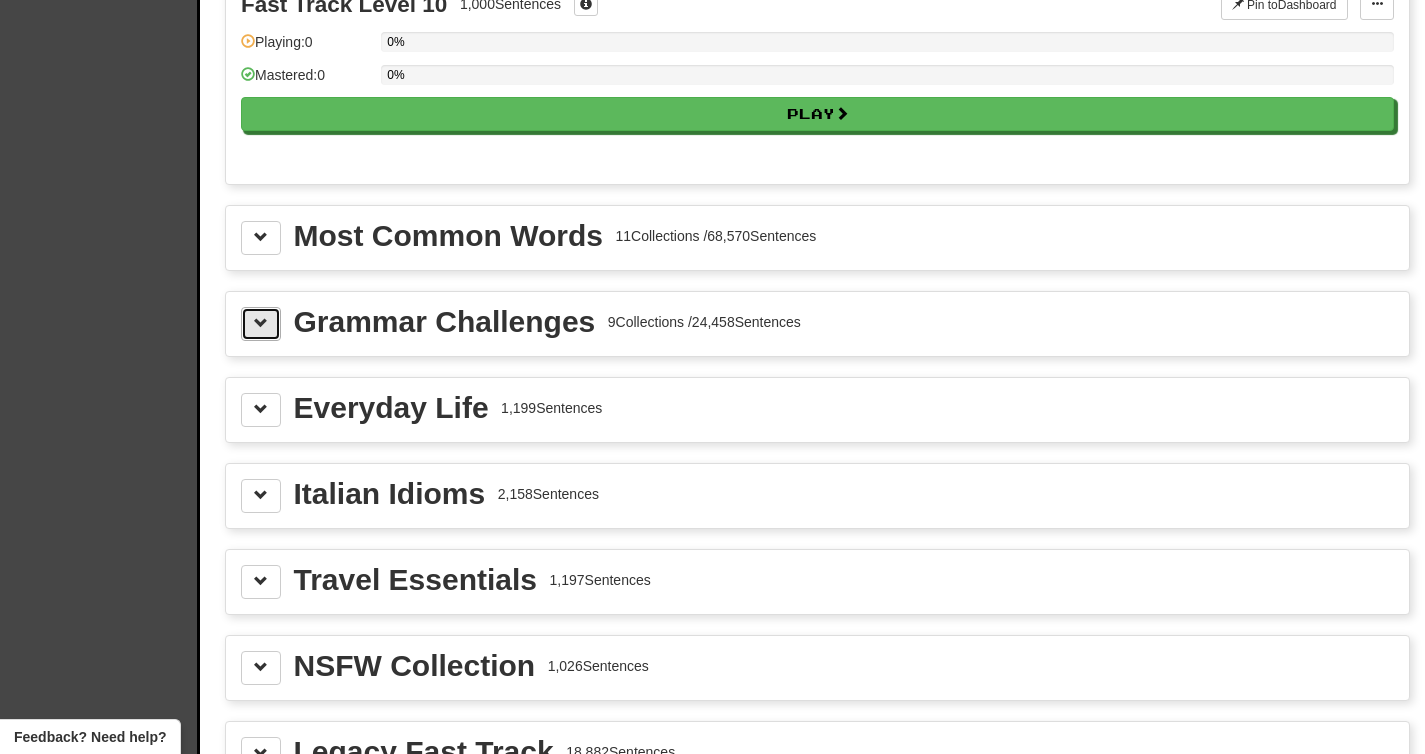 click at bounding box center [261, 324] 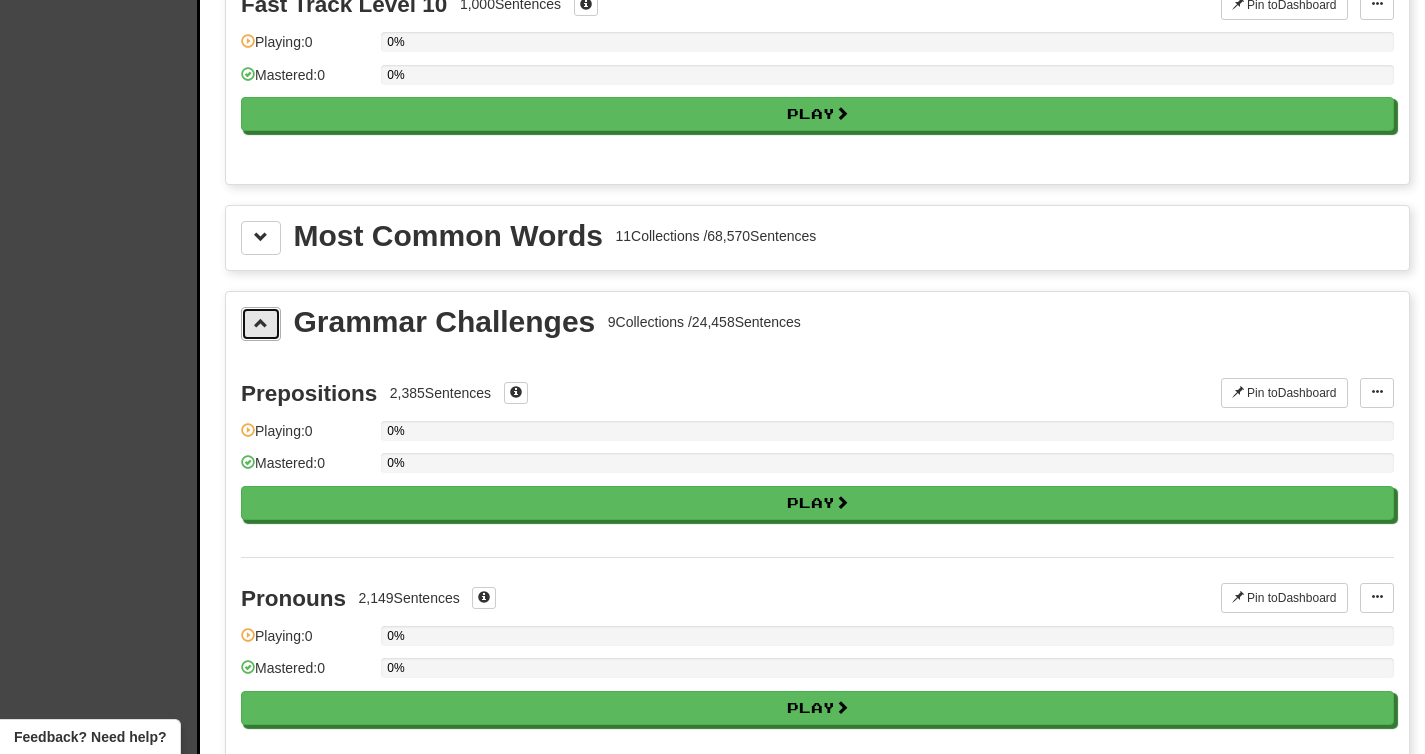click at bounding box center (261, 324) 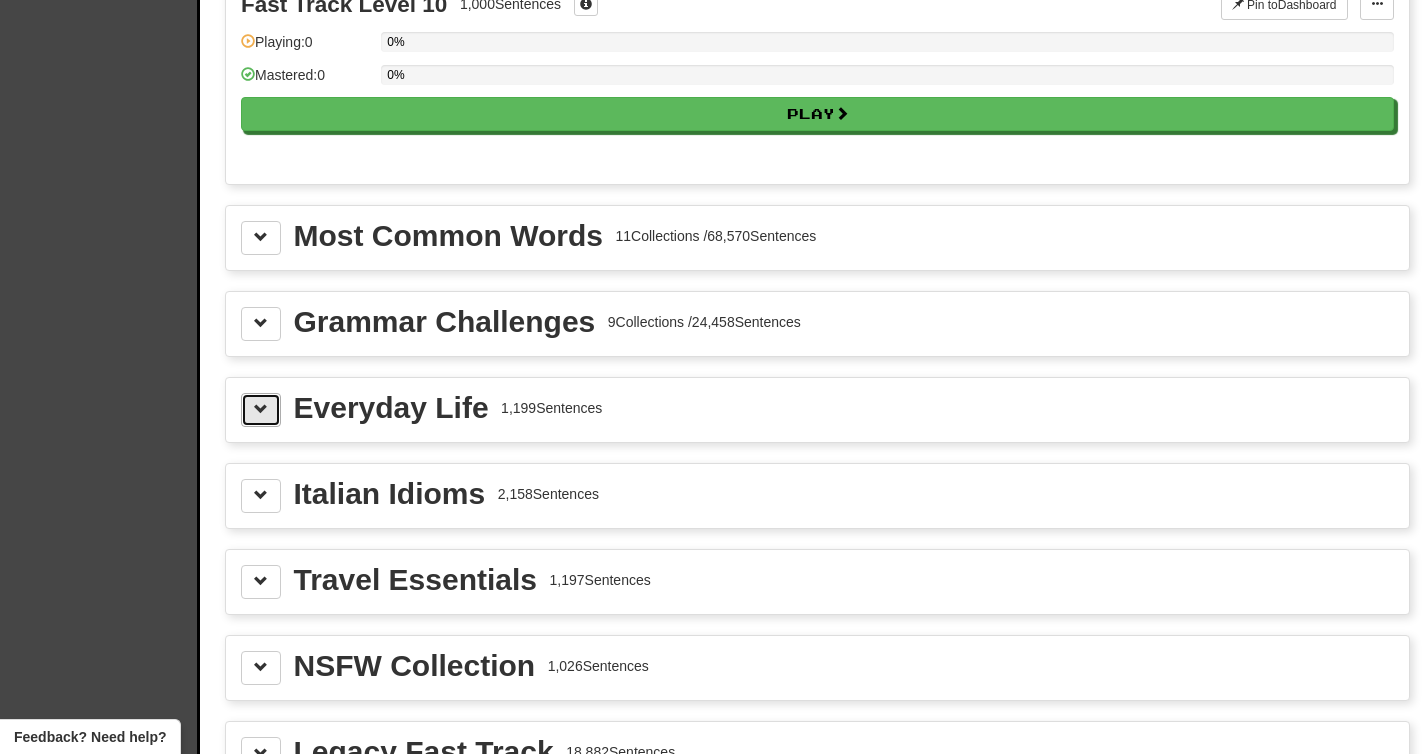 click at bounding box center [261, 410] 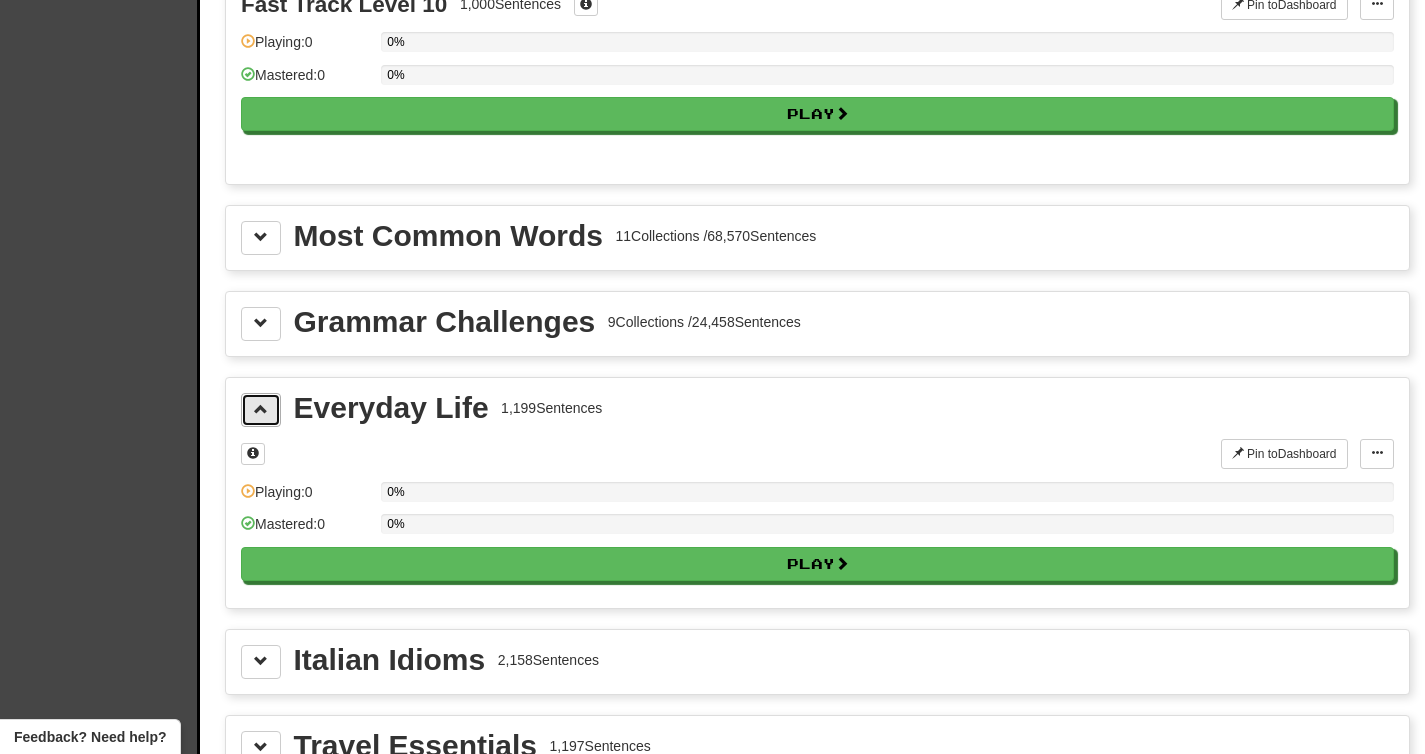click at bounding box center (261, 410) 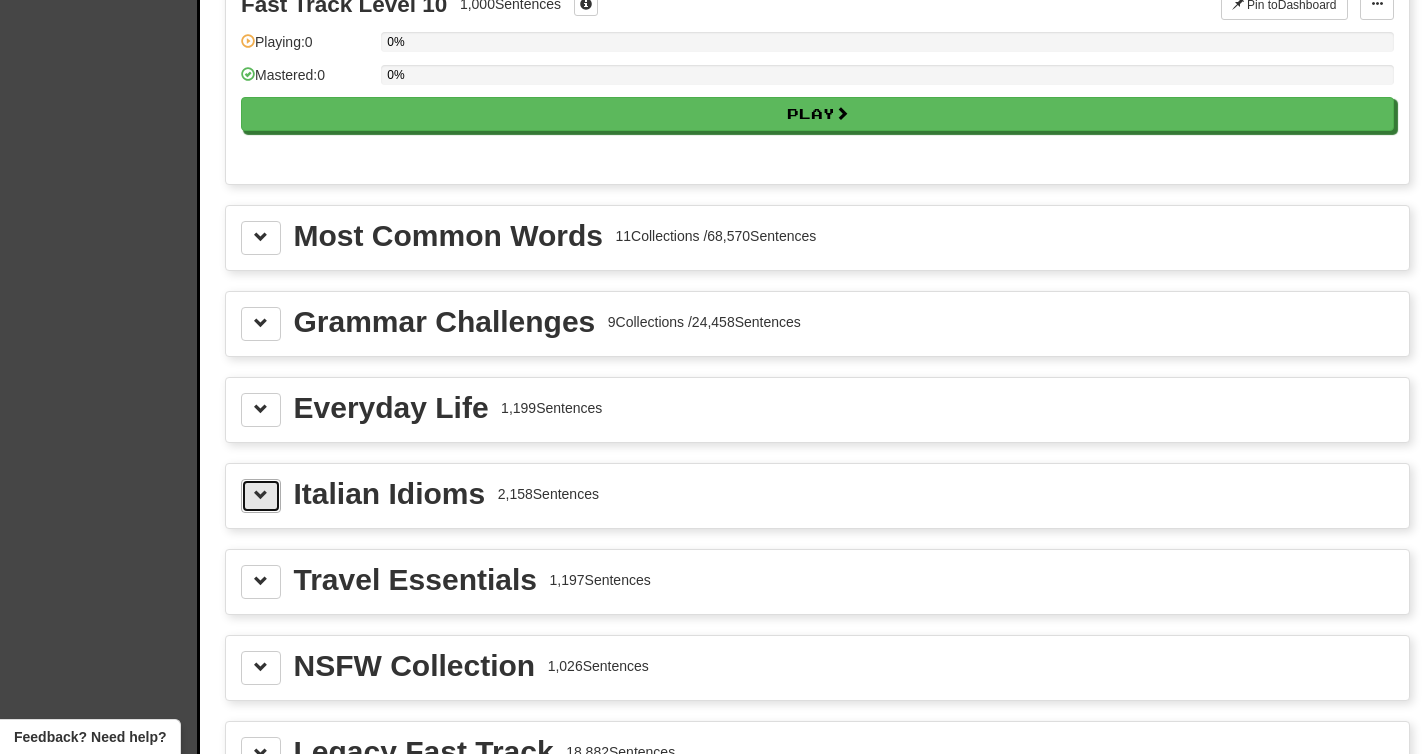 click at bounding box center (261, 495) 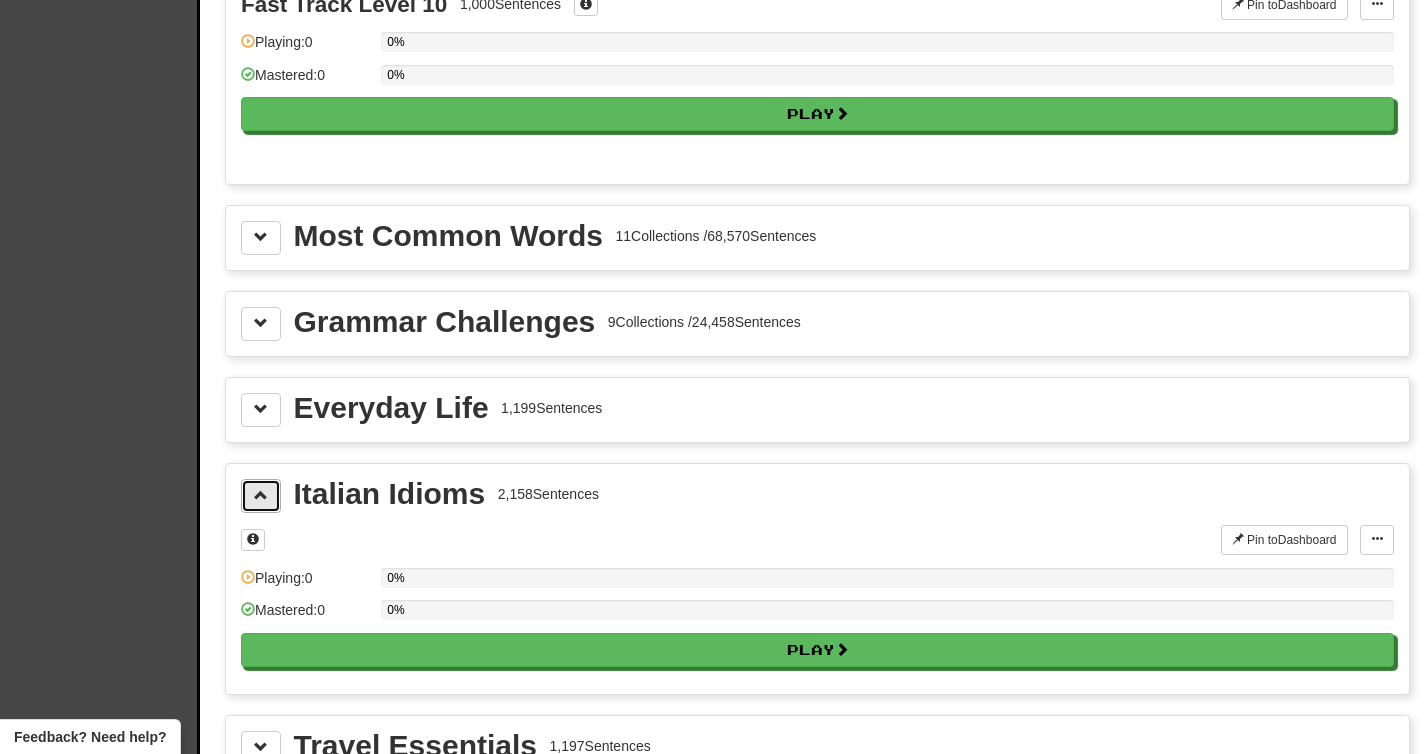 click at bounding box center (261, 495) 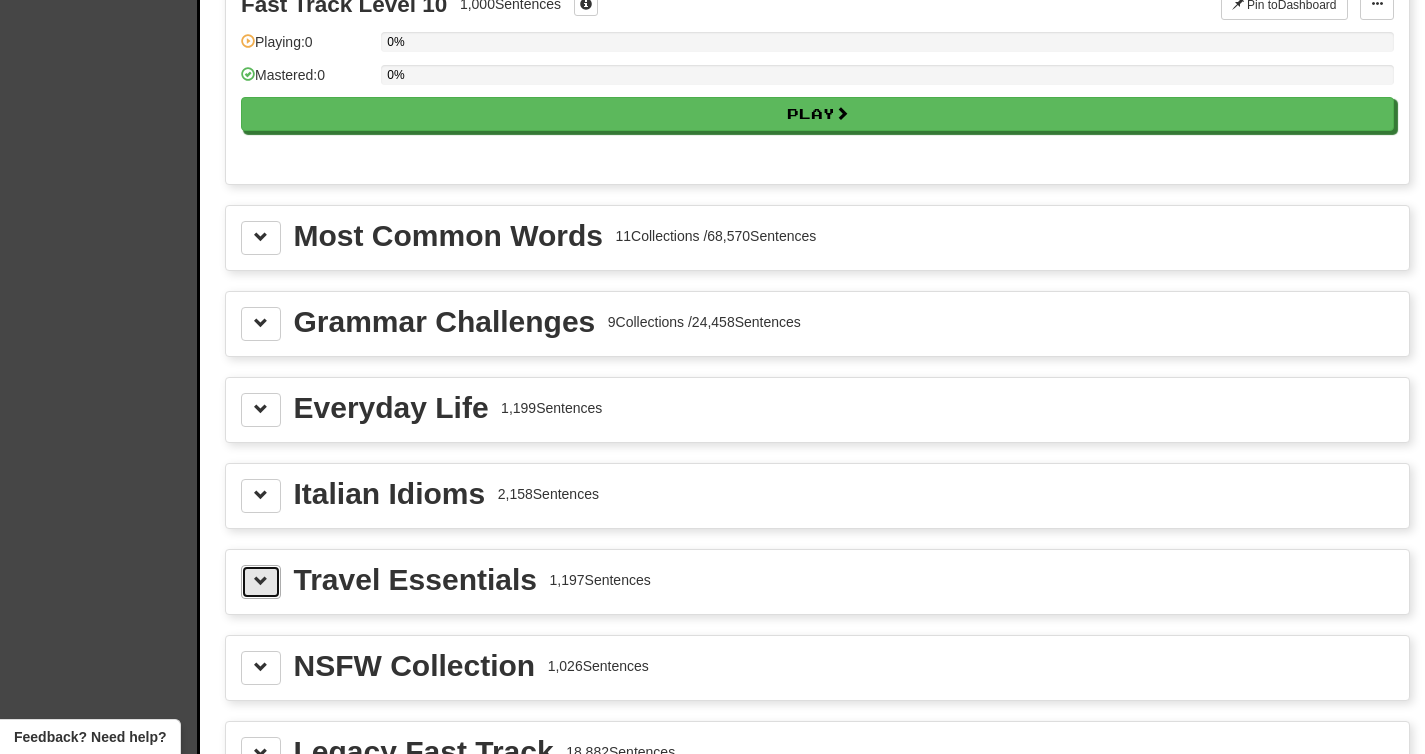 click at bounding box center [261, 581] 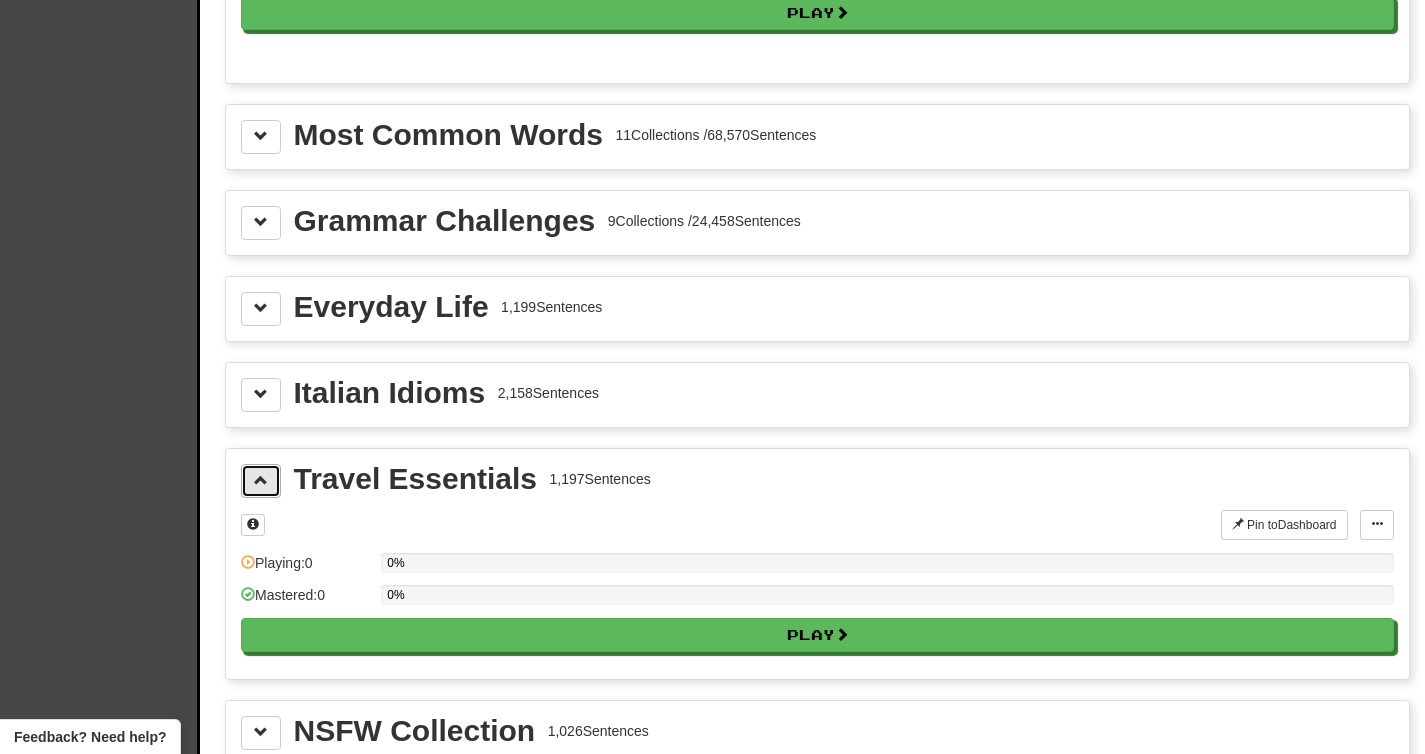 scroll, scrollTop: 2261, scrollLeft: 0, axis: vertical 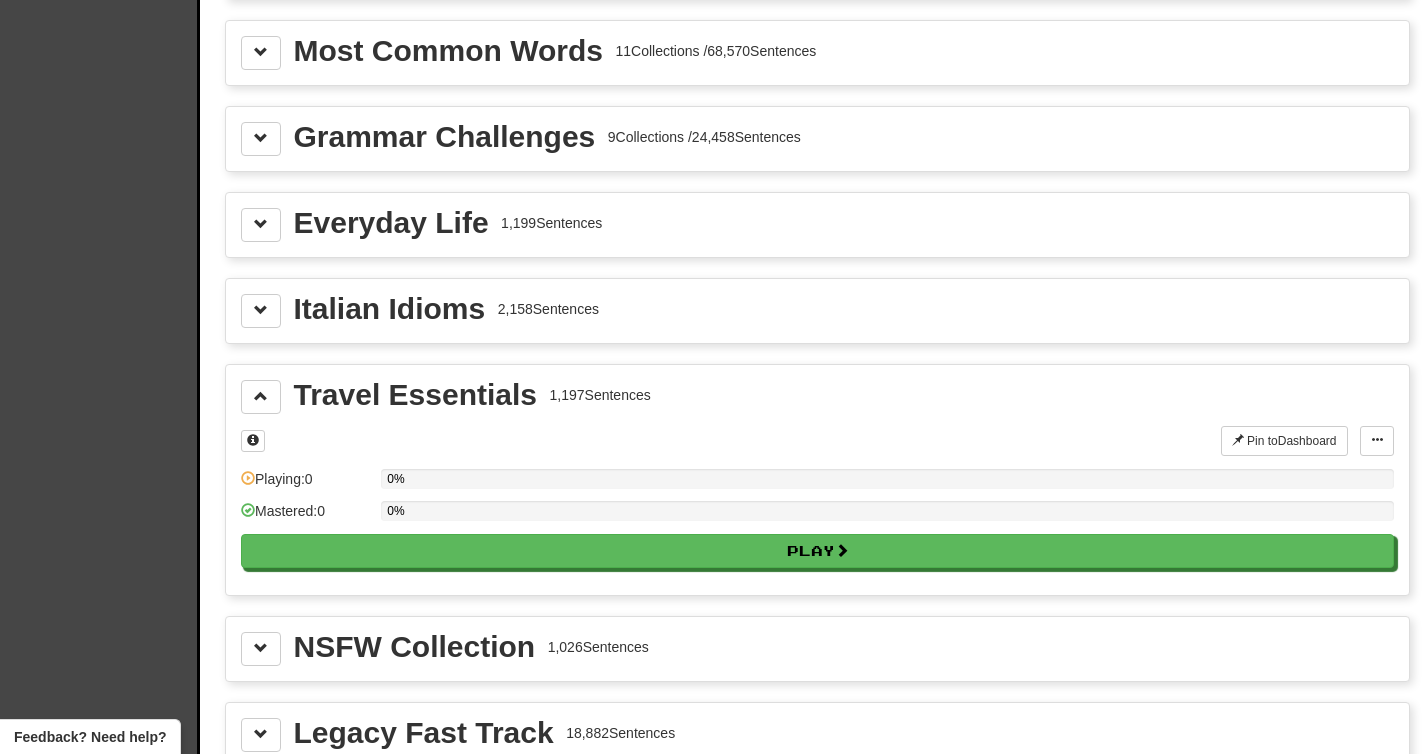 click on "Travel Essentials 1,197  Sentences   Pin to  Dashboard   Pin to  Dashboard Manage Sentences  Playing:  0 0%  Mastered:  0 0% Play" at bounding box center (817, 480) 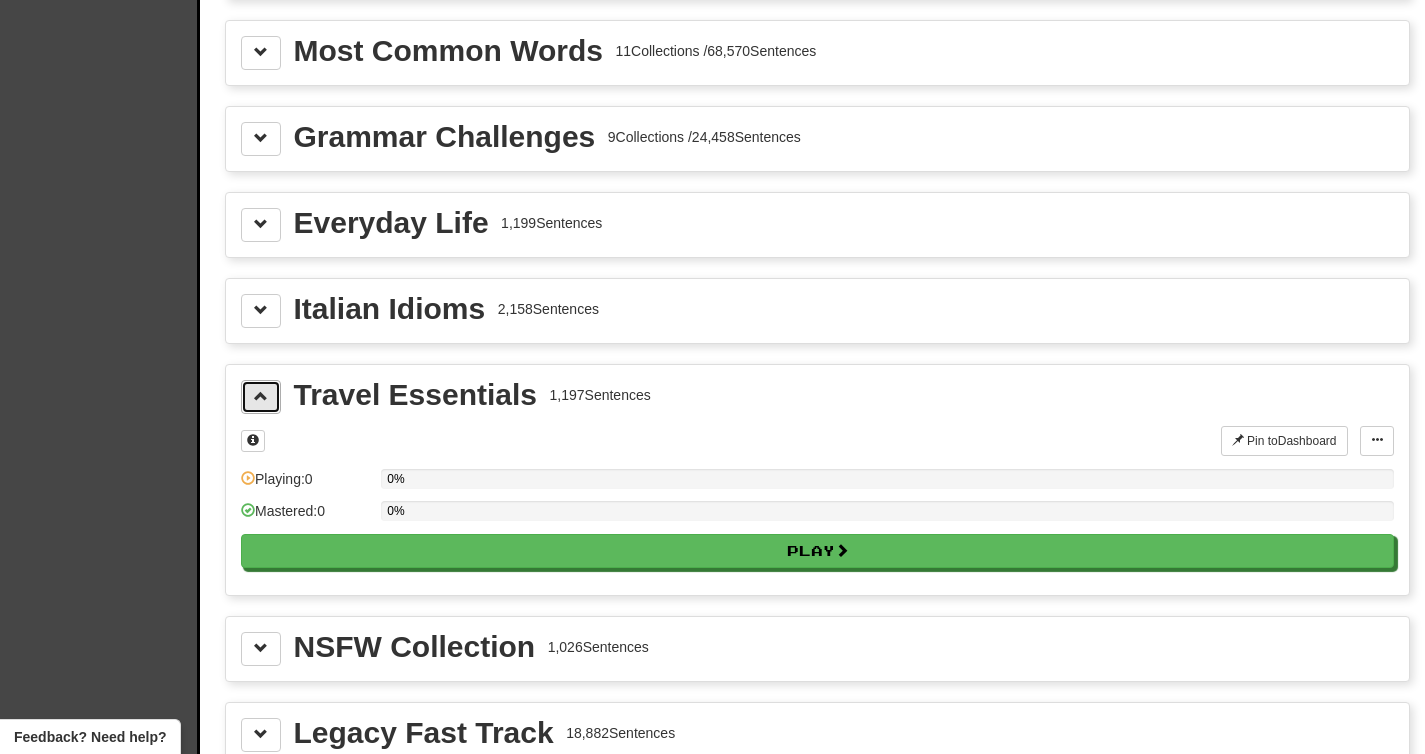 click at bounding box center (261, 396) 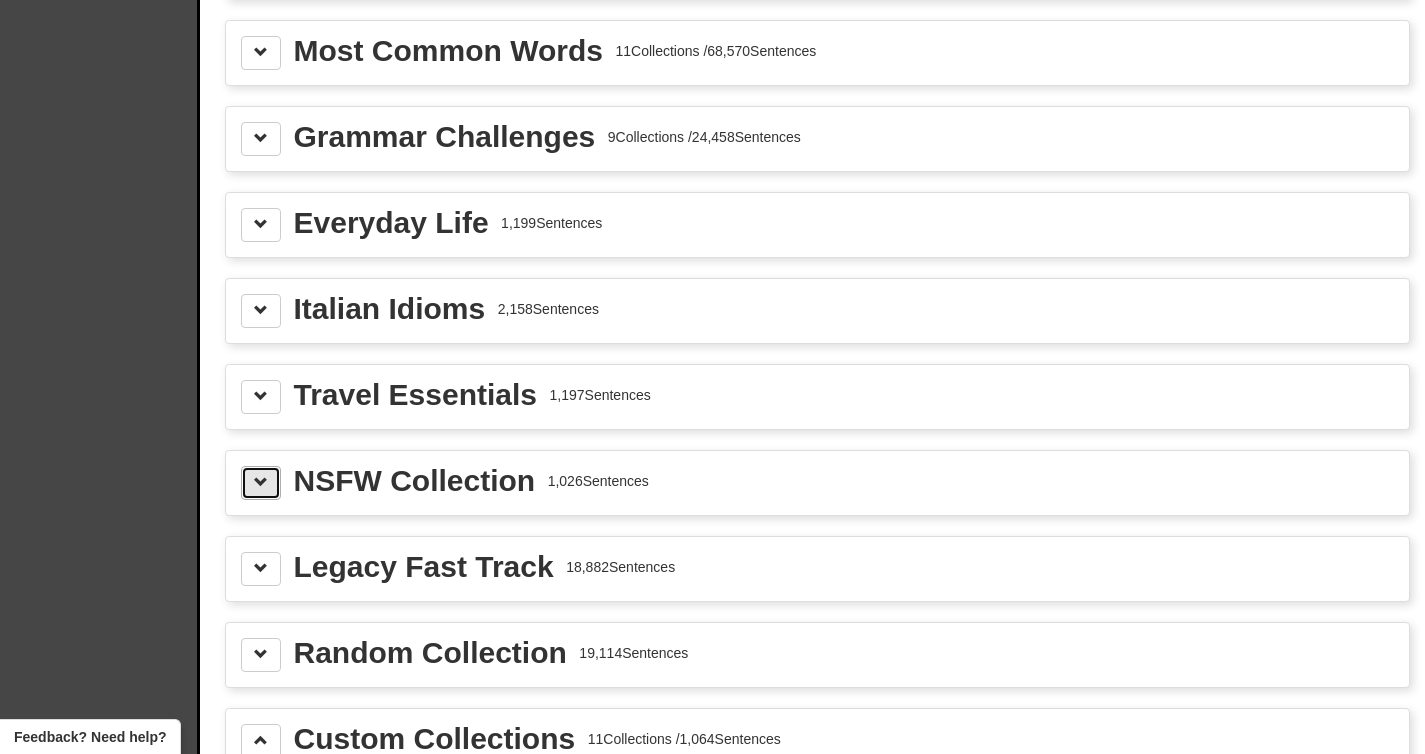 click at bounding box center (261, 483) 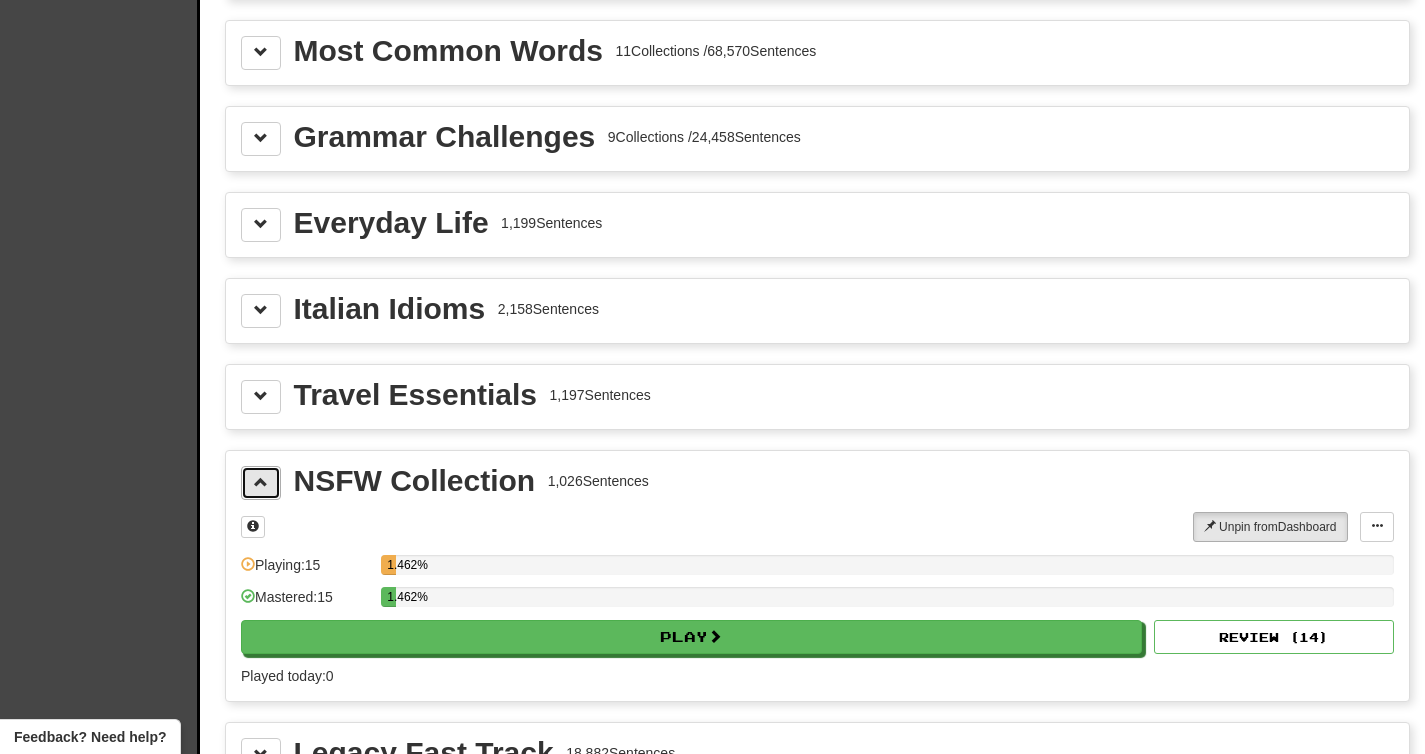 click at bounding box center [261, 483] 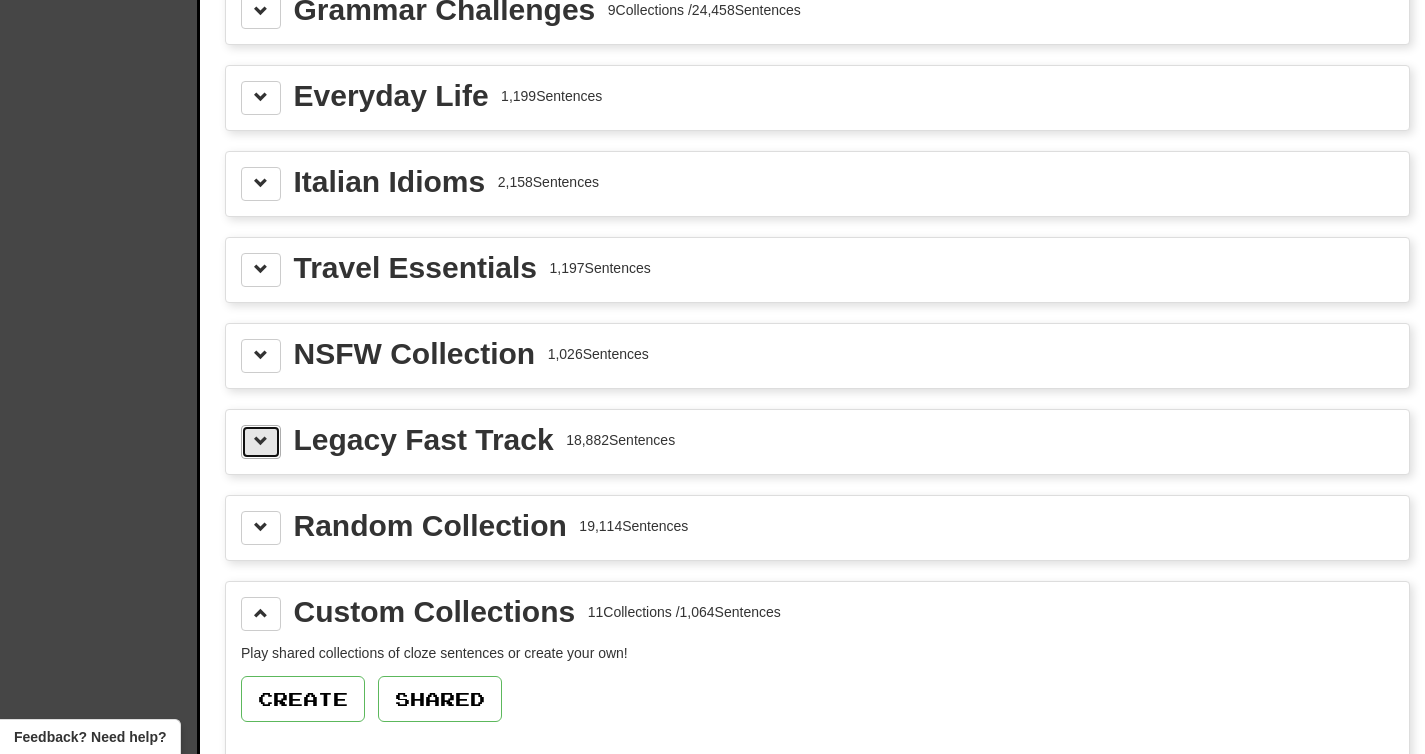 click at bounding box center [261, 441] 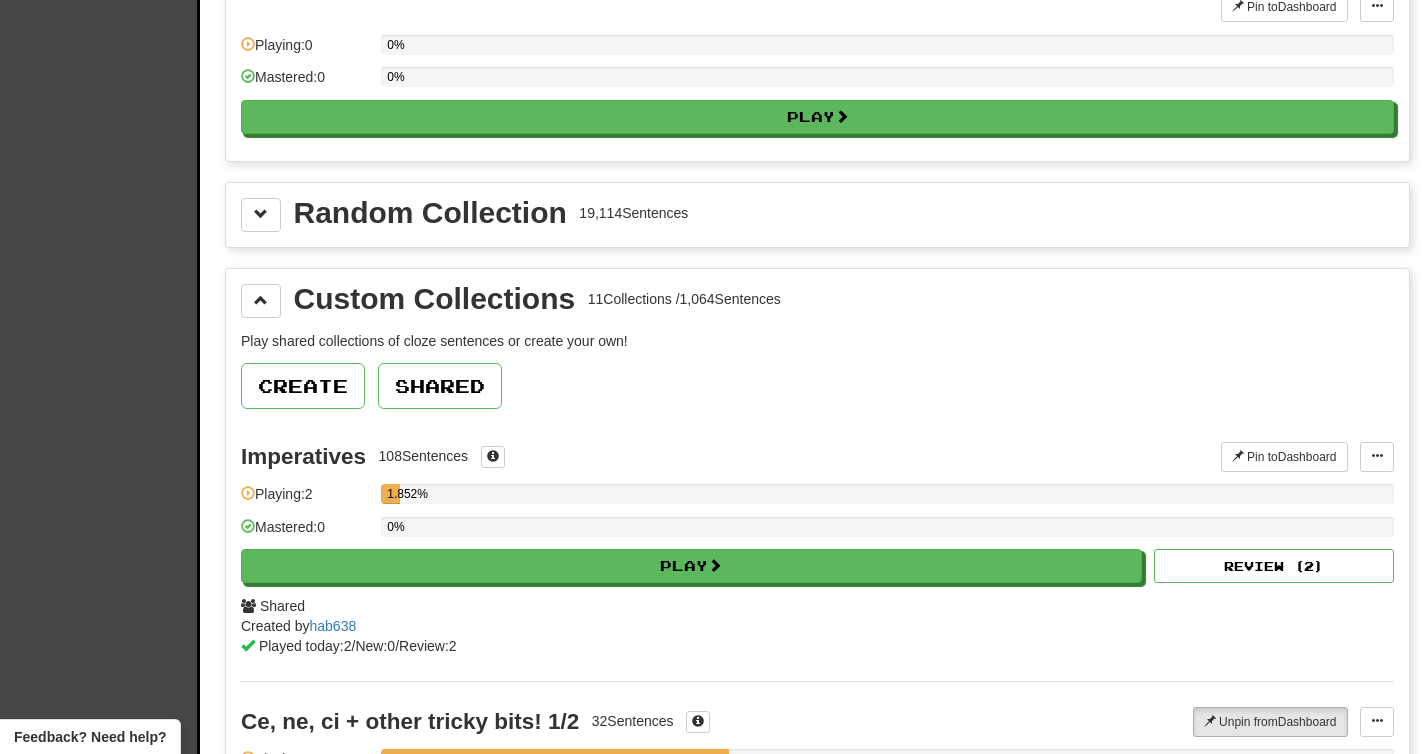 scroll, scrollTop: 2530, scrollLeft: 0, axis: vertical 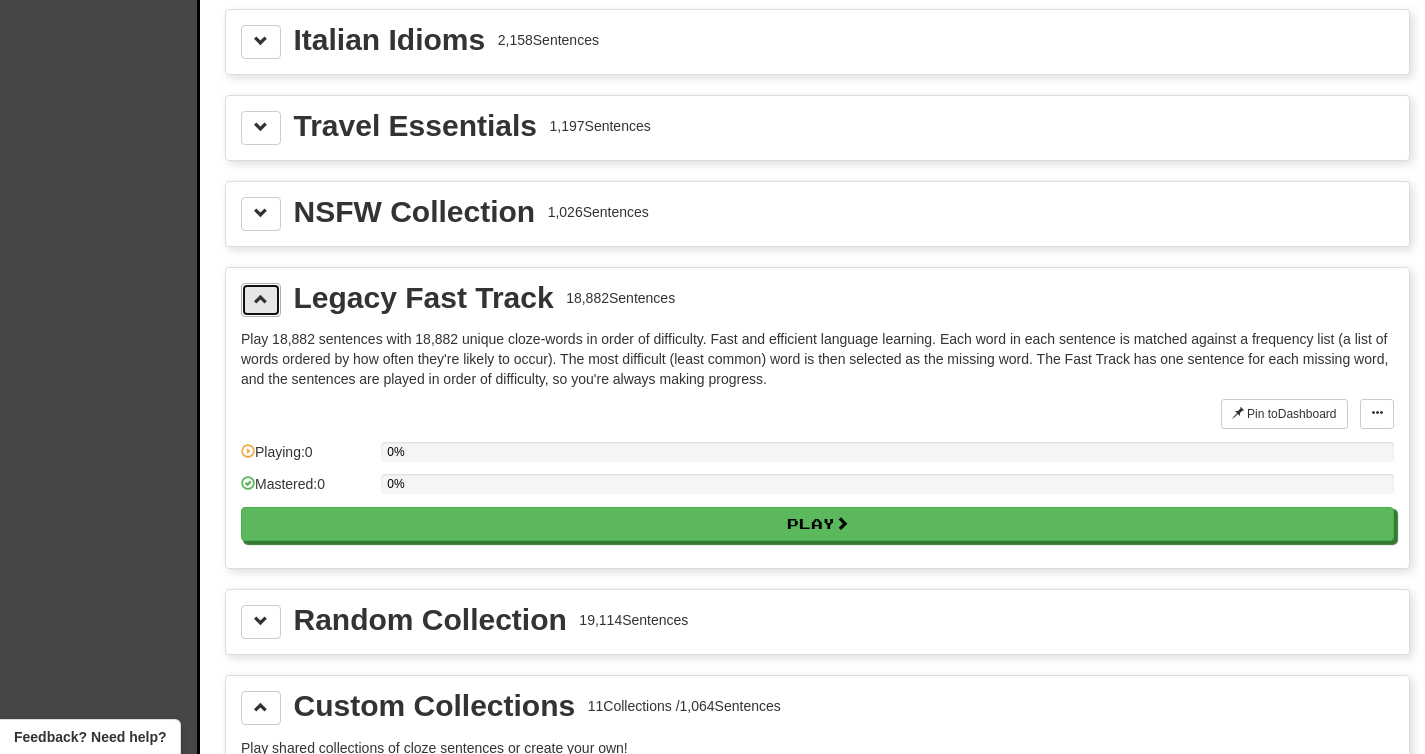 click at bounding box center [261, 300] 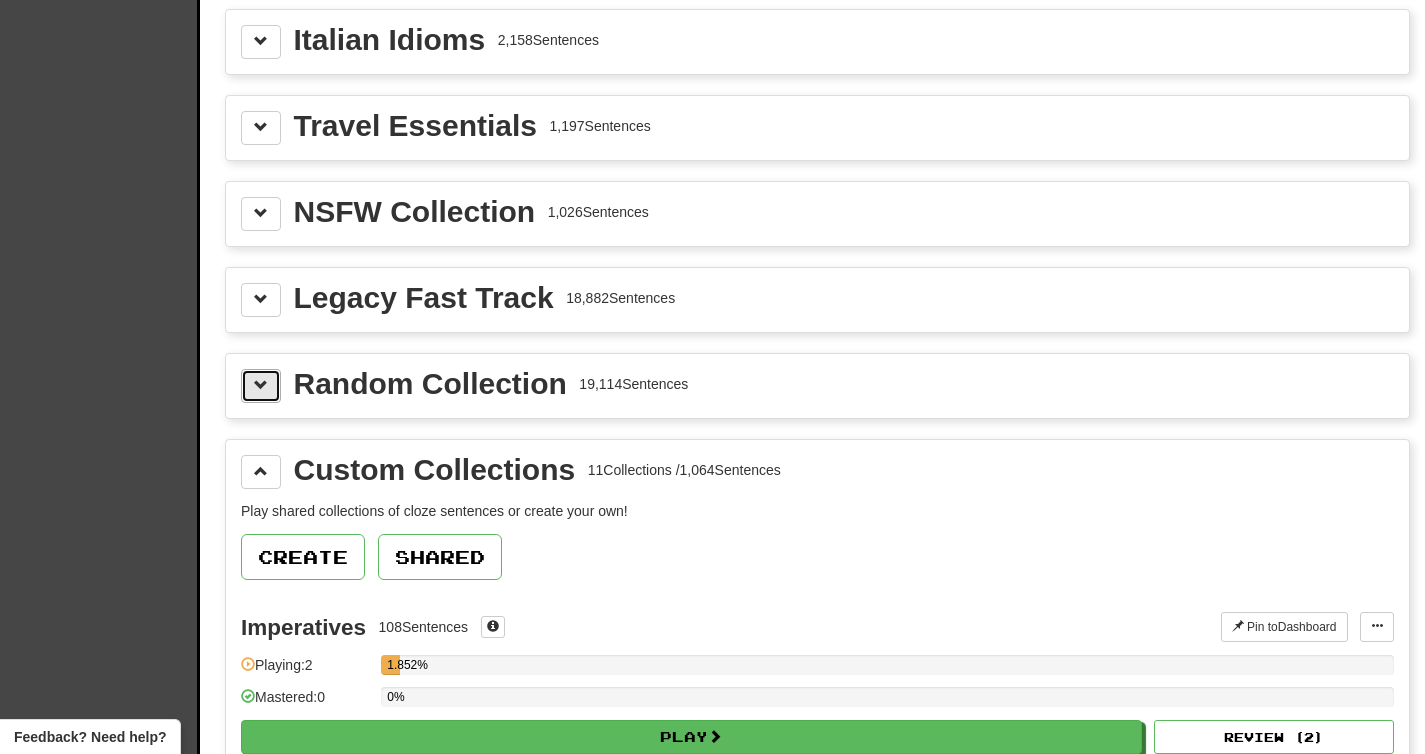 click at bounding box center (261, 385) 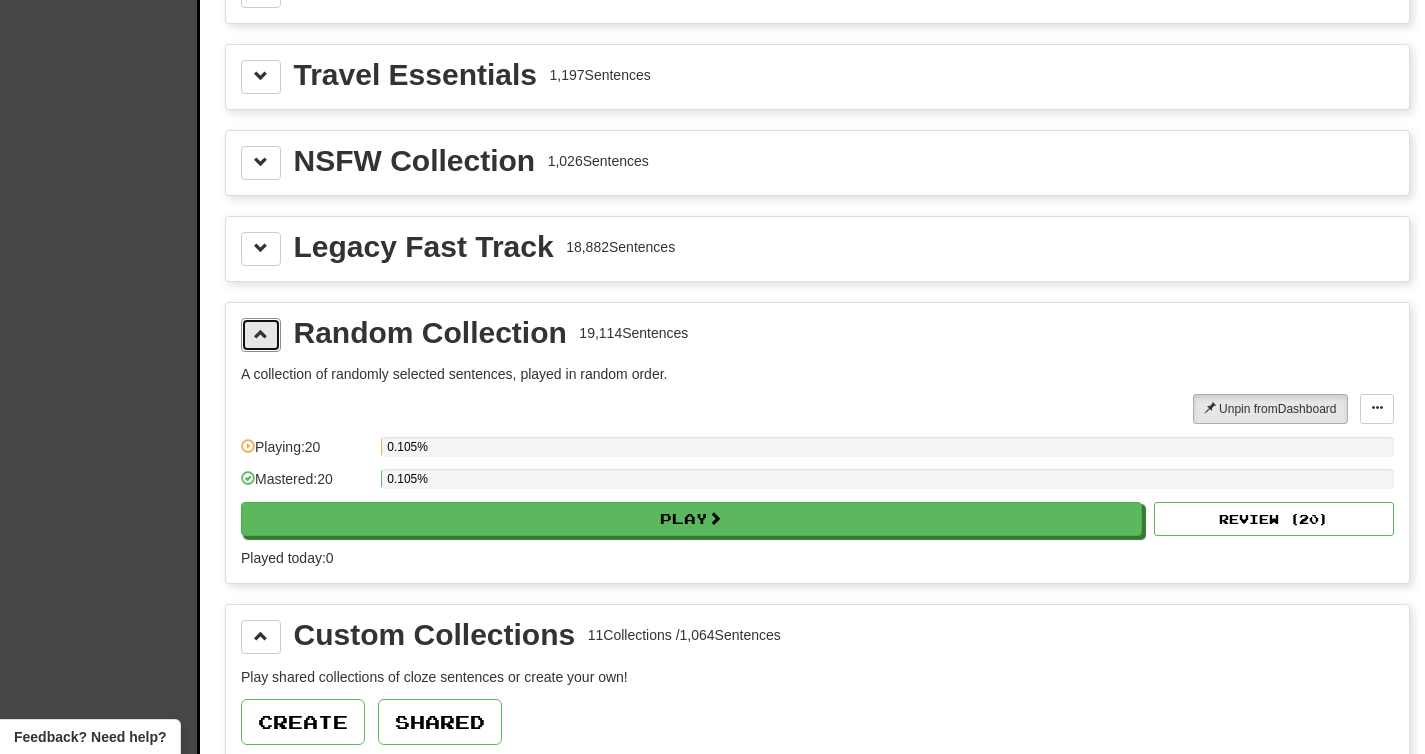 scroll, scrollTop: 2683, scrollLeft: 0, axis: vertical 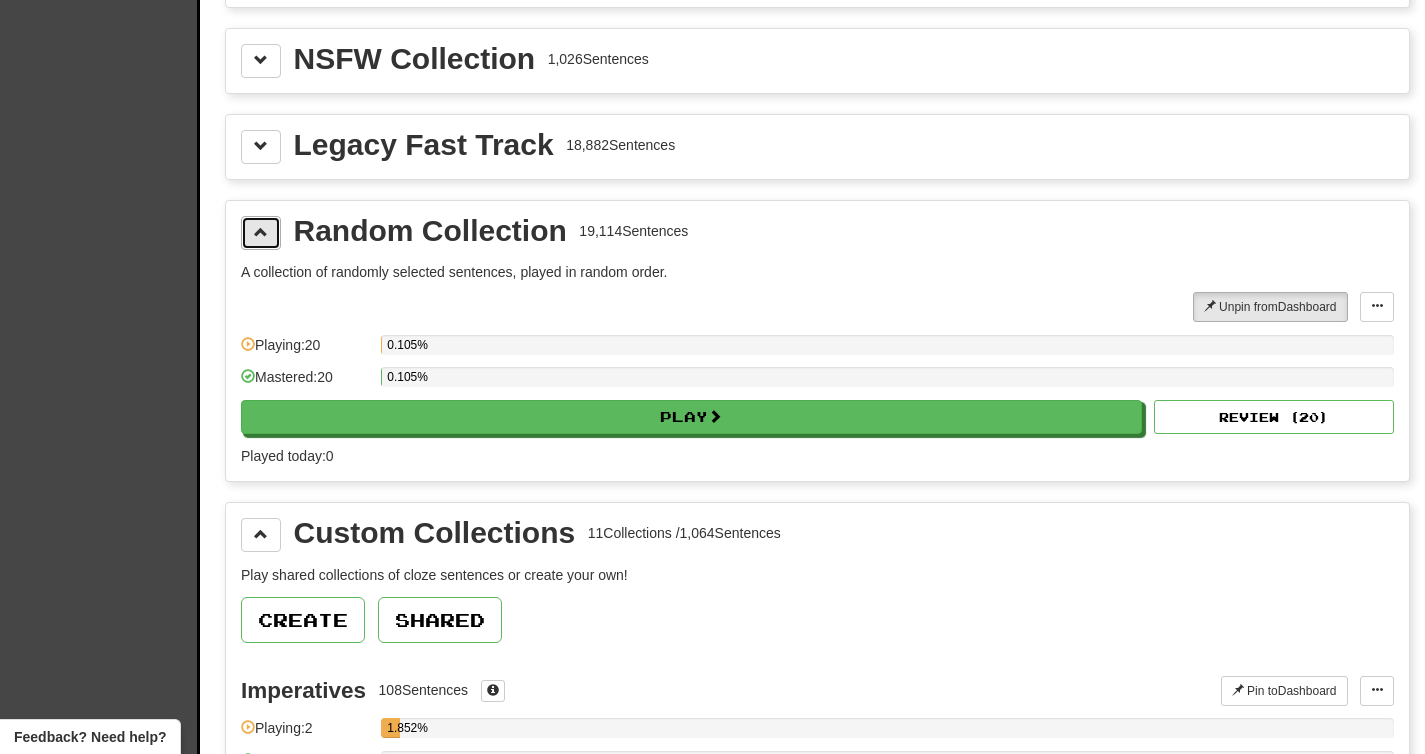 click at bounding box center (261, 232) 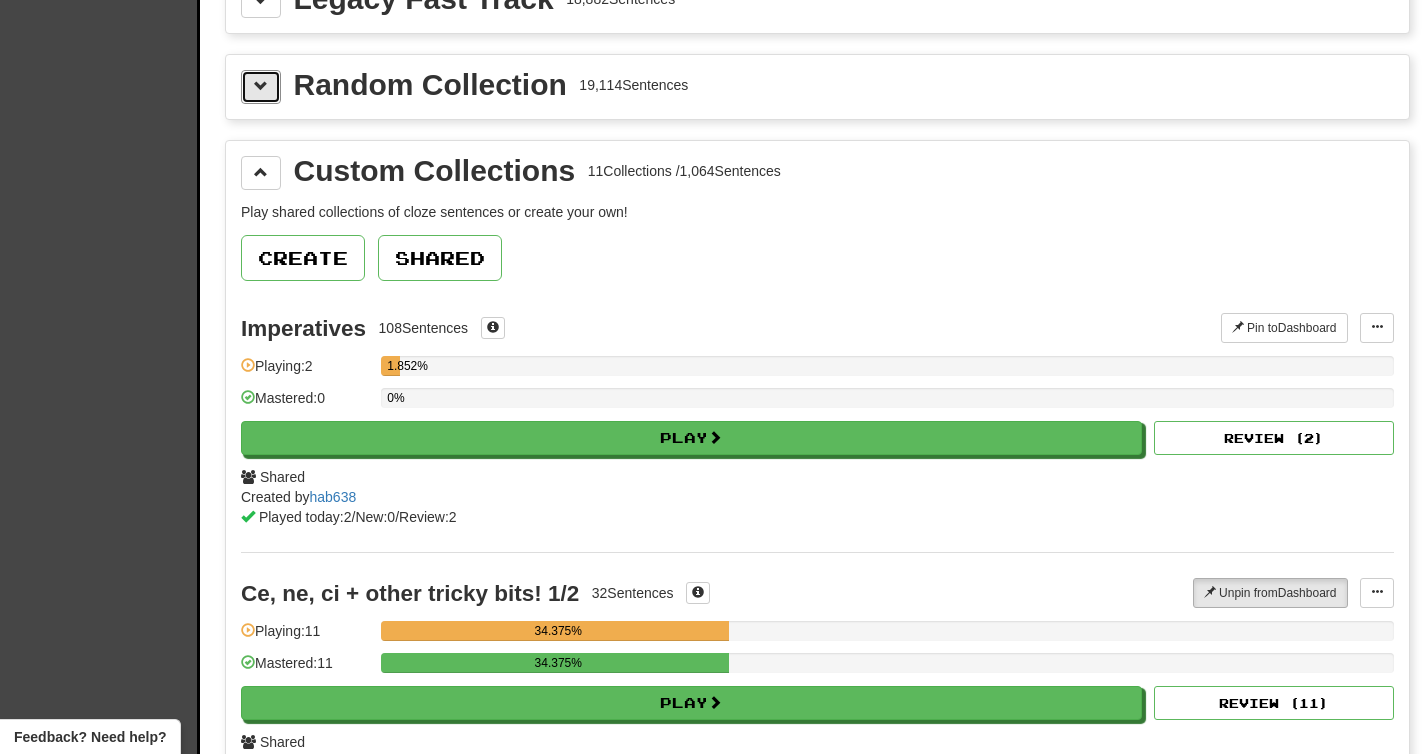 scroll, scrollTop: 2797, scrollLeft: 0, axis: vertical 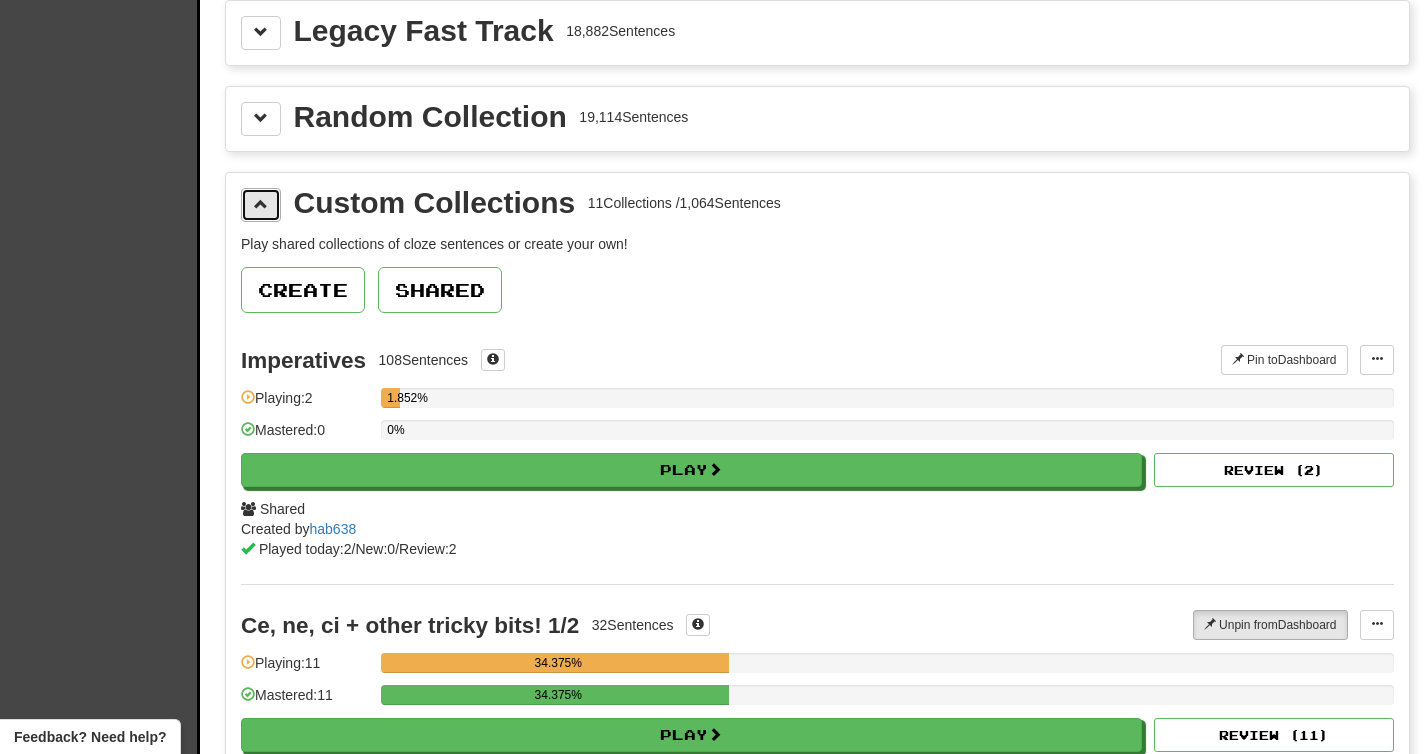 click at bounding box center (261, 204) 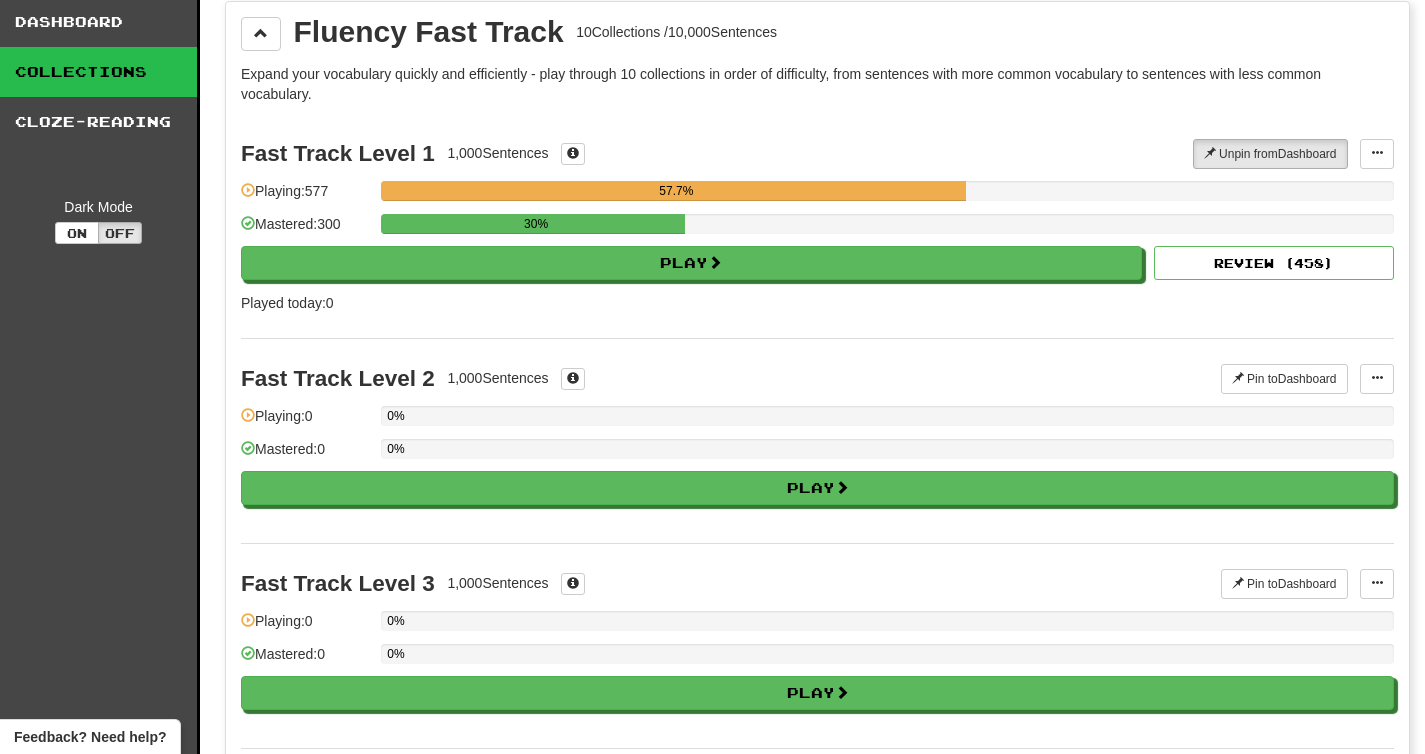 scroll, scrollTop: 0, scrollLeft: 0, axis: both 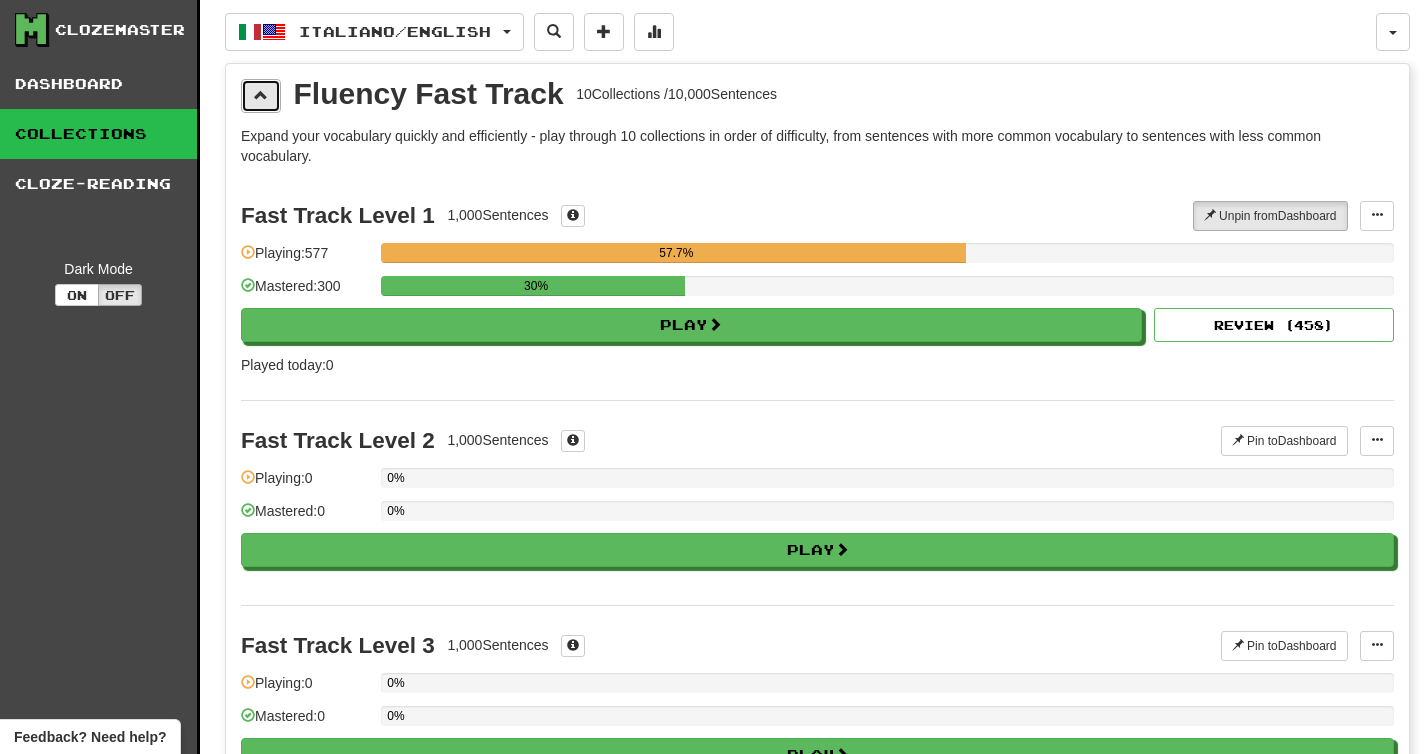 click at bounding box center [261, 96] 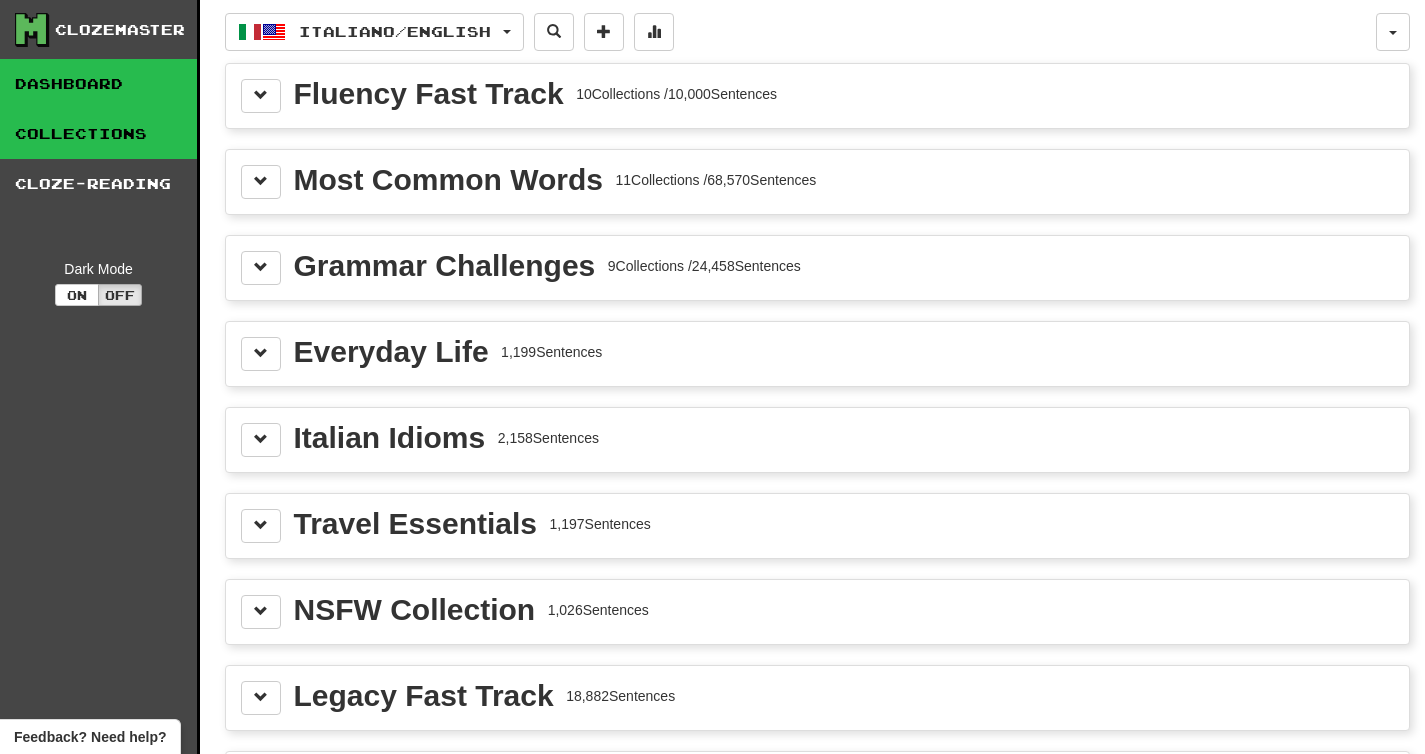 click on "Dashboard" at bounding box center (98, 84) 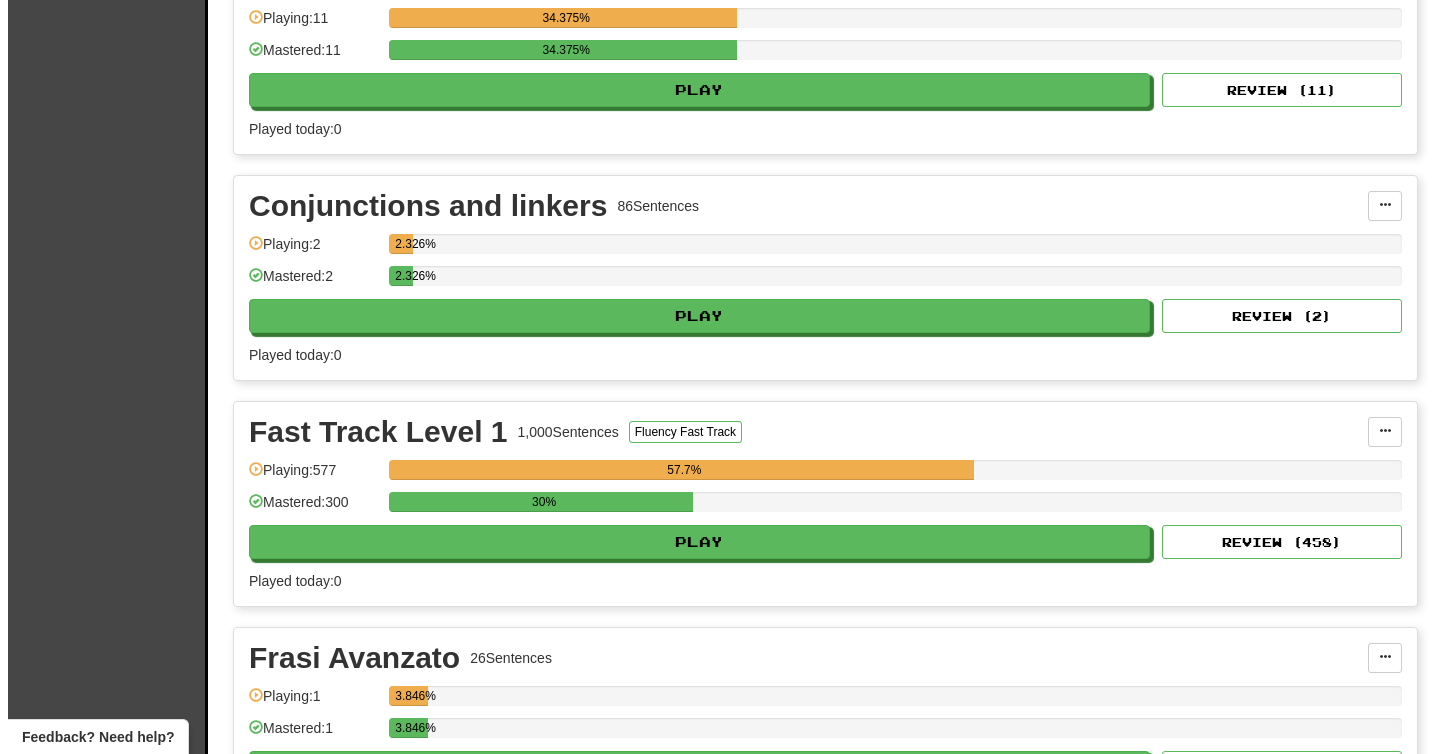 scroll, scrollTop: 513, scrollLeft: 0, axis: vertical 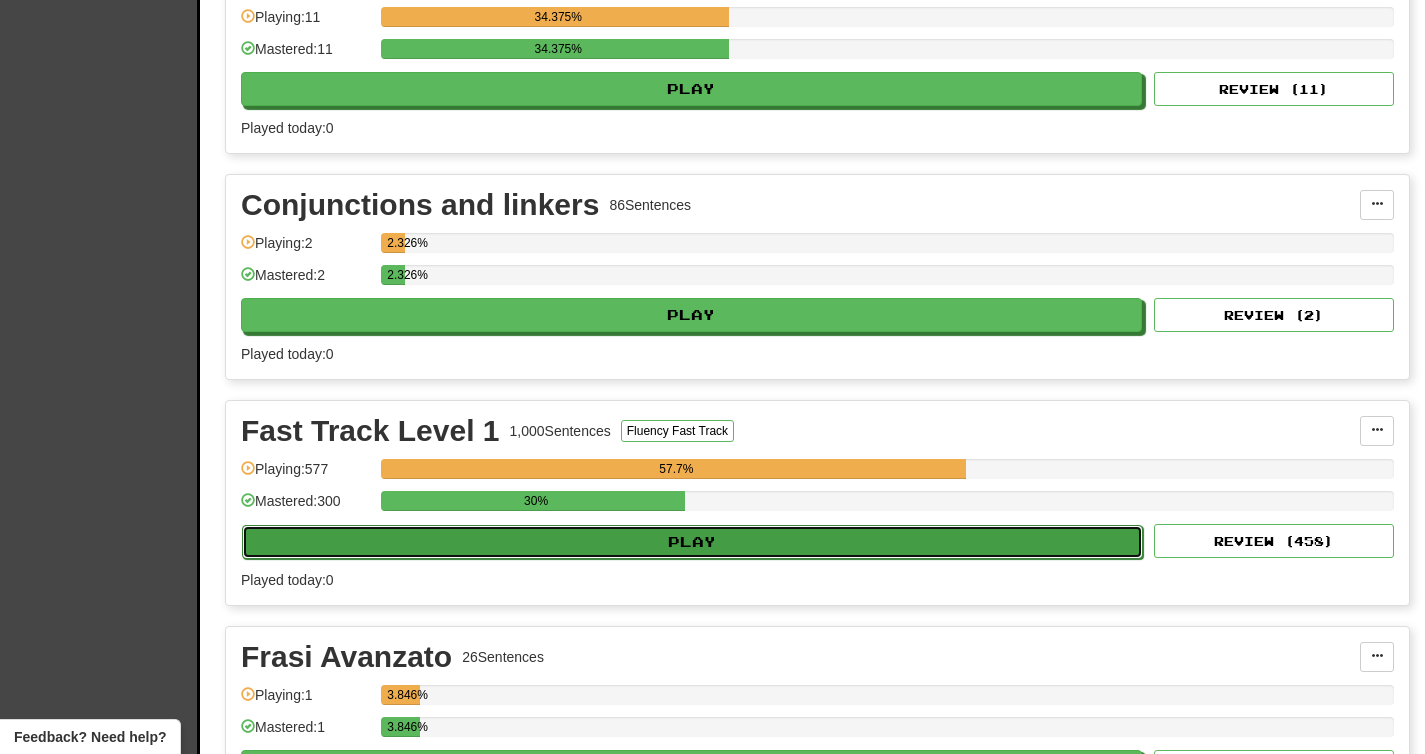 click on "Play" at bounding box center [692, 542] 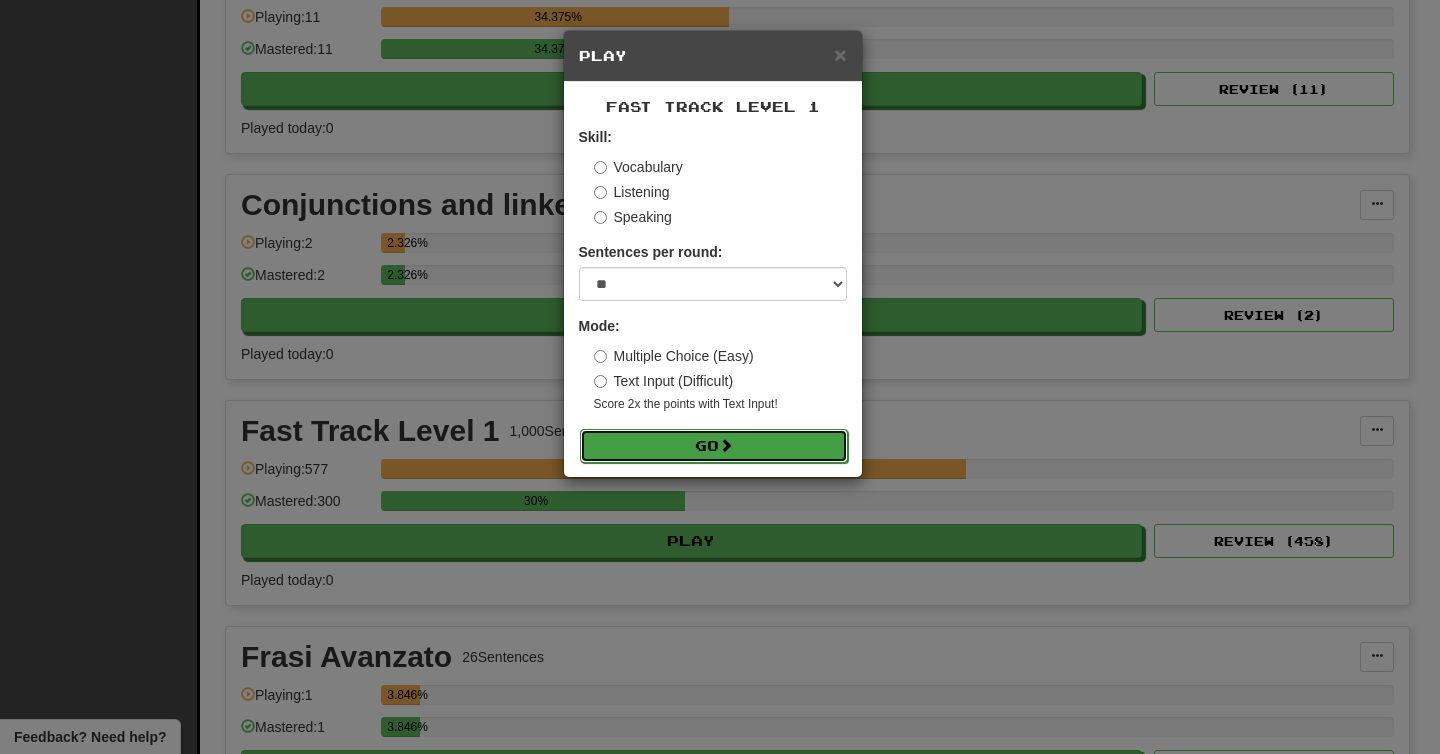 click on "Go" at bounding box center [714, 446] 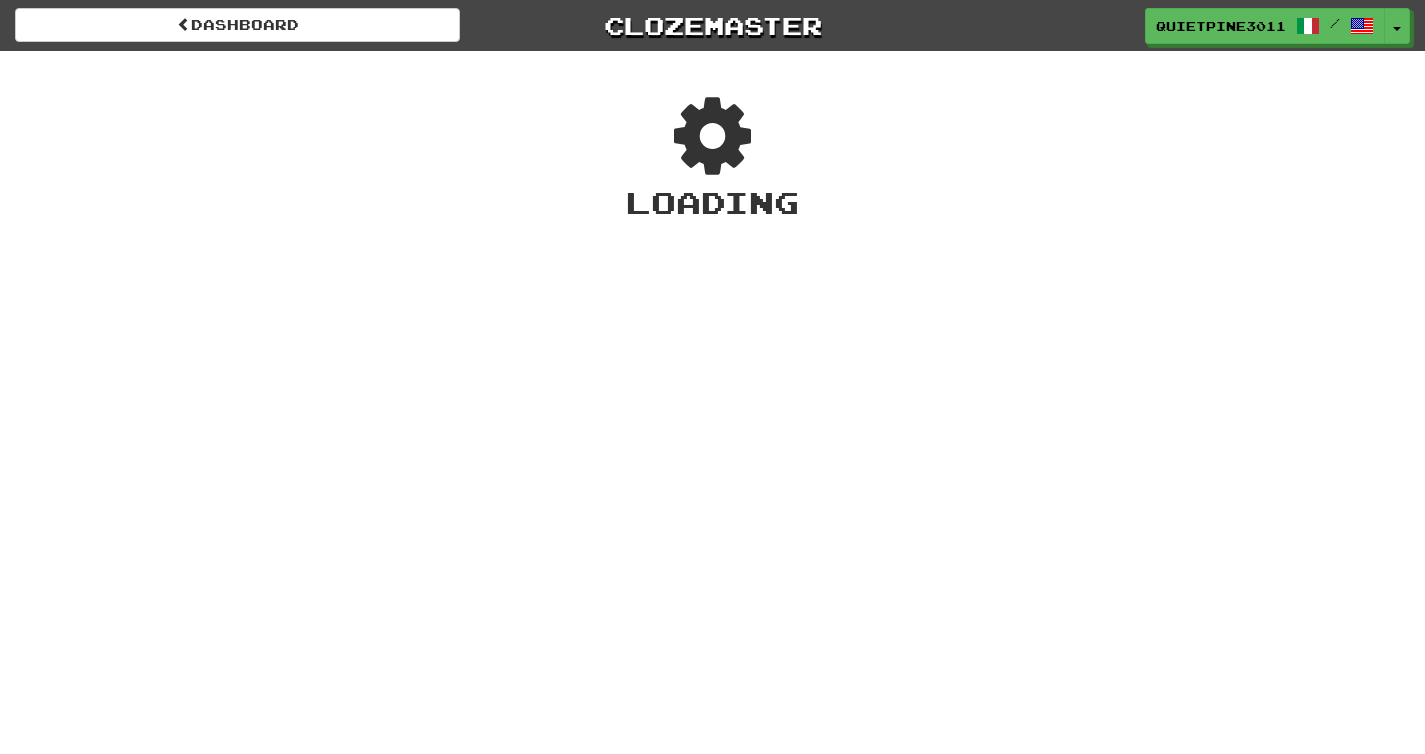 scroll, scrollTop: 0, scrollLeft: 0, axis: both 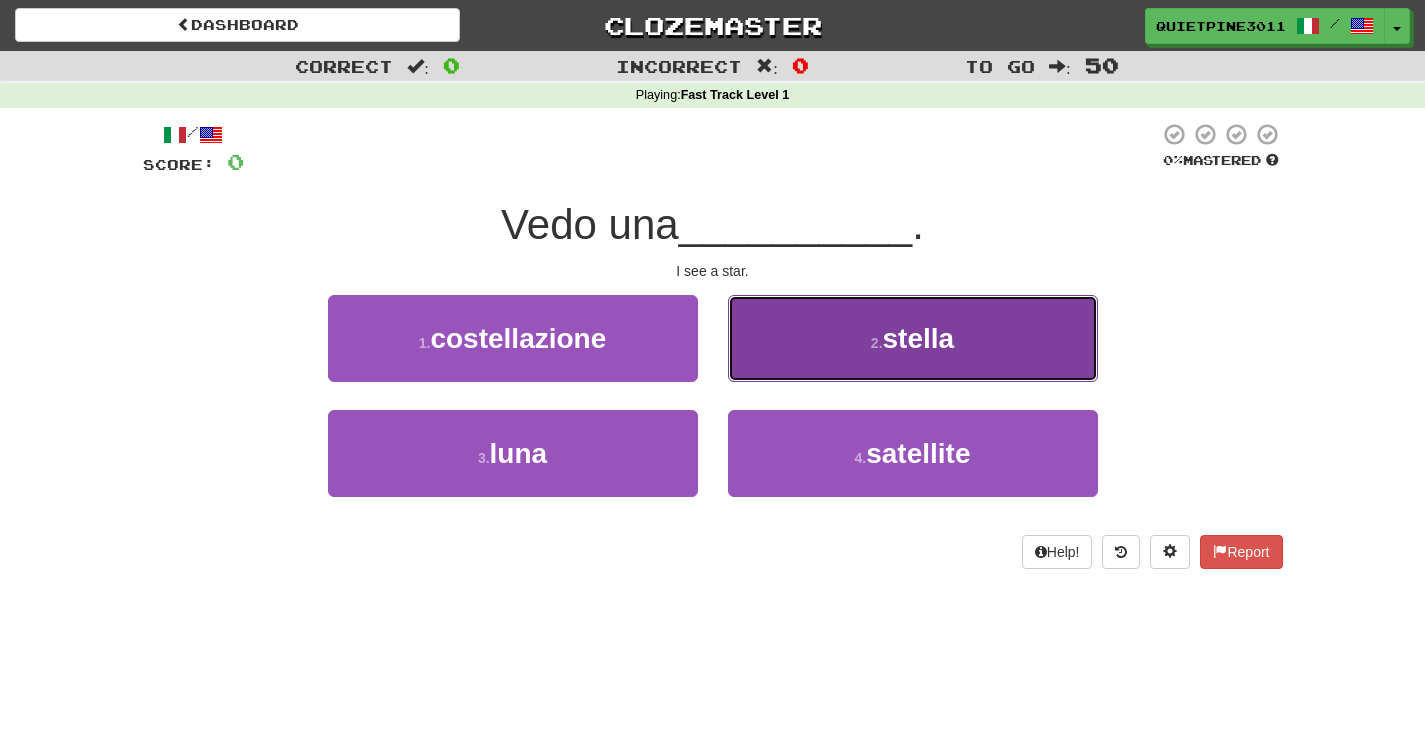 click on "2 .  stella" at bounding box center [913, 338] 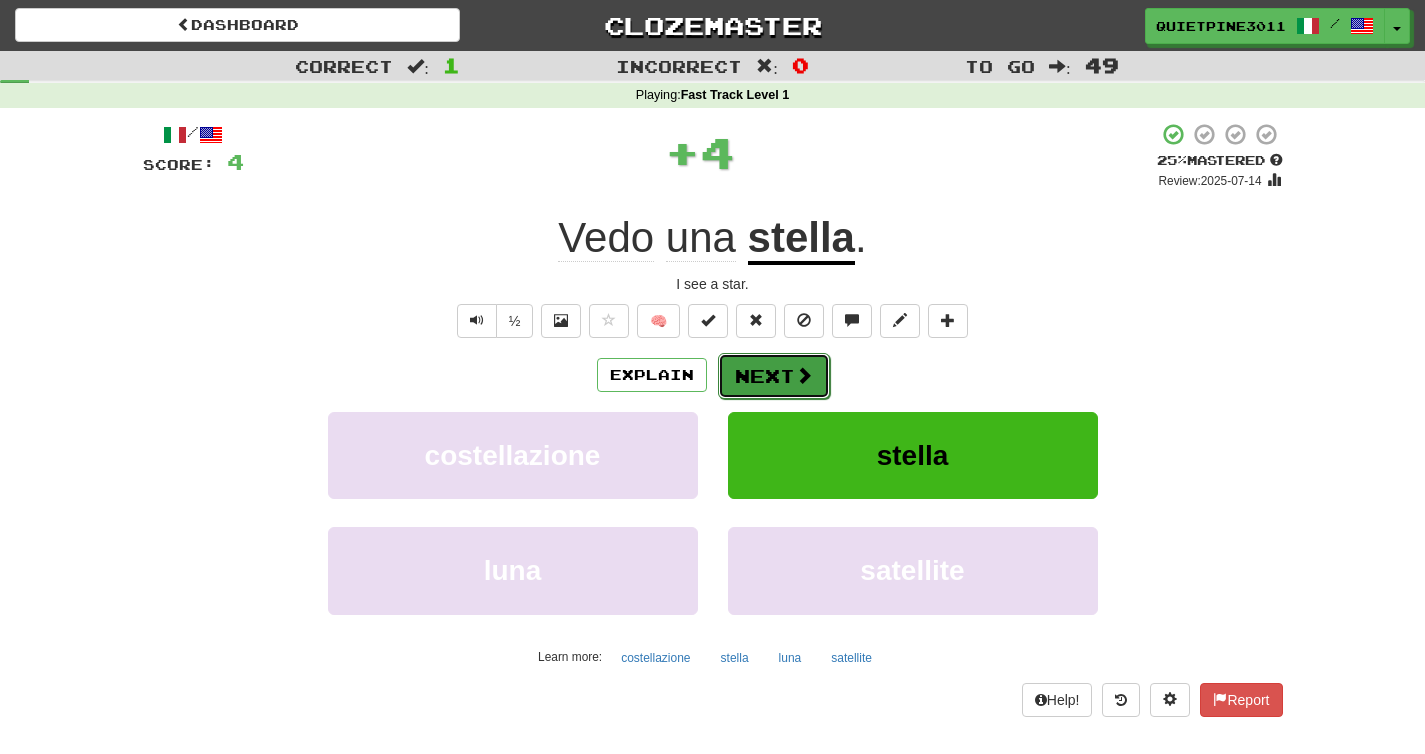 click on "Next" at bounding box center (774, 376) 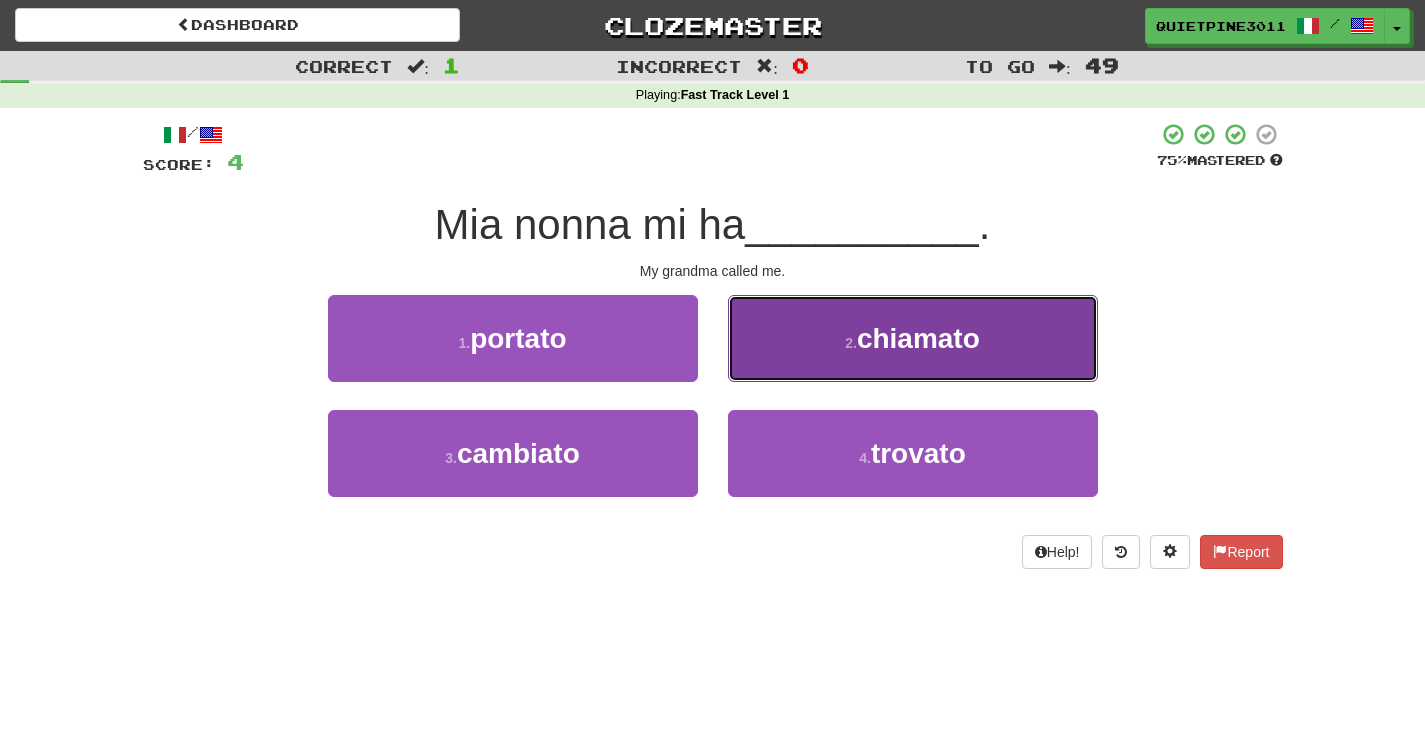 click on "2 .  chiamato" at bounding box center [913, 338] 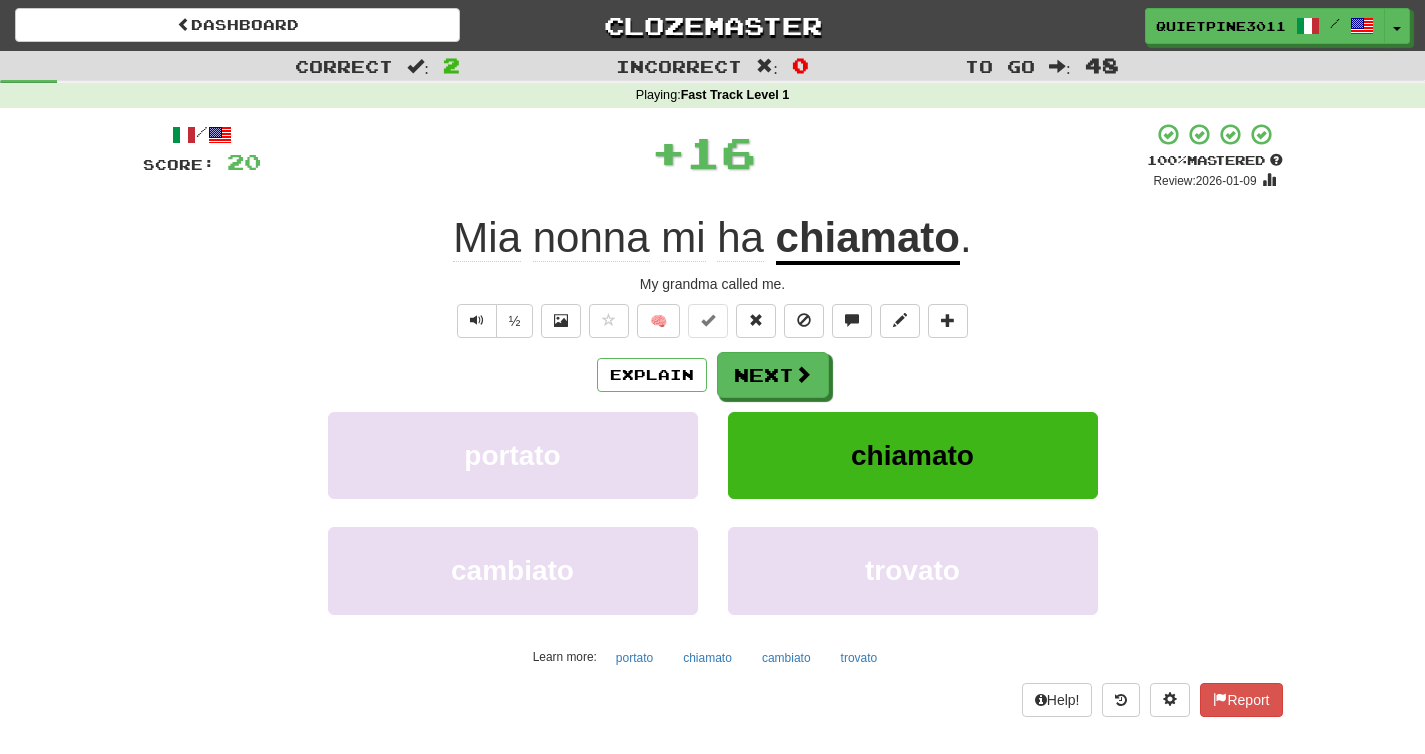 drag, startPoint x: 704, startPoint y: 358, endPoint x: 711, endPoint y: 366, distance: 10.630146 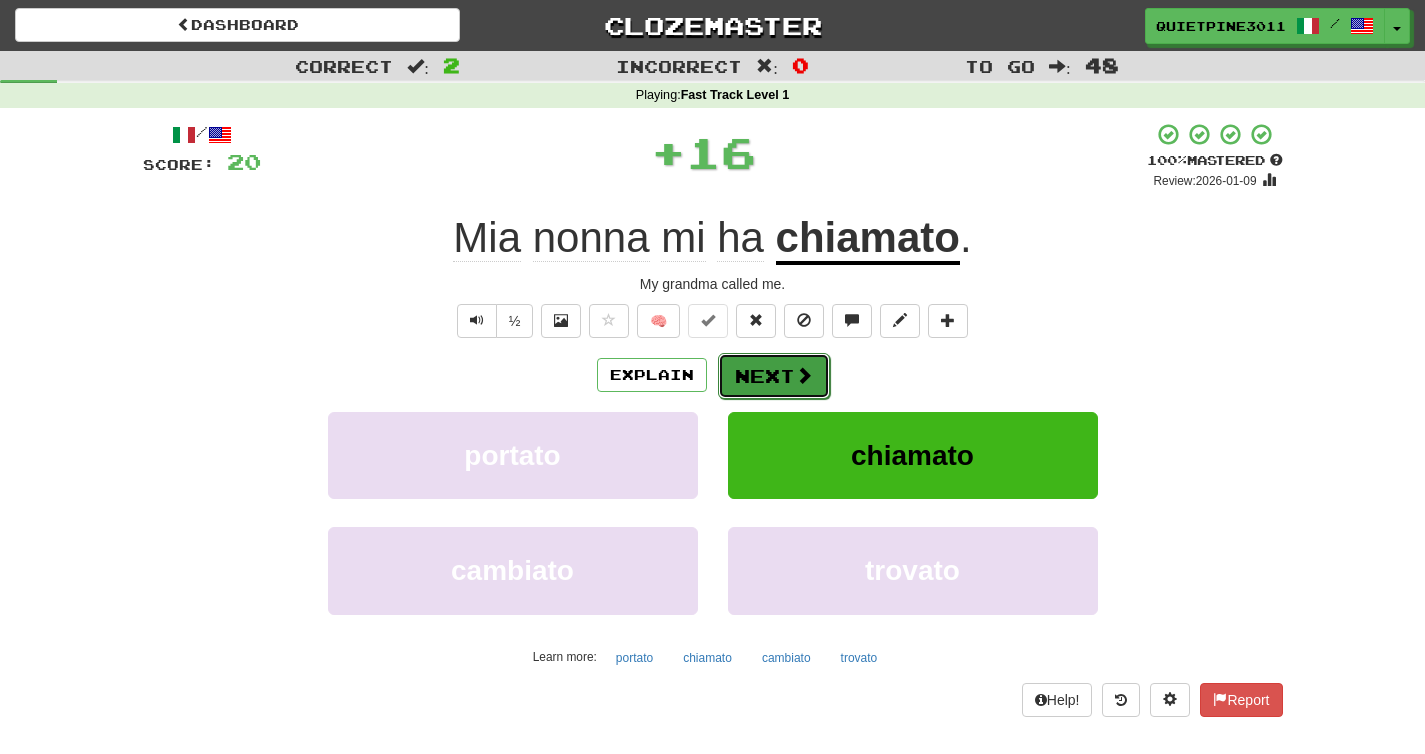 click on "Next" at bounding box center (774, 376) 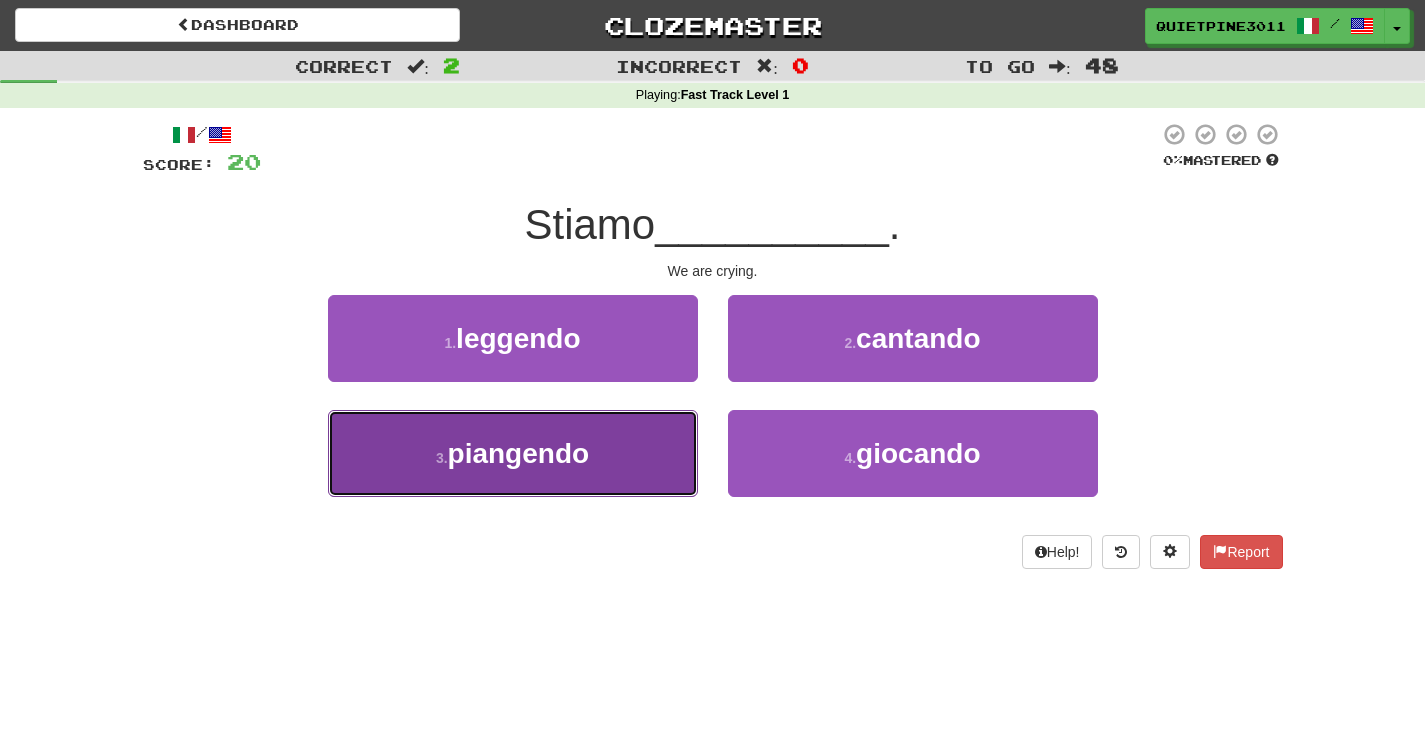 click on "3 .  piangendo" at bounding box center [513, 453] 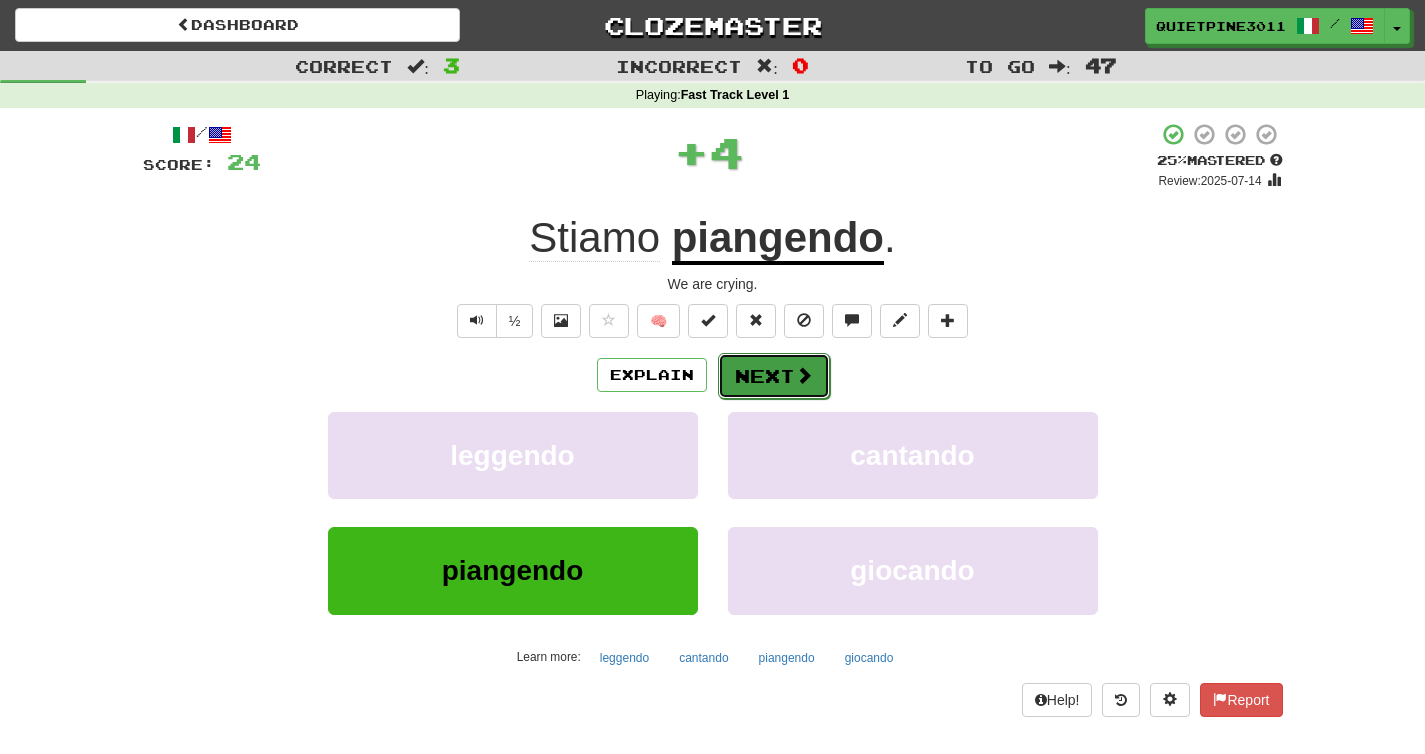 click on "Next" at bounding box center (774, 376) 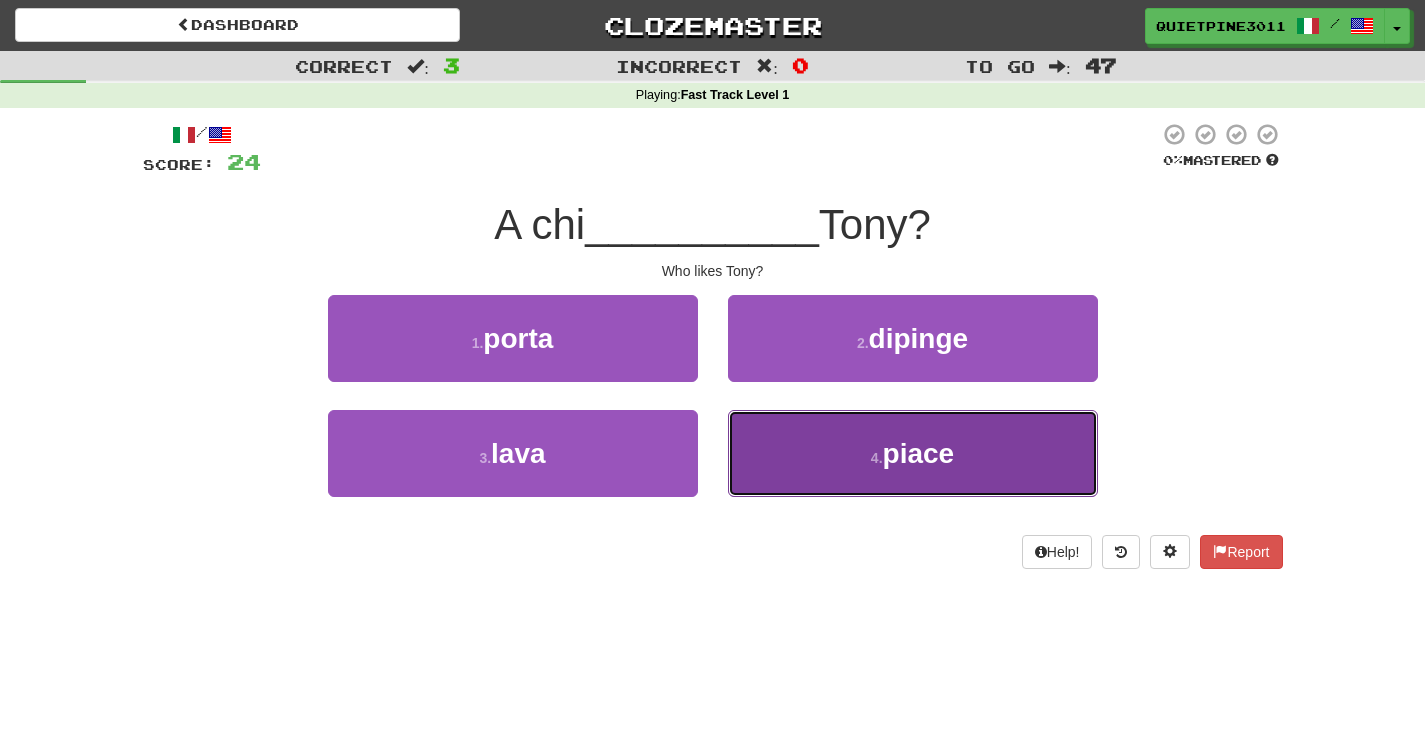 click on "4 .  piace" at bounding box center (913, 453) 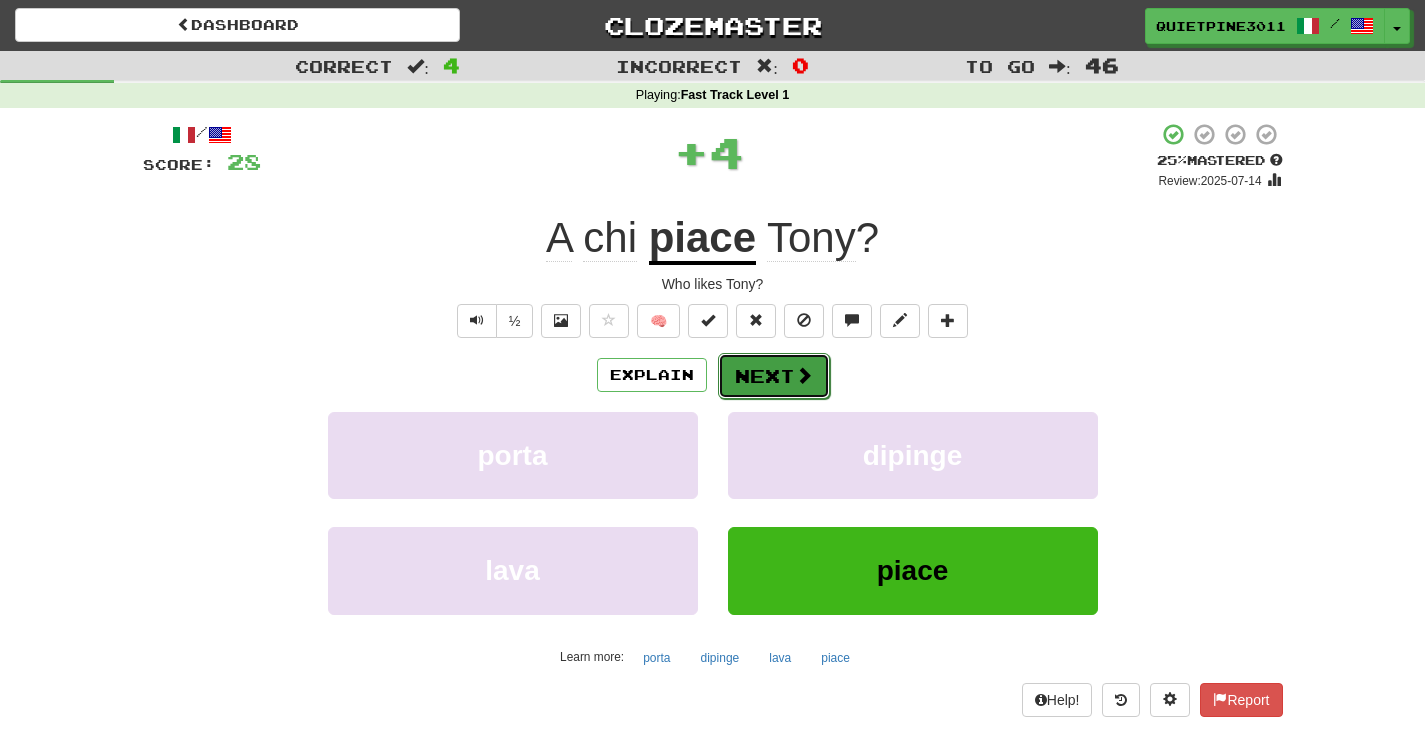 click on "Next" at bounding box center [774, 376] 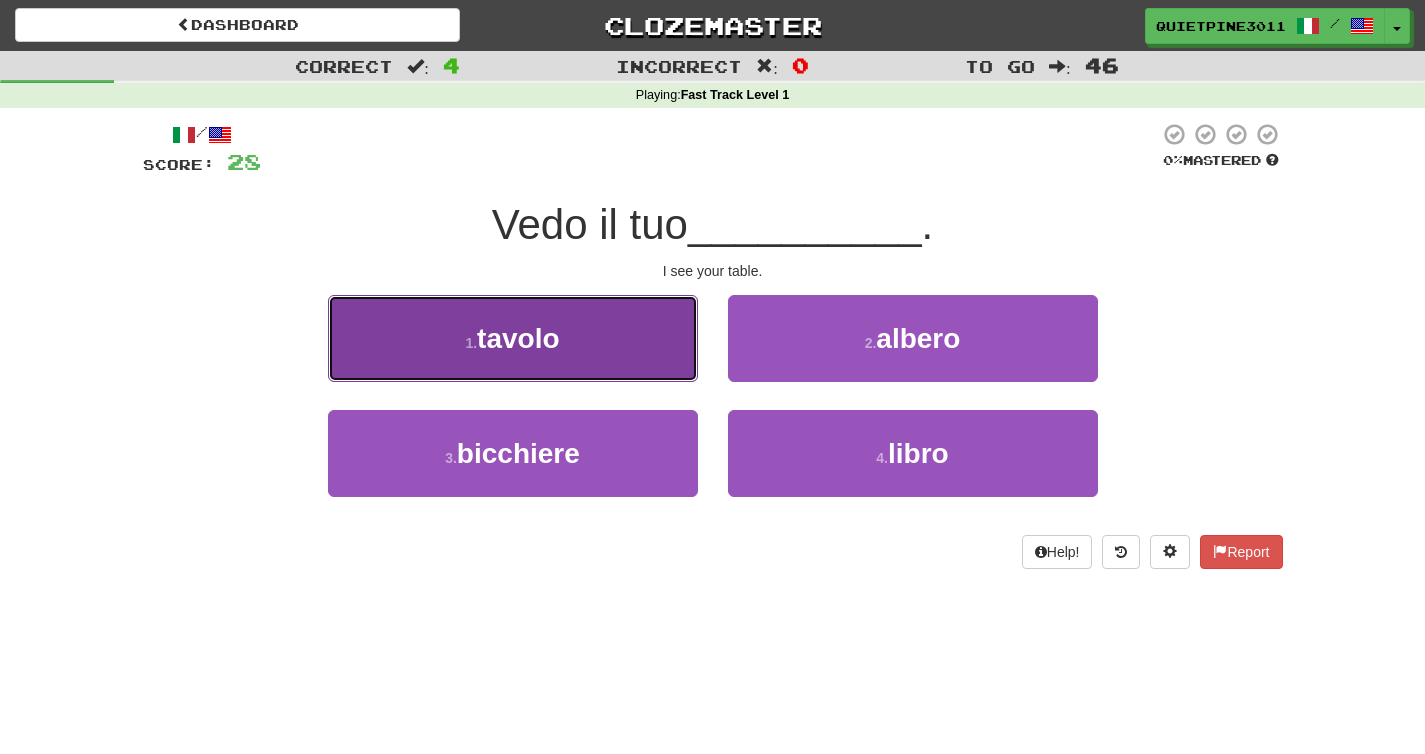 click on "1 .  tavolo" at bounding box center [513, 338] 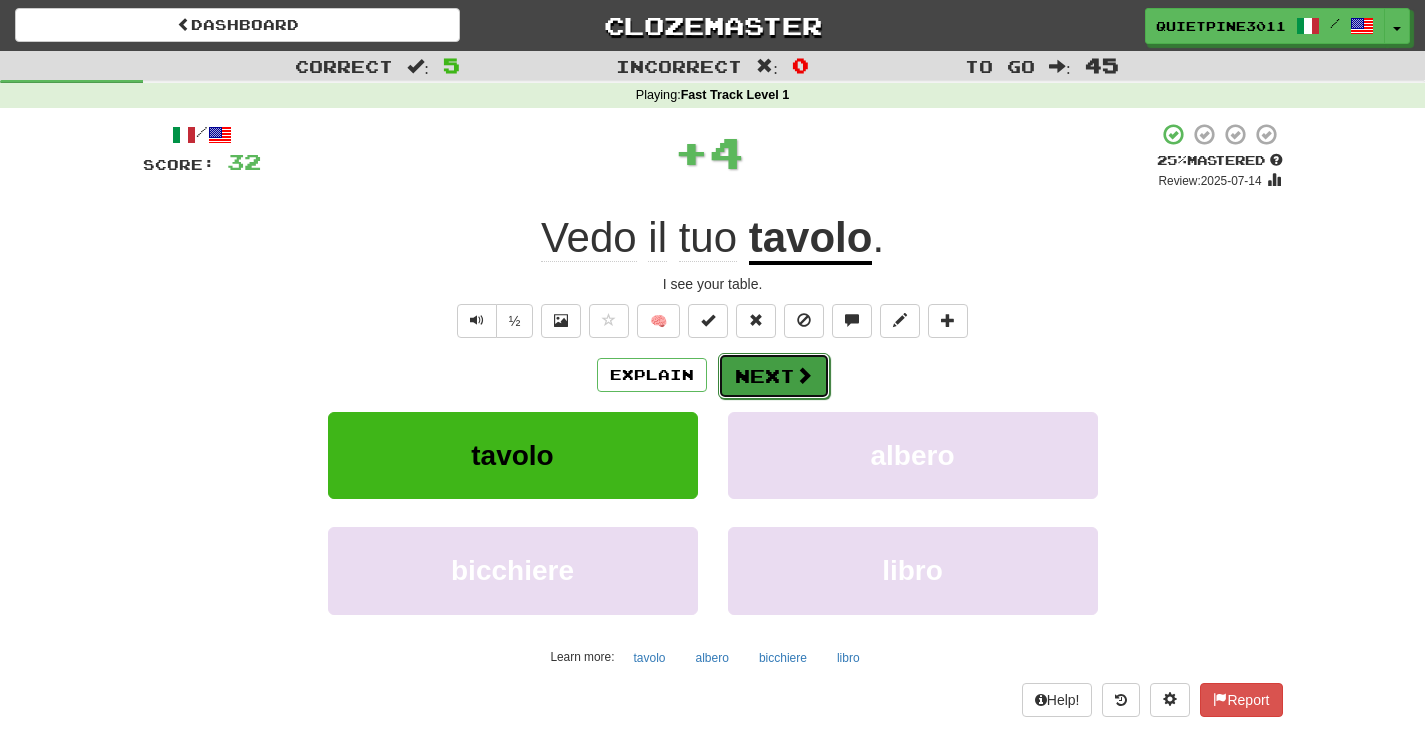 click at bounding box center [804, 375] 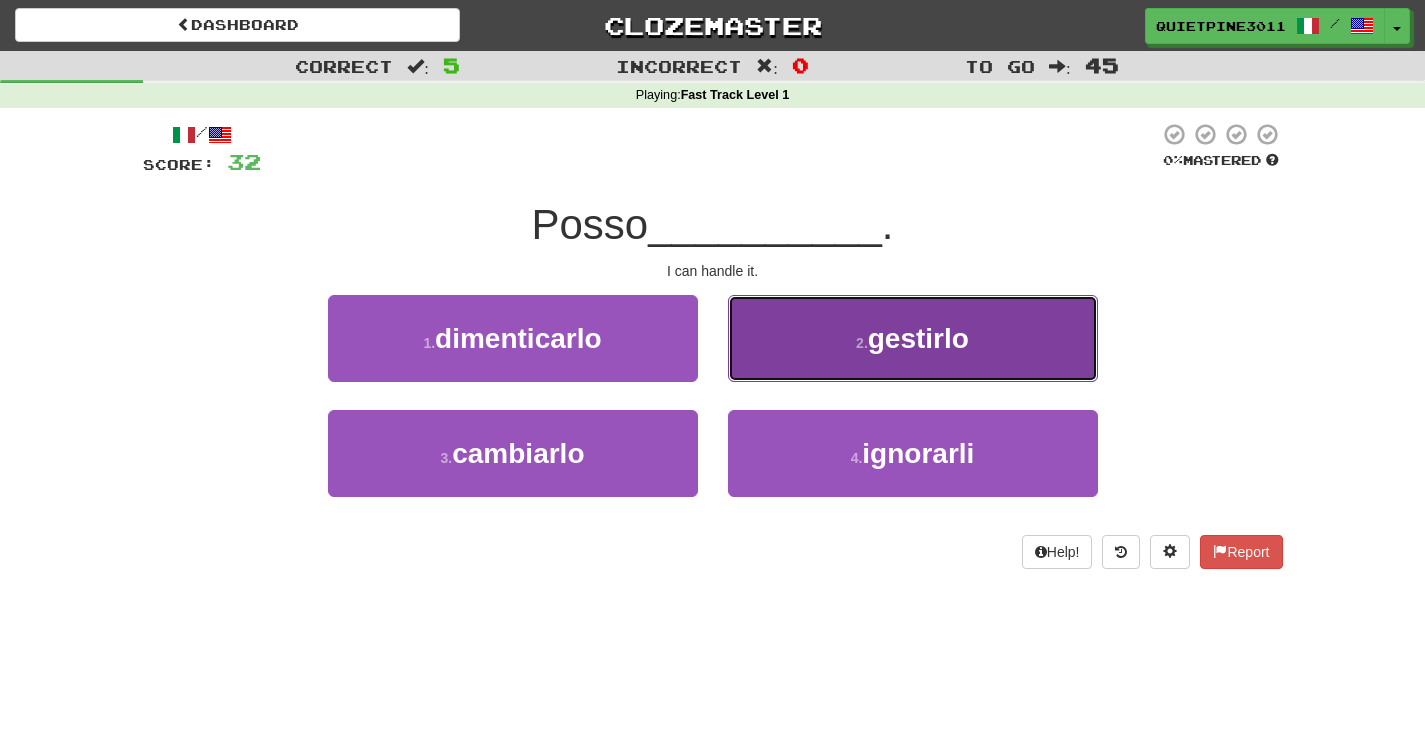 click on "2 .  gestirlo" at bounding box center [913, 338] 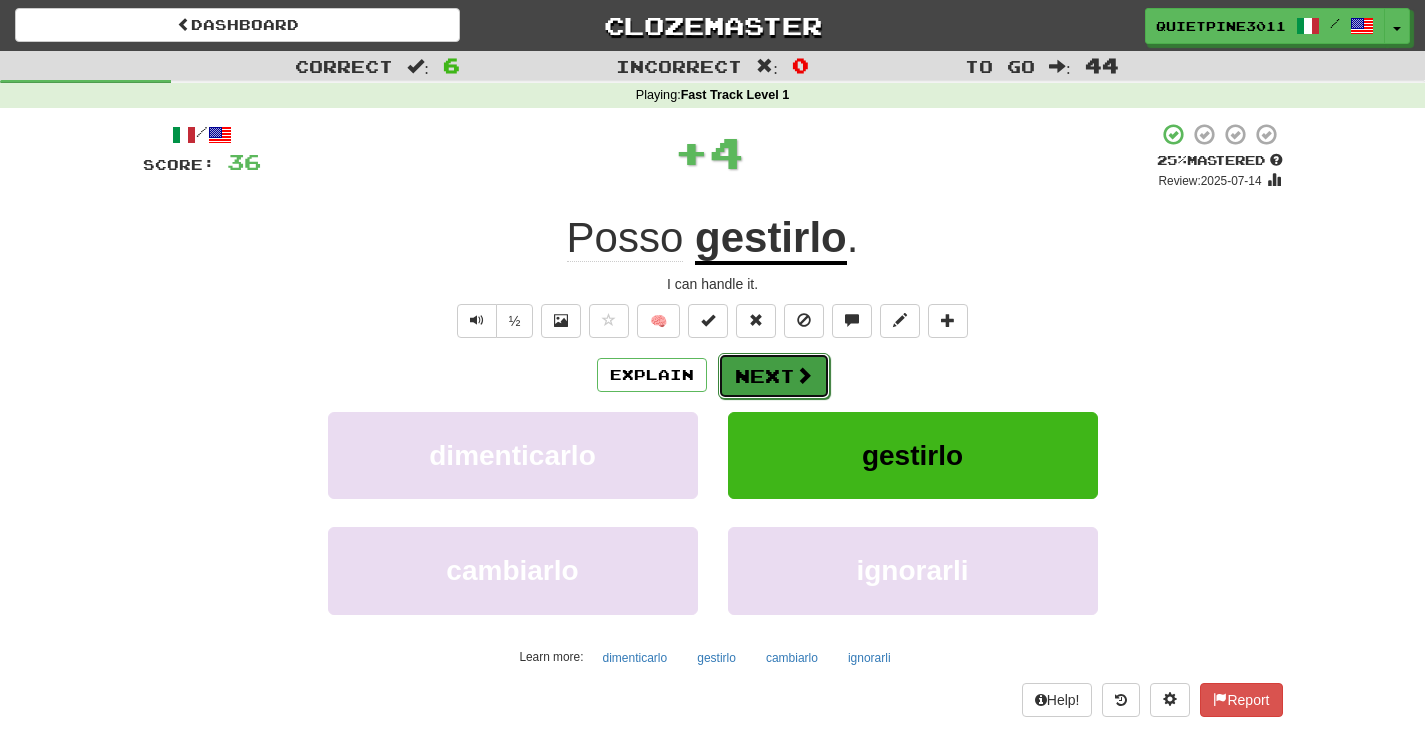 click on "Next" at bounding box center (774, 376) 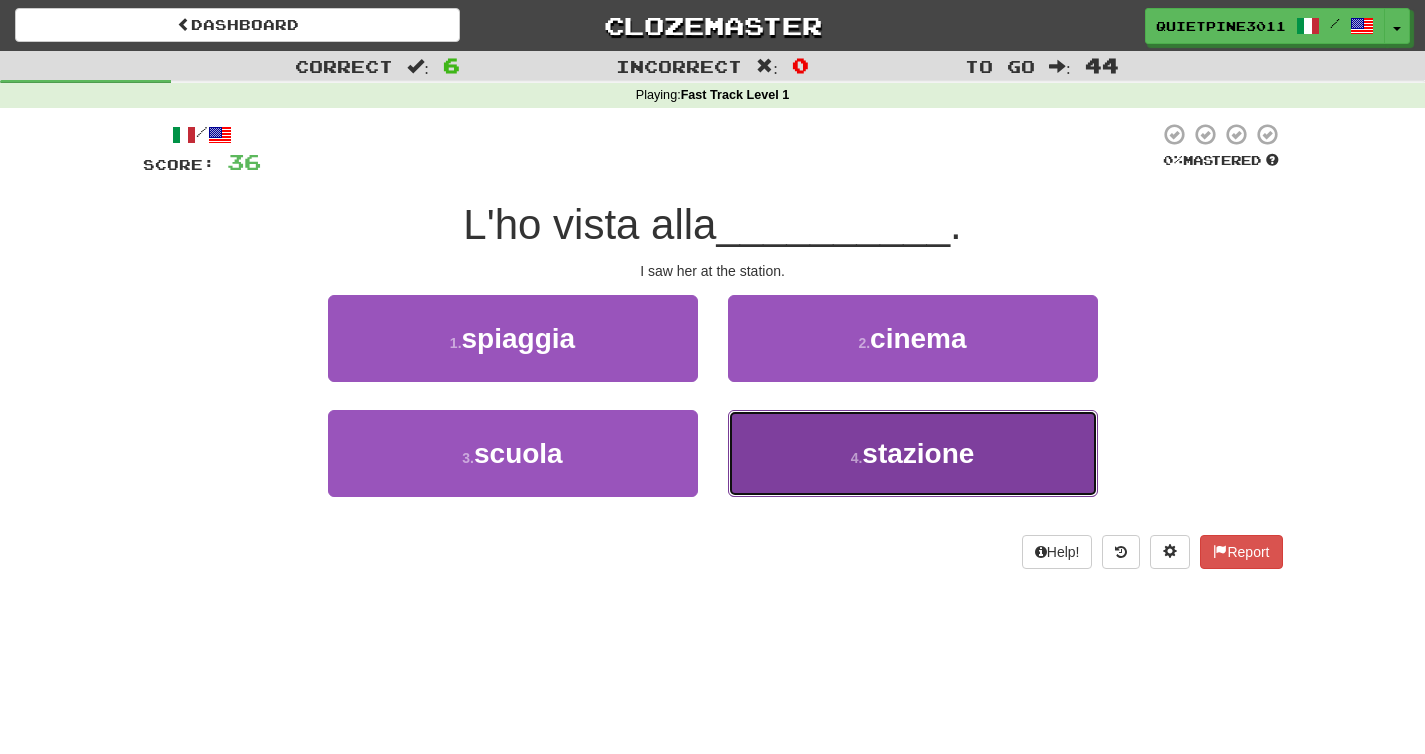 click on "4 .  stazione" at bounding box center (913, 453) 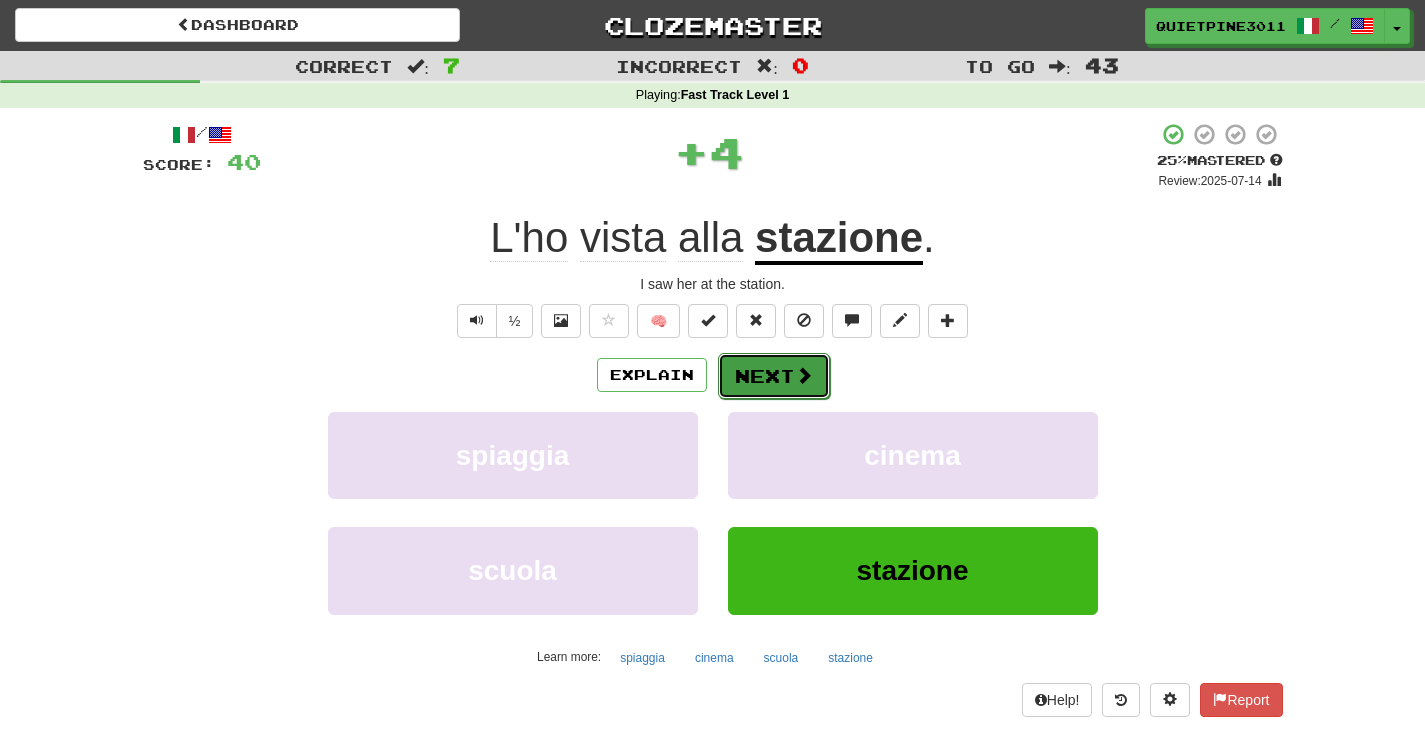 click on "Next" at bounding box center [774, 376] 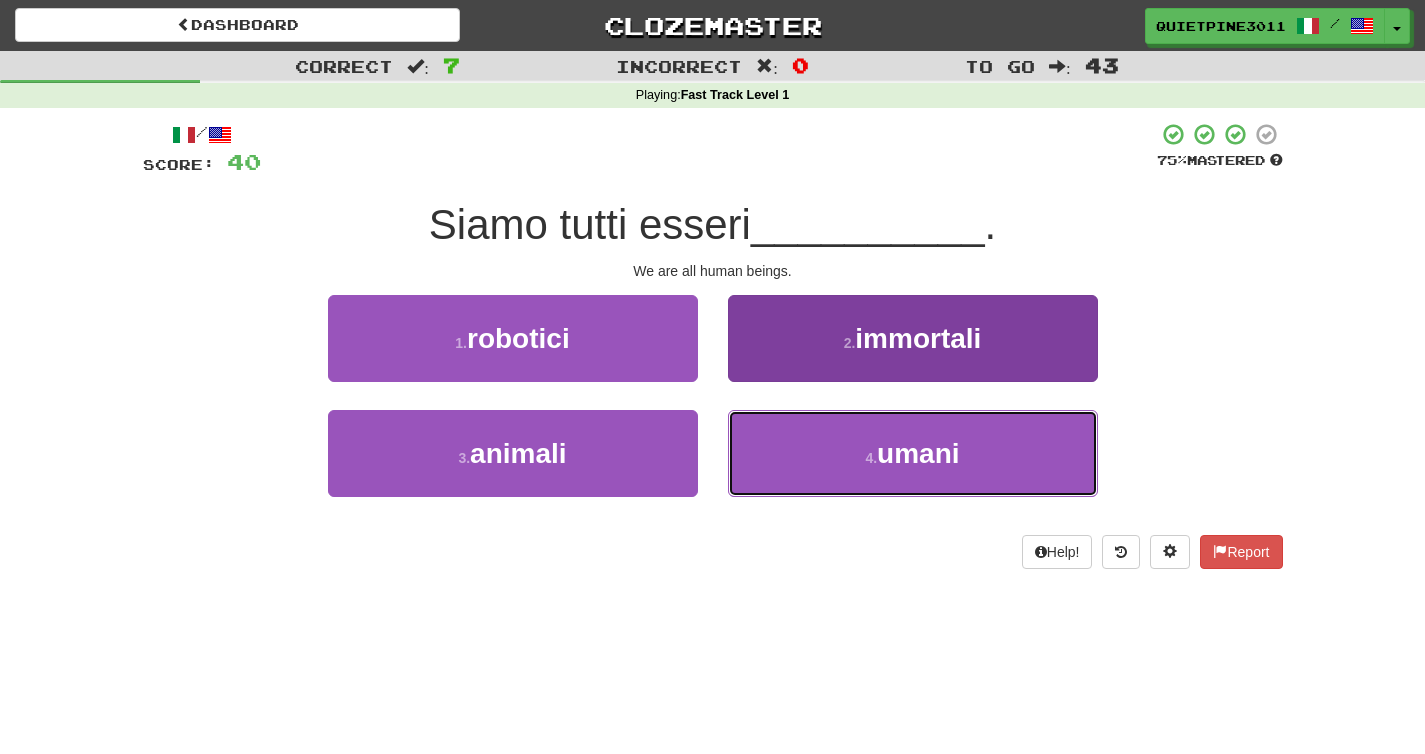 click on "4 .  umani" at bounding box center [913, 453] 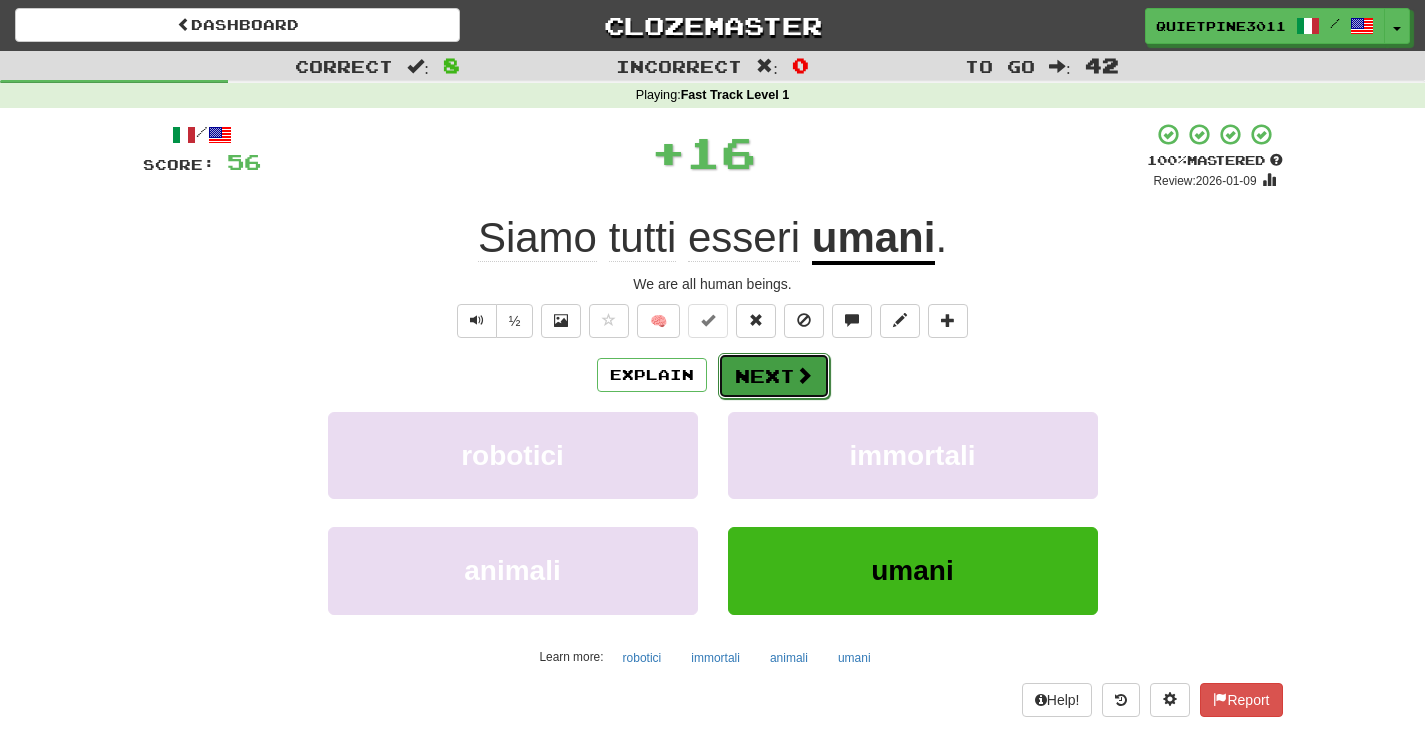 click on "Next" at bounding box center (774, 376) 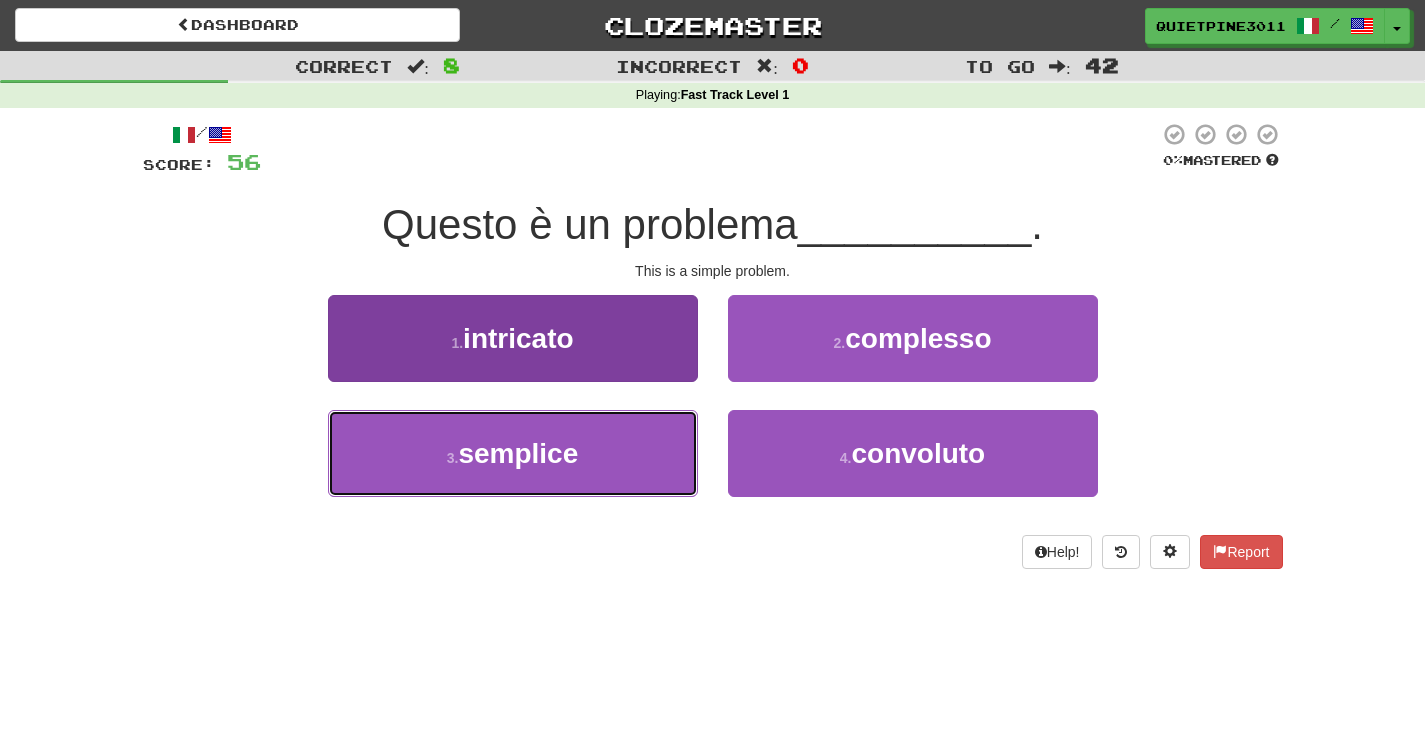 click on "3 .  semplice" at bounding box center (513, 453) 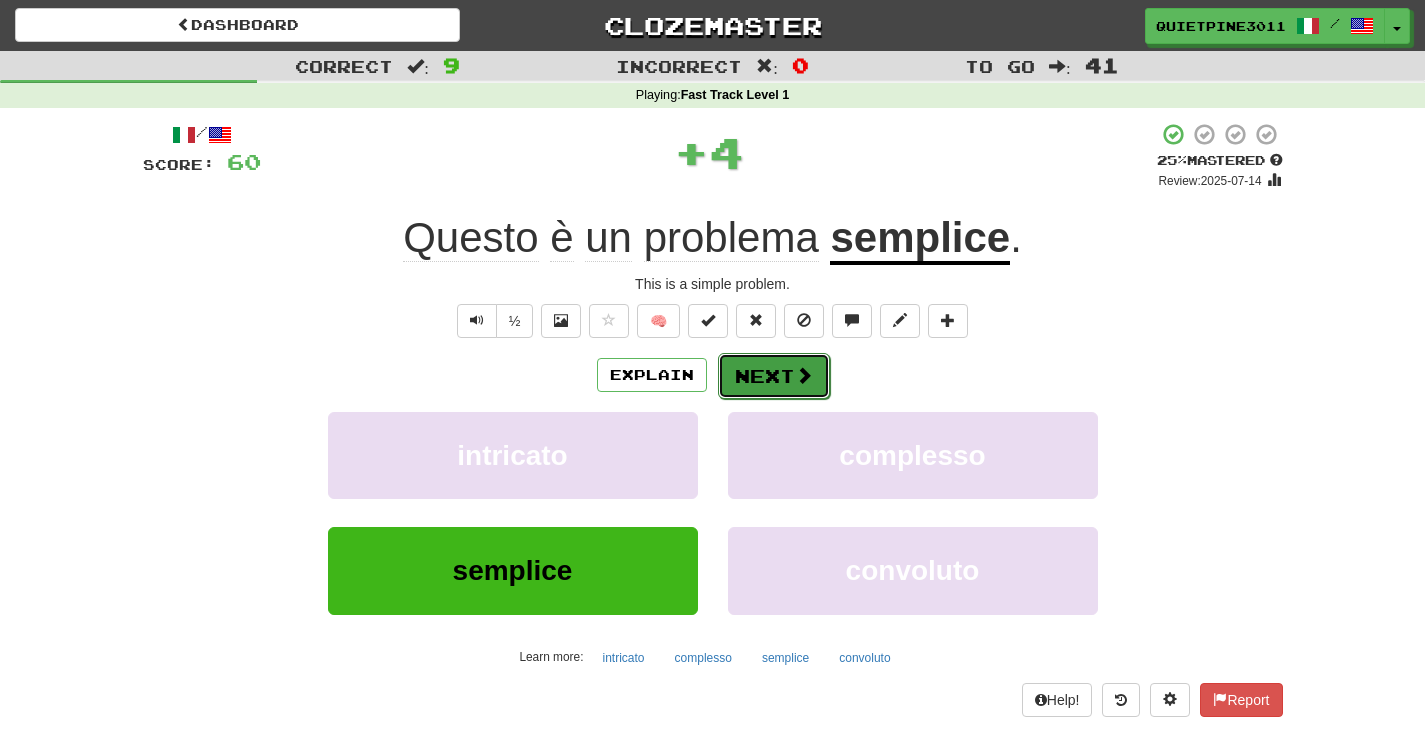 click on "Next" at bounding box center (774, 376) 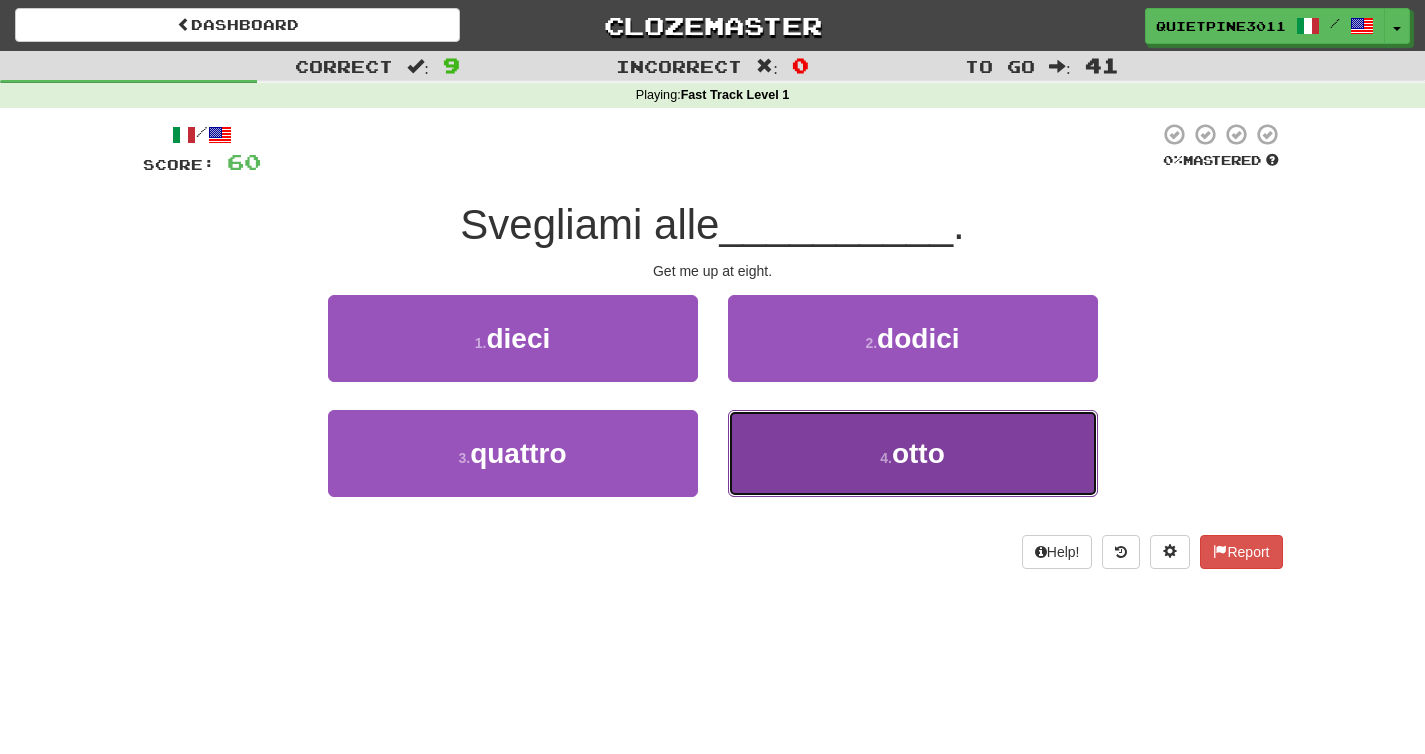 click on "4 .  otto" at bounding box center (913, 453) 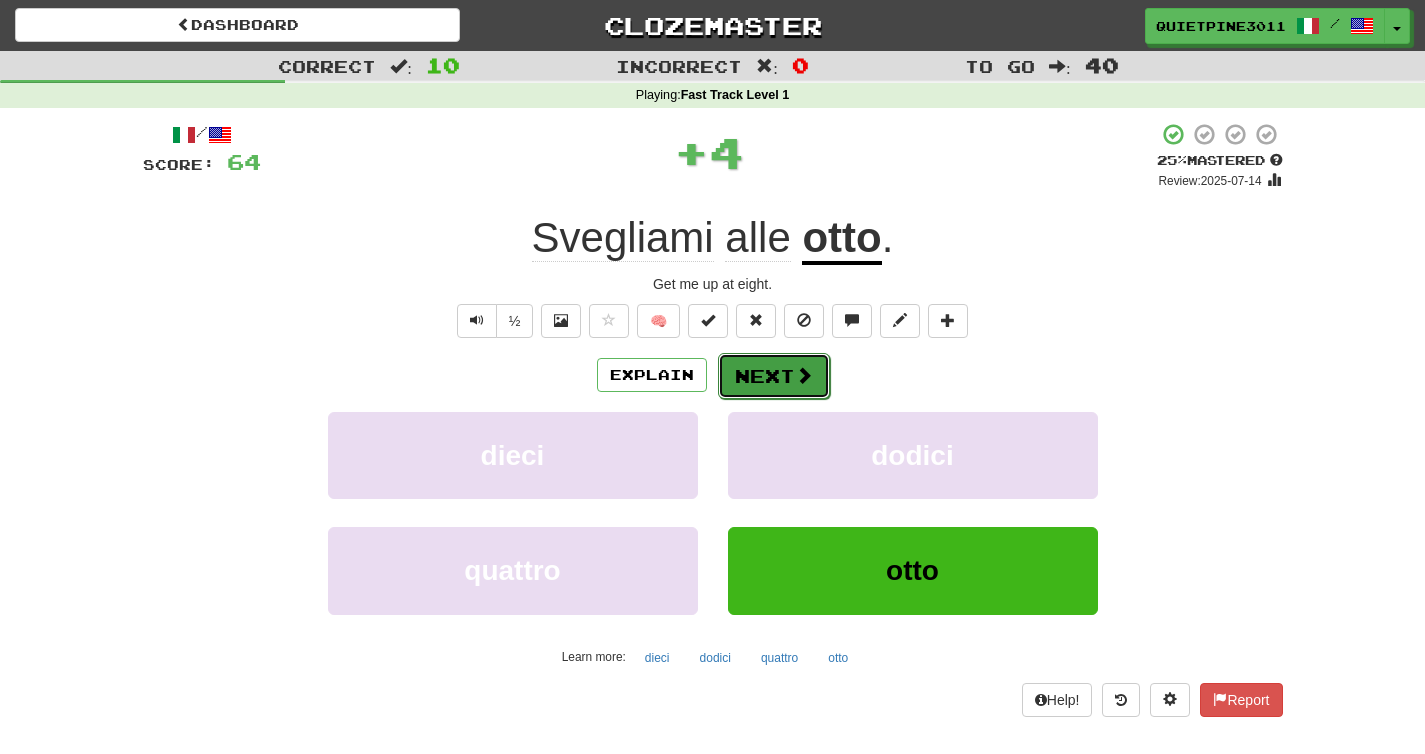 click on "Next" at bounding box center [774, 376] 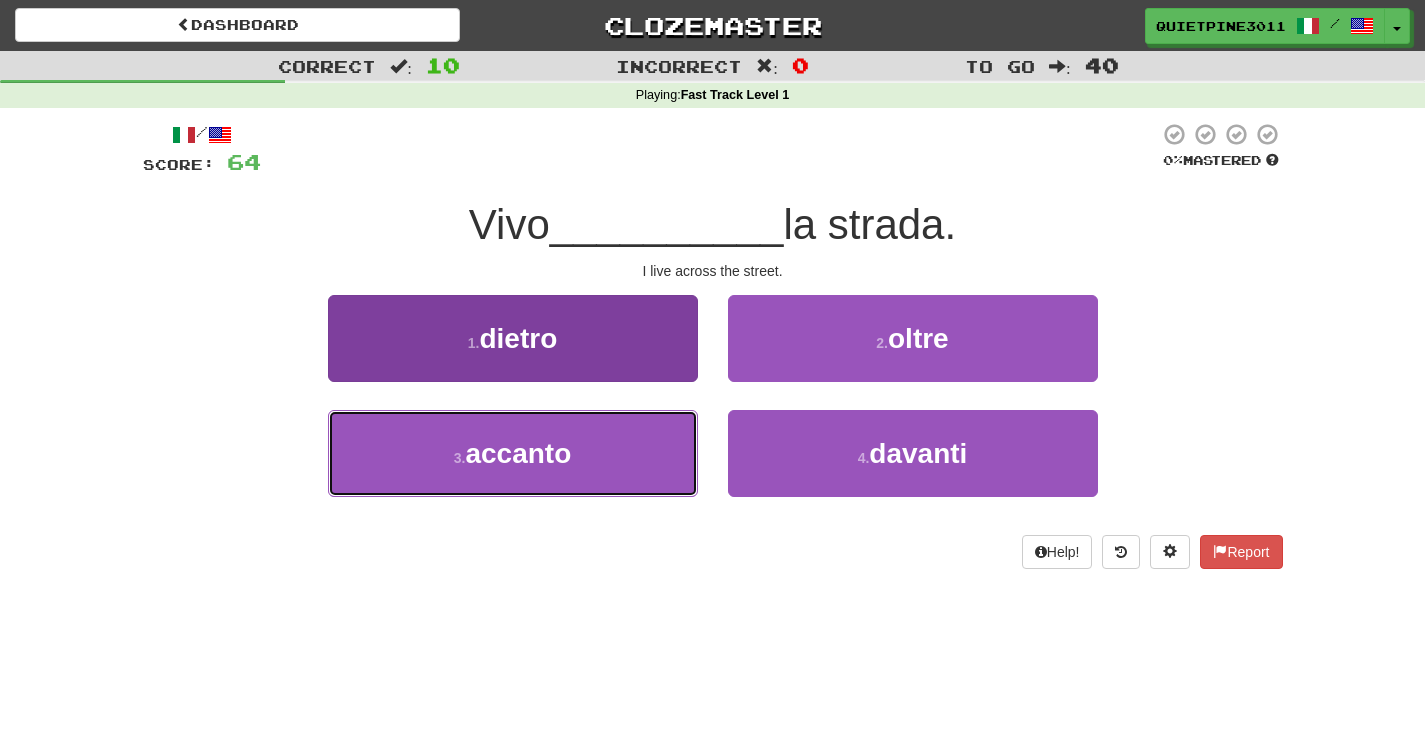 click on "3 .  accanto" at bounding box center (513, 453) 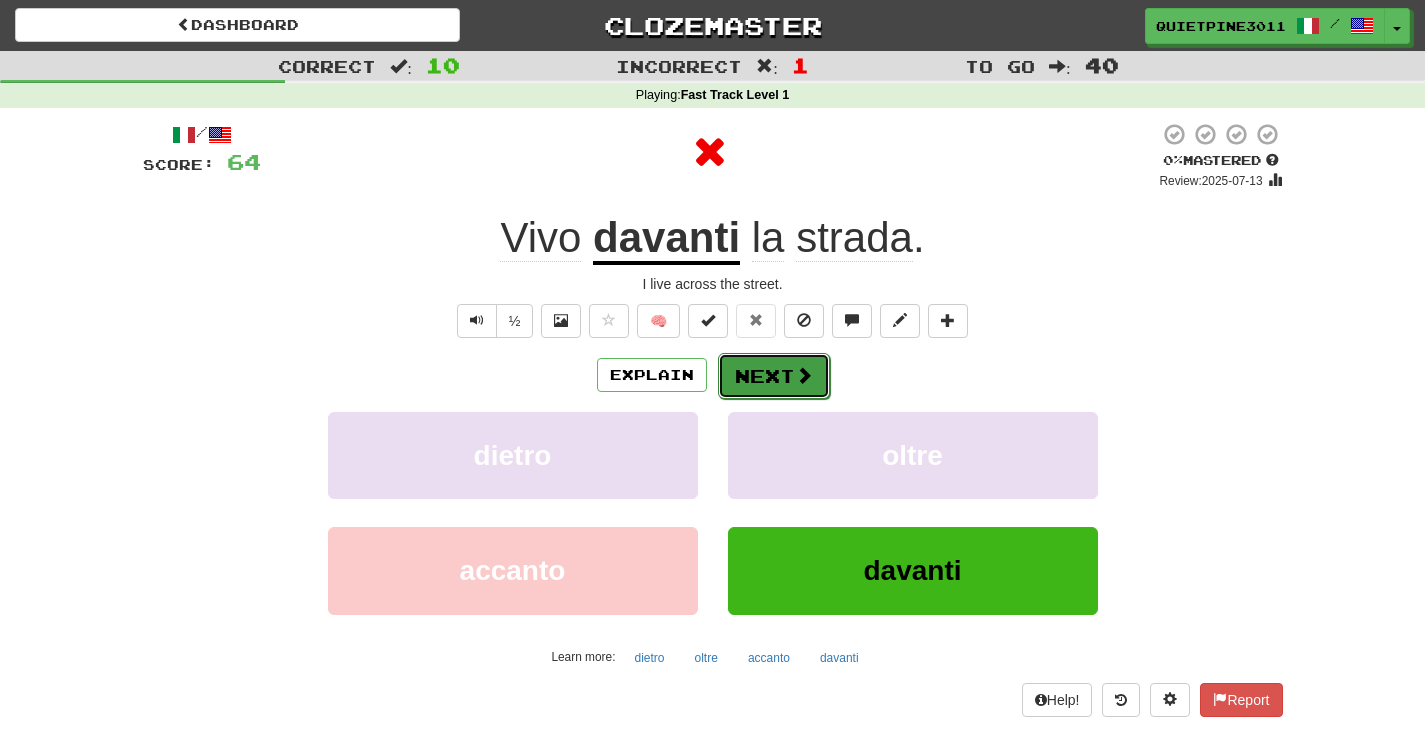 click on "Next" at bounding box center (774, 376) 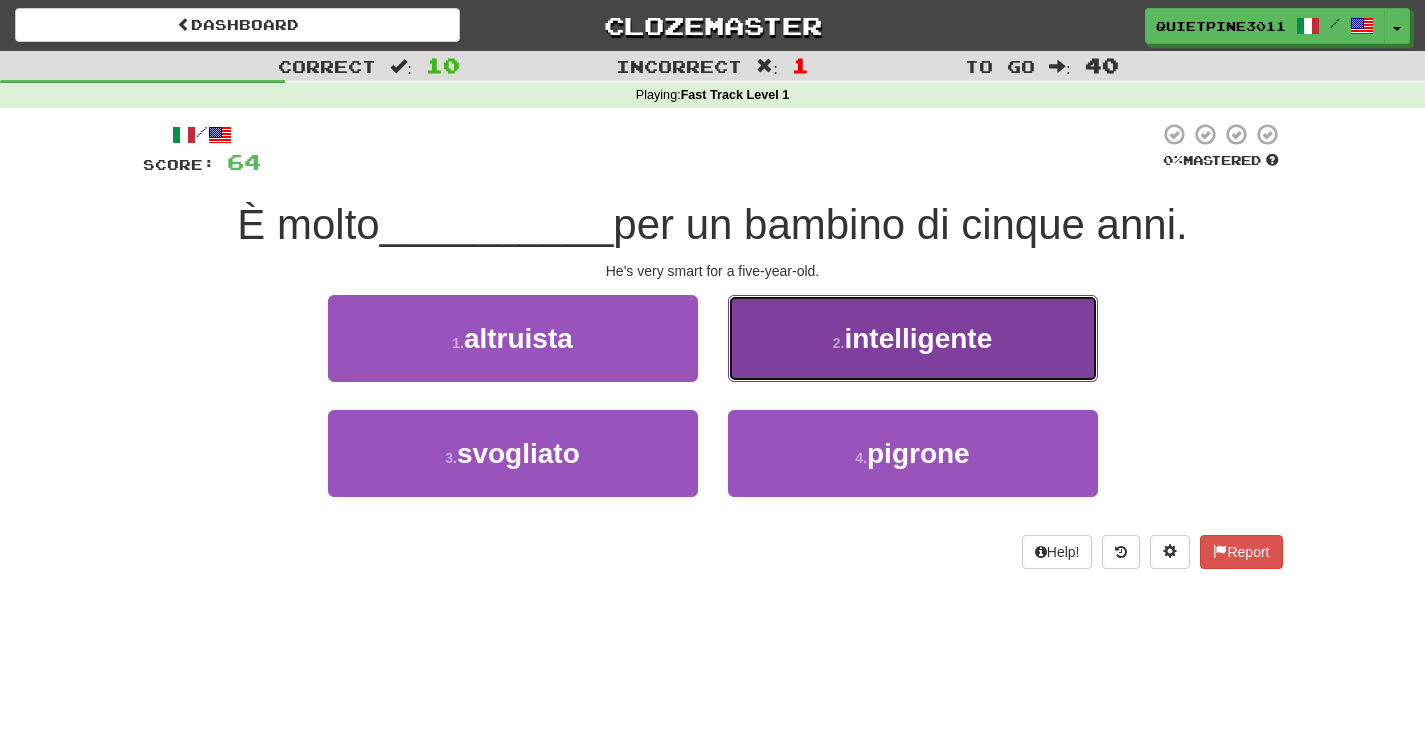 click on "2 .  intelligente" at bounding box center (913, 338) 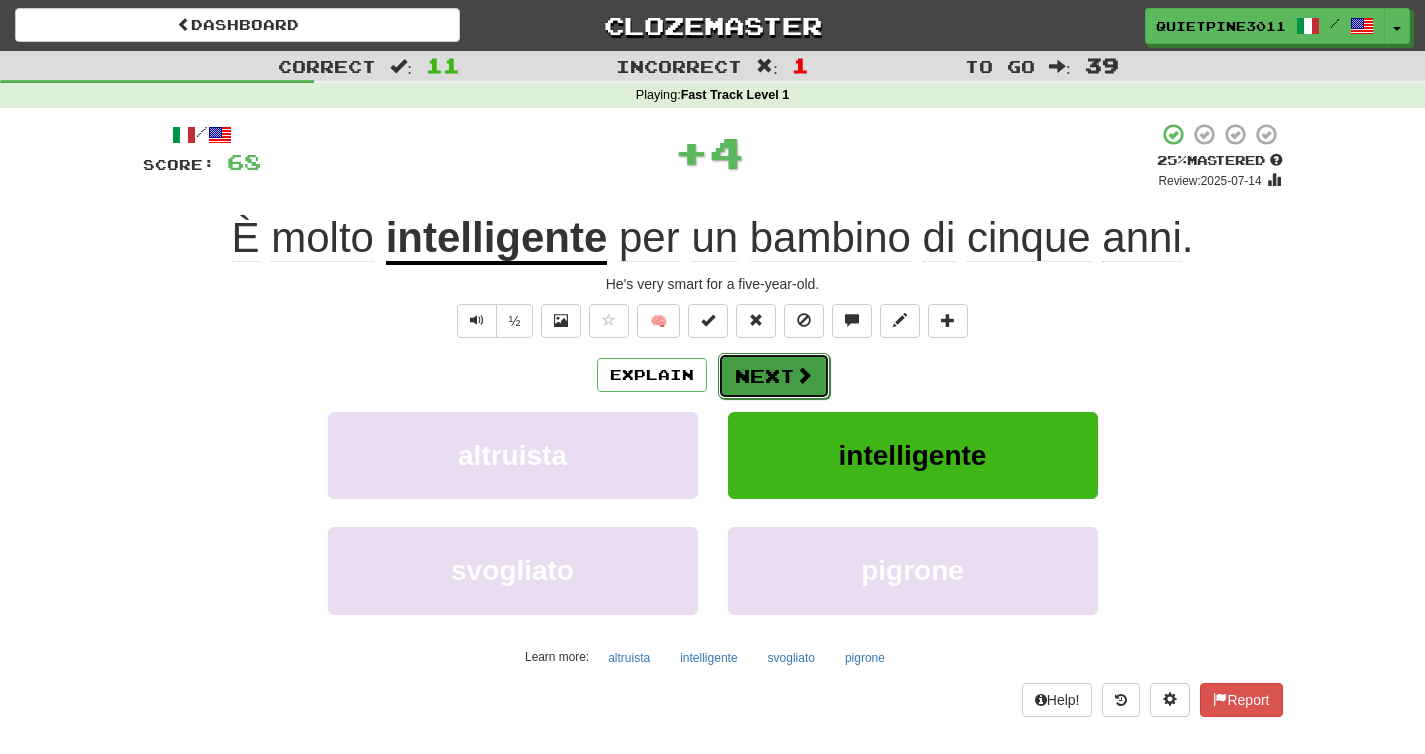 click on "Next" at bounding box center [774, 376] 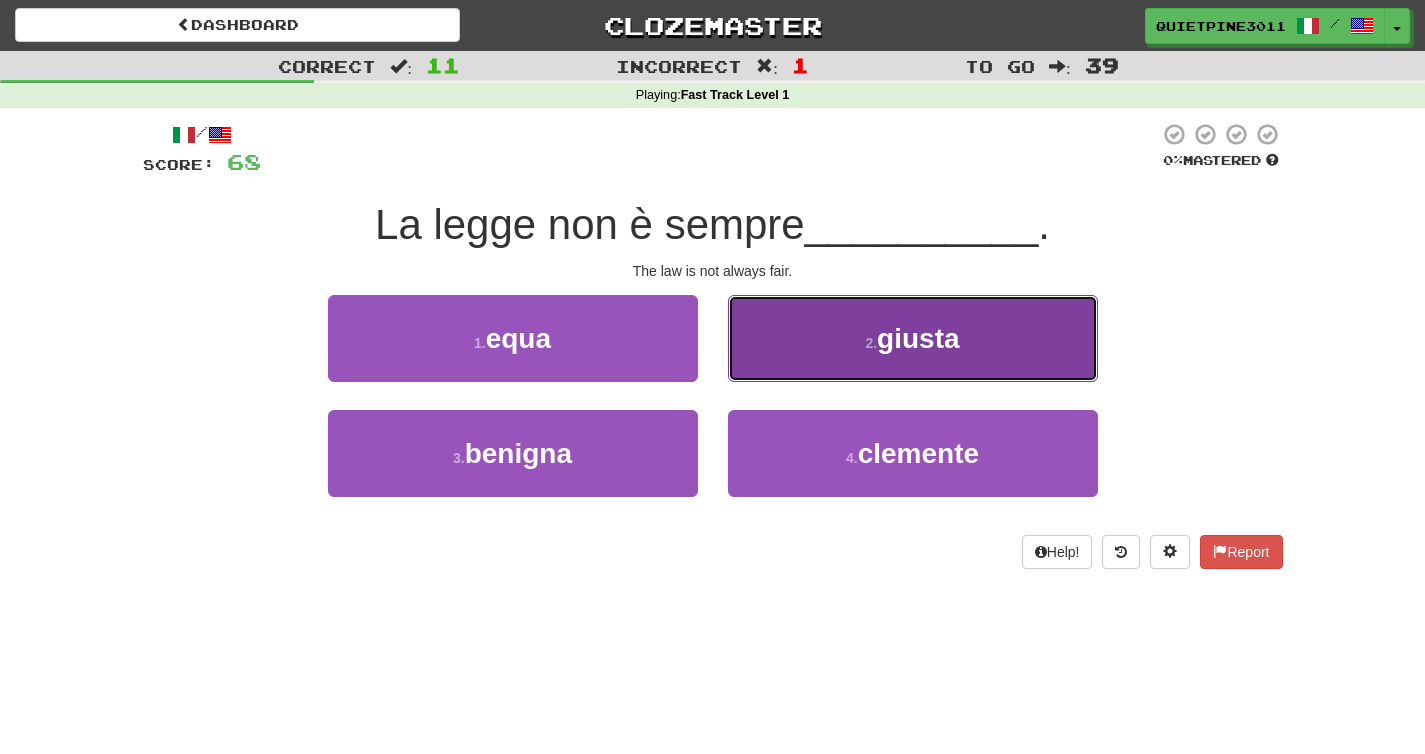 click on "2 .  giusta" at bounding box center (913, 338) 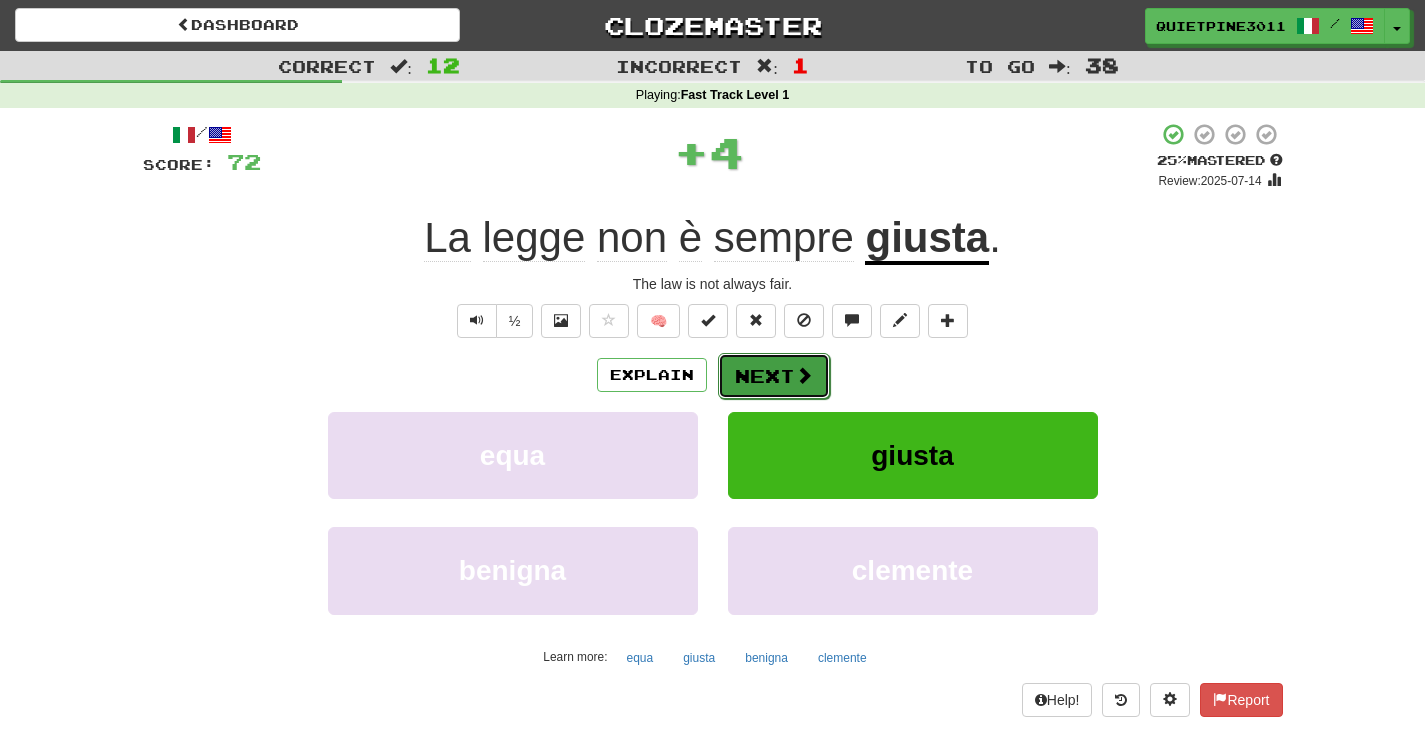 click on "Next" at bounding box center [774, 376] 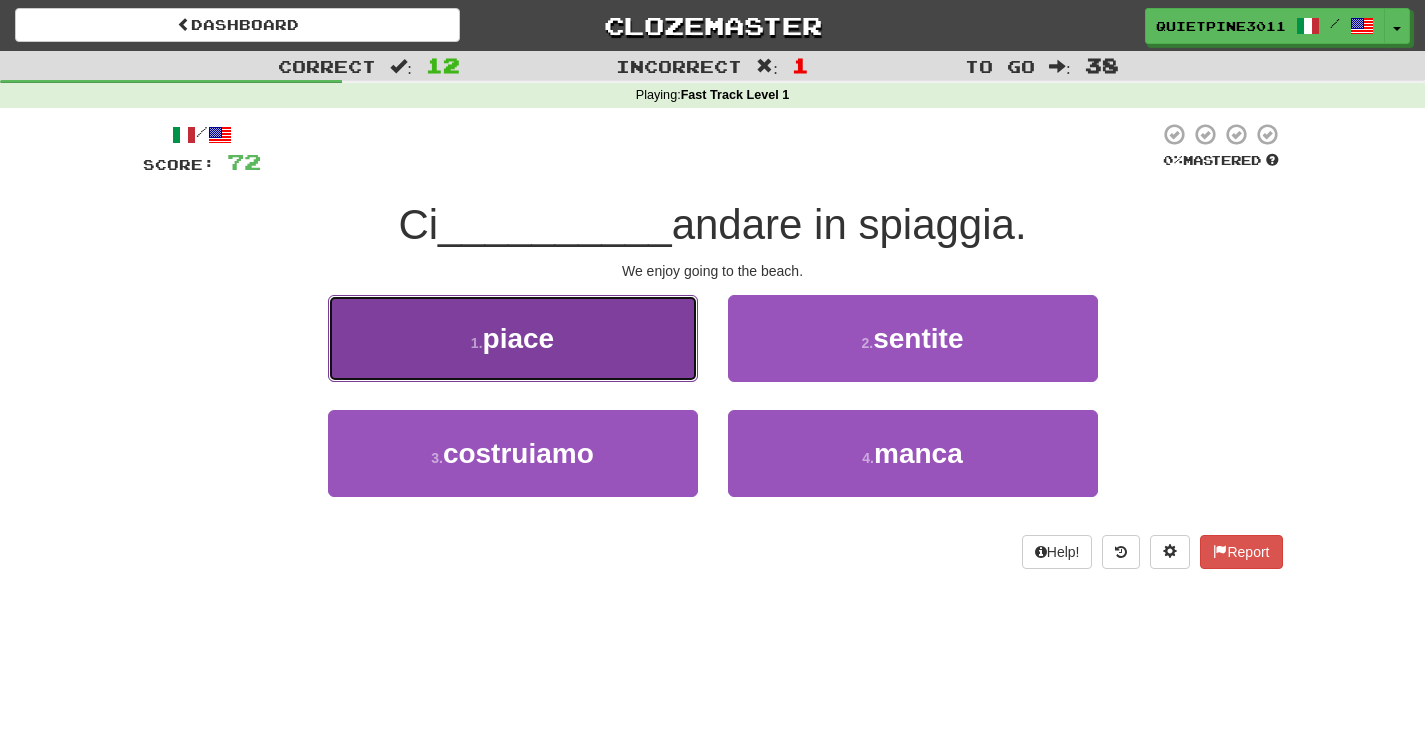click on "1 .  piace" at bounding box center [513, 338] 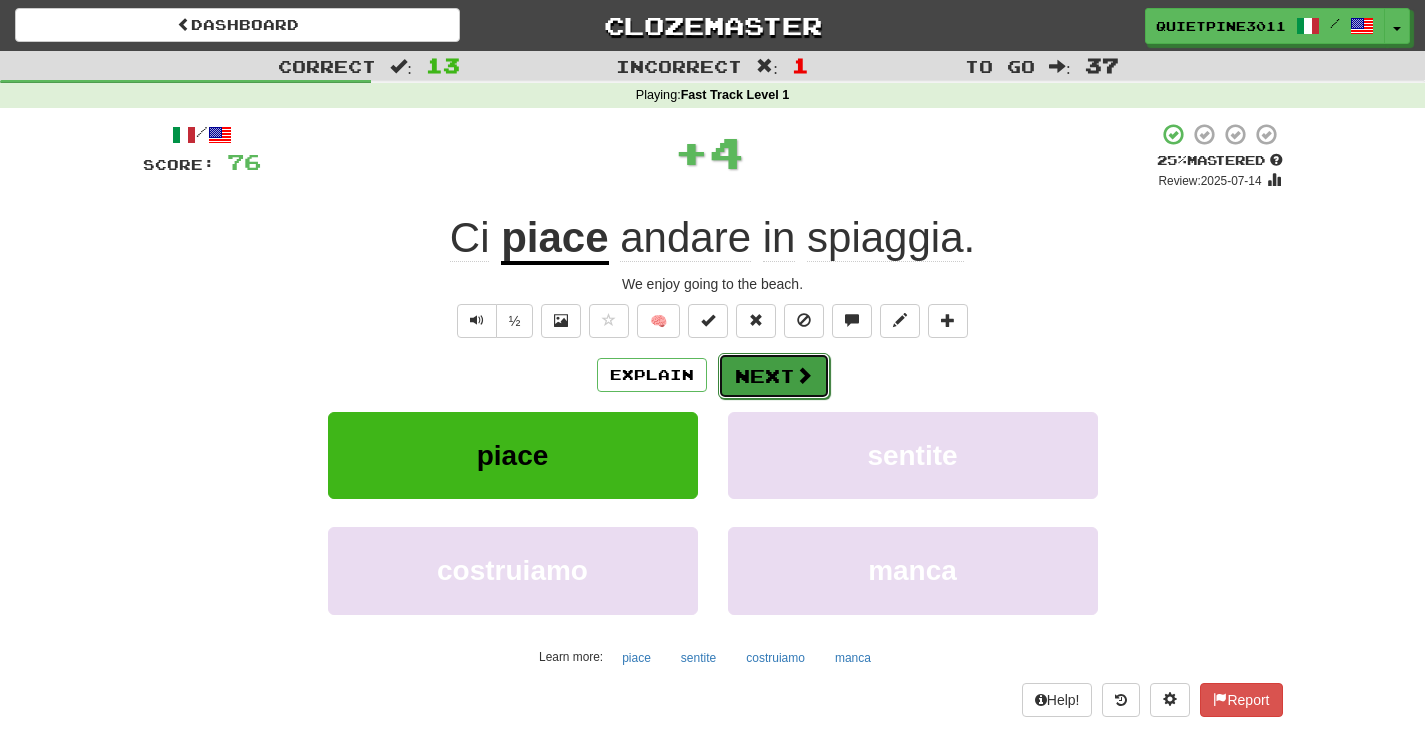 click on "Next" at bounding box center (774, 376) 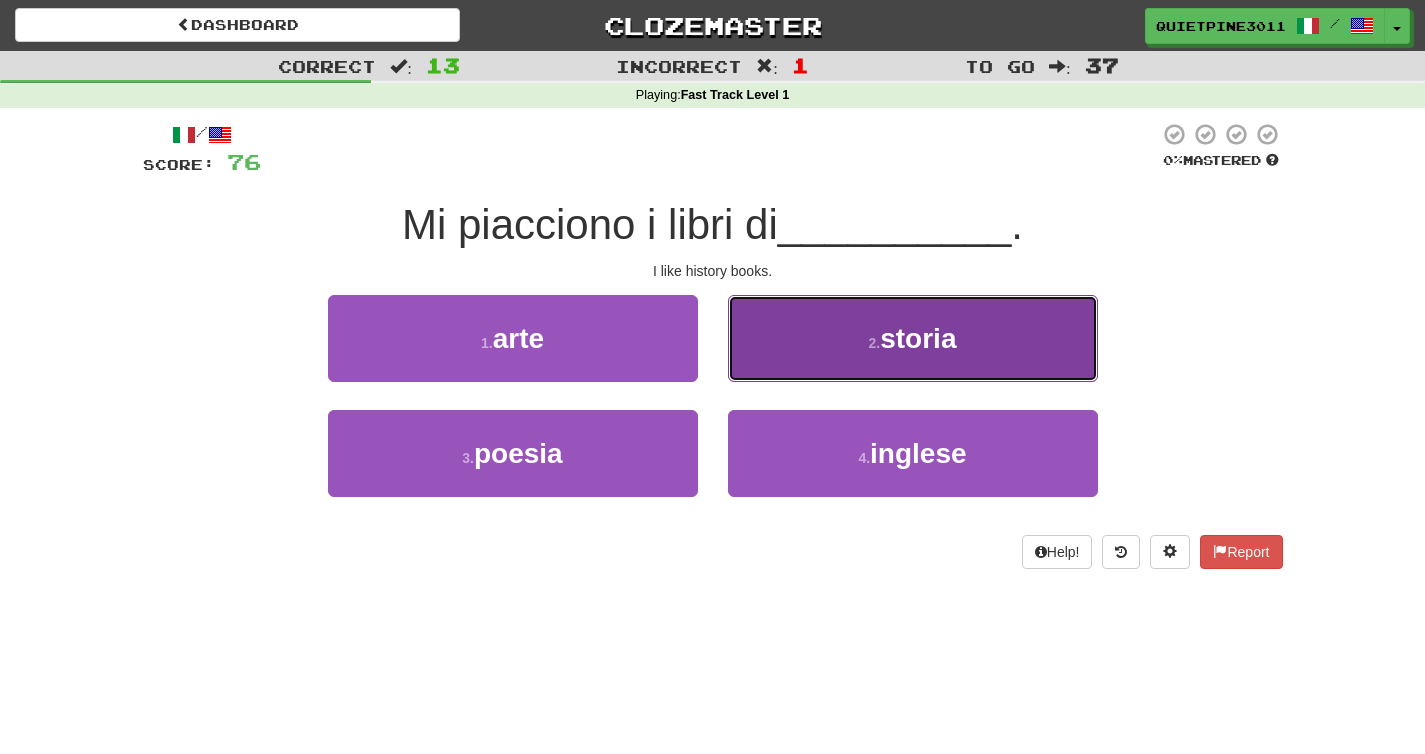 click on "2 .  storia" at bounding box center (913, 338) 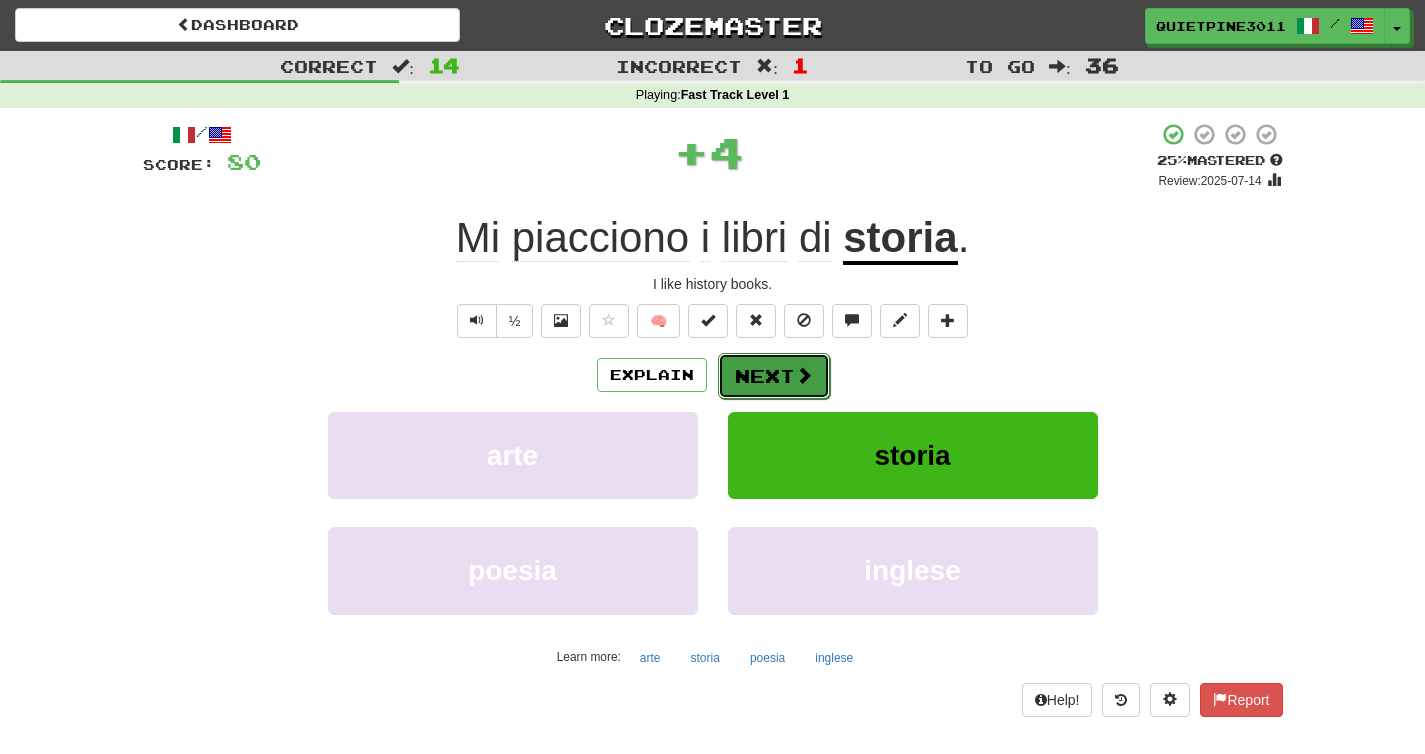 click on "Next" at bounding box center (774, 376) 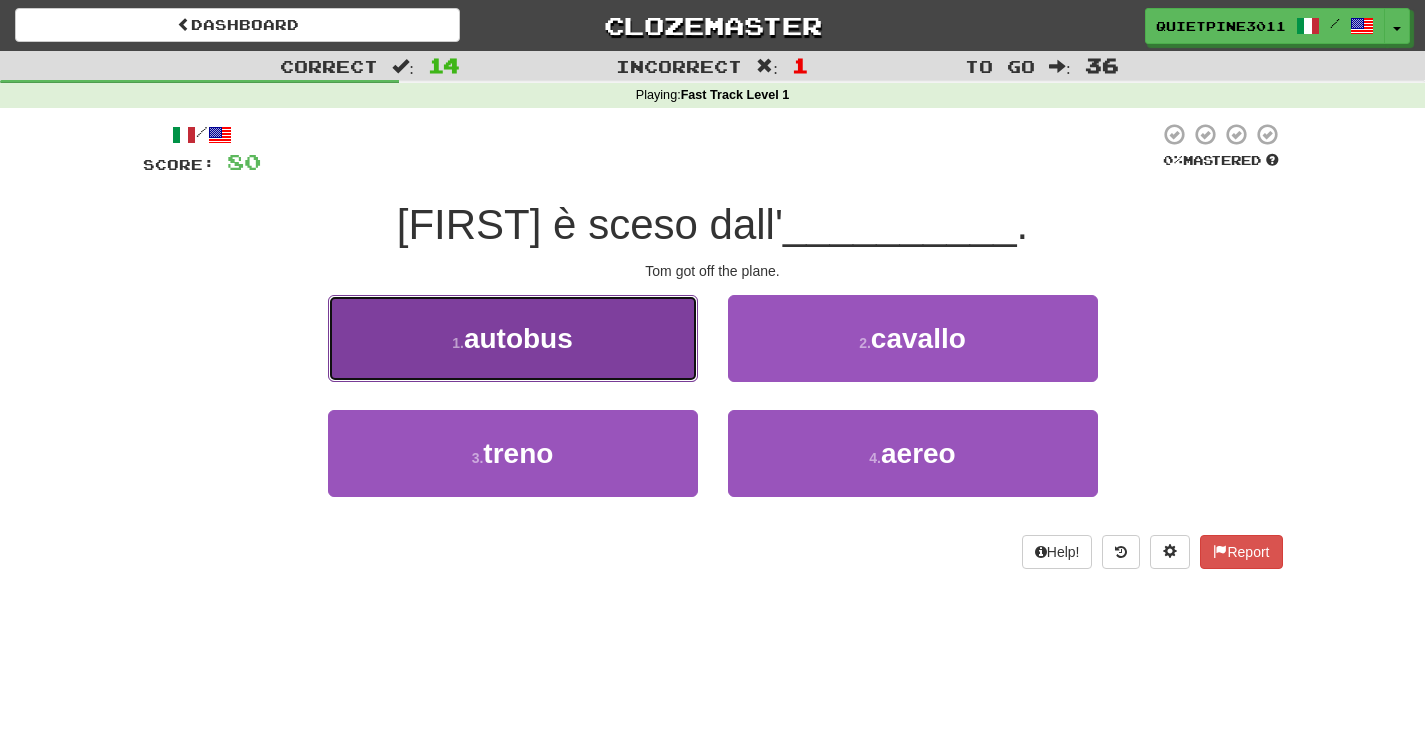 click on "1 .  autobus" at bounding box center (513, 338) 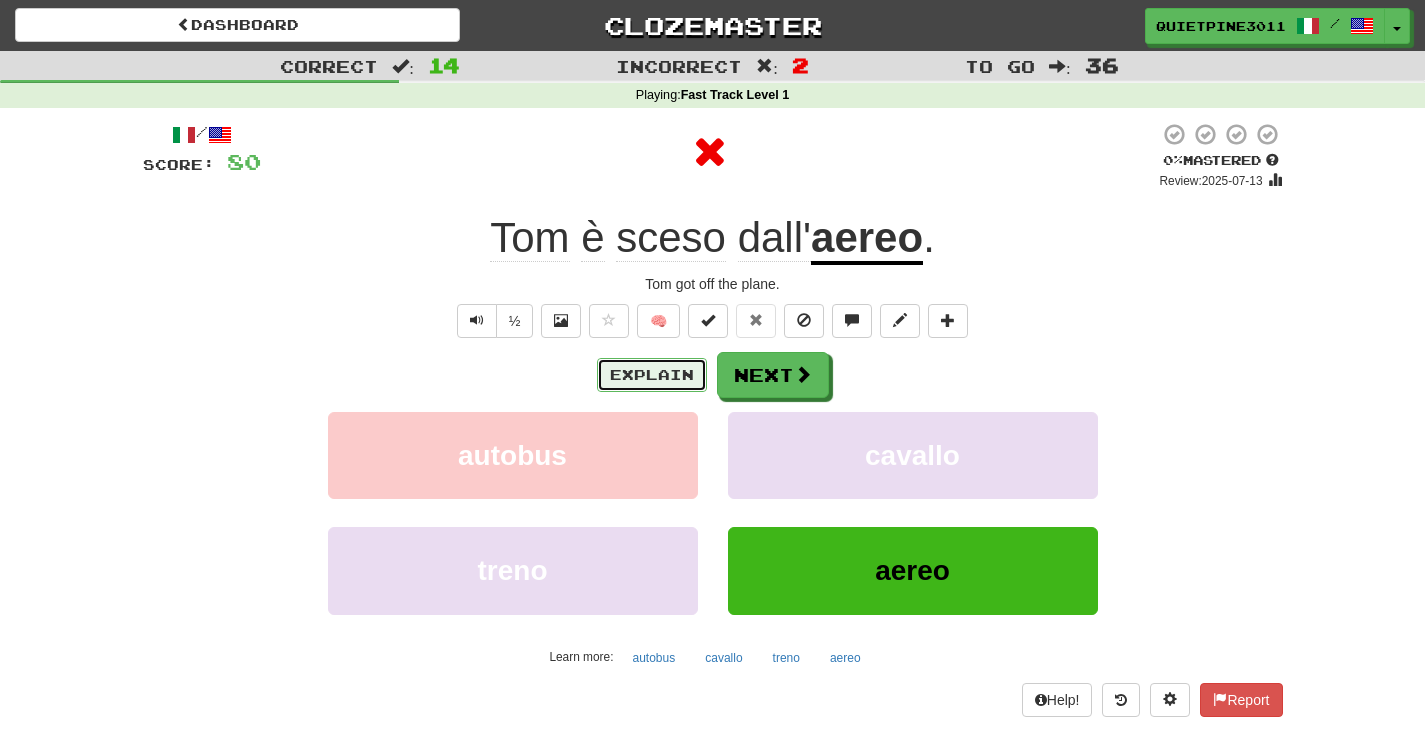 click on "Explain" at bounding box center [652, 375] 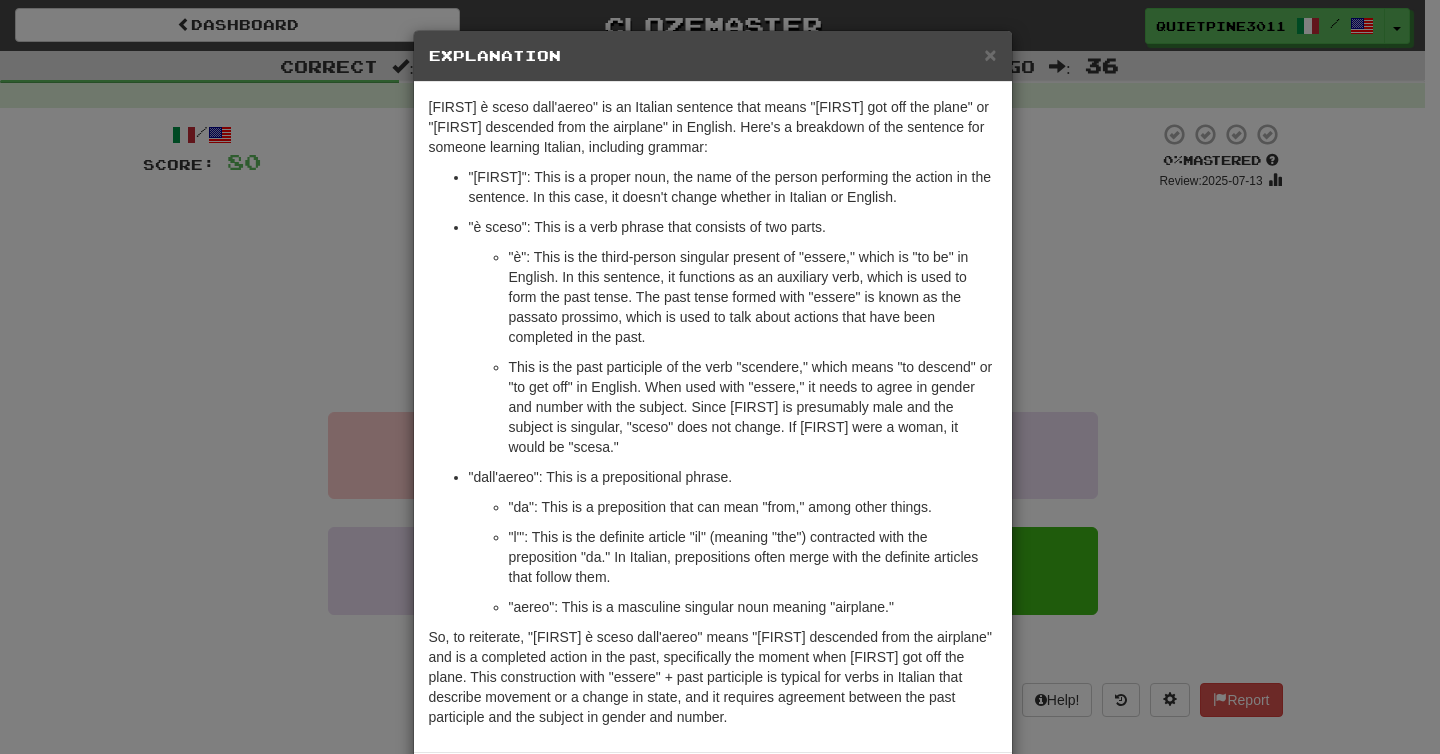 click on ""sceso": This is the past participle of the verb "scendere," which means "to descend" or "to get off" in English. When used with "essere," it needs to agree in gender and number with the subject. Since Tom is presumably male and the subject is singular, "sceso" does not change. If Tom were a woman, it would be "scesa."" at bounding box center (753, 407) 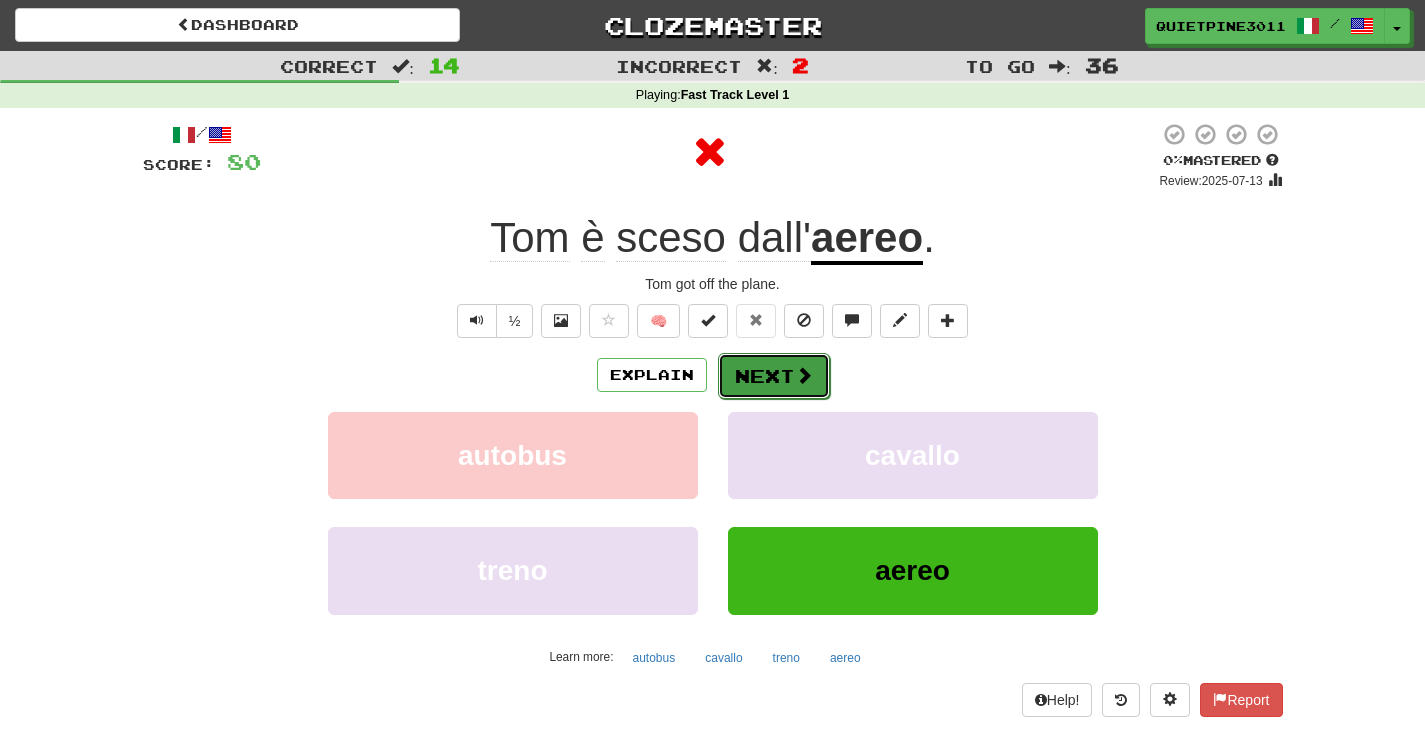 click at bounding box center [804, 375] 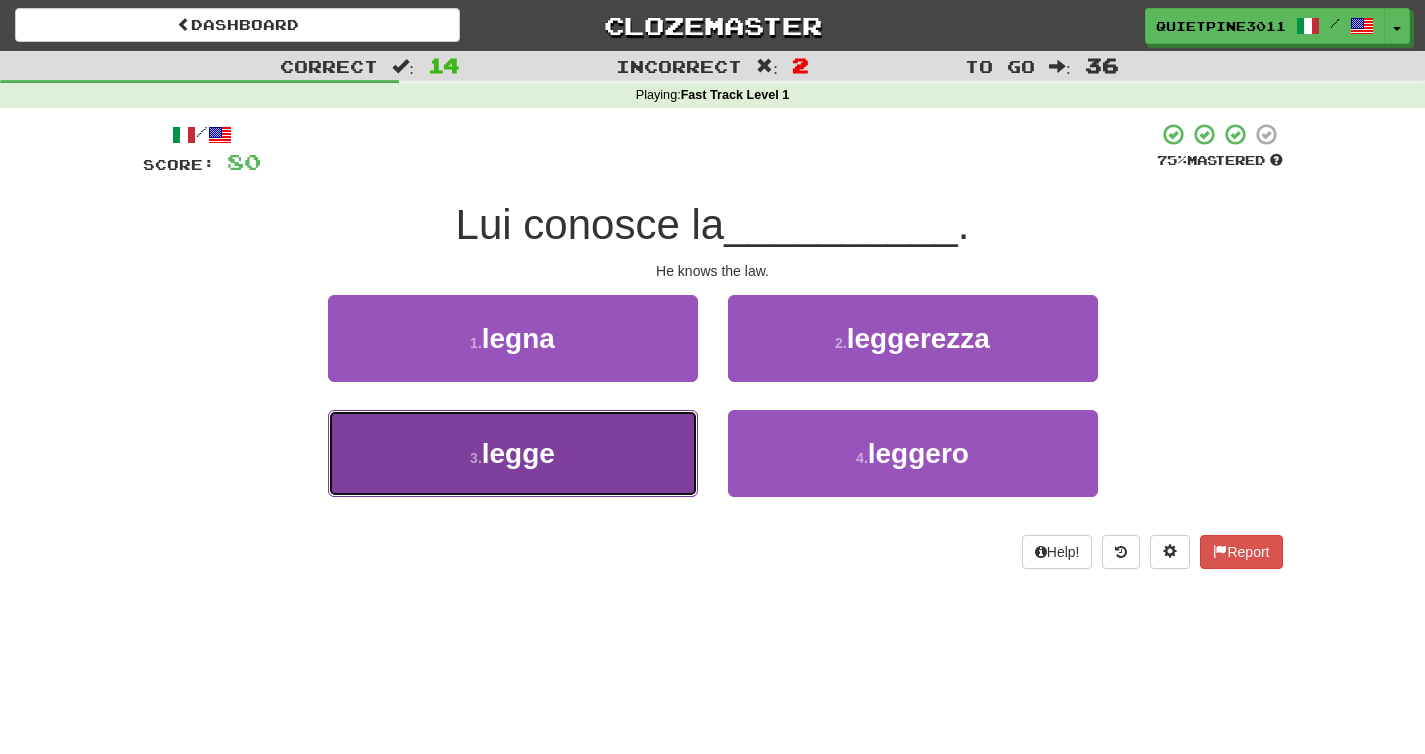 click on "3 .  legge" at bounding box center (513, 453) 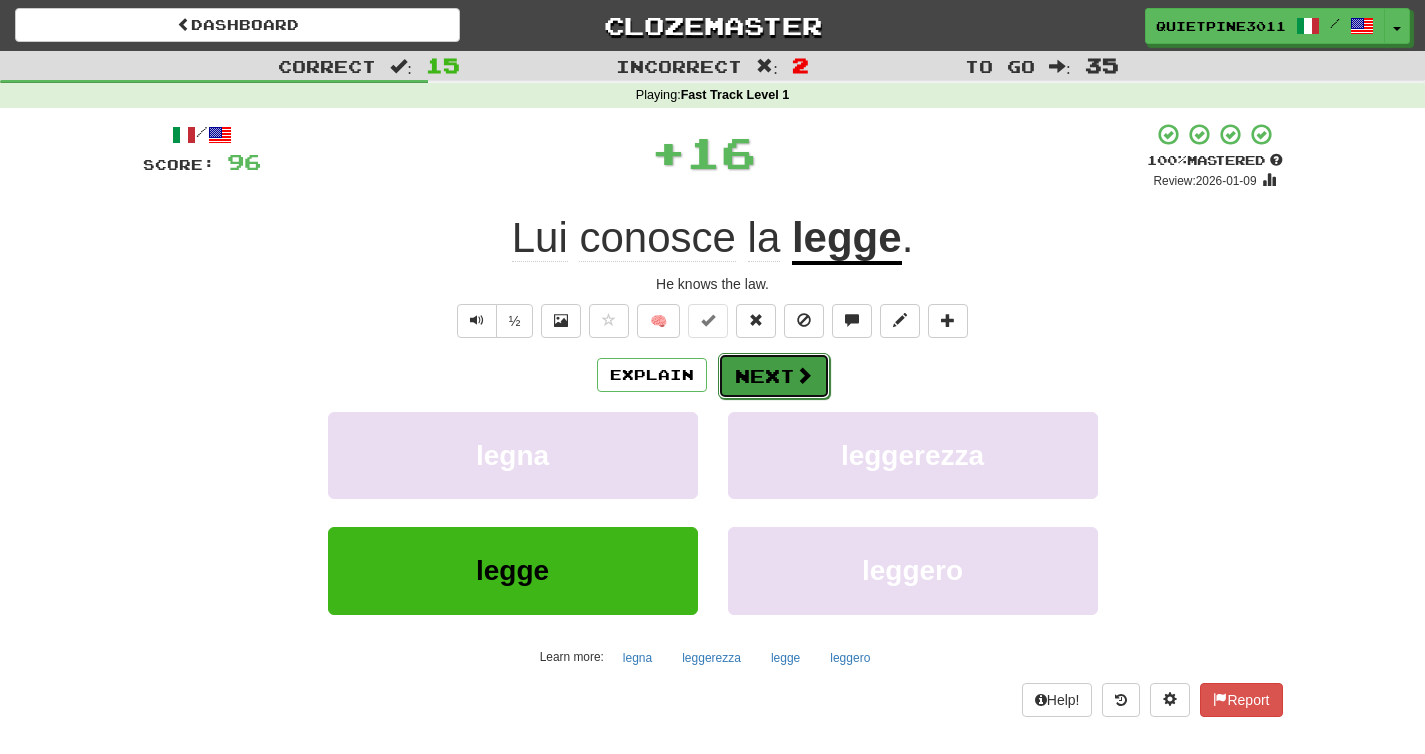 click on "Next" at bounding box center [774, 376] 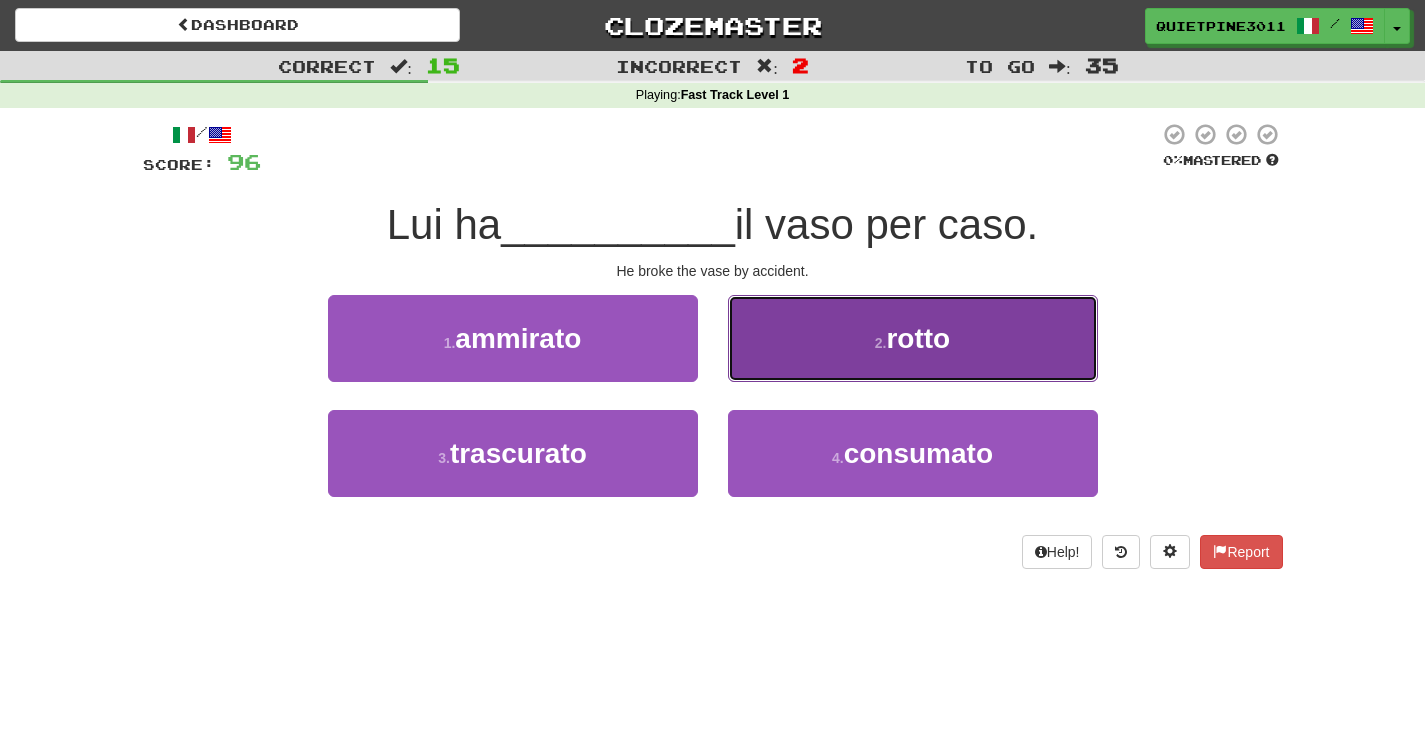 click on "2 .  rotto" at bounding box center [913, 338] 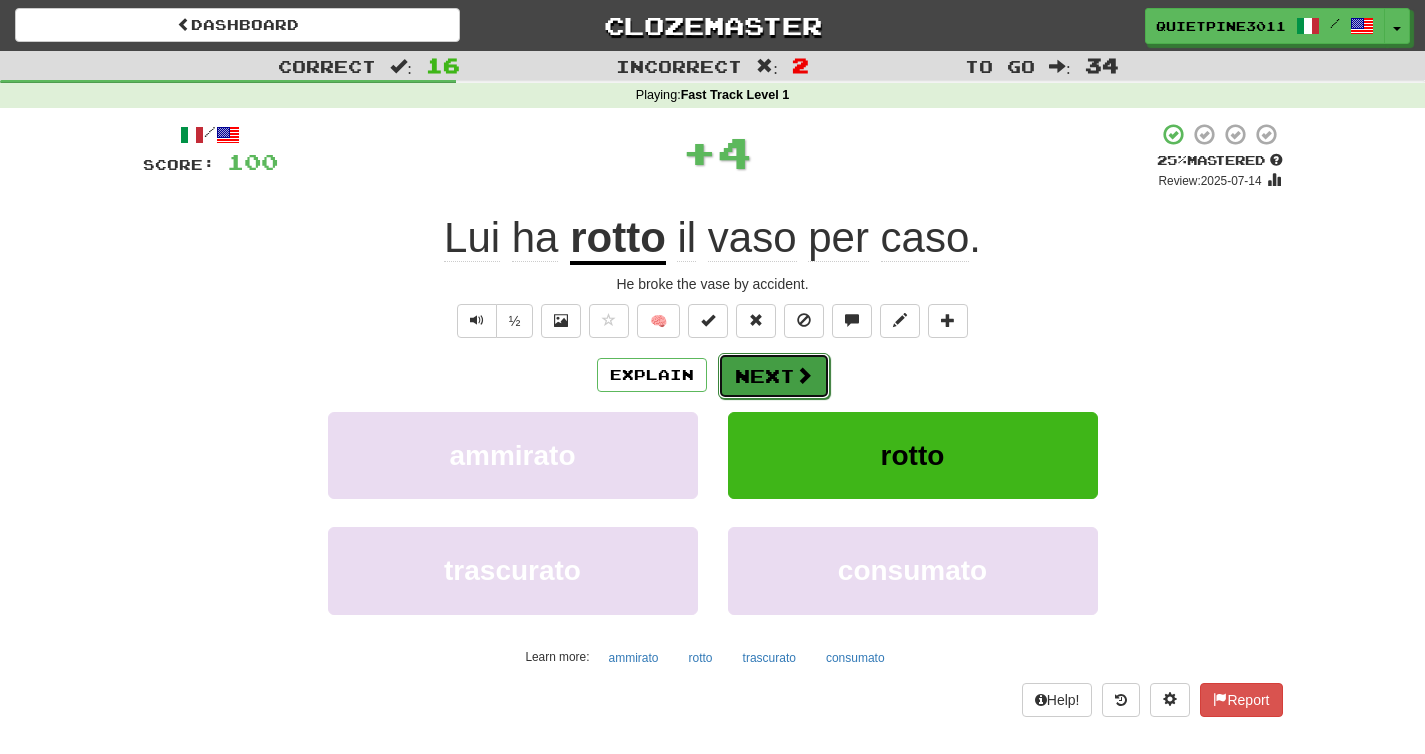 click on "Next" at bounding box center (774, 376) 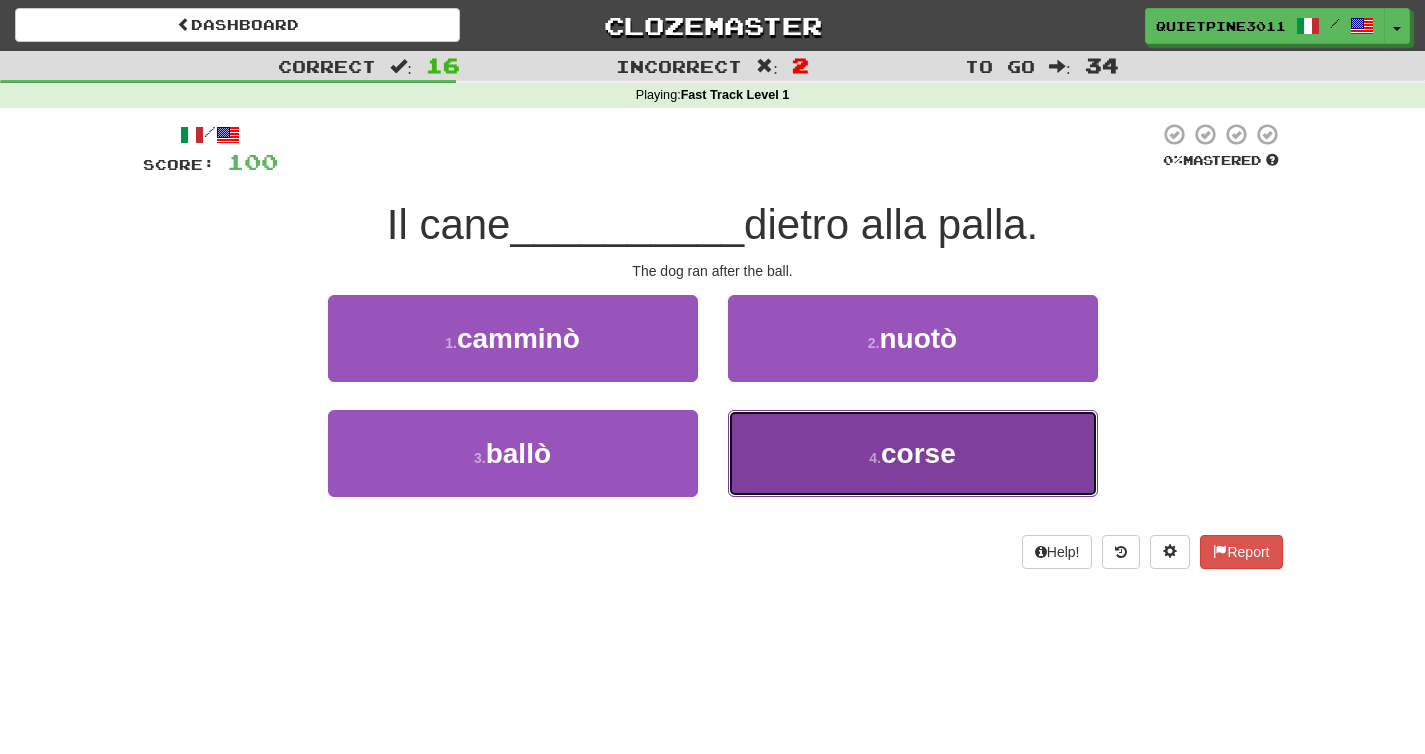 click on "4 .  corse" at bounding box center (913, 453) 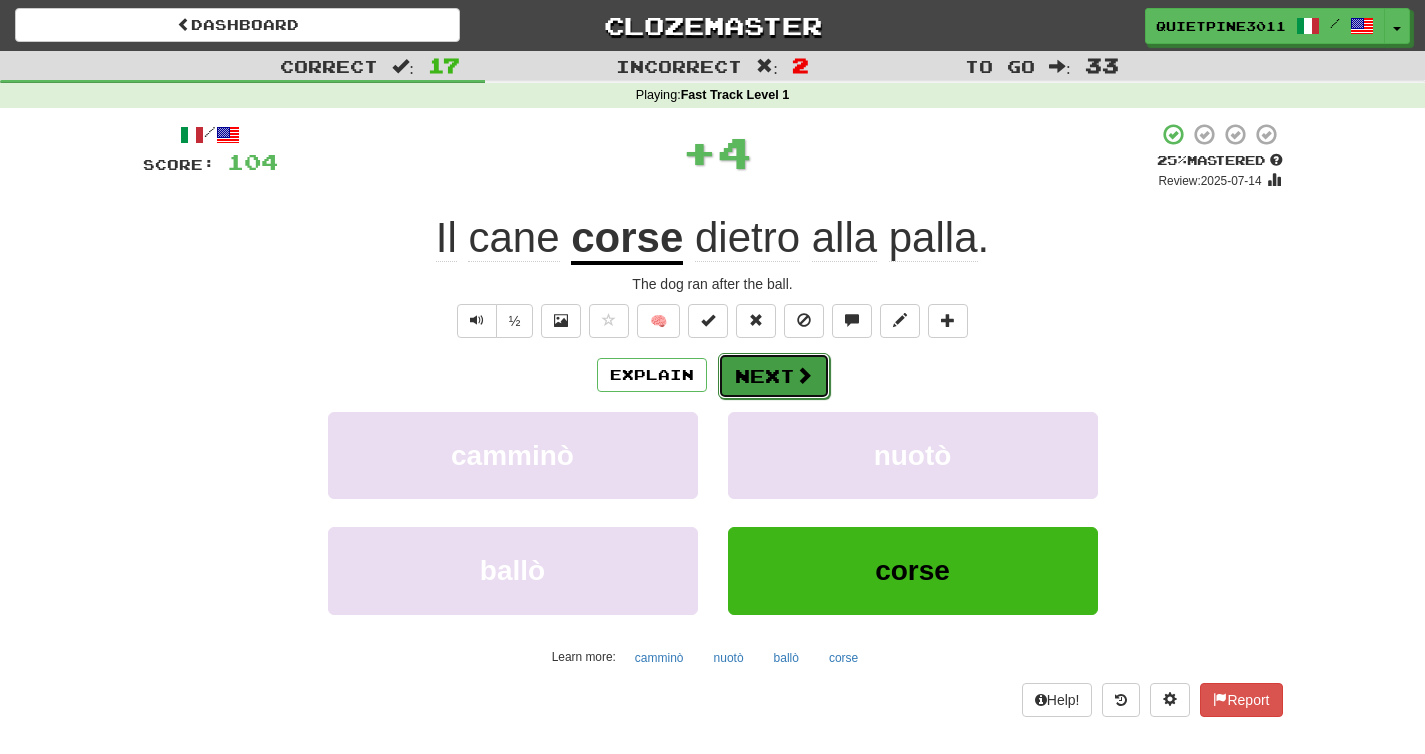click on "Next" at bounding box center (774, 376) 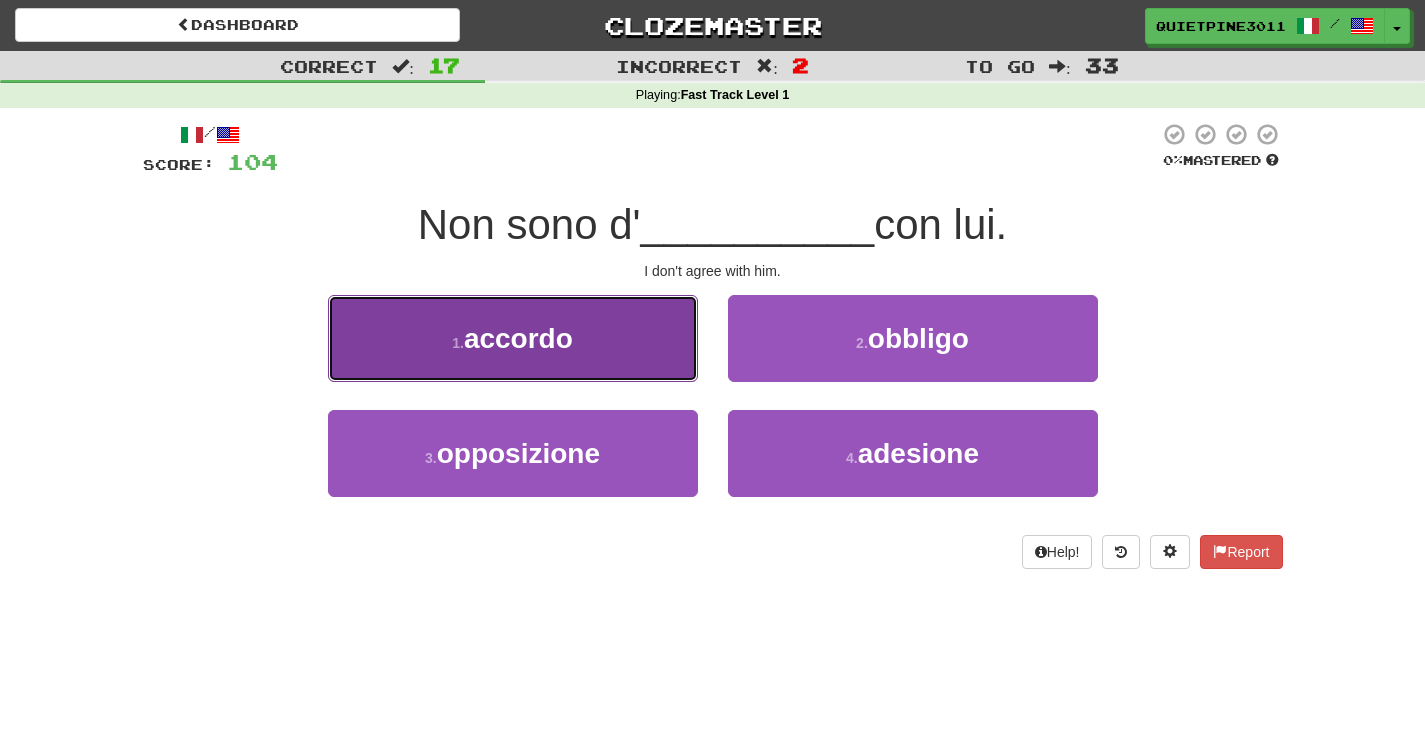click on "1 .  accordo" at bounding box center (513, 338) 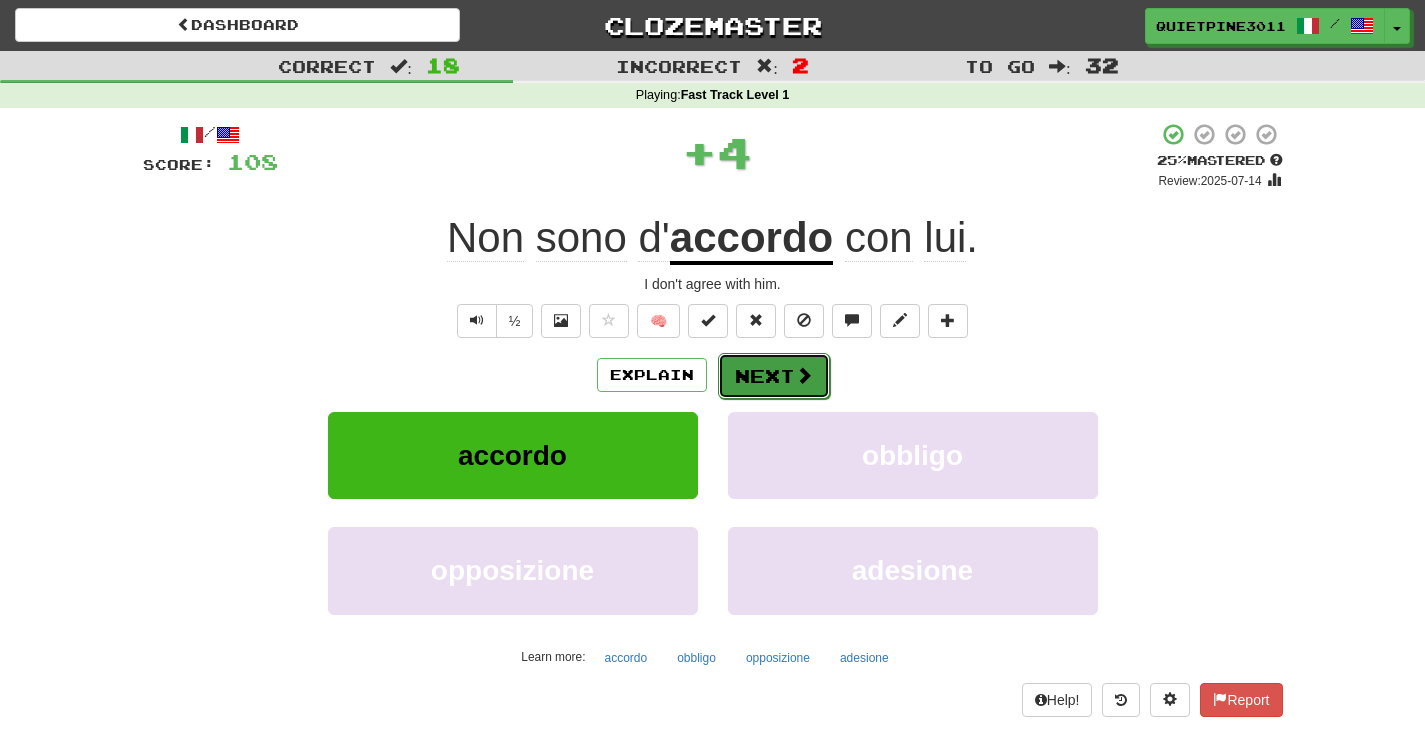 click on "Next" at bounding box center [774, 376] 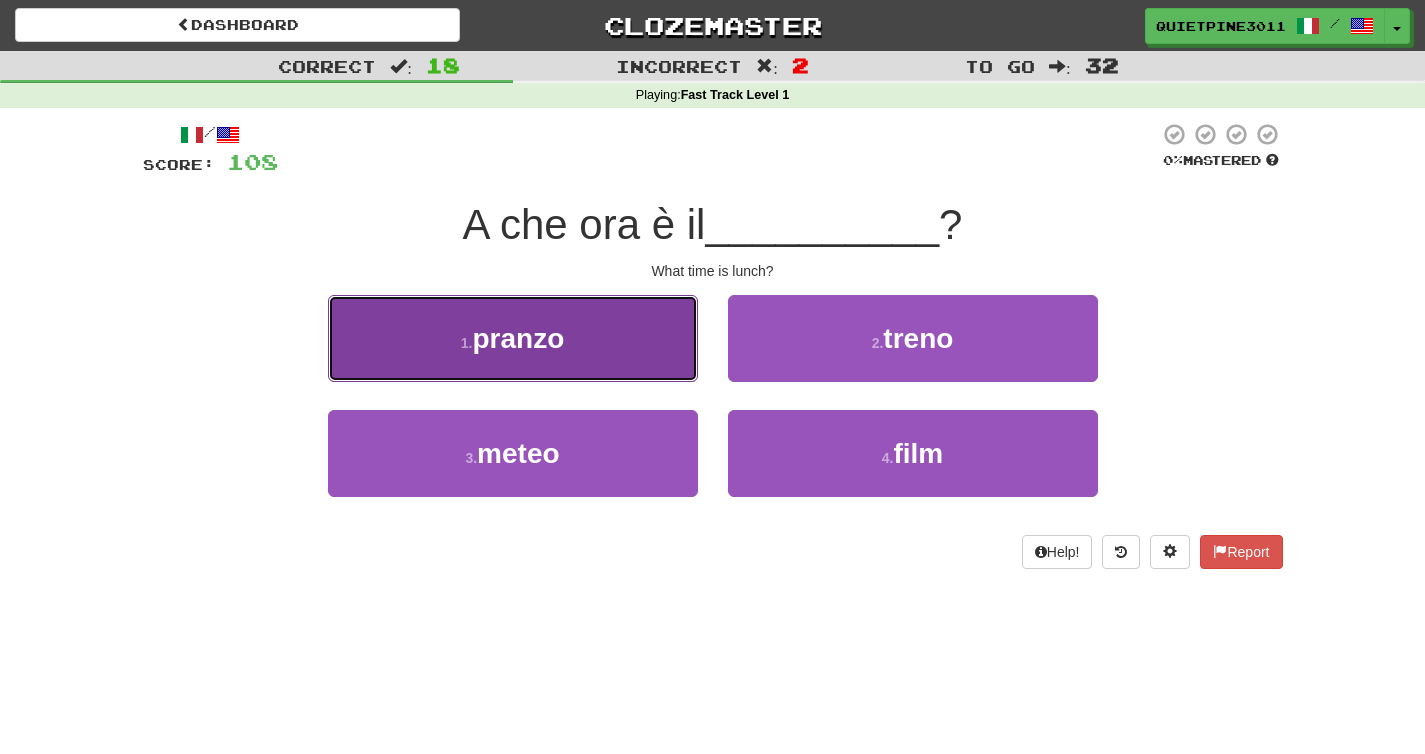 click on "1 .  pranzo" at bounding box center (513, 338) 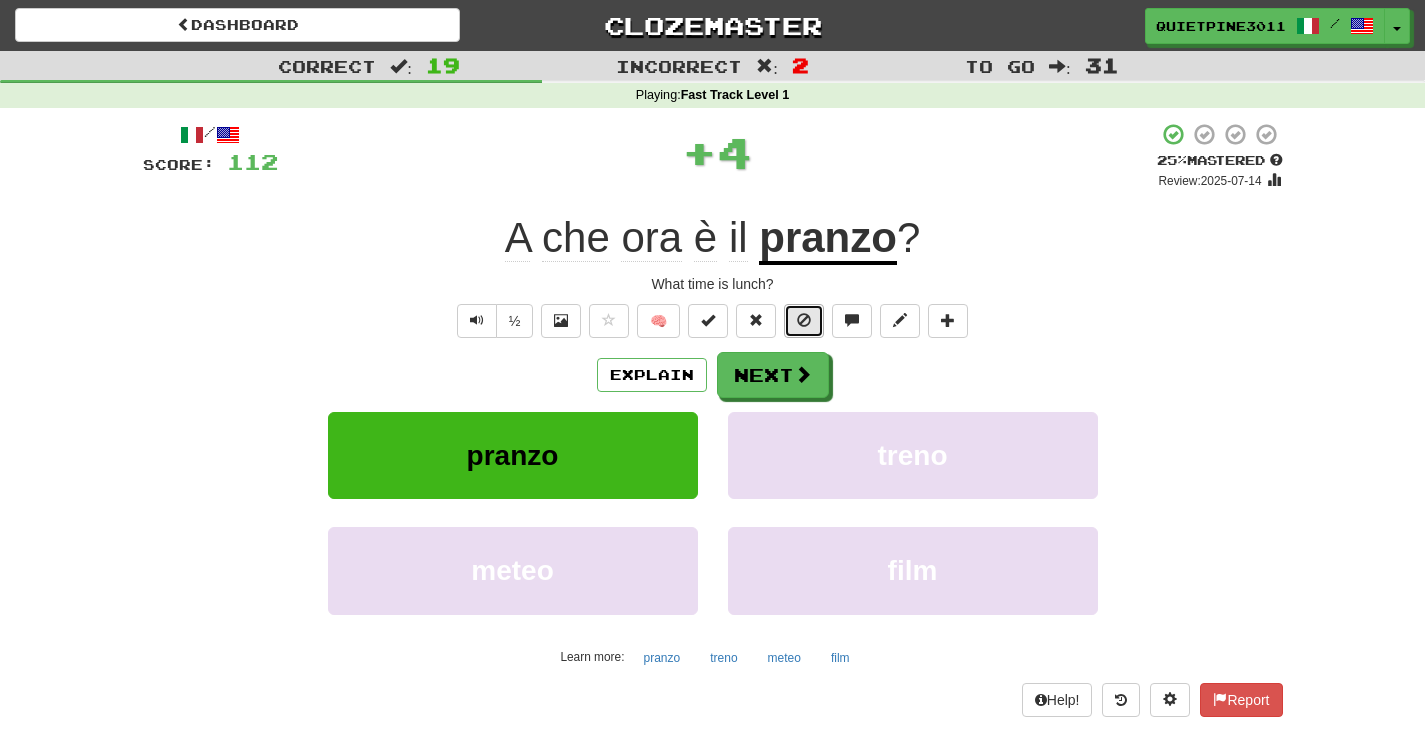 click at bounding box center (804, 321) 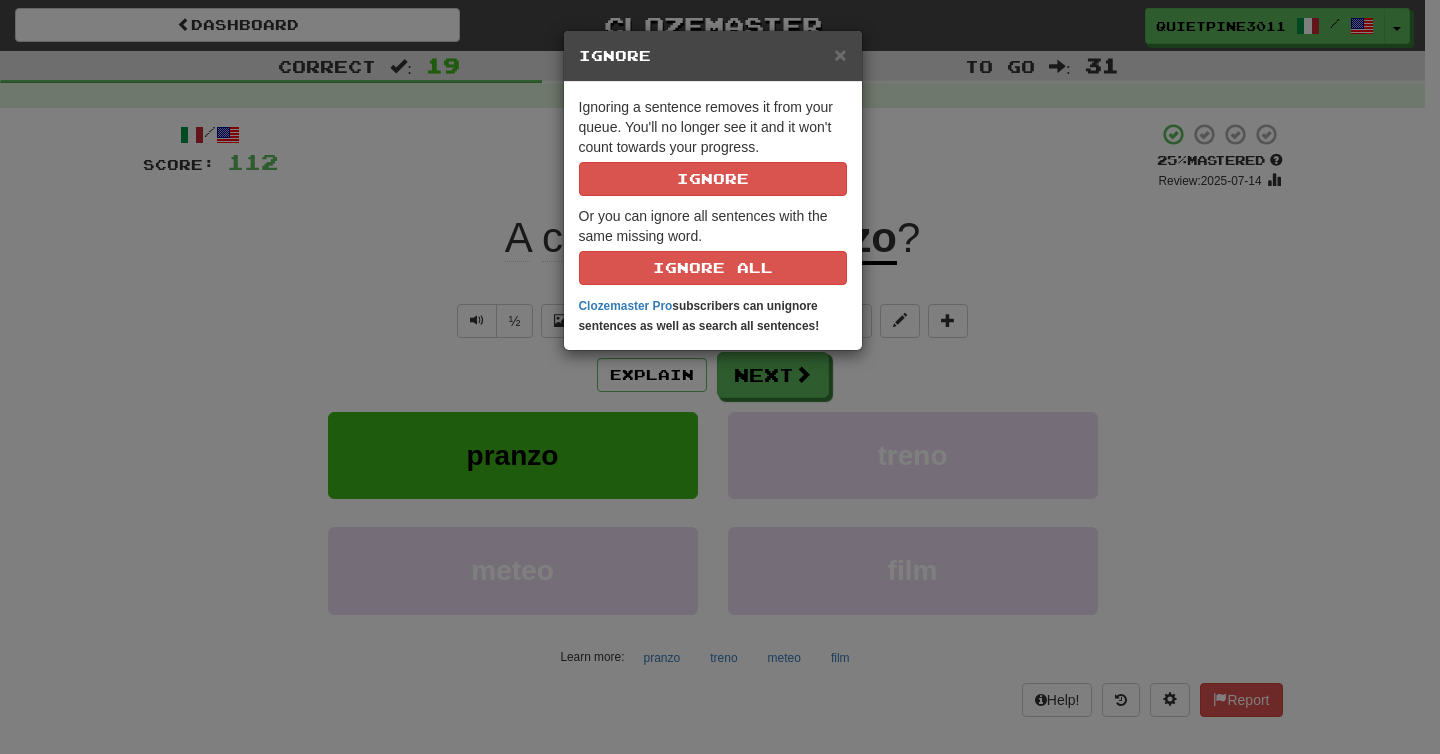 click on "× Ignore Ignoring a sentence removes it from your queue. You'll no longer see it and it won't count towards your progress. Ignore Or you can ignore all sentences with the same missing word. Ignore All Clozemaster Pro  subscribers can unignore sentences as well as search all sentences!" at bounding box center (720, 377) 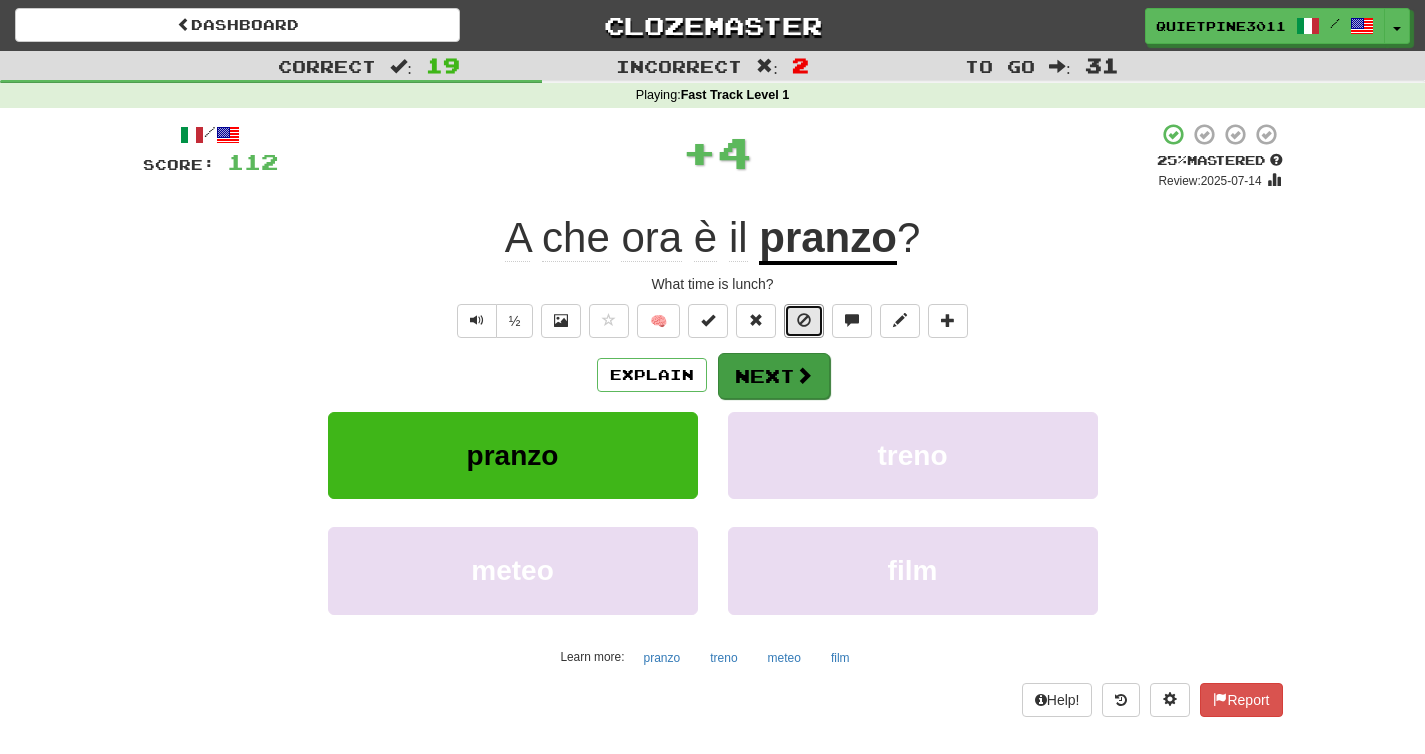 drag, startPoint x: 818, startPoint y: 402, endPoint x: 777, endPoint y: 382, distance: 45.617977 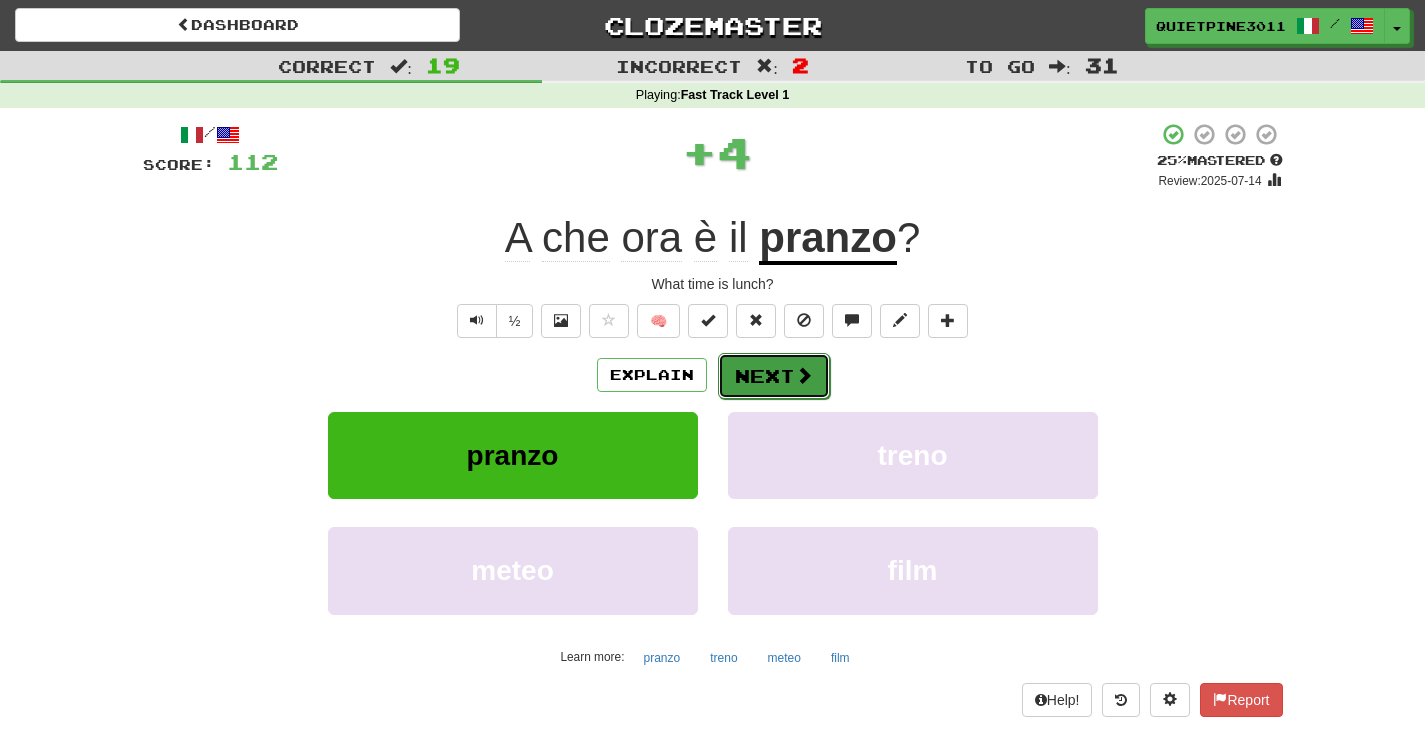 click on "Next" at bounding box center (774, 376) 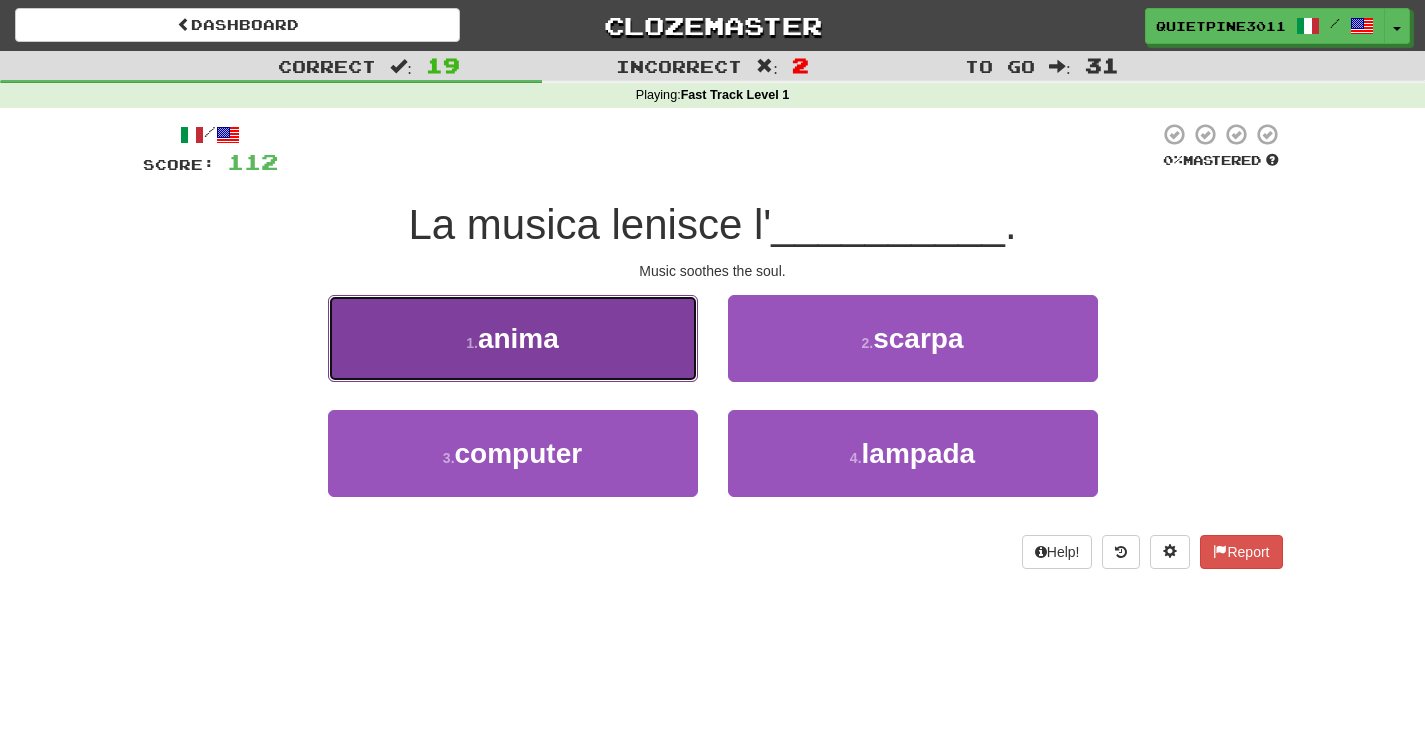 click on "1 .  anima" at bounding box center (513, 338) 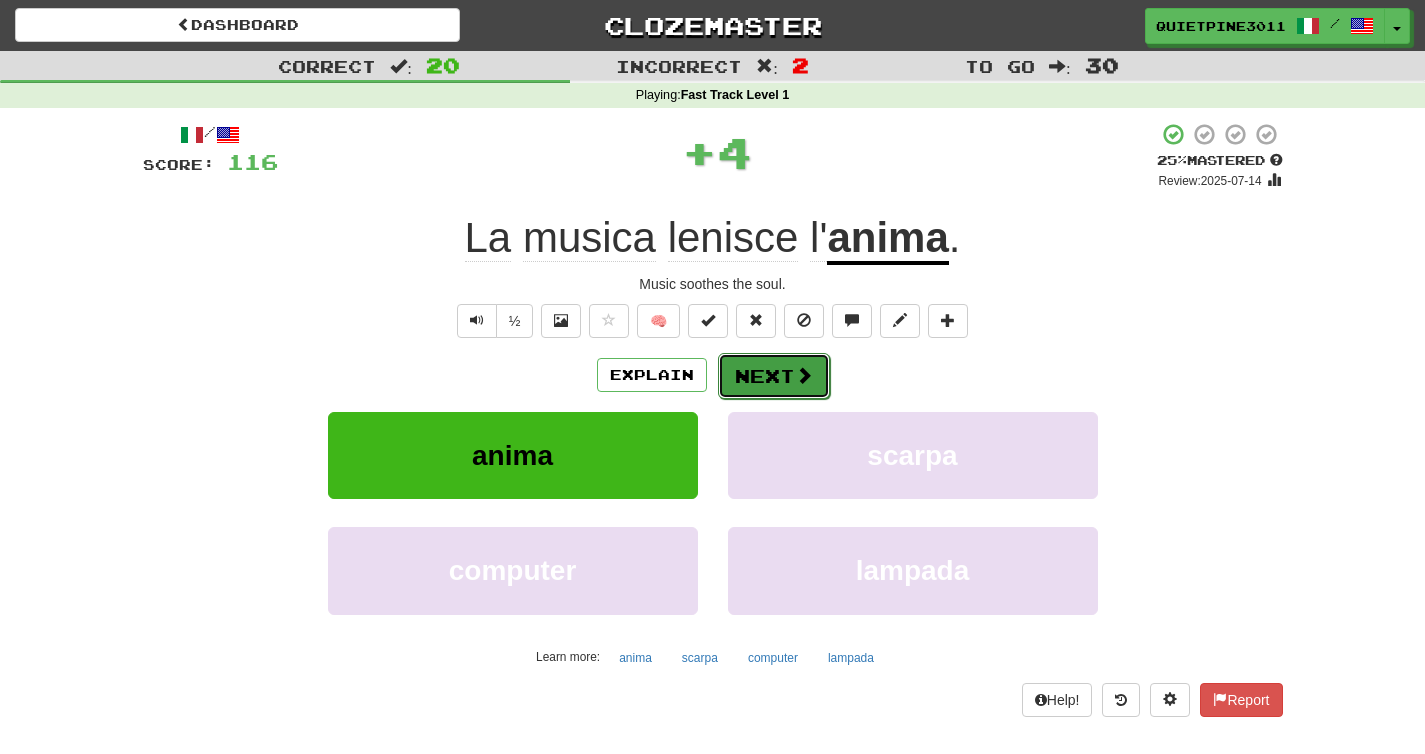 click on "Next" at bounding box center (774, 376) 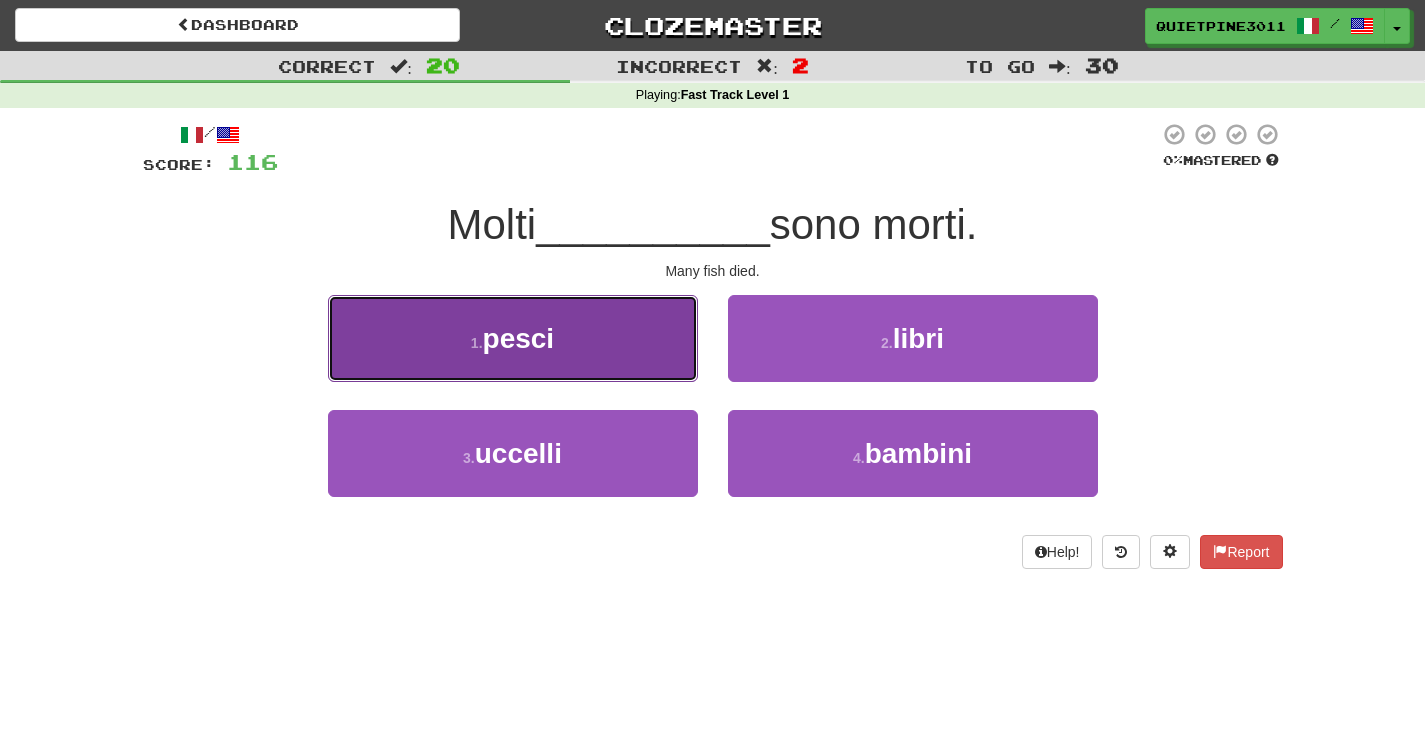 click on "1 .  pesci" at bounding box center [513, 338] 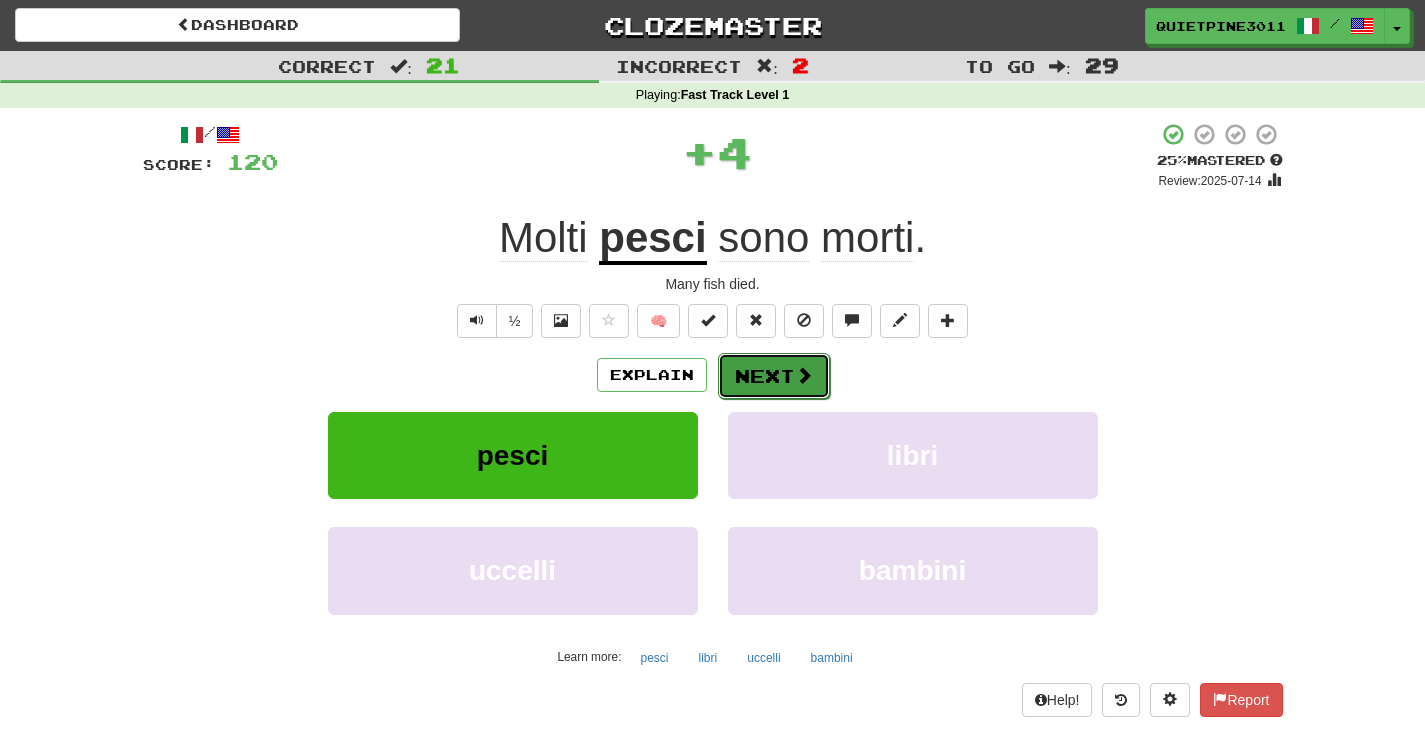 click on "Next" at bounding box center [774, 376] 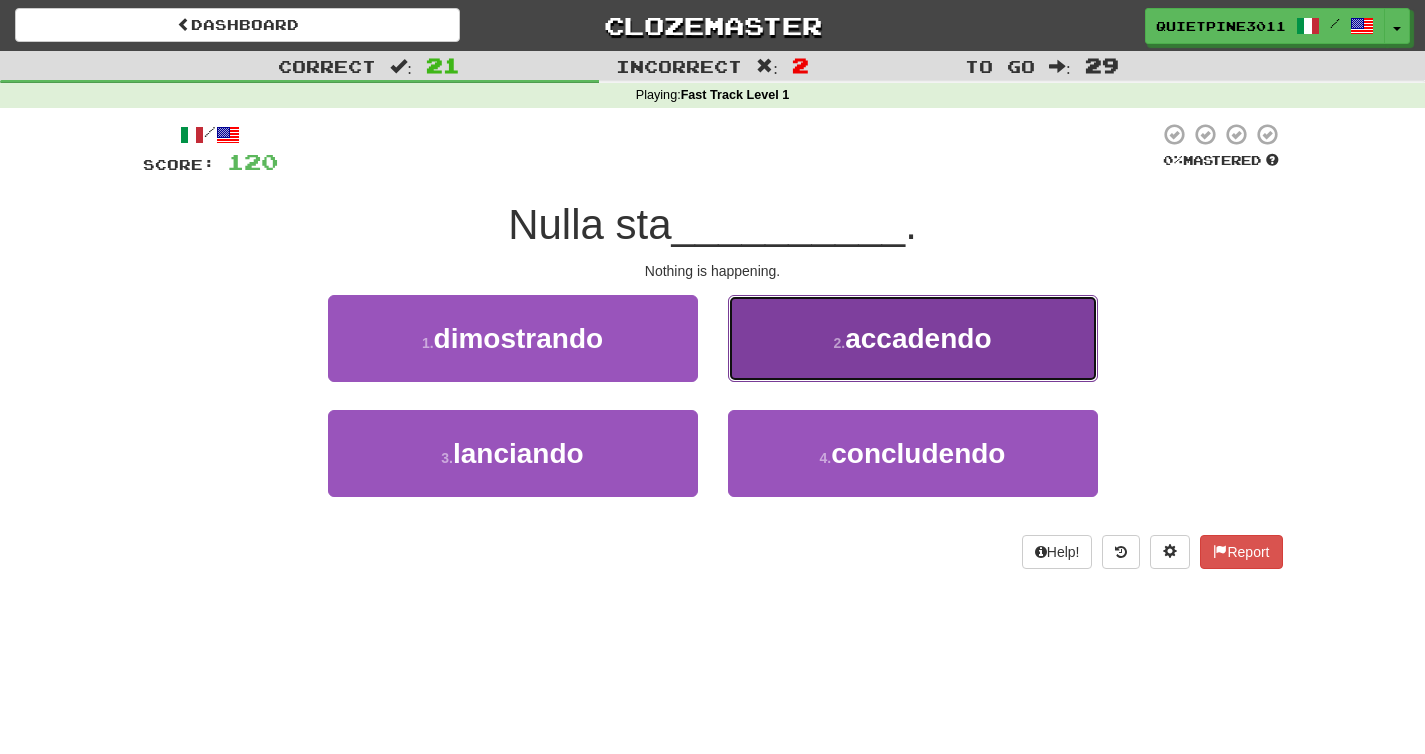 click on "2 .  accadendo" at bounding box center (913, 338) 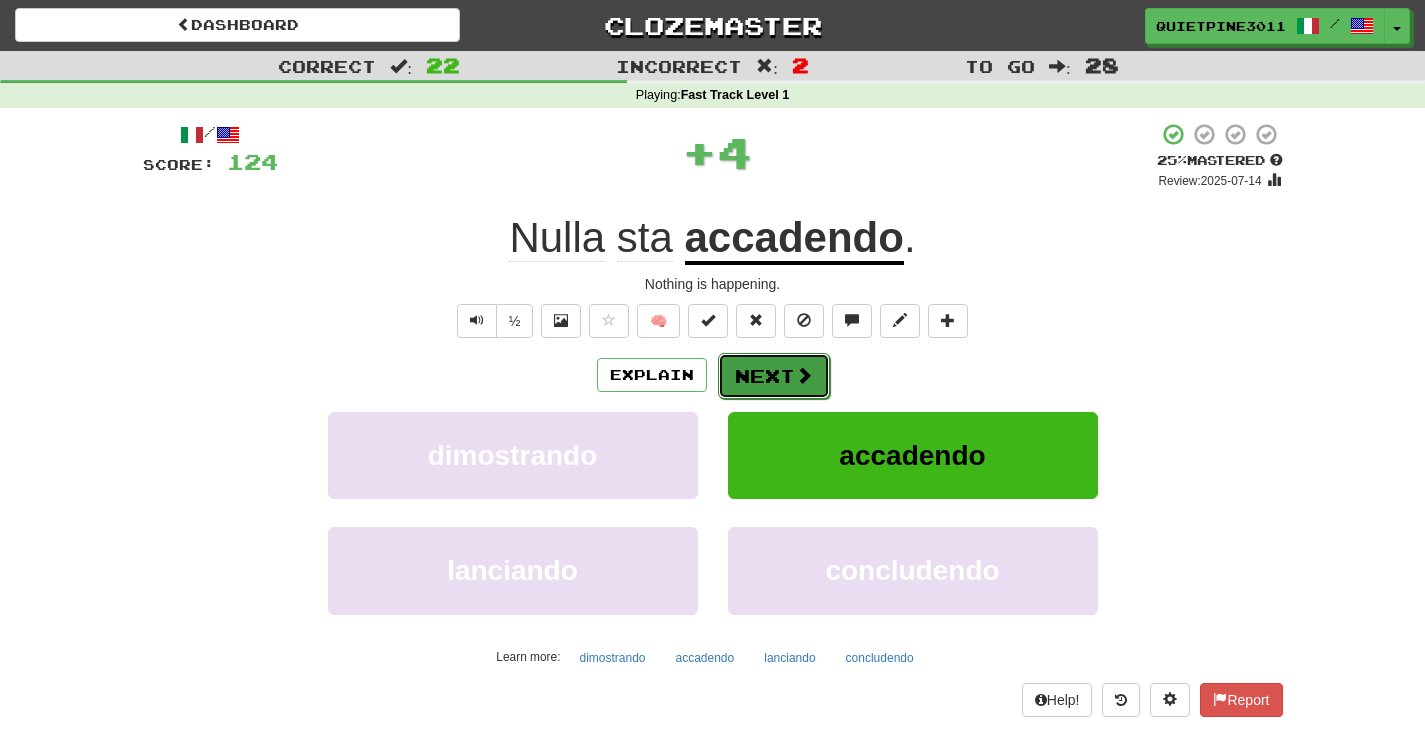 click on "Next" at bounding box center (774, 376) 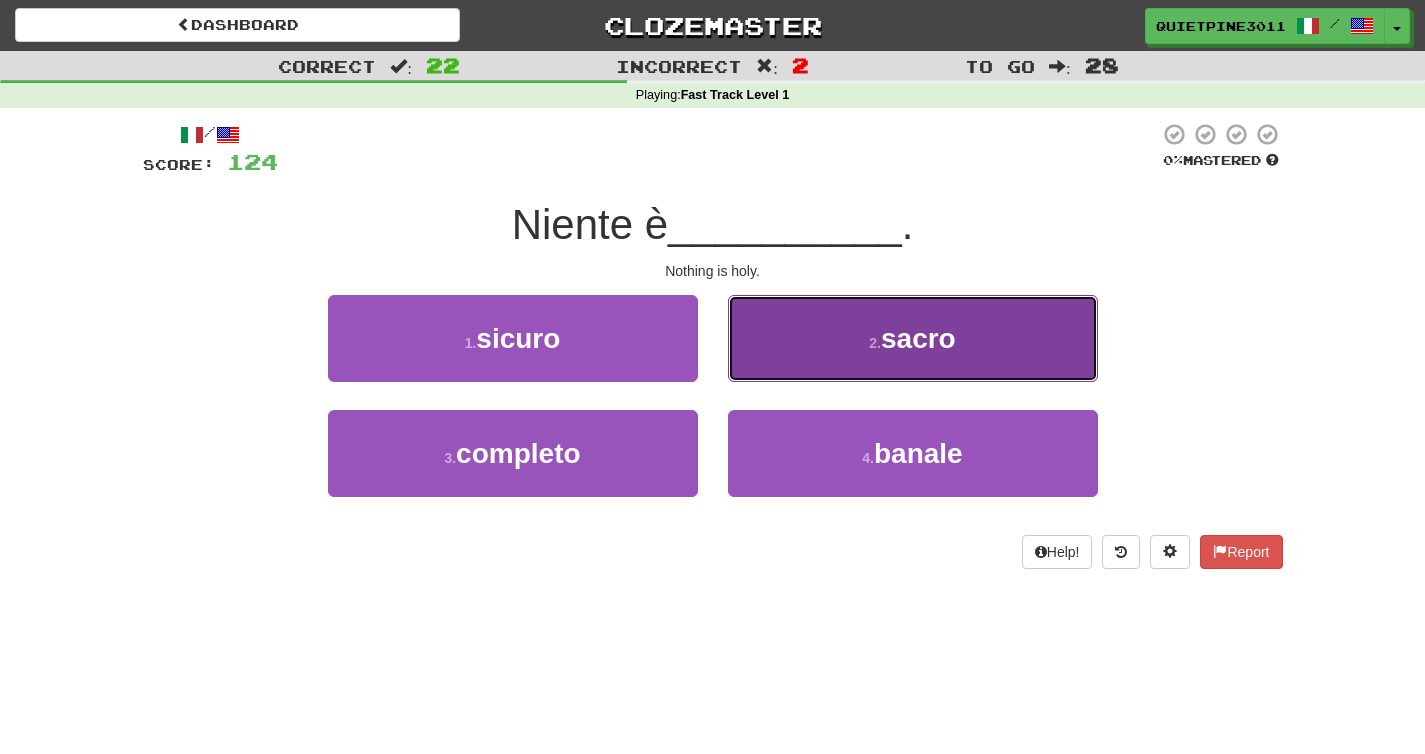 click on "2 .  sacro" at bounding box center (913, 338) 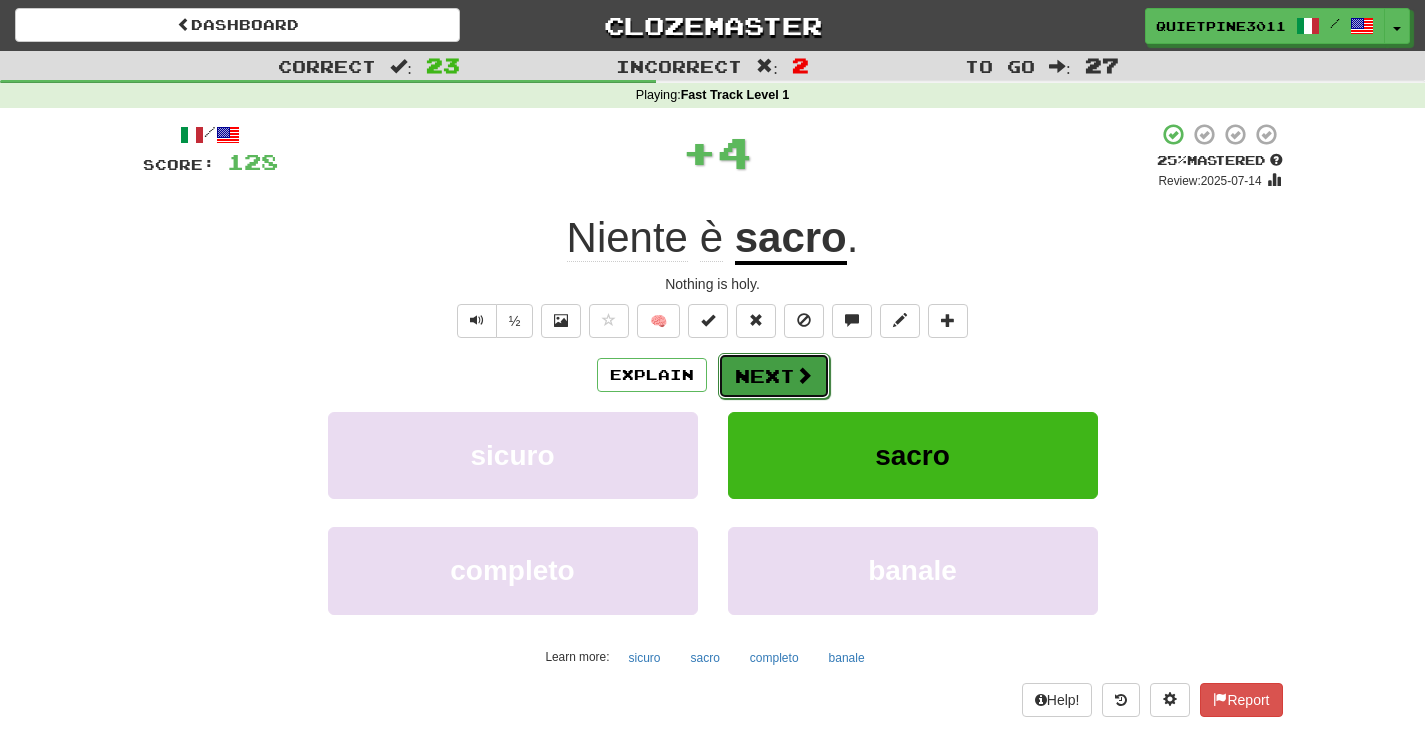 click on "Next" at bounding box center [774, 376] 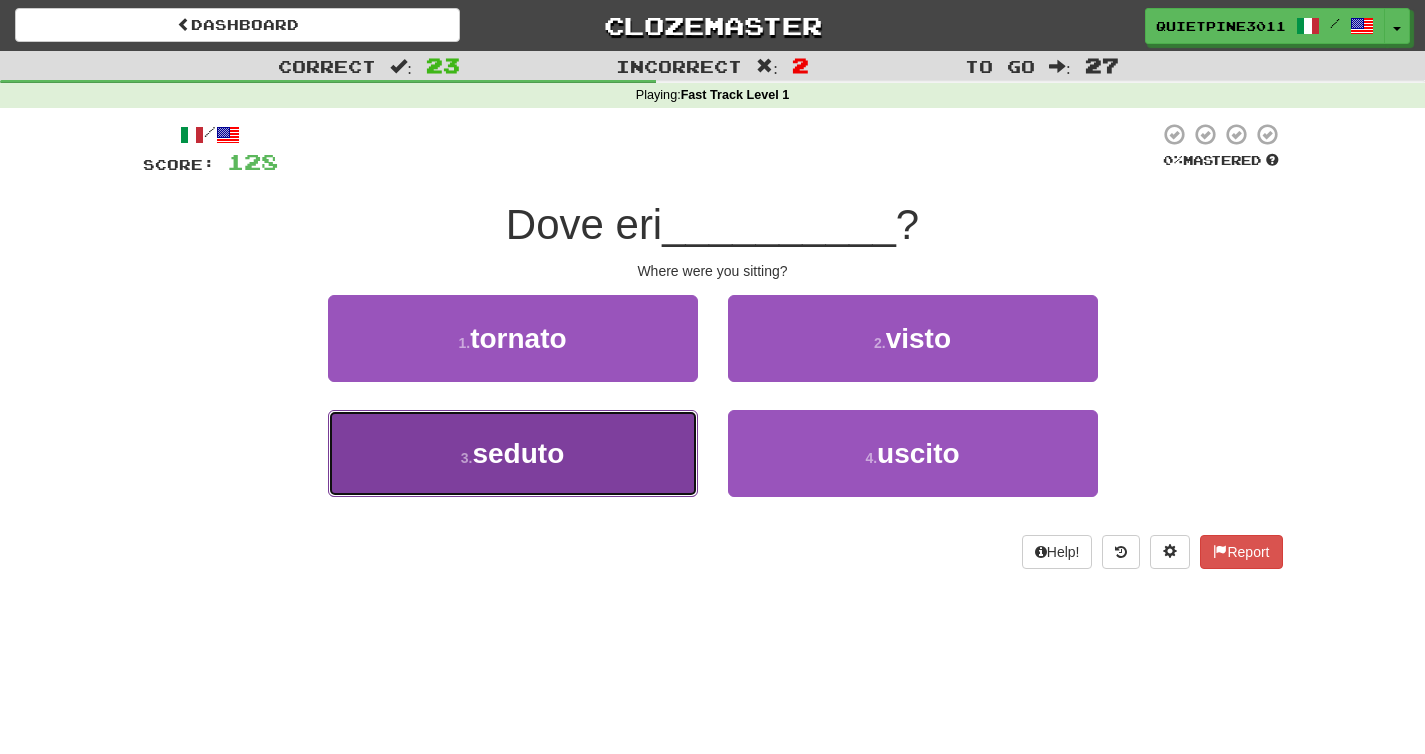 click on "3 .  seduto" at bounding box center (513, 453) 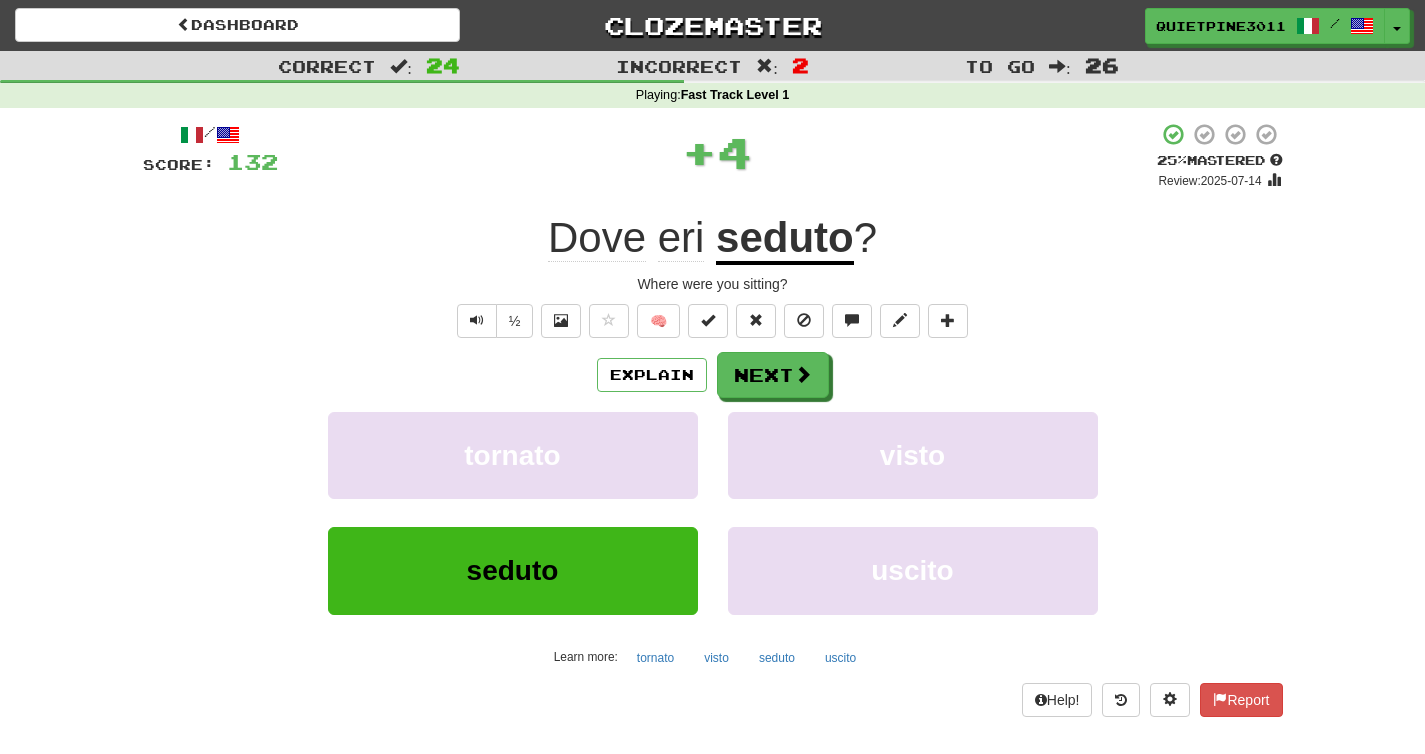 click on "Explain Next tornato visto seduto uscito Learn more: tornato visto seduto uscito" at bounding box center [713, 512] 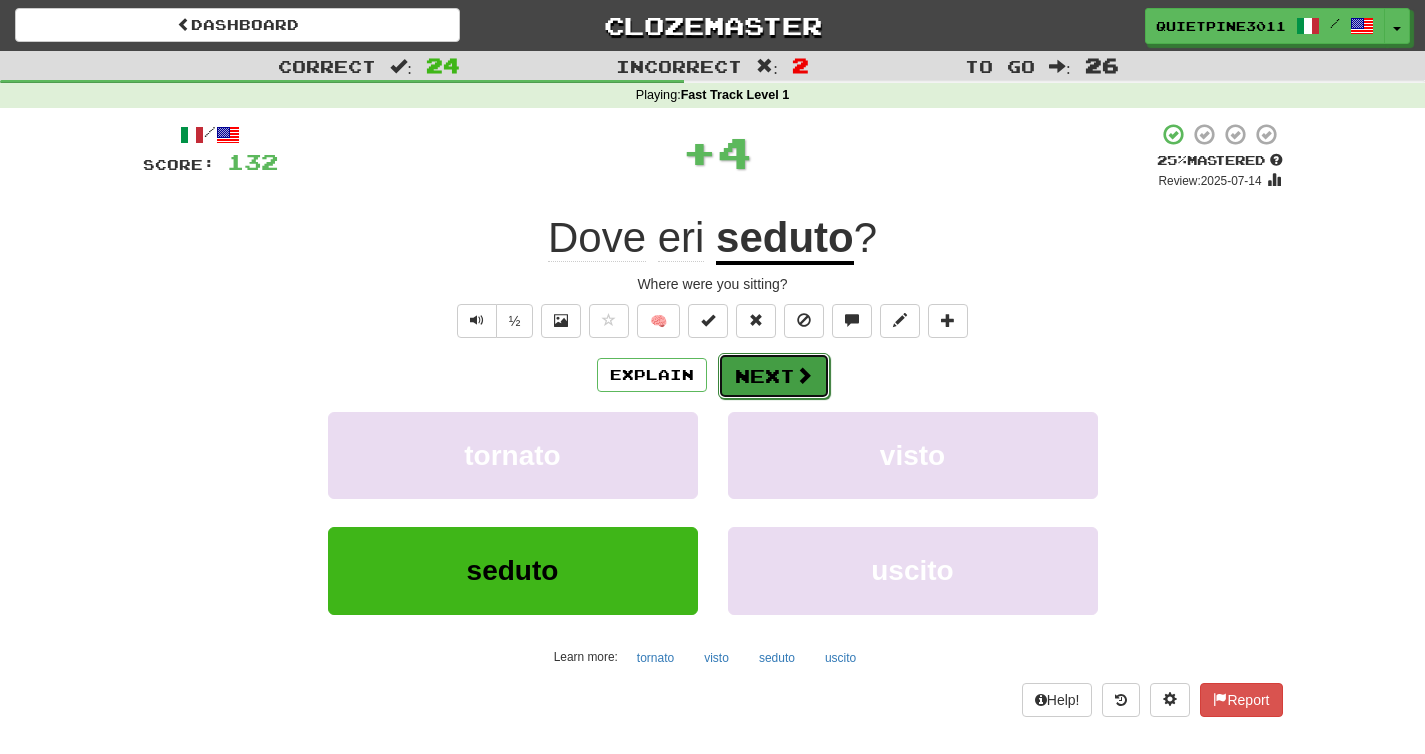 click on "Next" at bounding box center (774, 376) 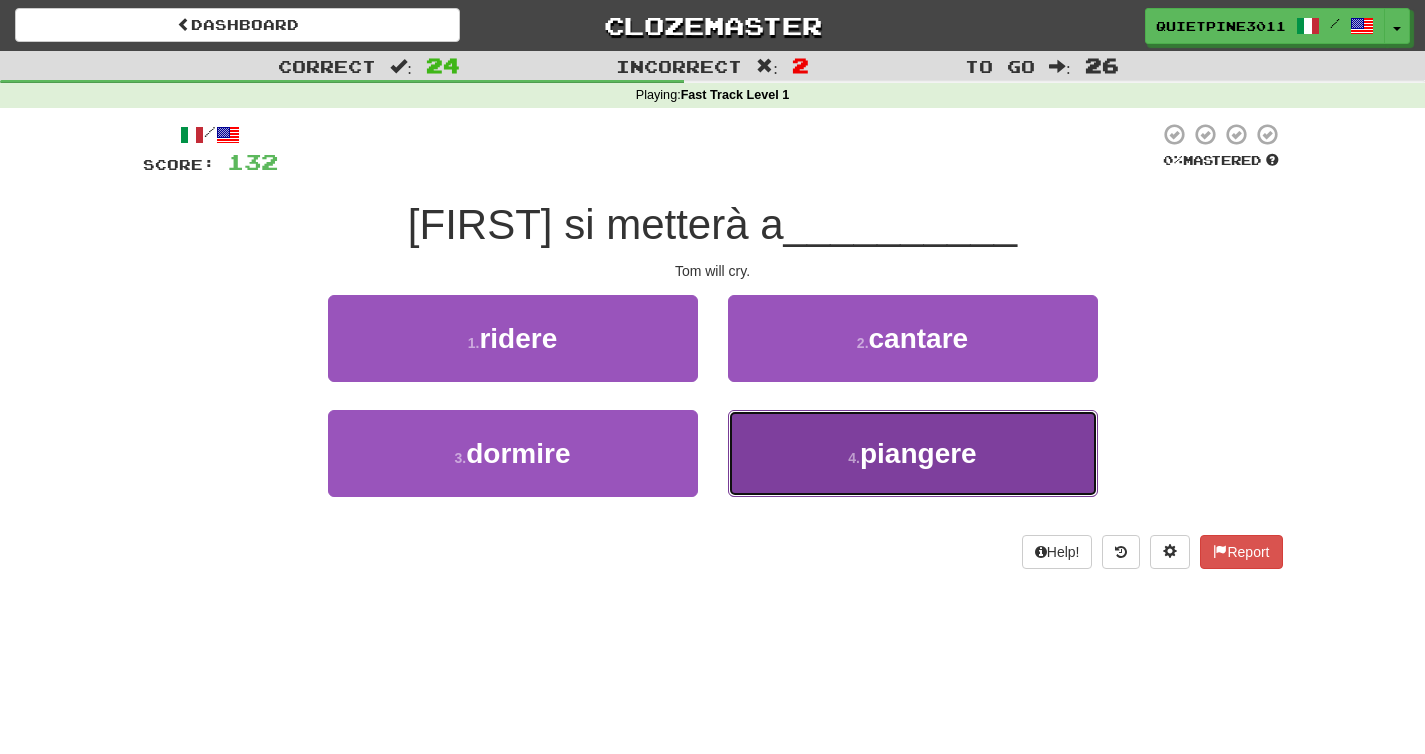 click on "4 .  piangere" at bounding box center [913, 453] 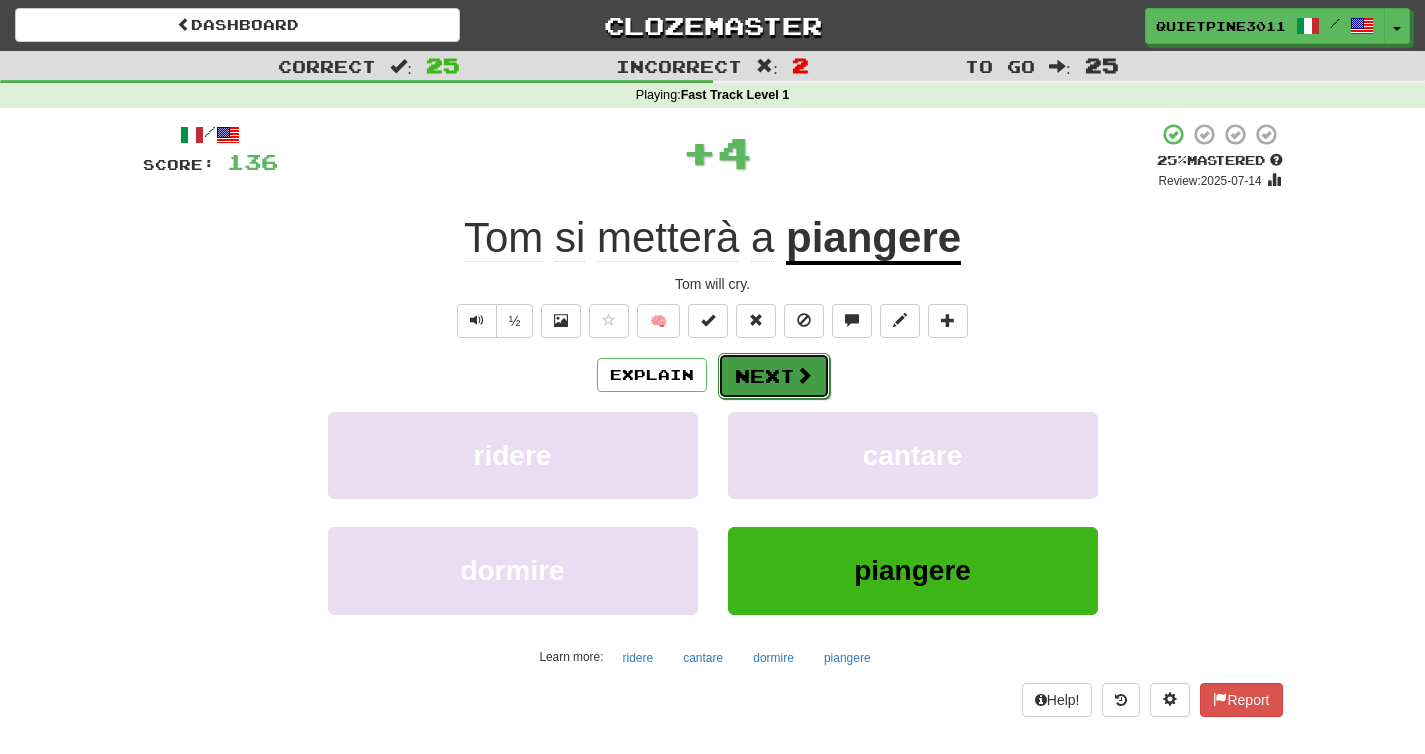 click on "Next" at bounding box center [774, 376] 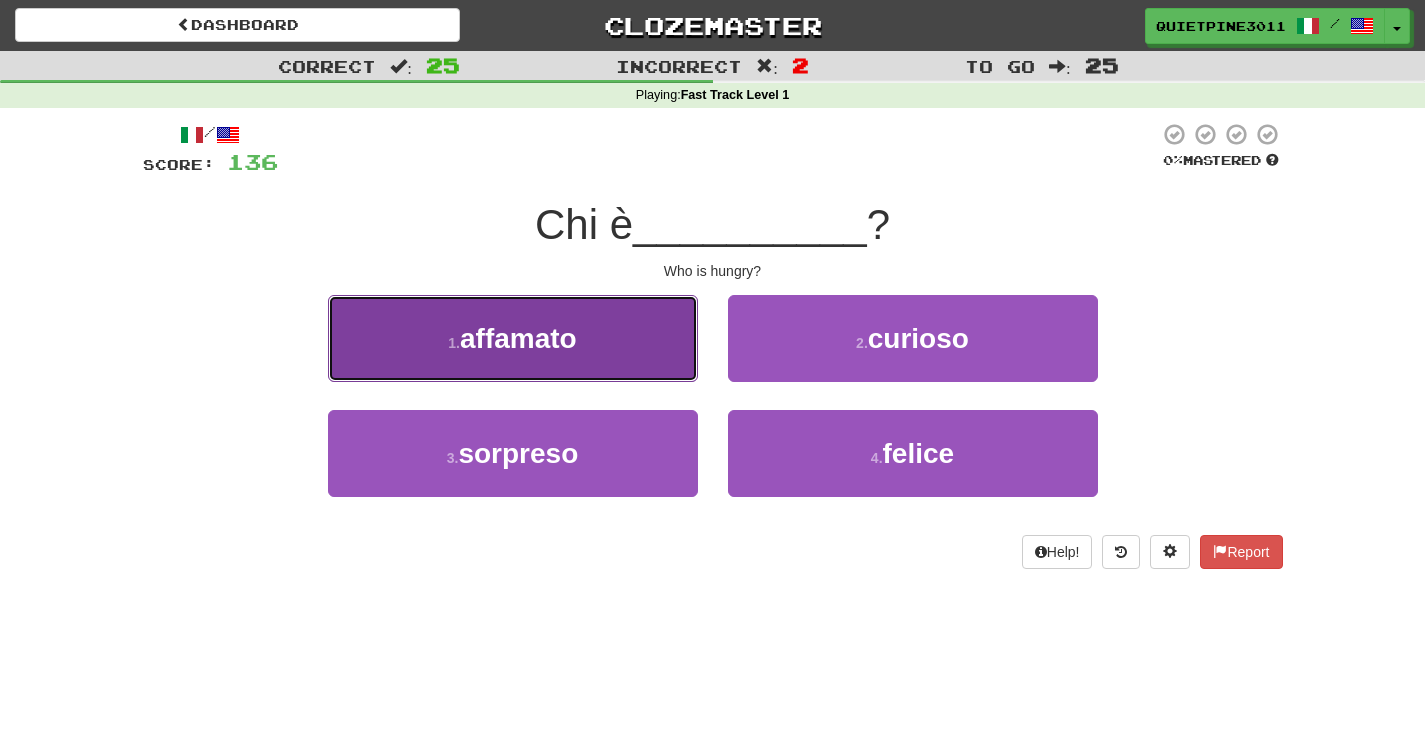 click on "1 .  affamato" at bounding box center (513, 338) 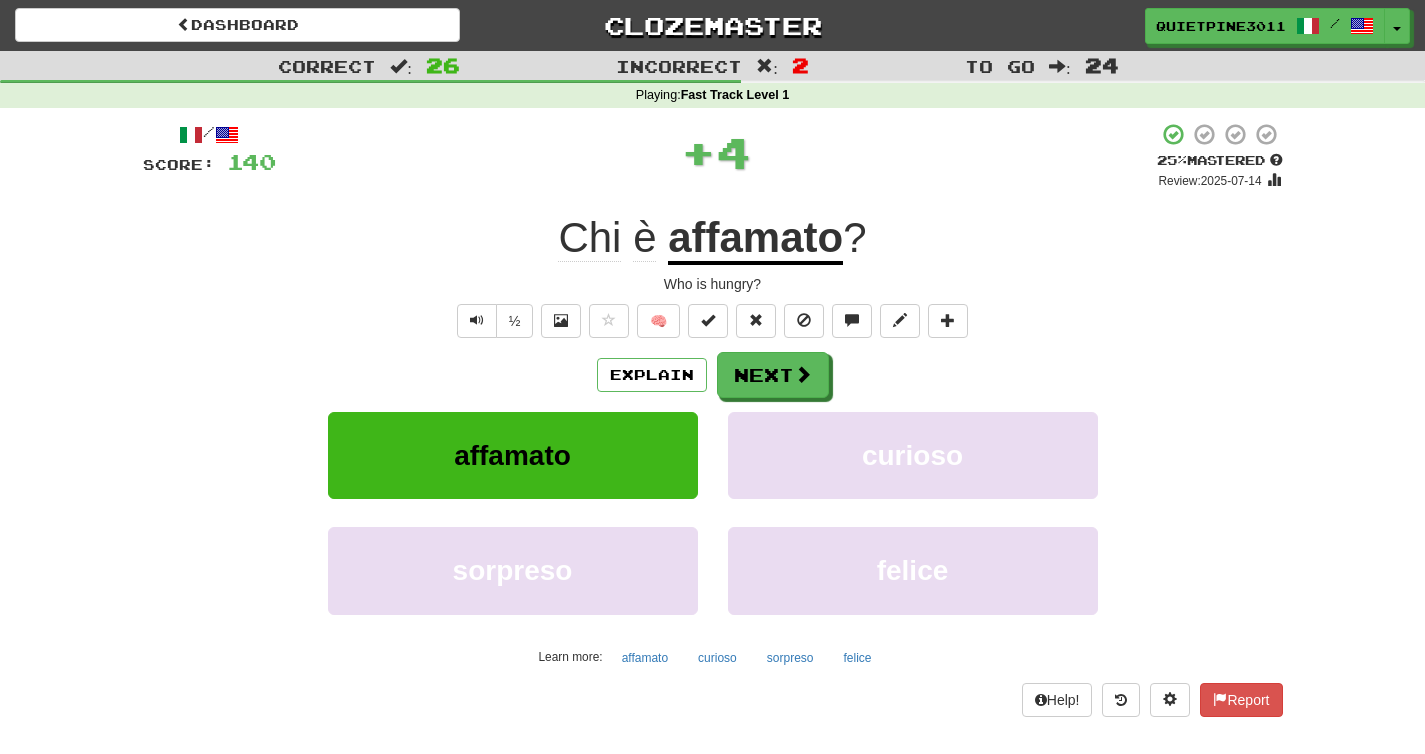 click on "Explain Next affamato curioso sorpreso felice Learn more: affamato curioso sorpreso felice" at bounding box center [713, 512] 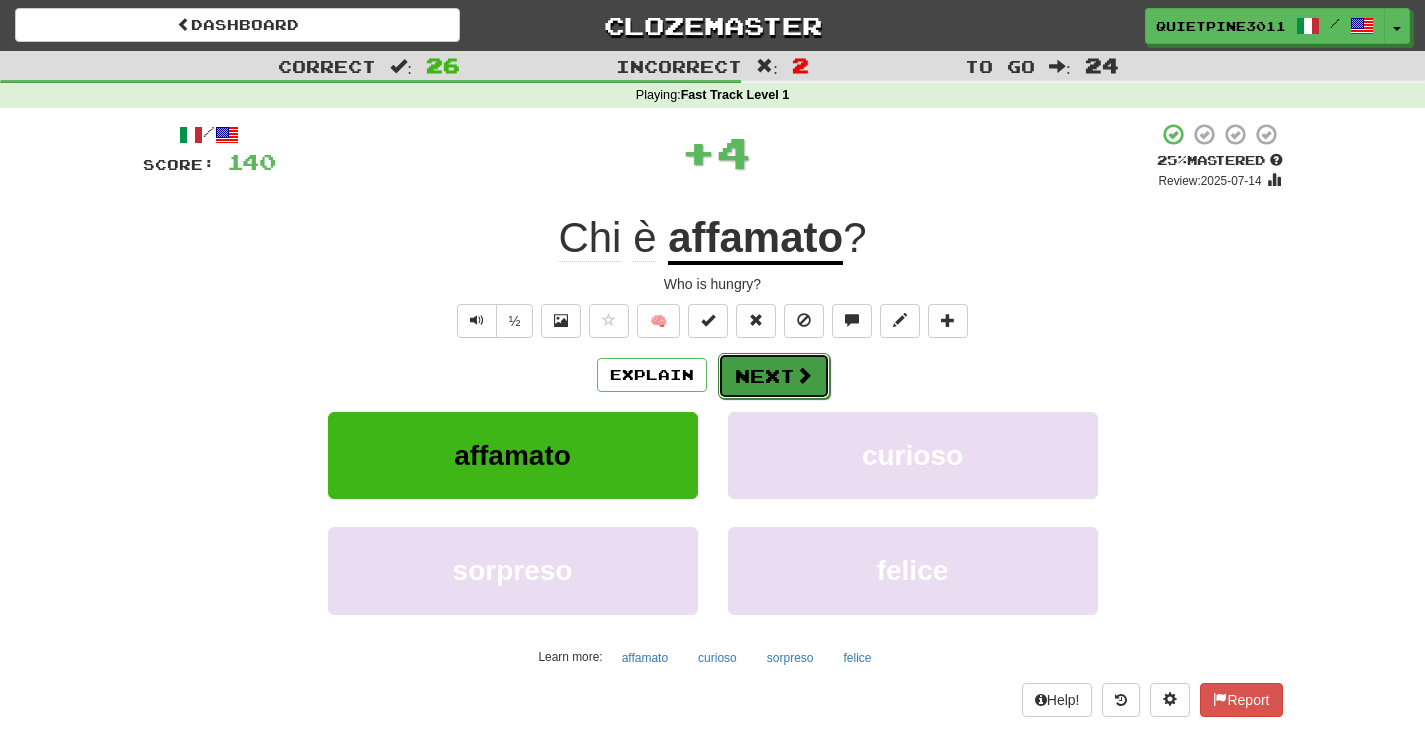 click on "Next" at bounding box center (774, 376) 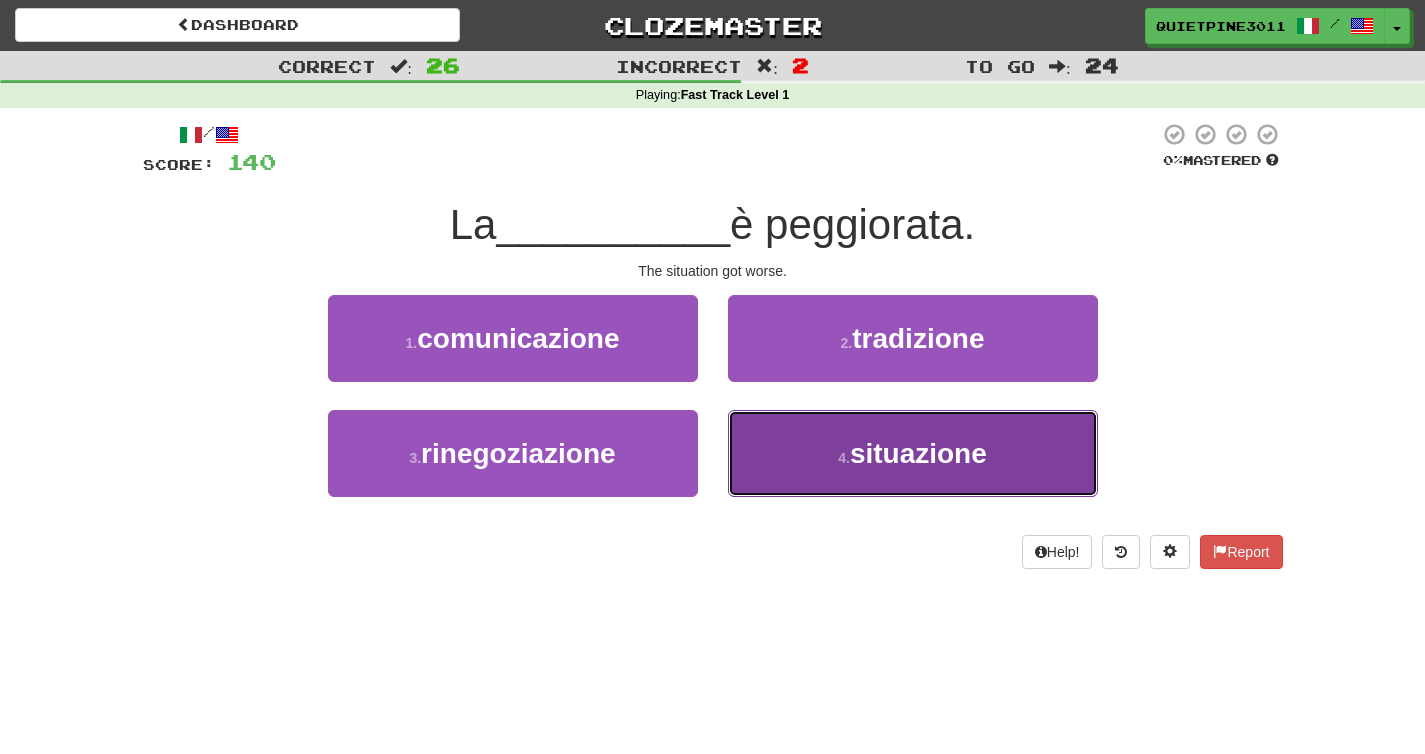 click on "4 .  situazione" at bounding box center [913, 453] 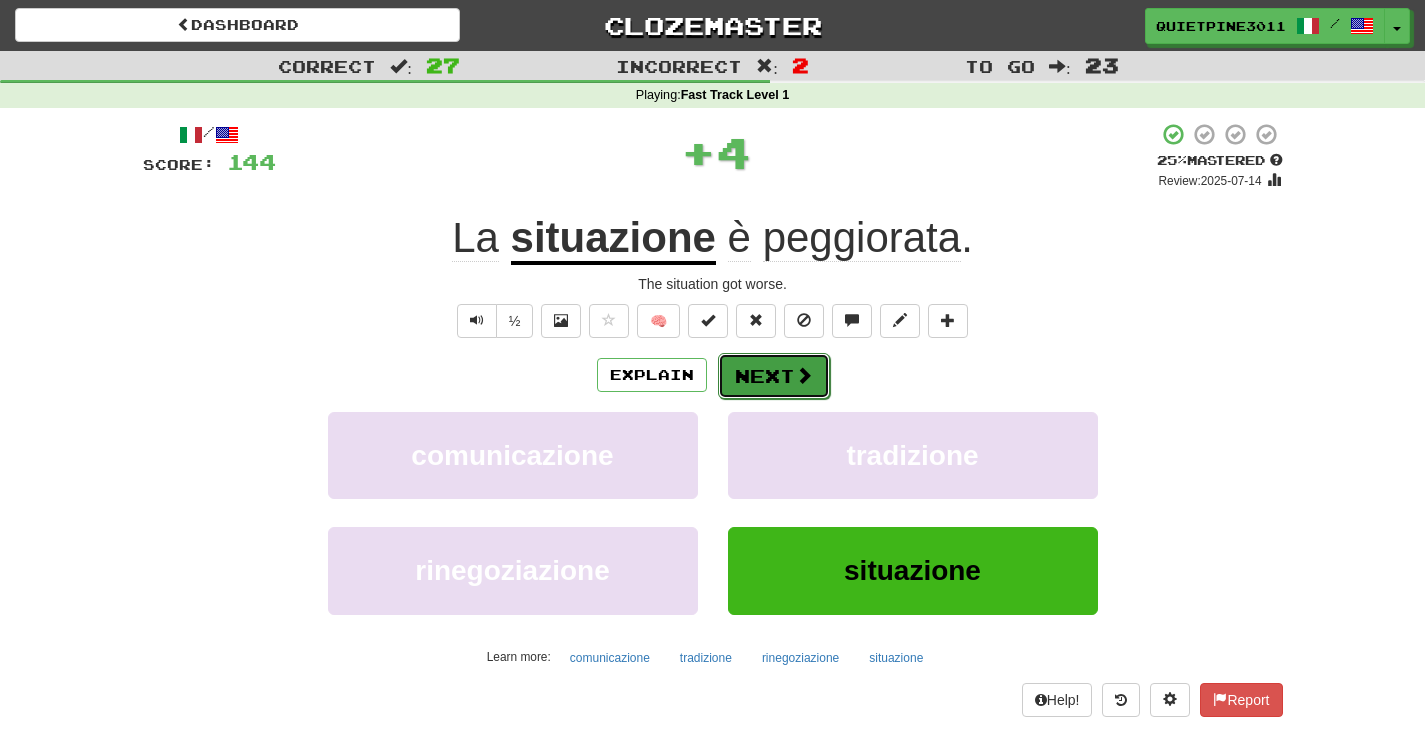 click on "Next" at bounding box center (774, 376) 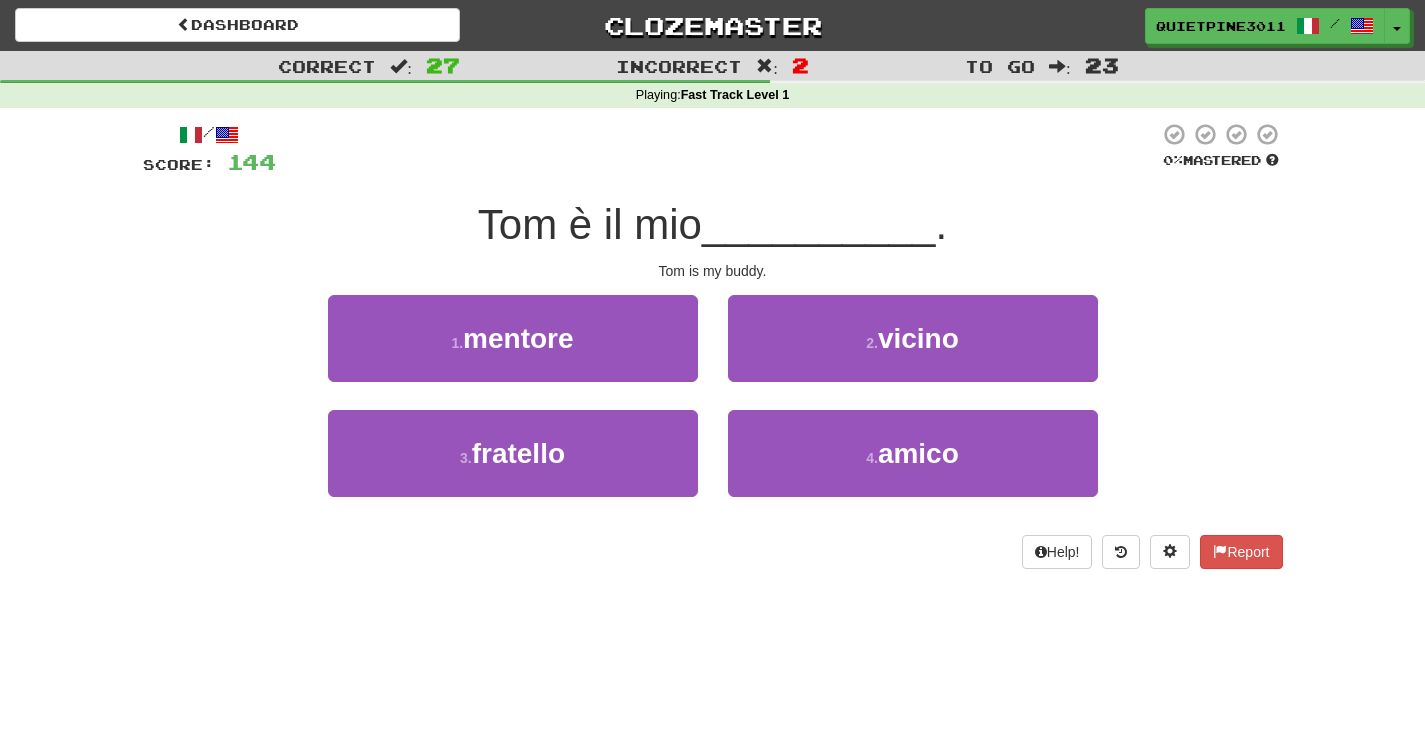 click on "2 .  vicino" at bounding box center [913, 352] 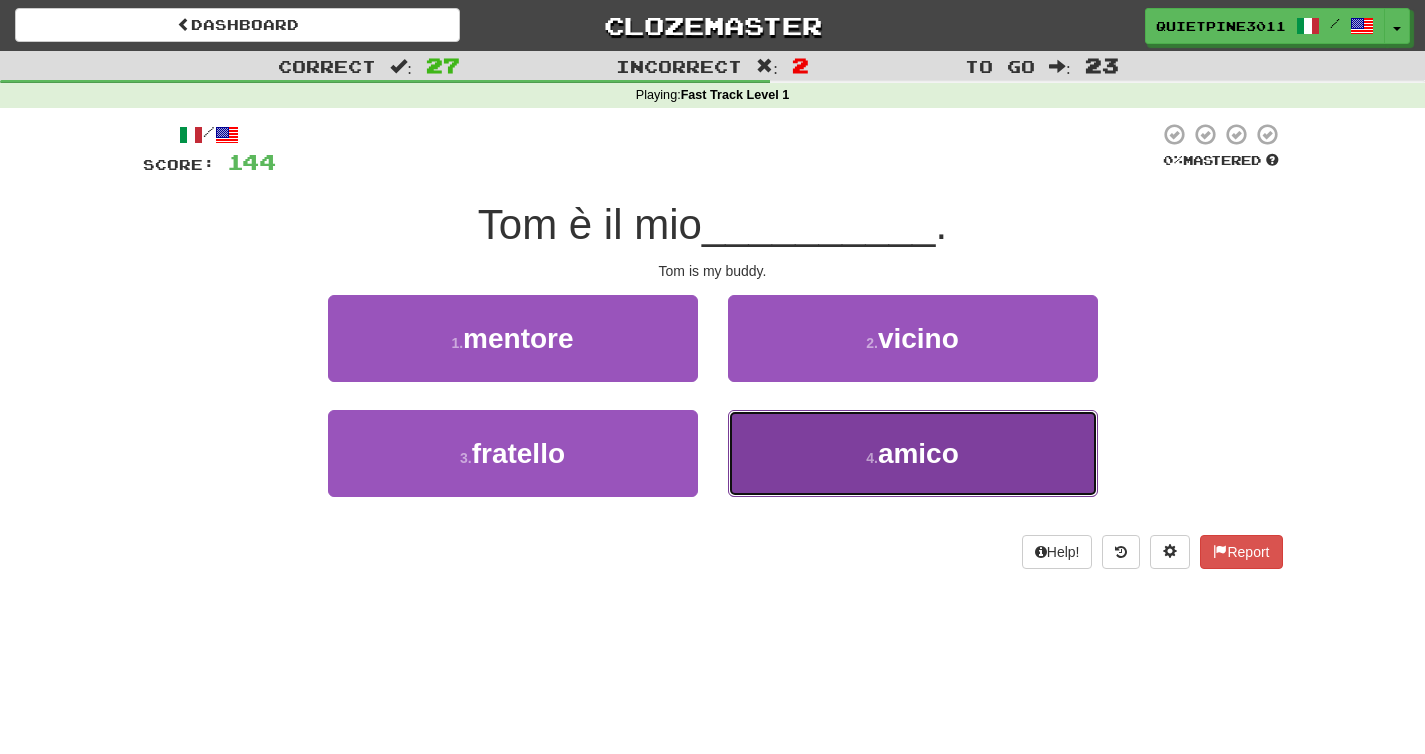 click on "4 .  amico" at bounding box center (913, 453) 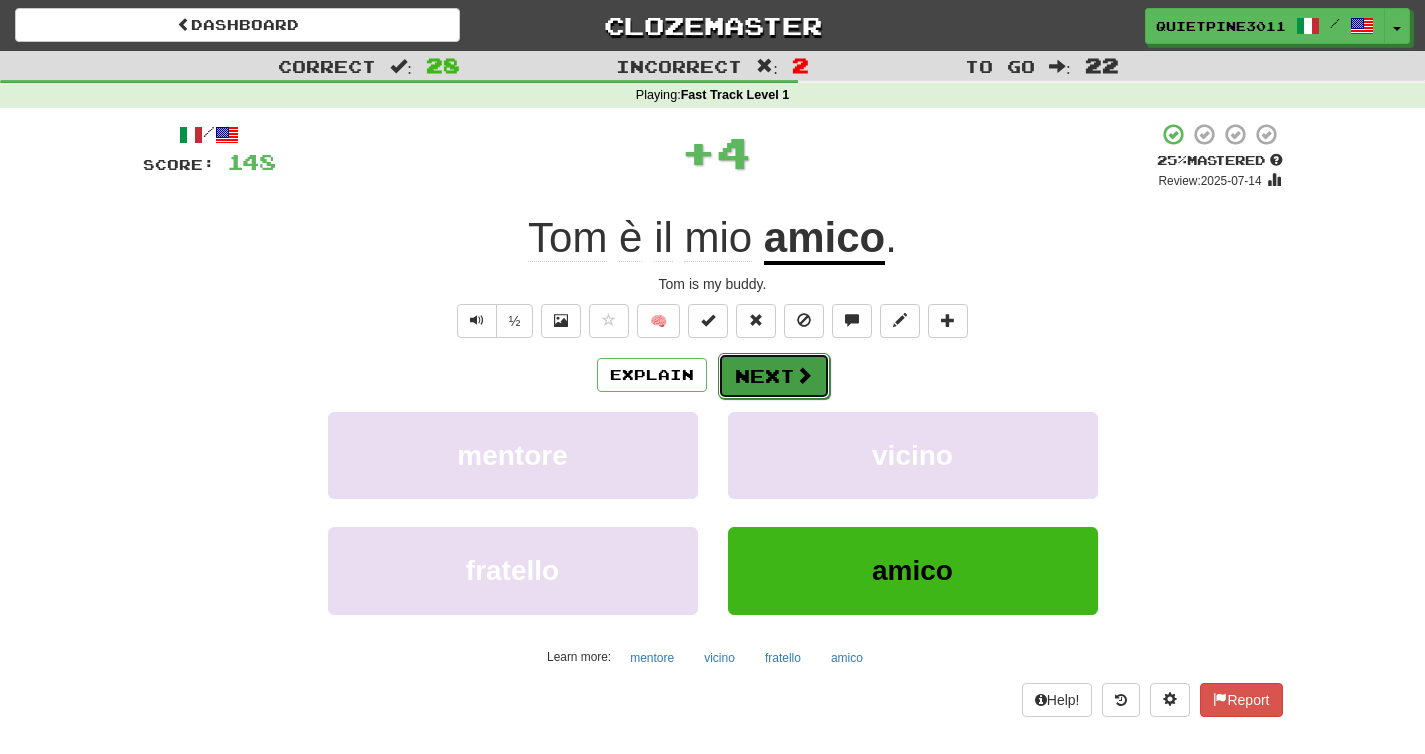 click on "Next" at bounding box center (774, 376) 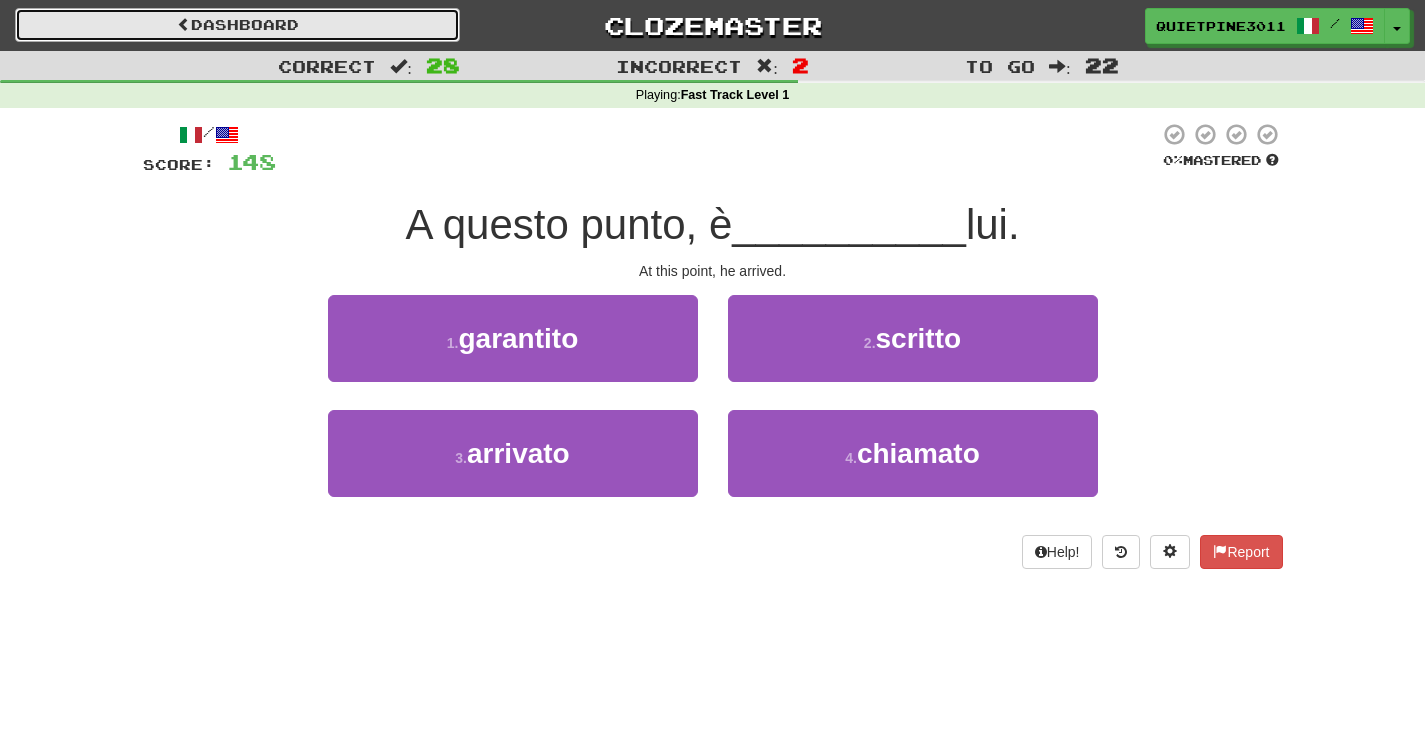 click on "Dashboard" at bounding box center (237, 25) 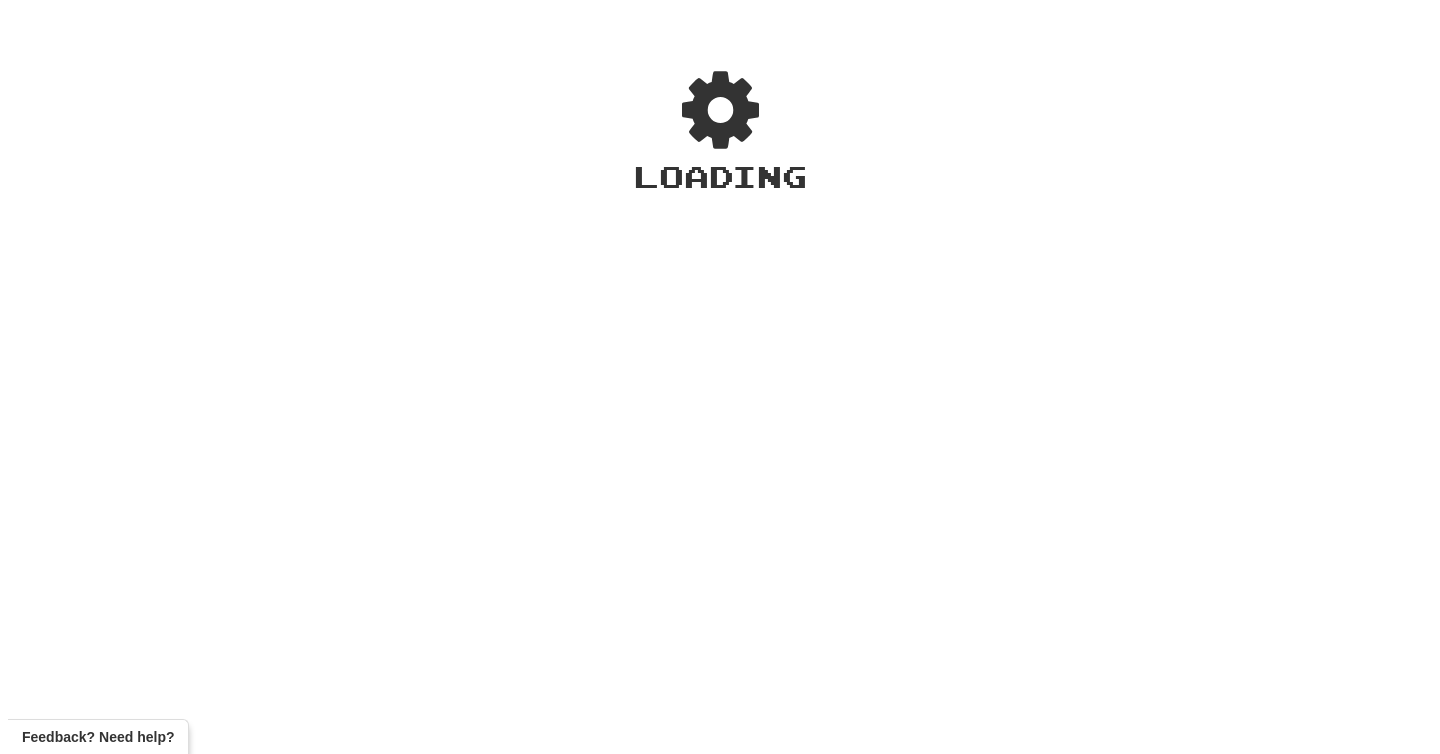 scroll, scrollTop: 0, scrollLeft: 0, axis: both 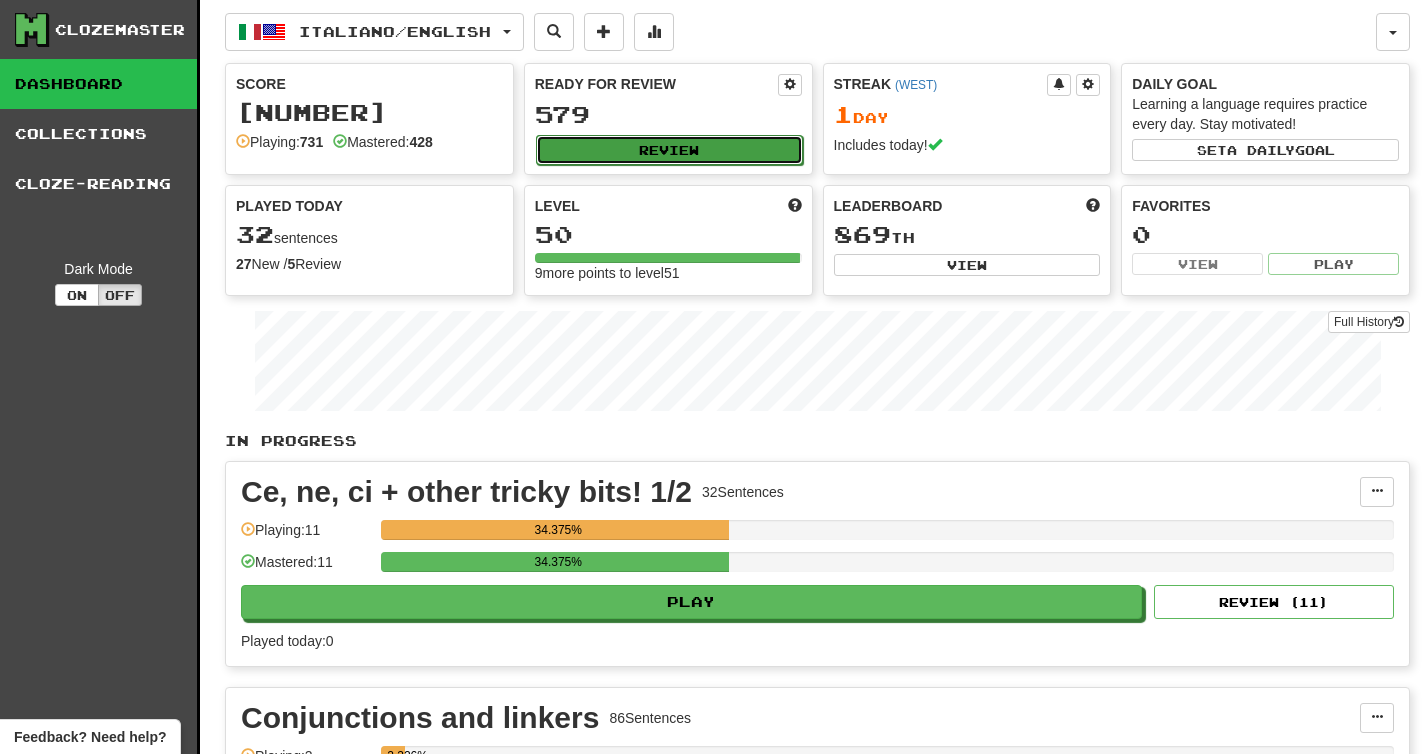 click on "Review" at bounding box center (669, 150) 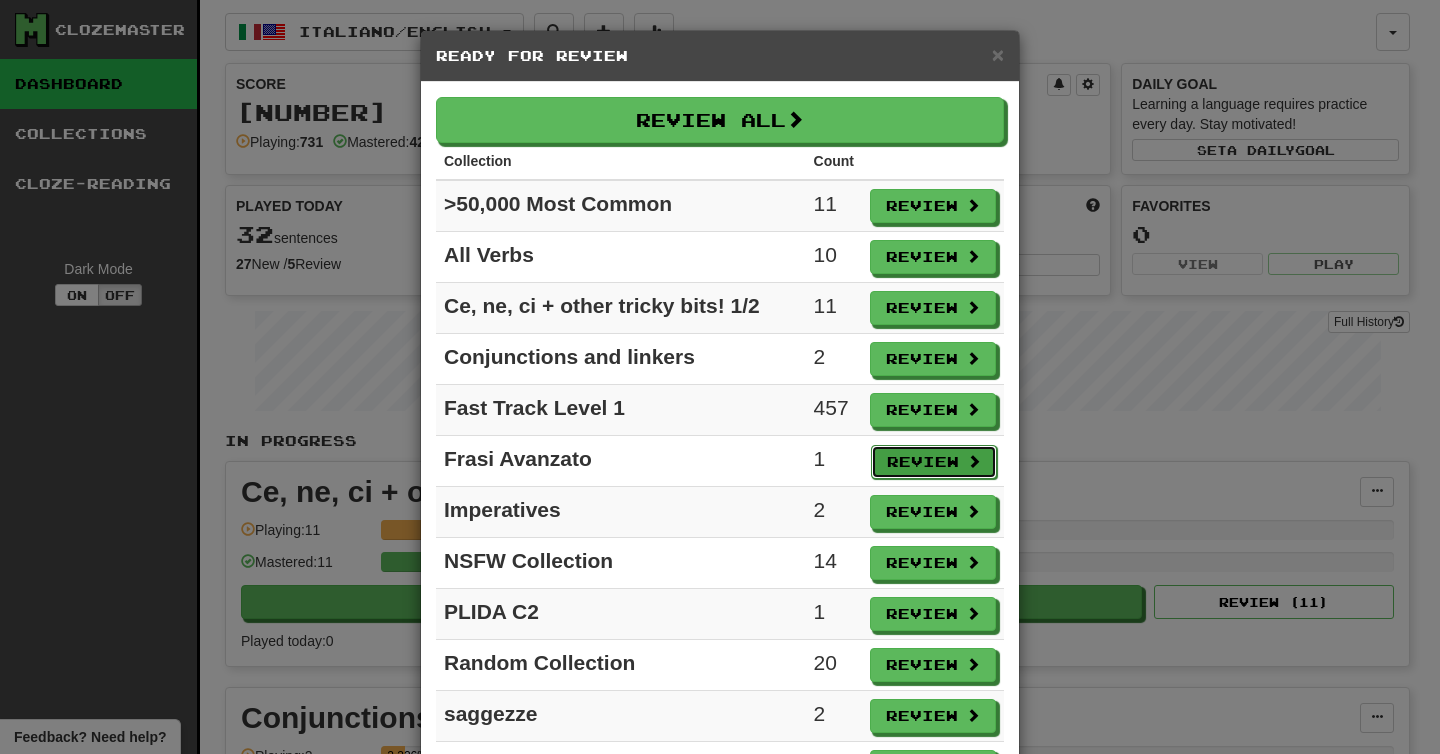 click on "Review" at bounding box center (934, 462) 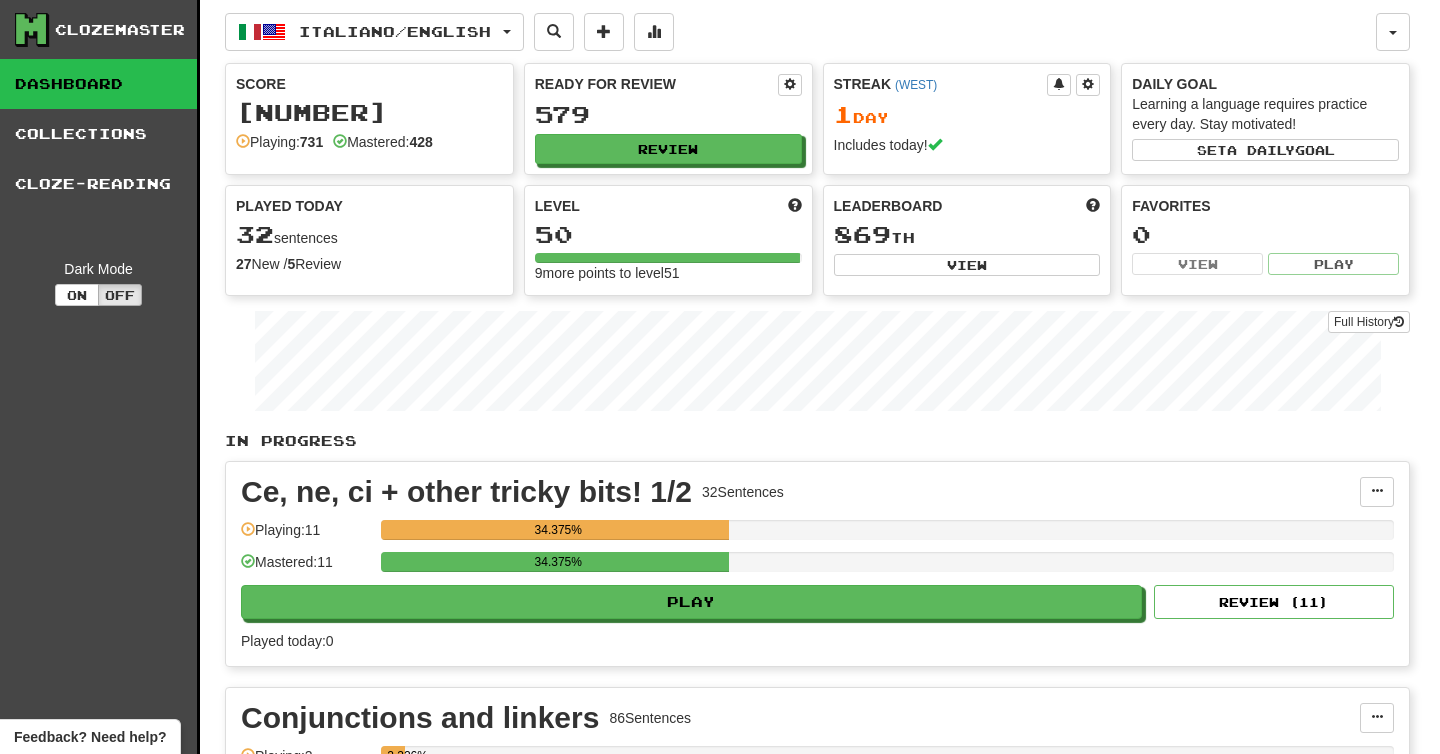 select on "**" 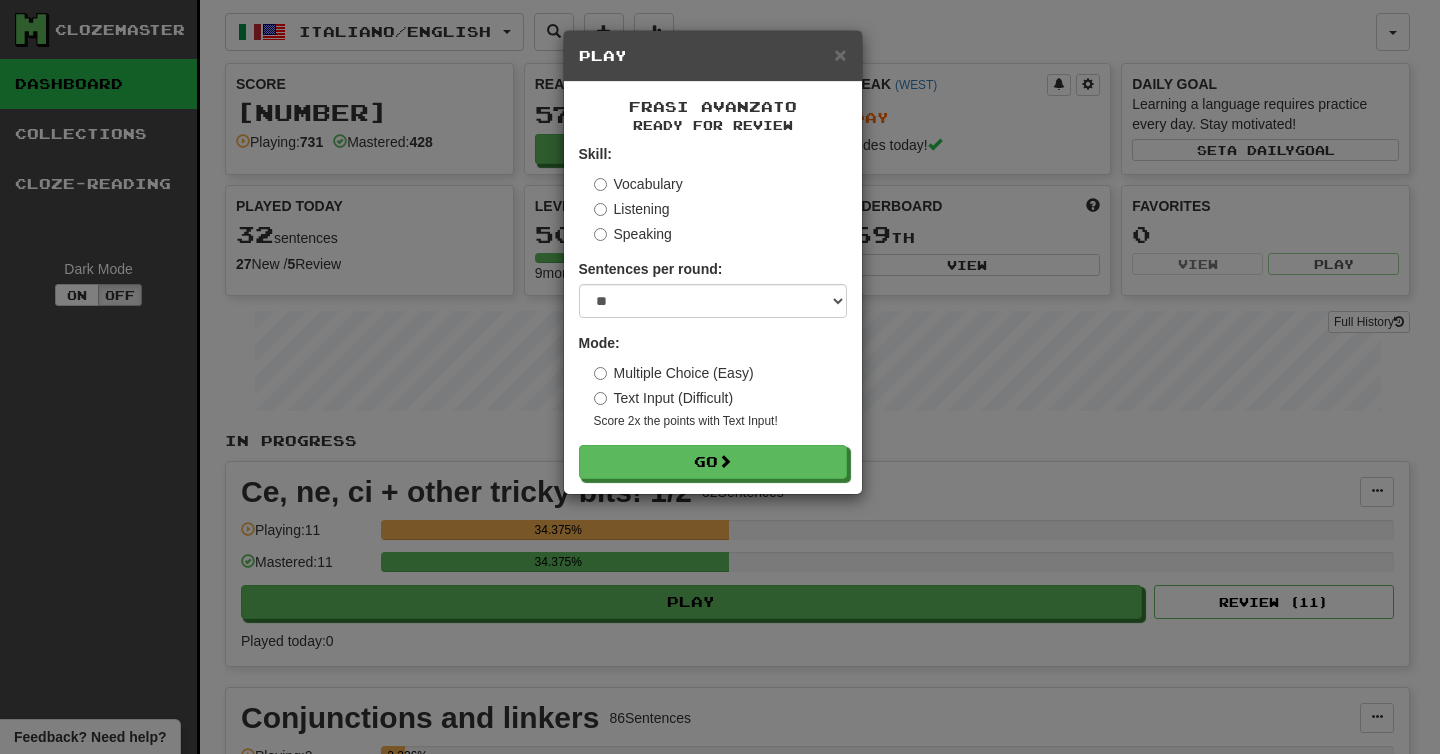 click on "Skill: Vocabulary Listening Speaking Sentences per round: * ** ** ** ** ** *** ******** Mode: Multiple Choice (Easy) Text Input (Difficult) Score 2x the points with Text Input ! Go" at bounding box center [713, 311] 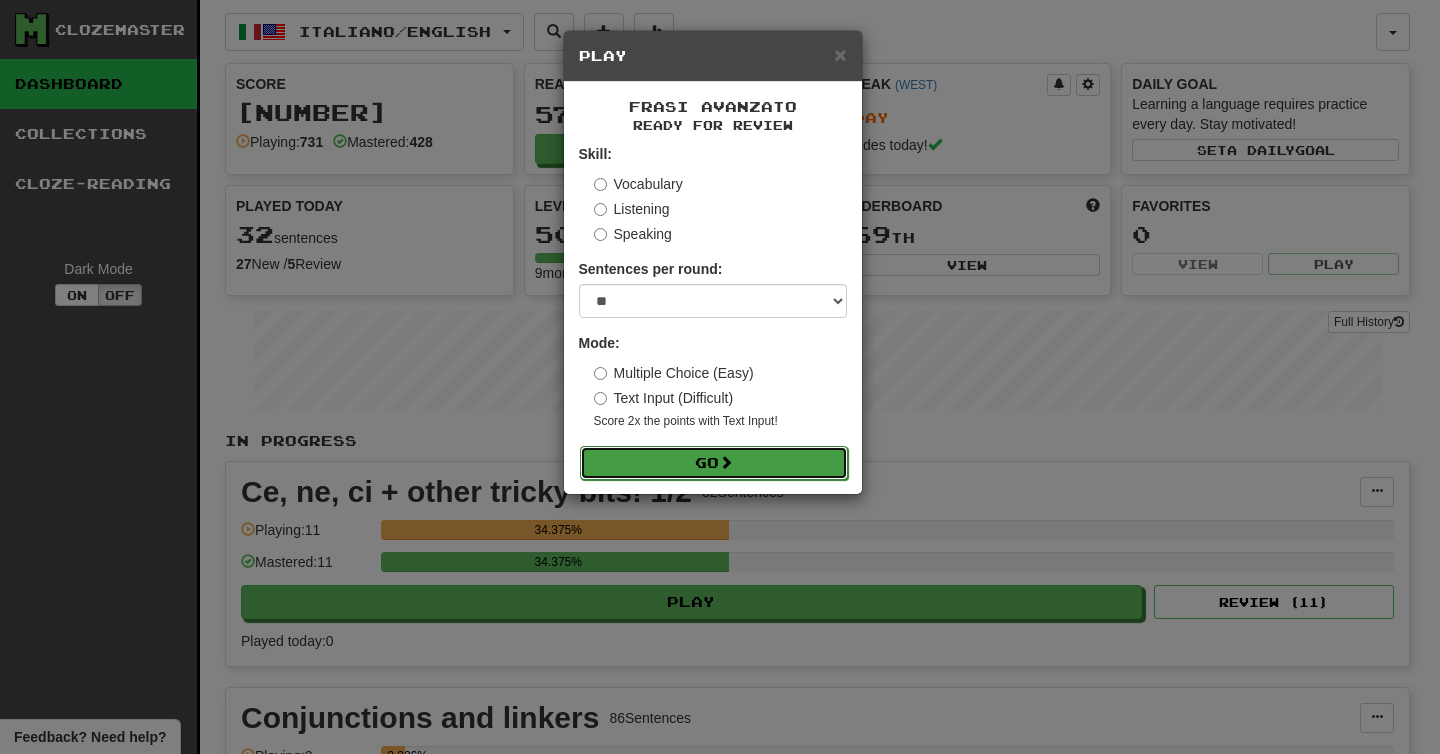 click on "Go" at bounding box center (714, 463) 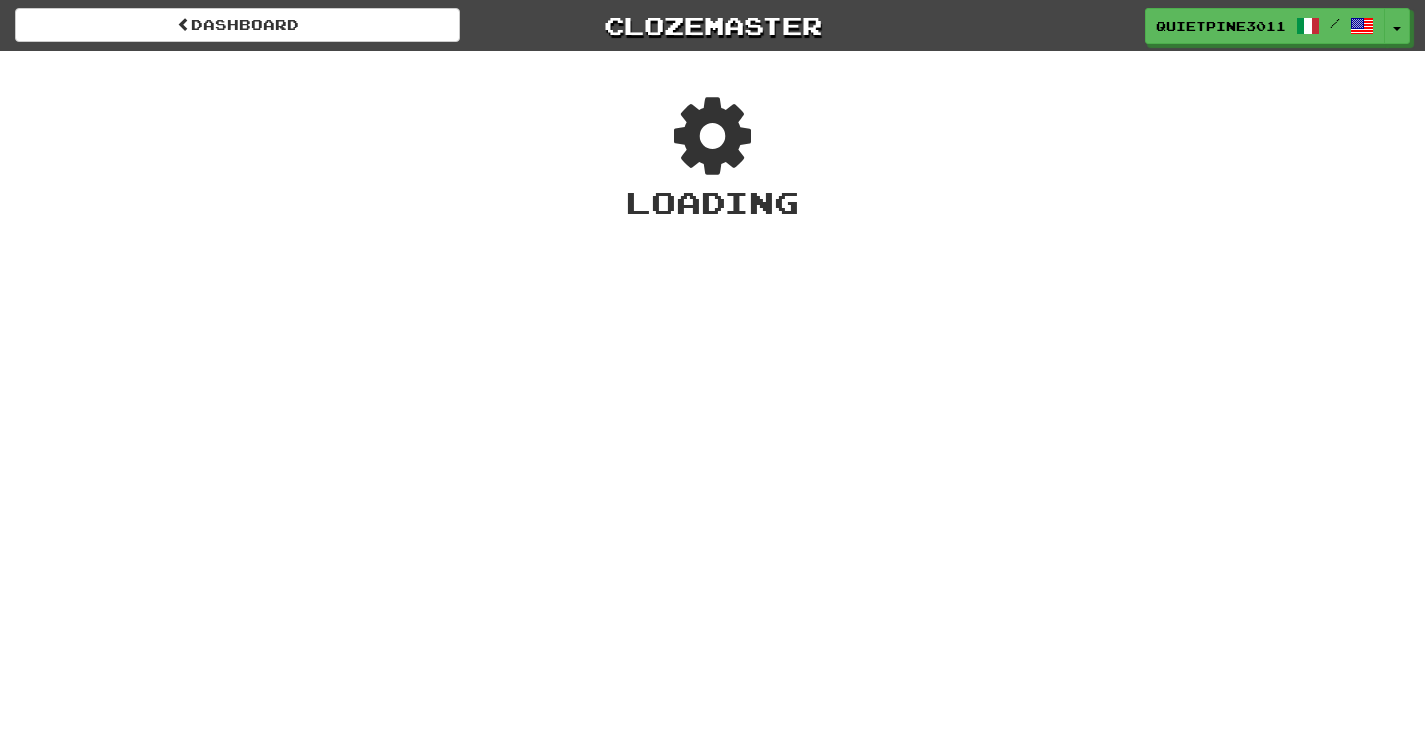 scroll, scrollTop: 0, scrollLeft: 0, axis: both 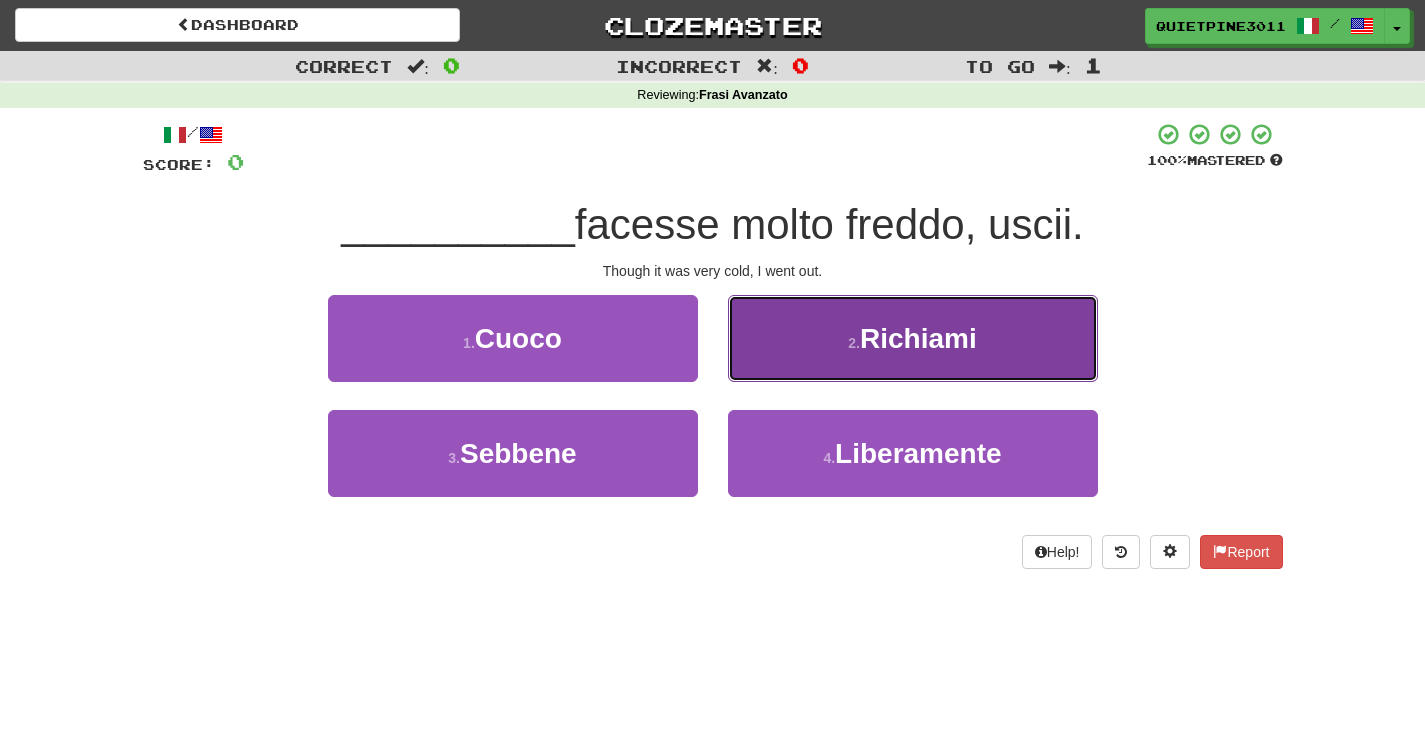 click on "2 .  Richiami" at bounding box center (913, 338) 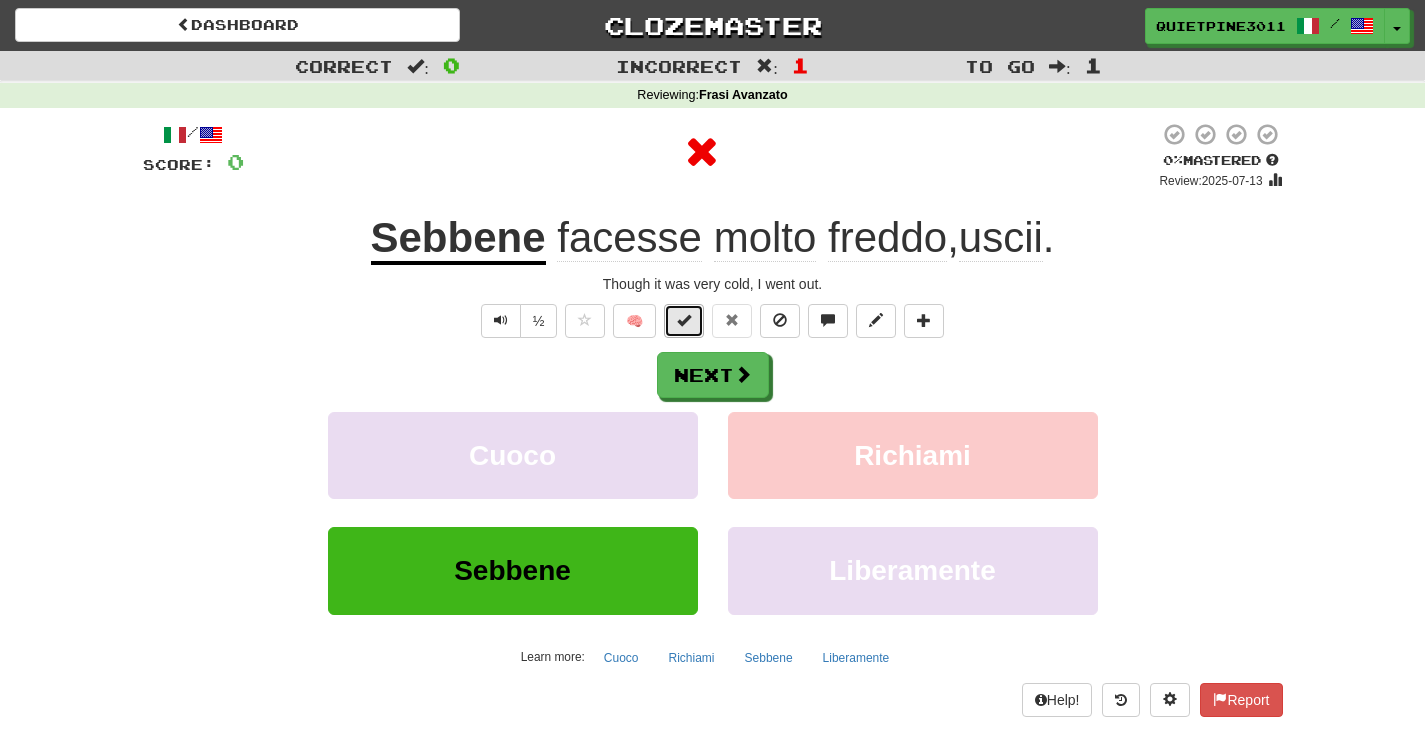 click at bounding box center [684, 321] 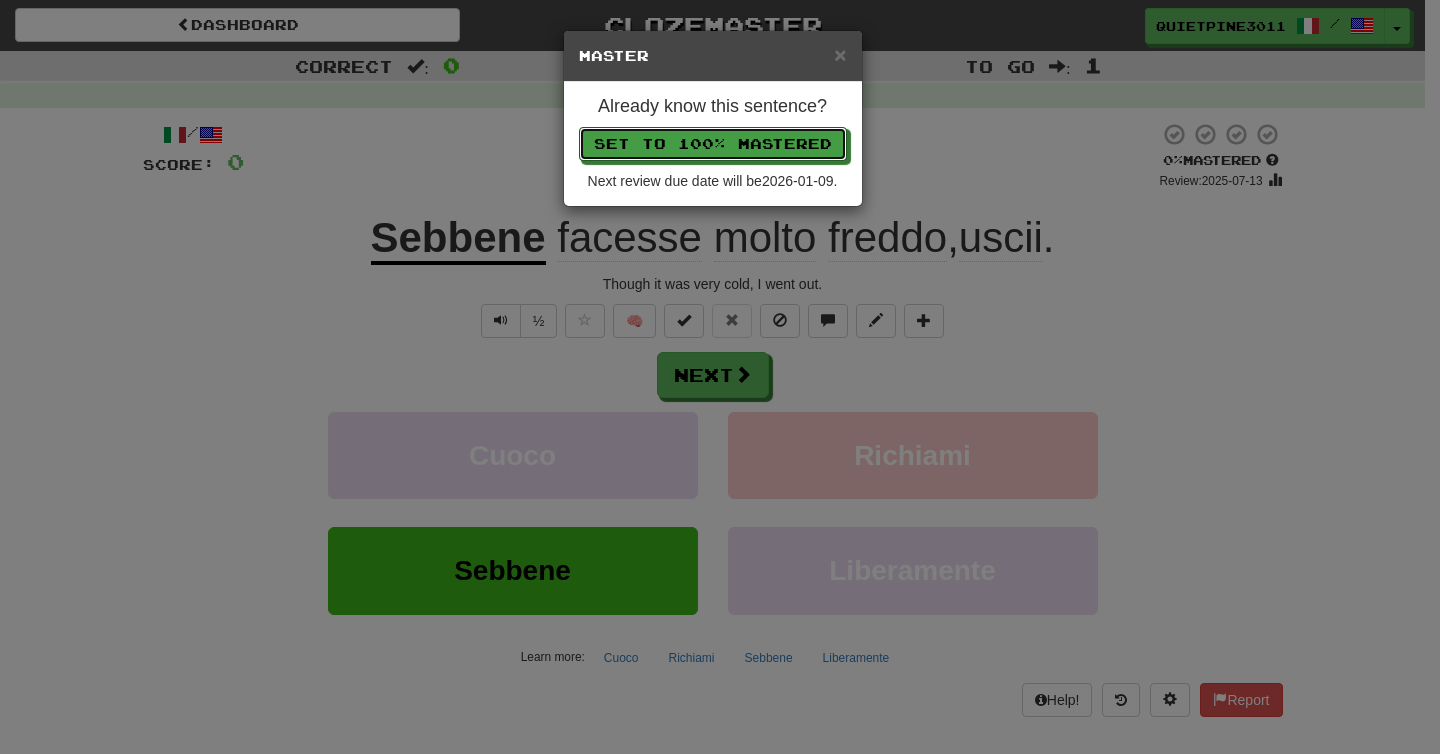 click on "× Master Already know this sentence? Set to 100% Mastered Next review due date will be  2026-01-09 ." at bounding box center [720, 377] 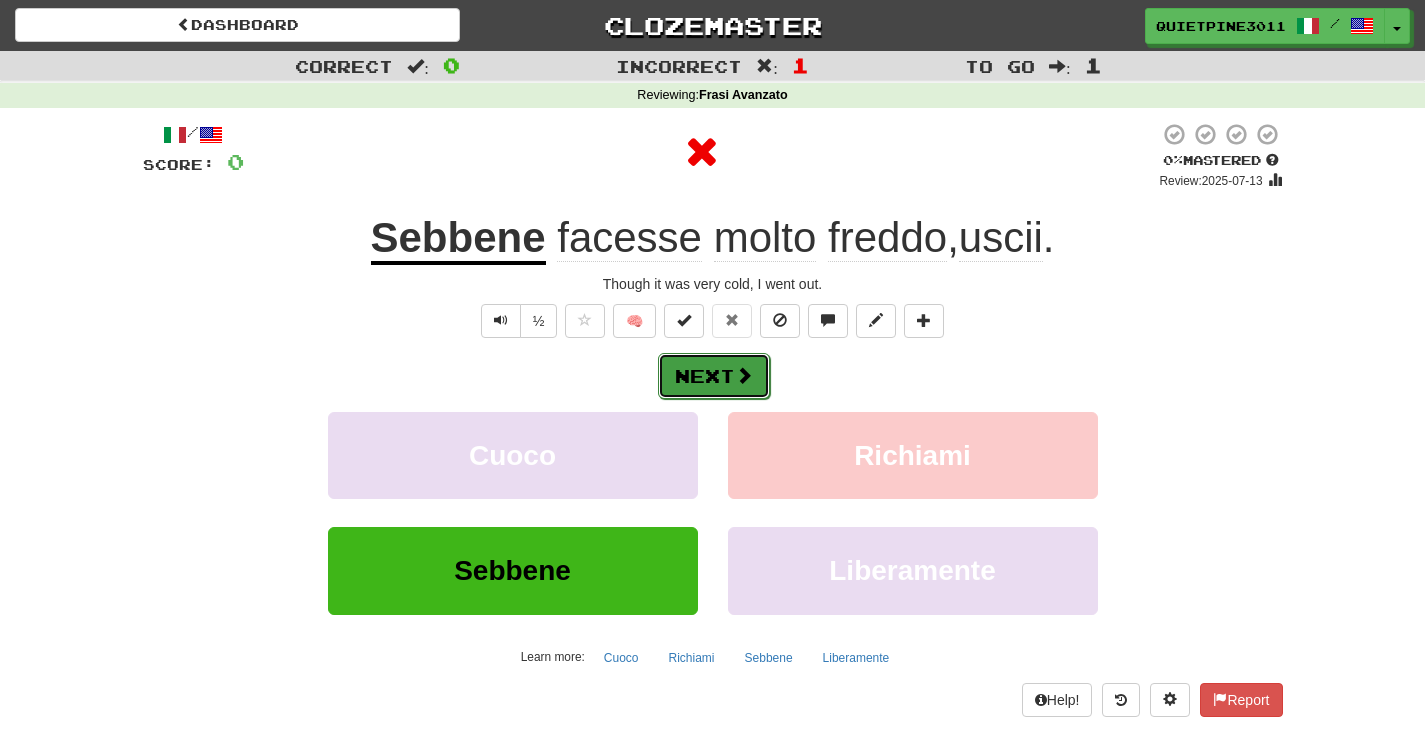 click on "Next" at bounding box center [714, 376] 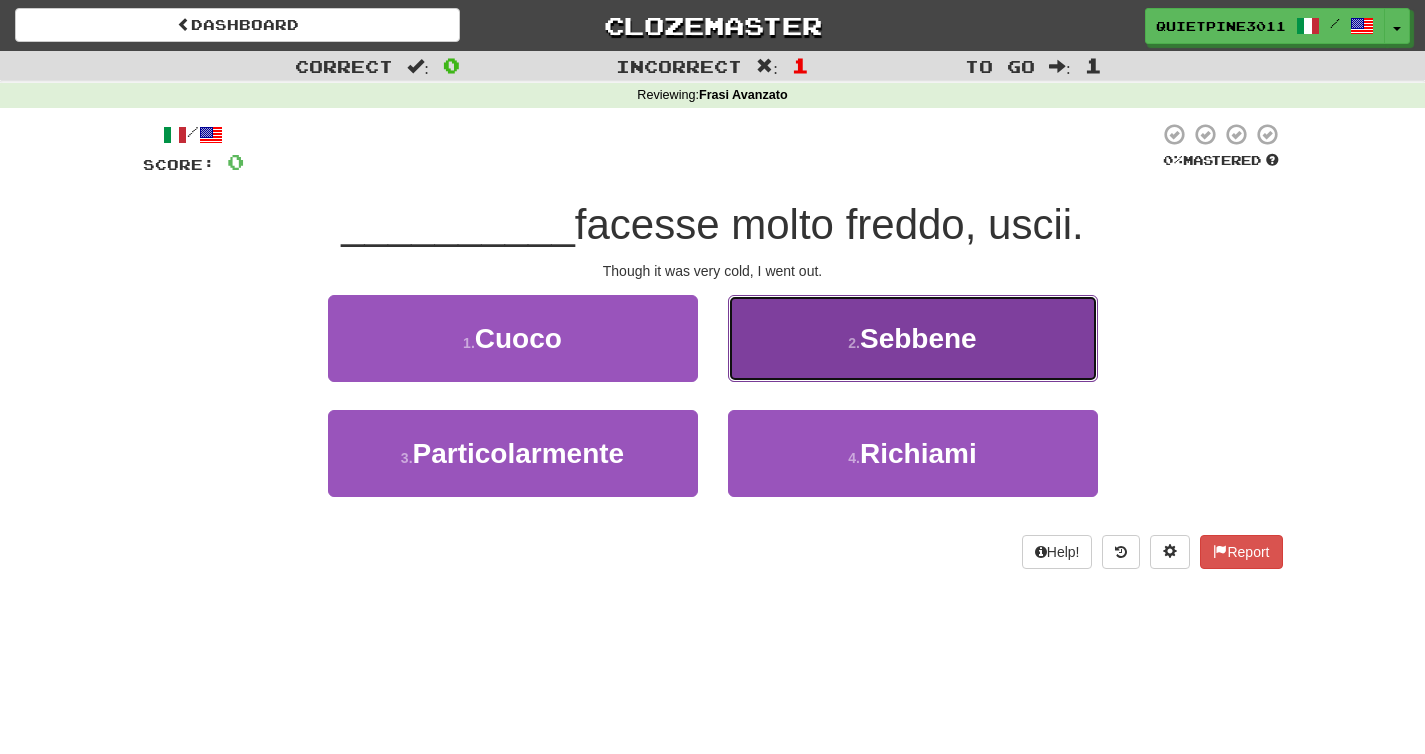 click on "2 .  Sebbene" at bounding box center (913, 338) 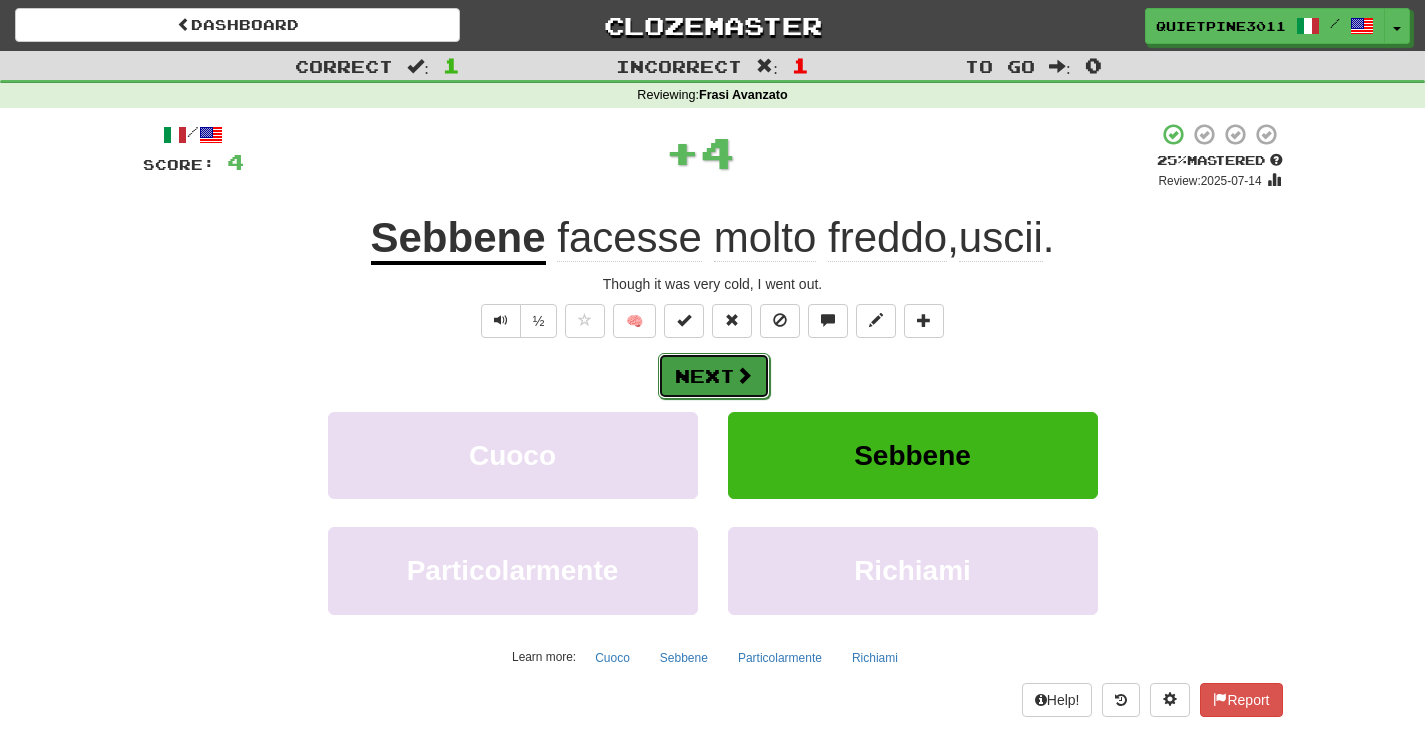 click on "Next" at bounding box center (714, 376) 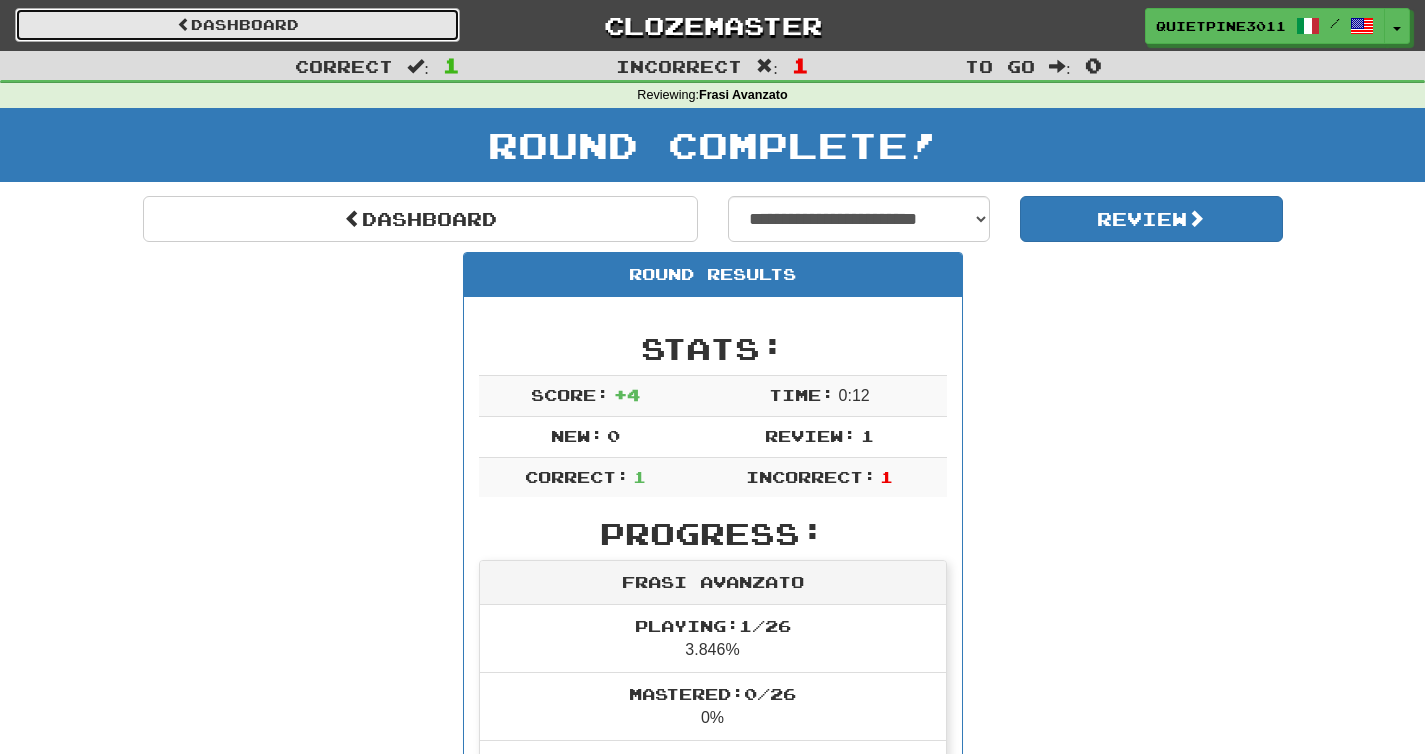 click on "Dashboard" at bounding box center (237, 25) 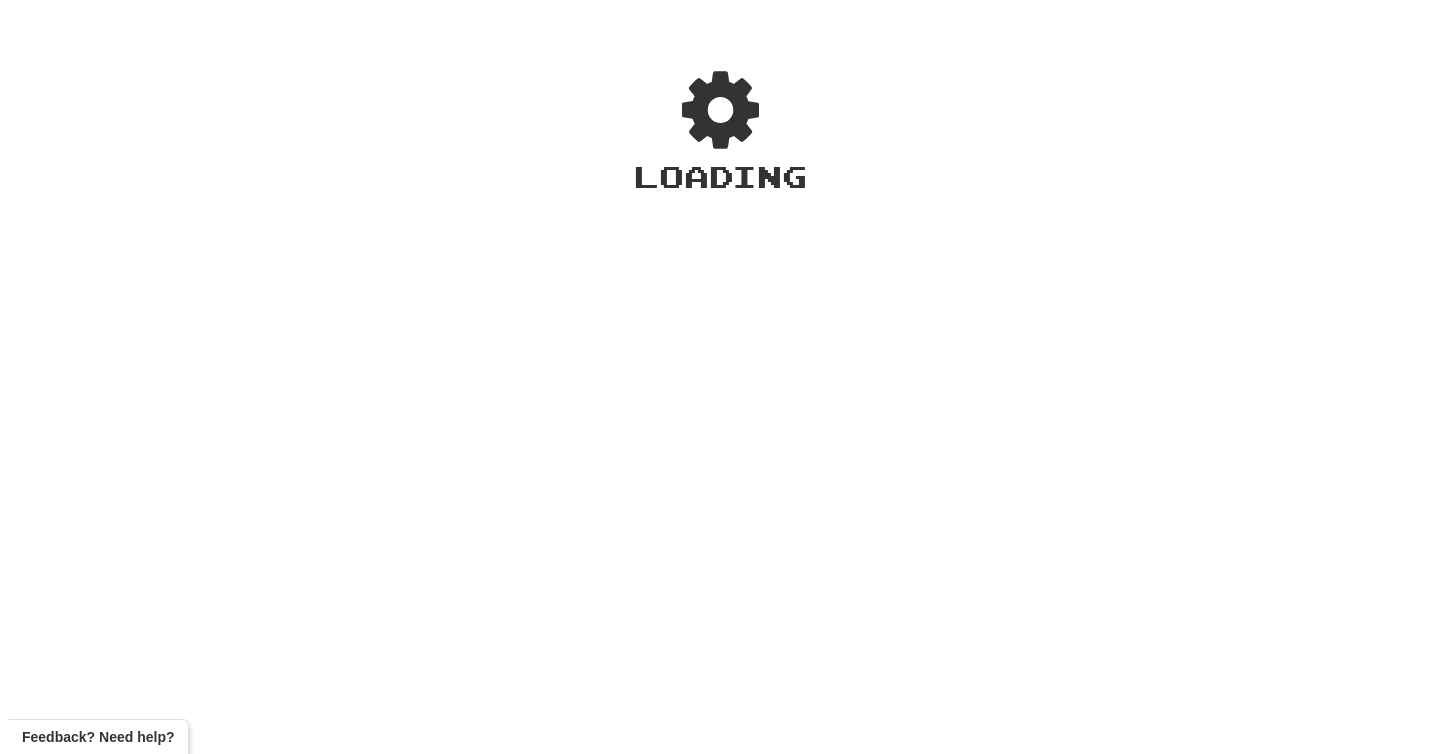 scroll, scrollTop: 0, scrollLeft: 0, axis: both 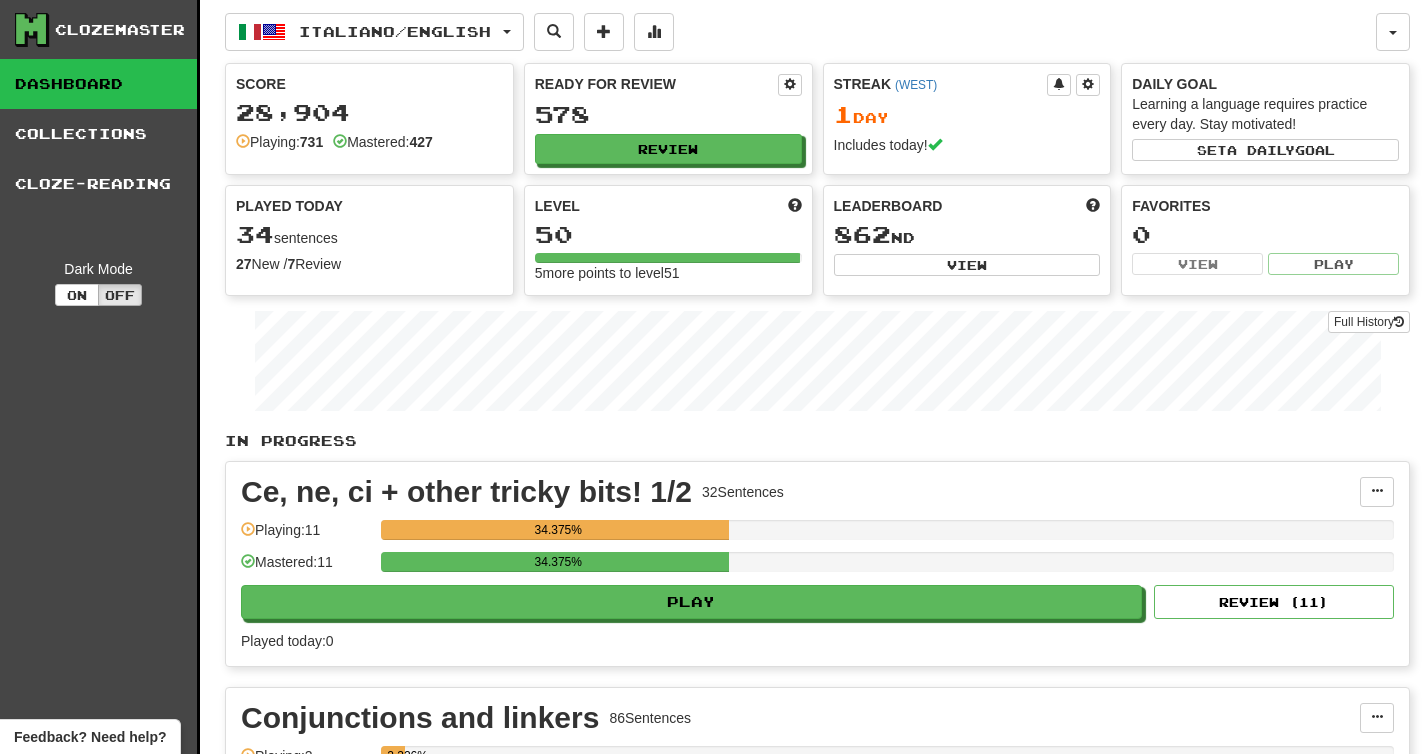click on "578" at bounding box center [668, 114] 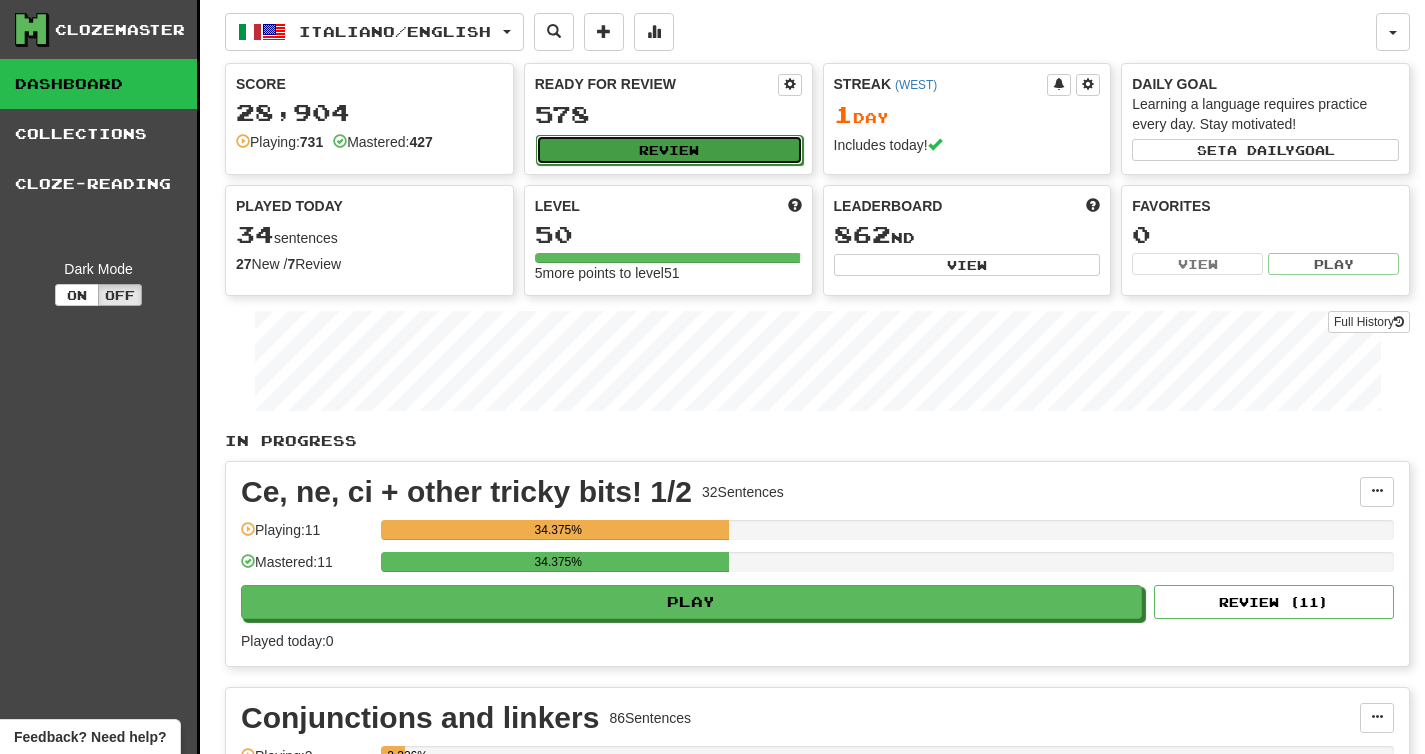 click on "Review" at bounding box center (669, 150) 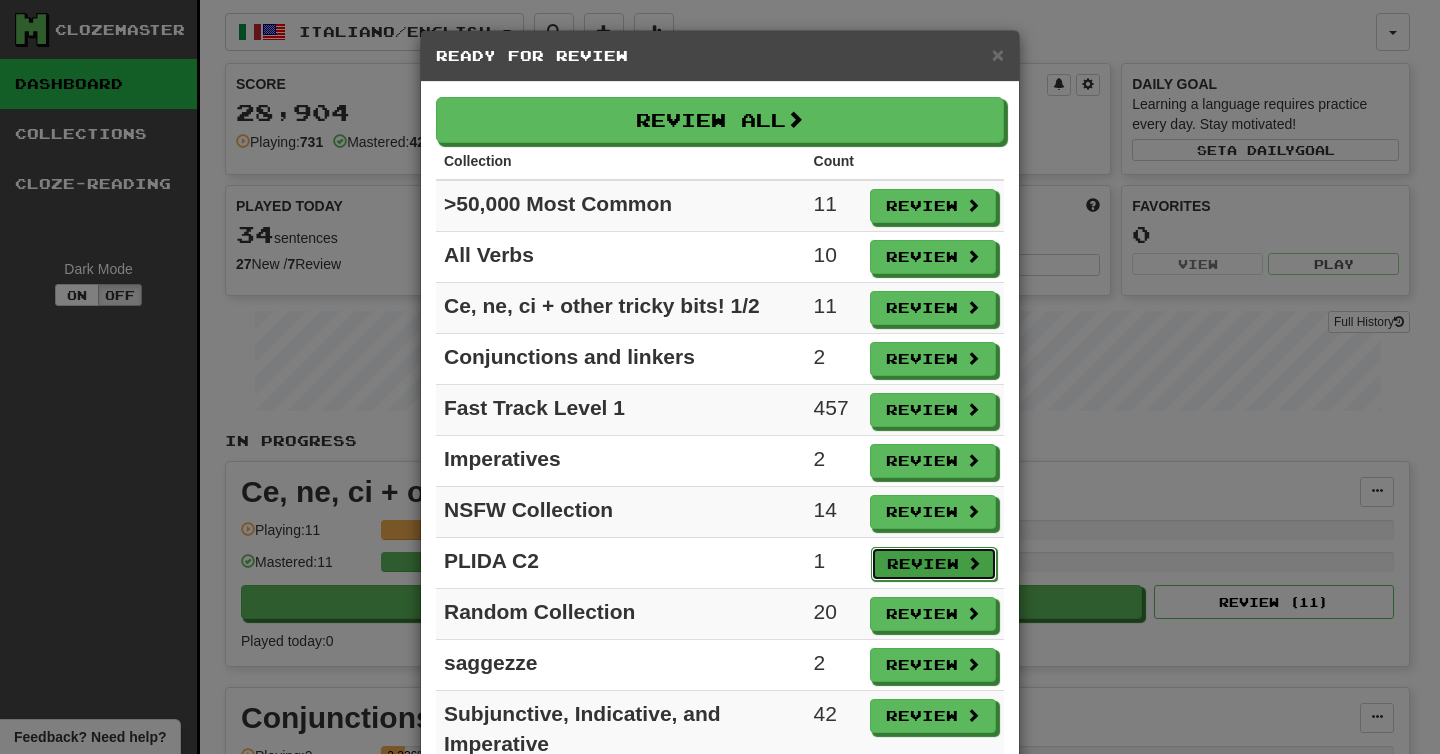 click on "Review" at bounding box center [934, 564] 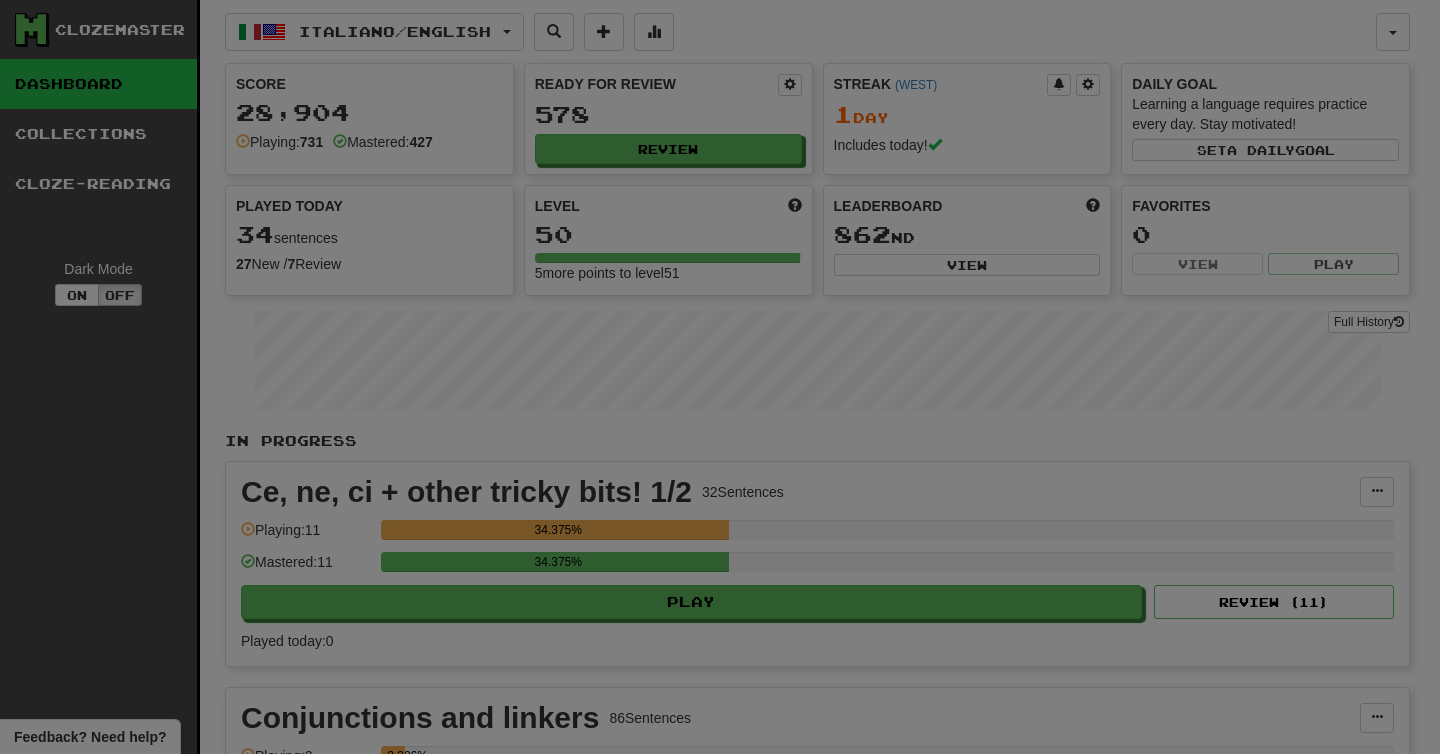 select on "**" 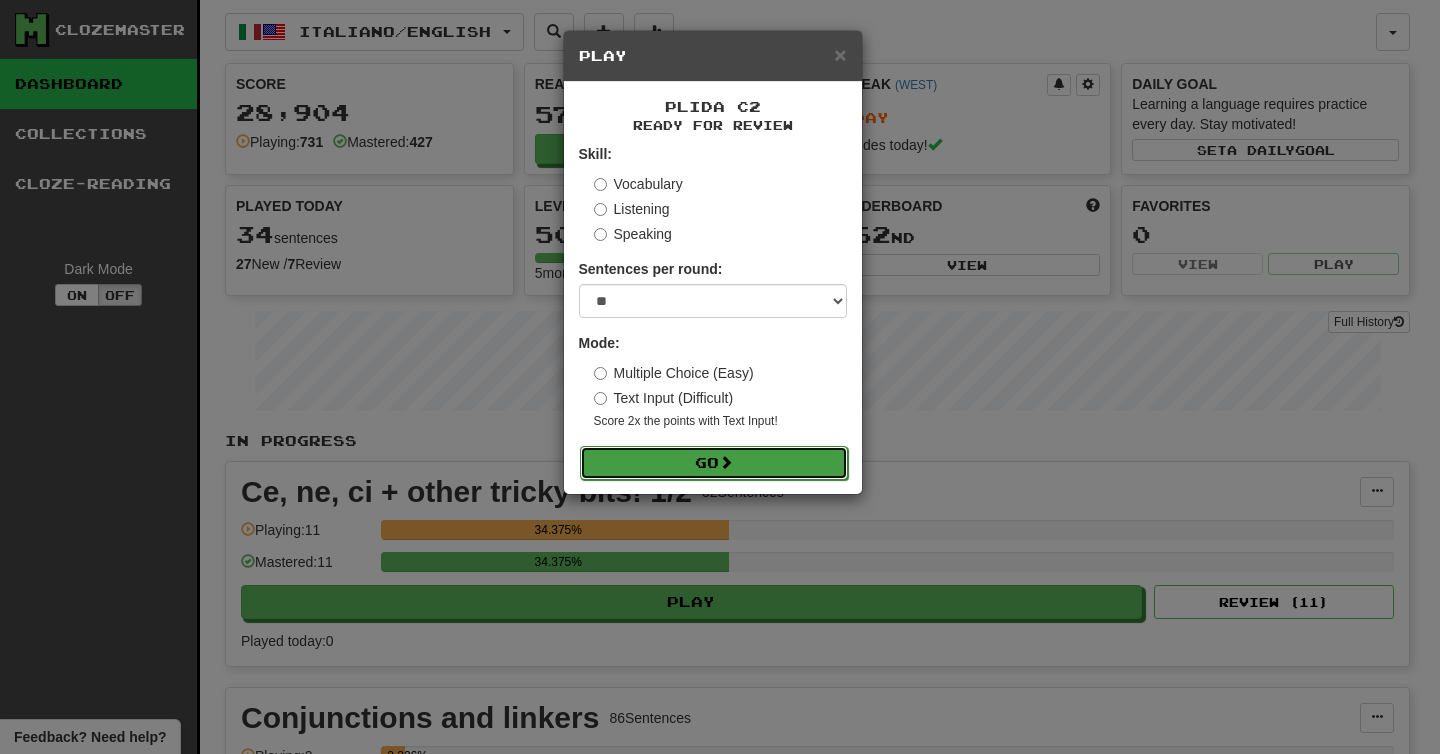 click on "Go" at bounding box center (714, 463) 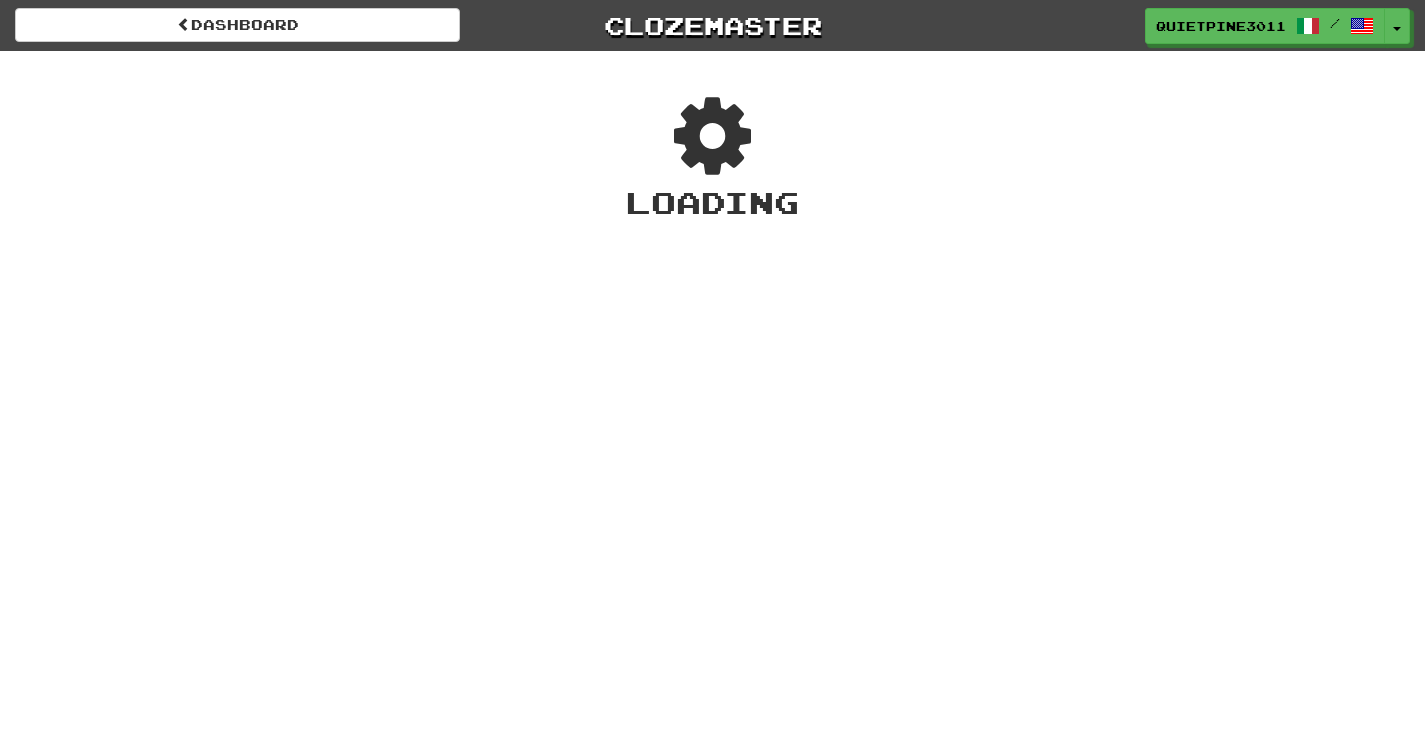 scroll, scrollTop: 0, scrollLeft: 0, axis: both 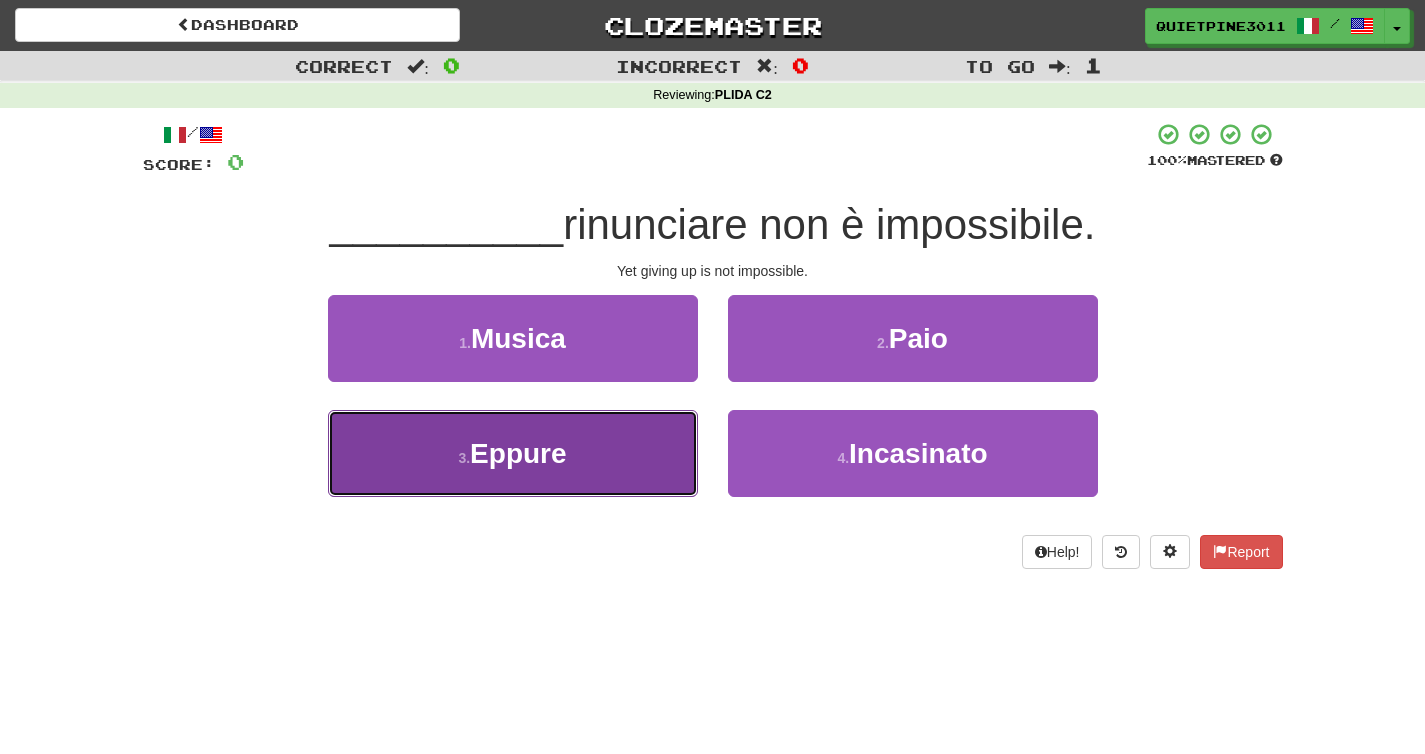 click on "3 .  Eppure" at bounding box center [513, 453] 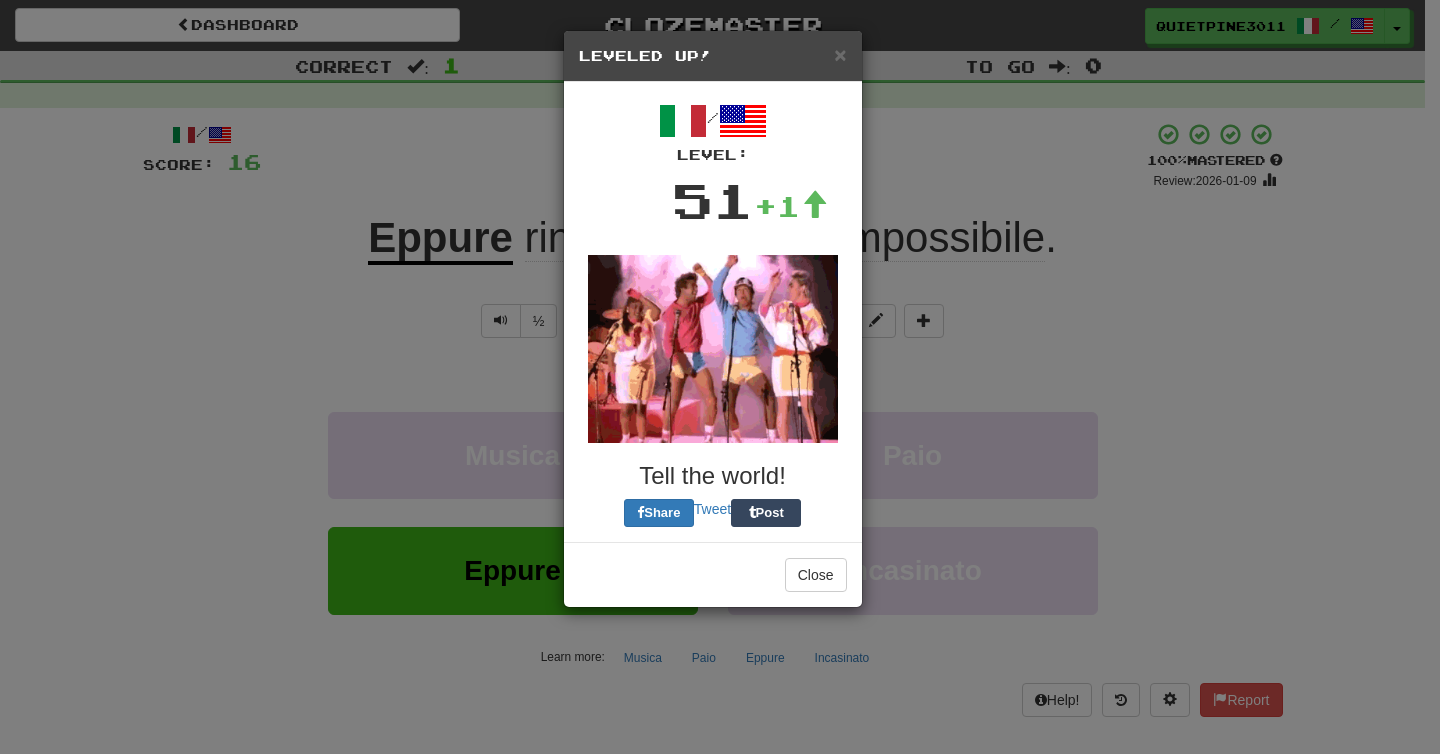 click on "× Leveled Up!  /  Level: 51 +1 Tell the world!  Share Tweet  Post Close" at bounding box center [720, 377] 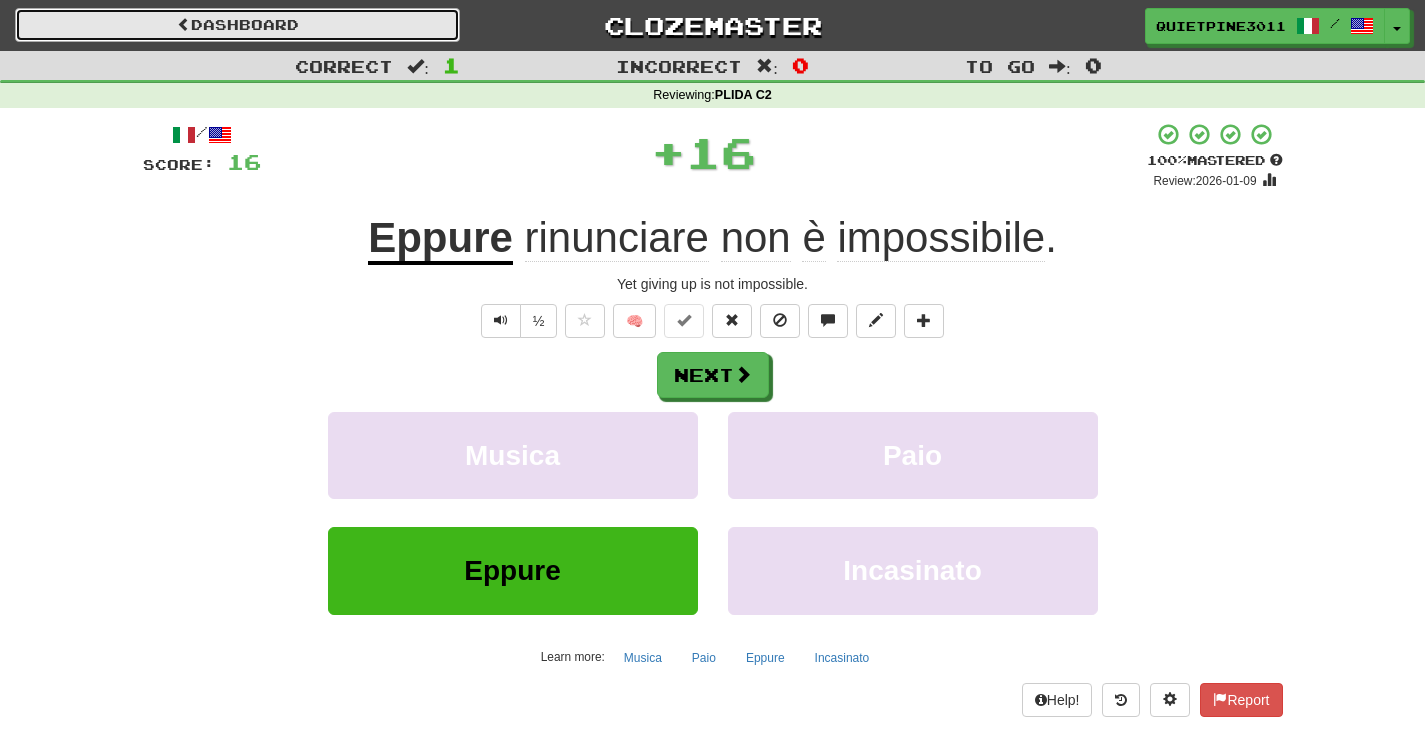 click on "Dashboard" at bounding box center (237, 25) 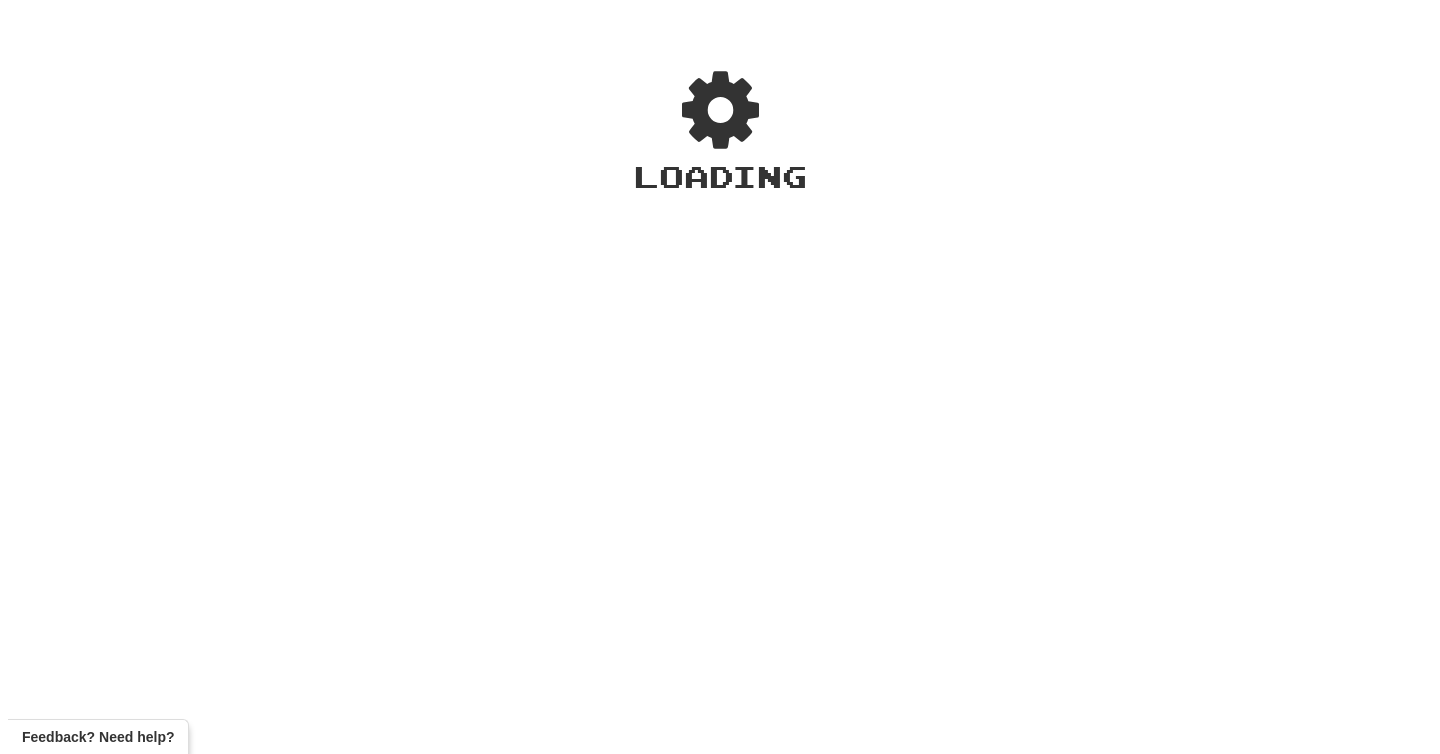 scroll, scrollTop: 0, scrollLeft: 0, axis: both 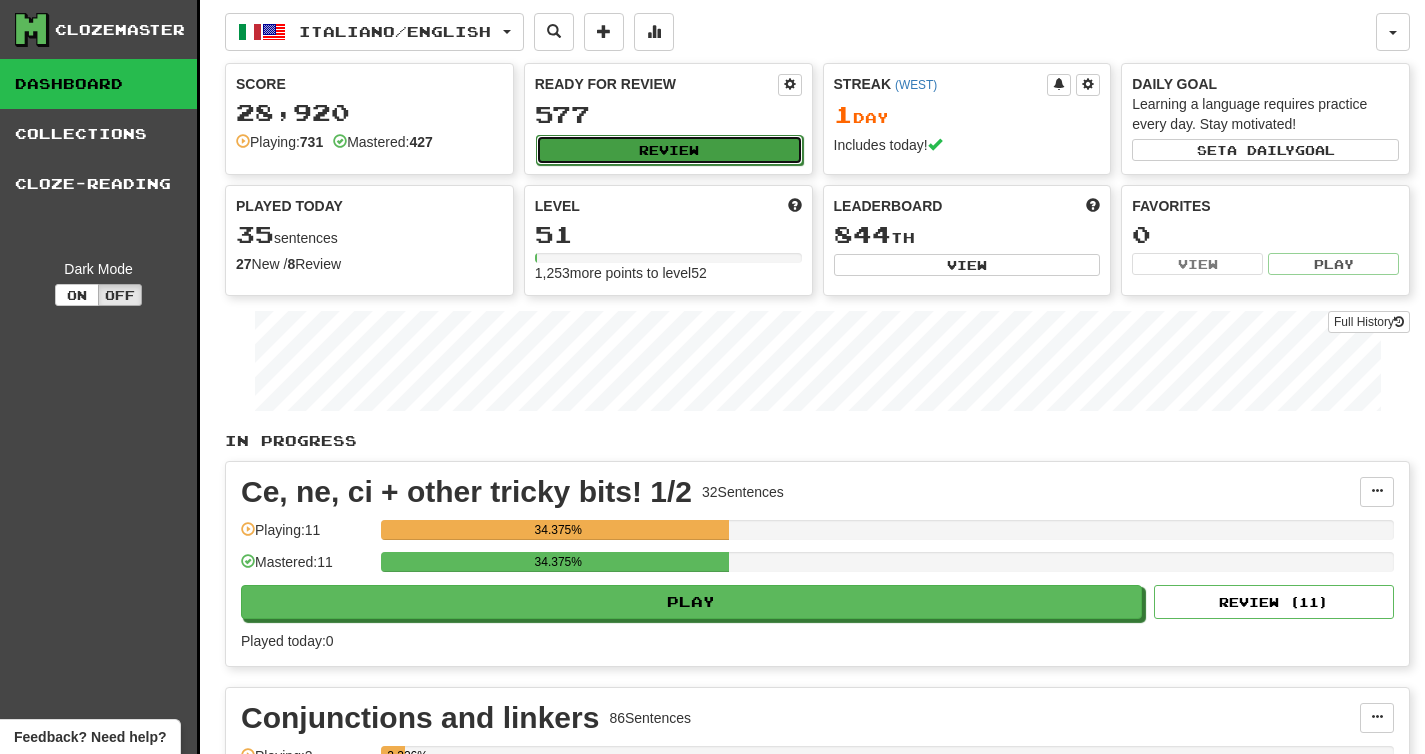click on "Review" at bounding box center (669, 150) 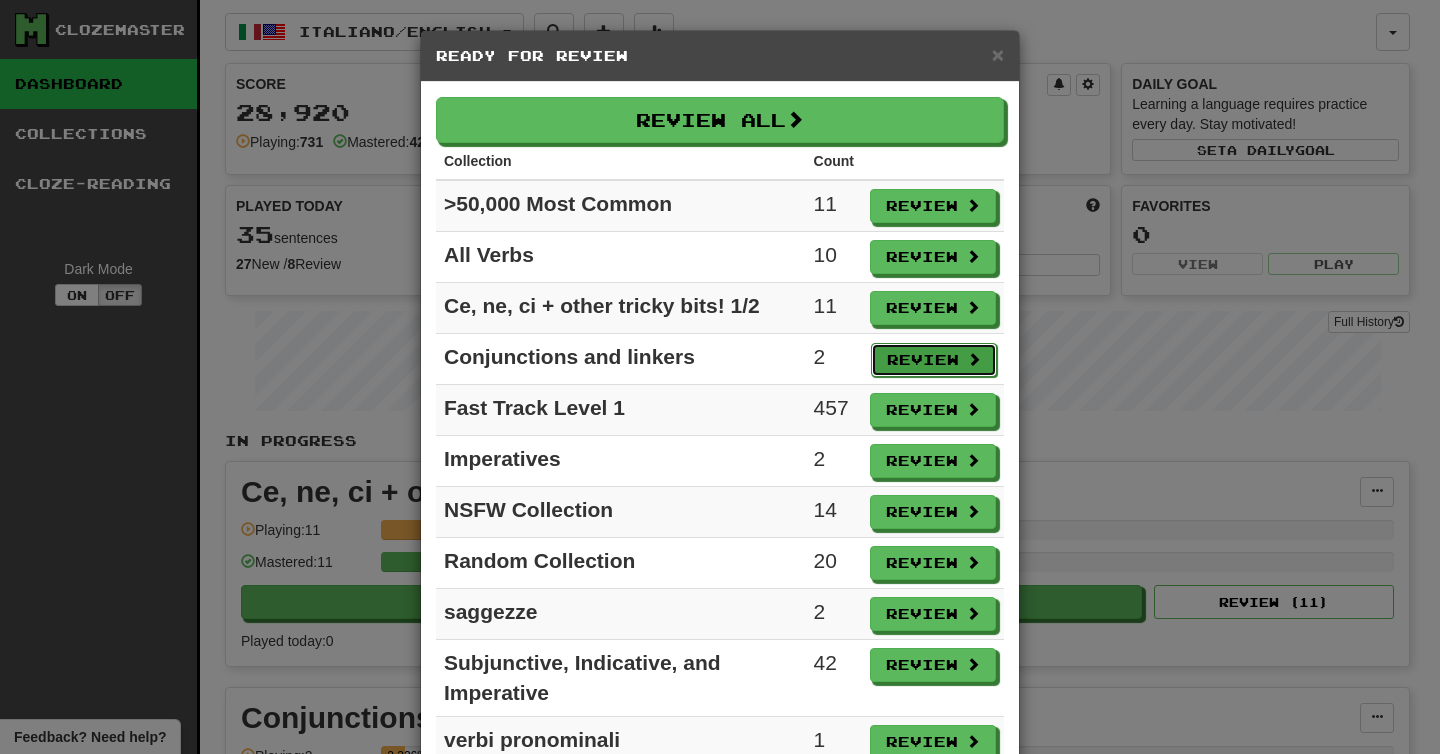 click on "Review" at bounding box center [934, 360] 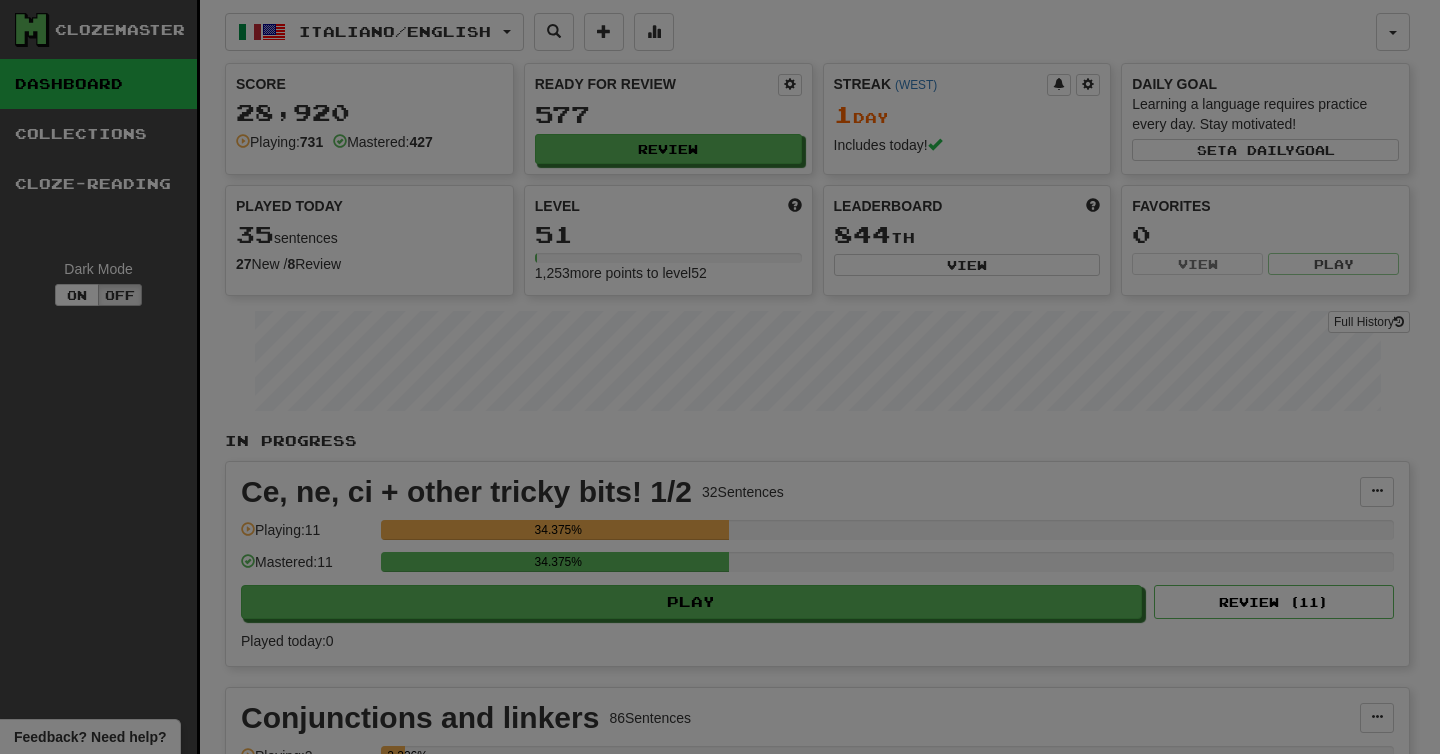 select on "**" 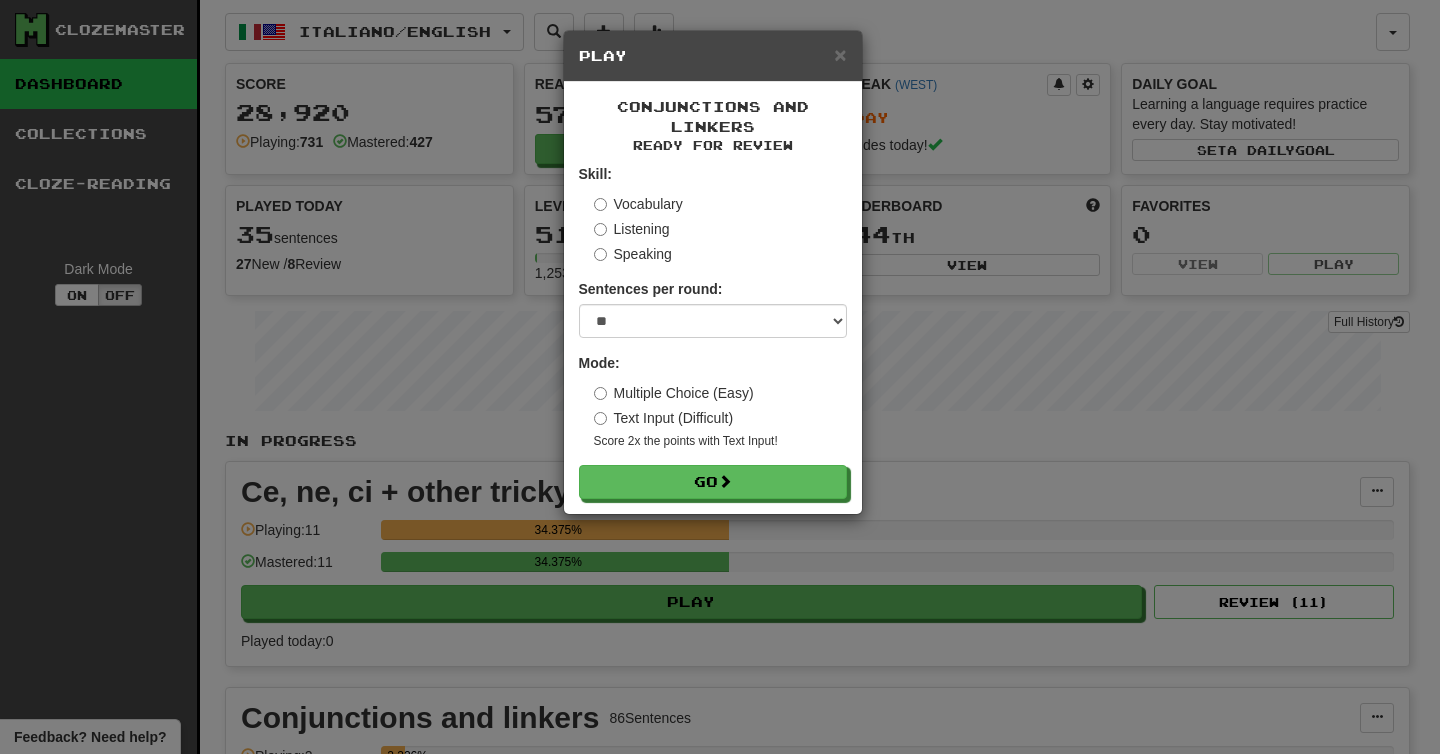 click on "Skill: Vocabulary Listening Speaking Sentences per round: * ** ** ** ** ** *** ******** Mode: Multiple Choice (Easy) Text Input (Difficult) Score 2x the points with Text Input ! Go" at bounding box center [713, 331] 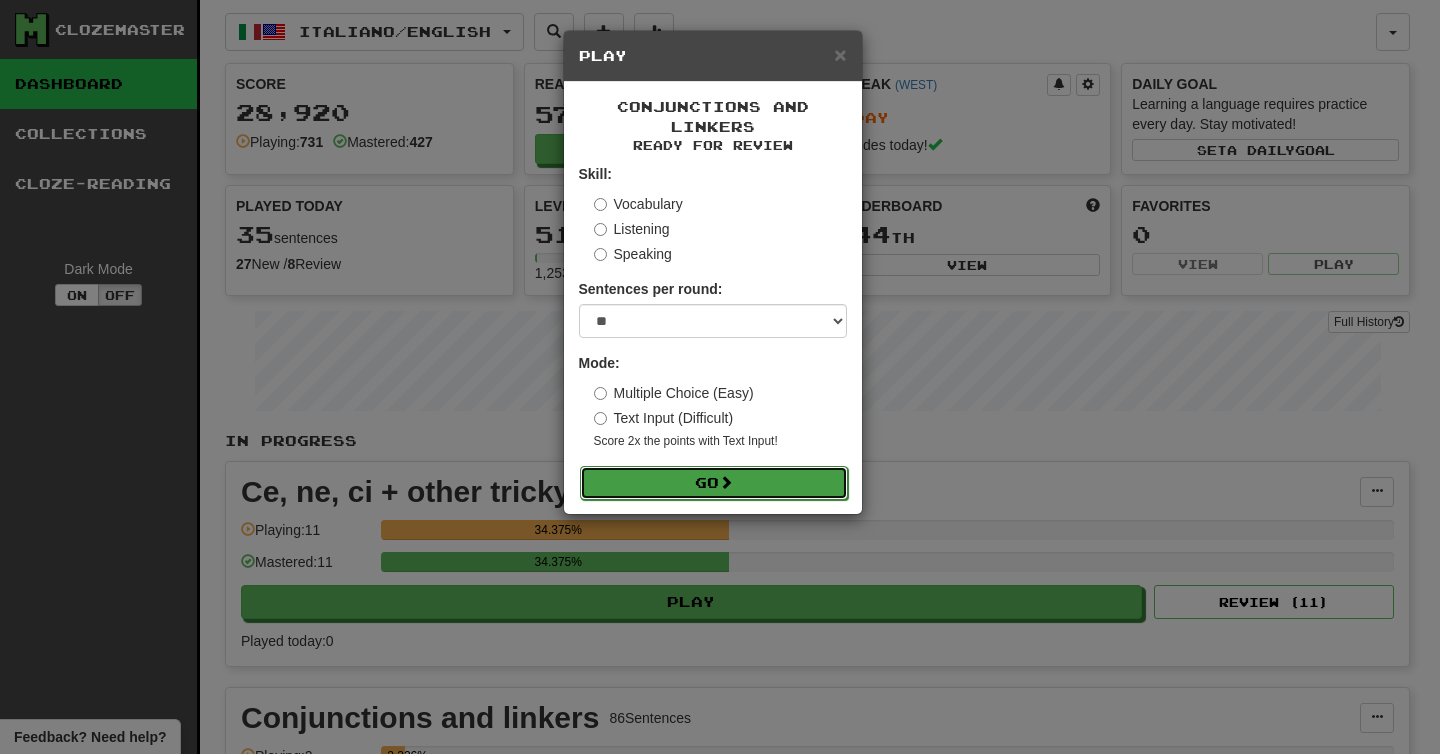 click on "Go" at bounding box center [714, 483] 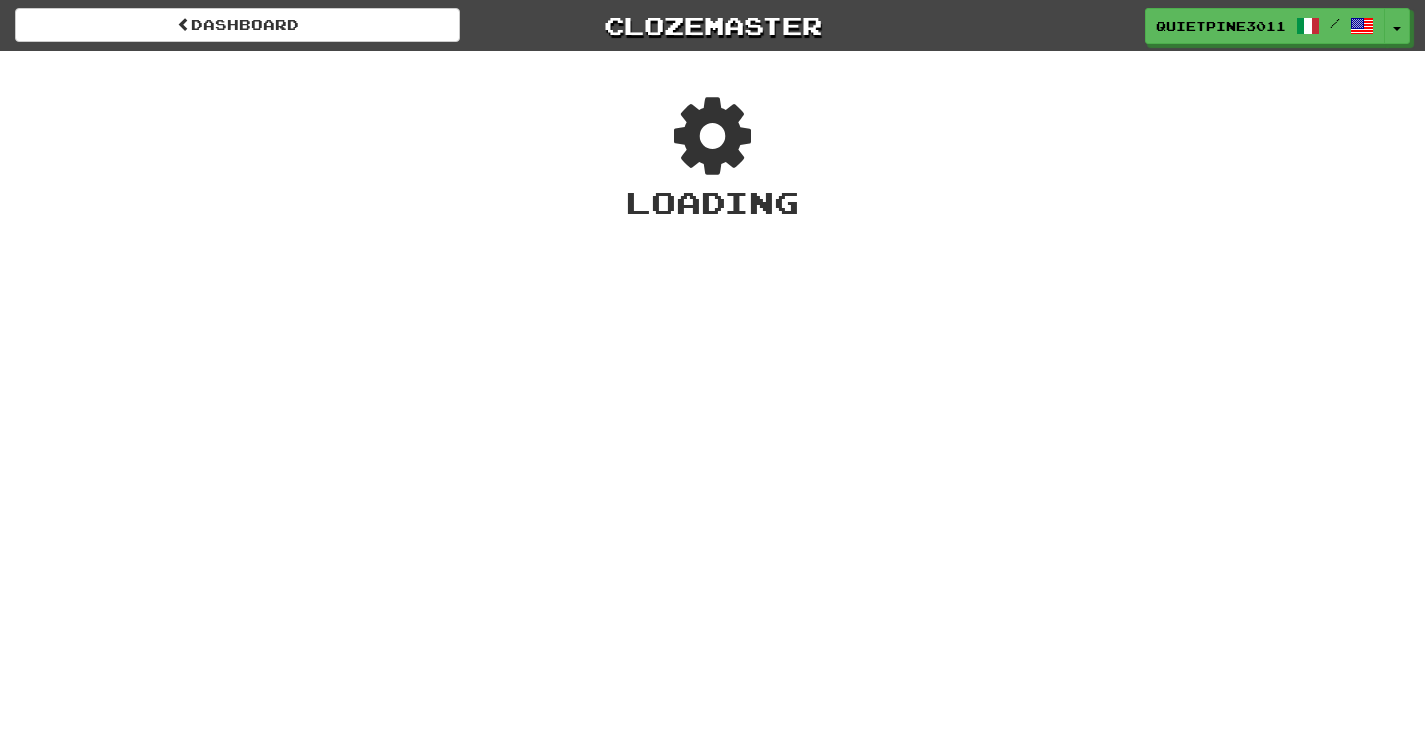 scroll, scrollTop: 0, scrollLeft: 0, axis: both 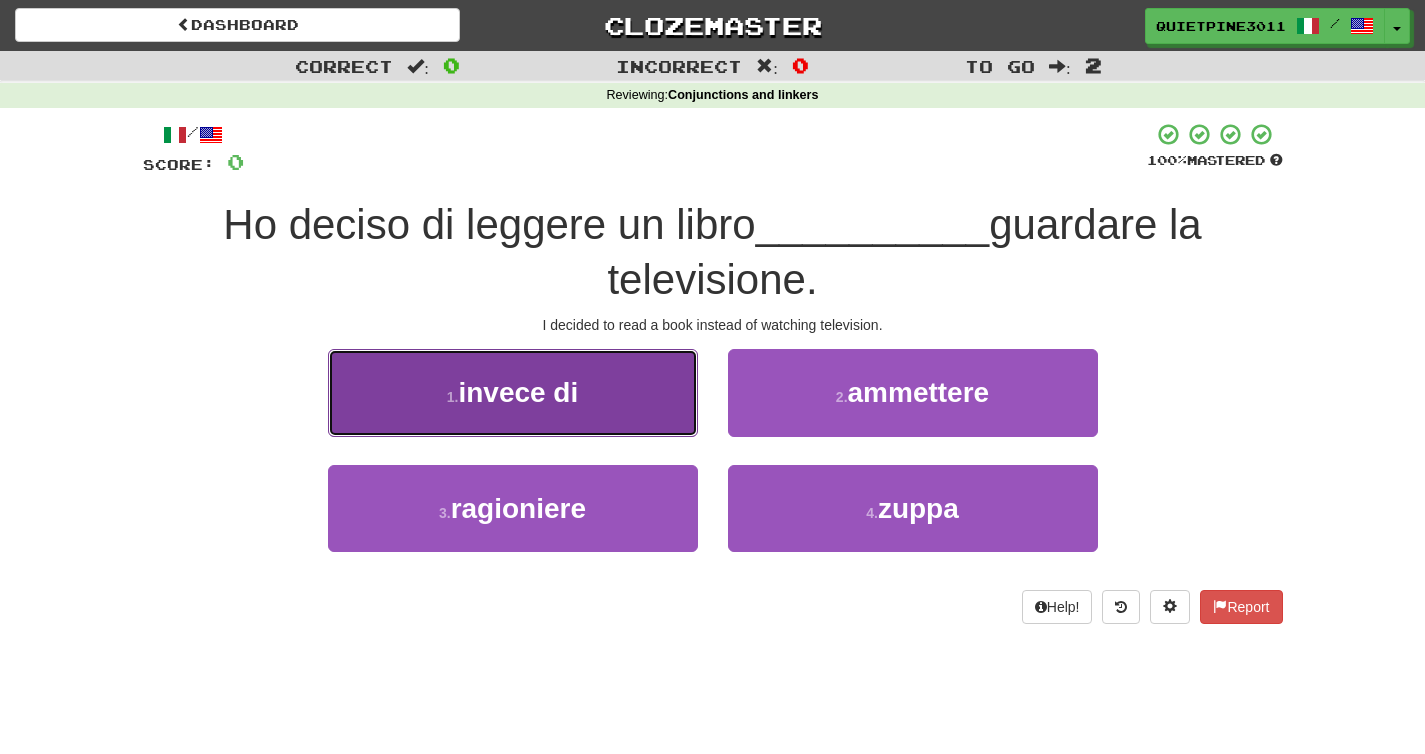 click on "1 .  invece di" at bounding box center [513, 392] 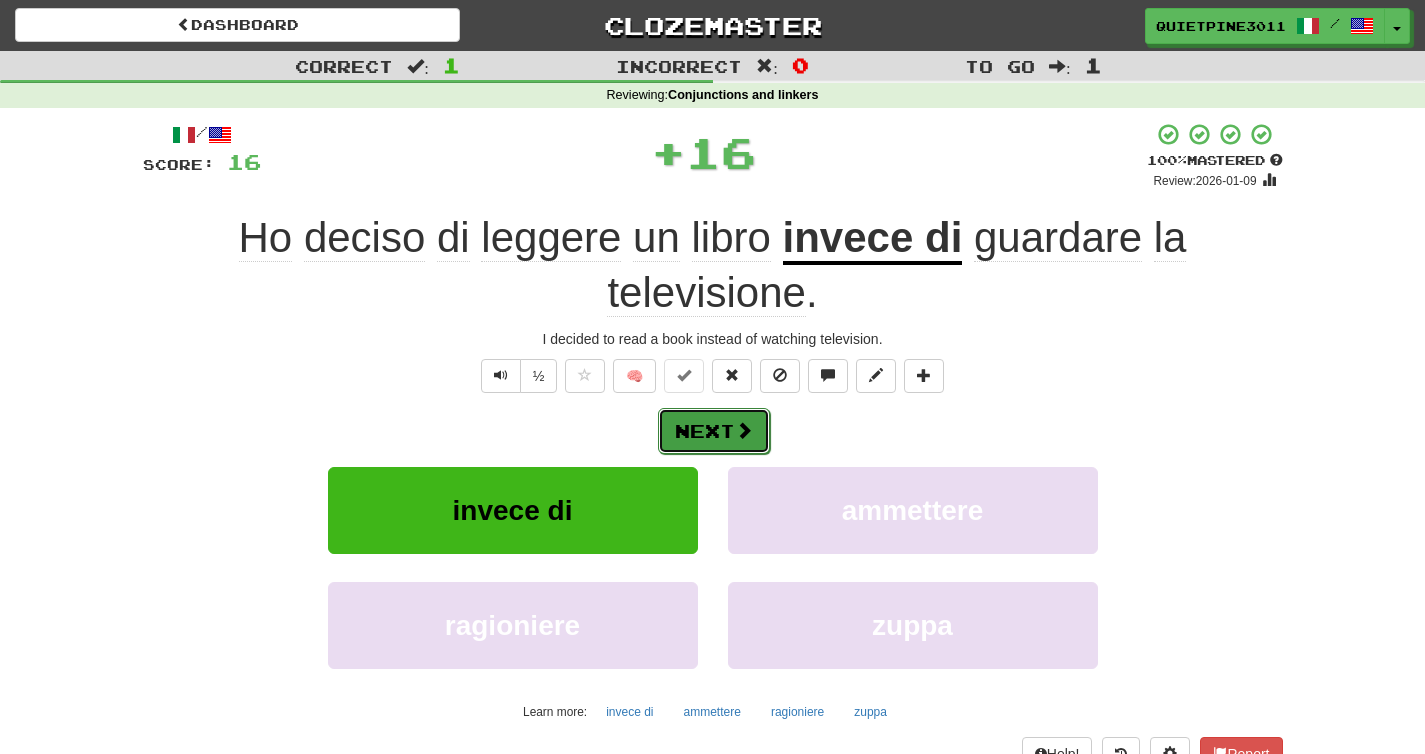 click at bounding box center [744, 430] 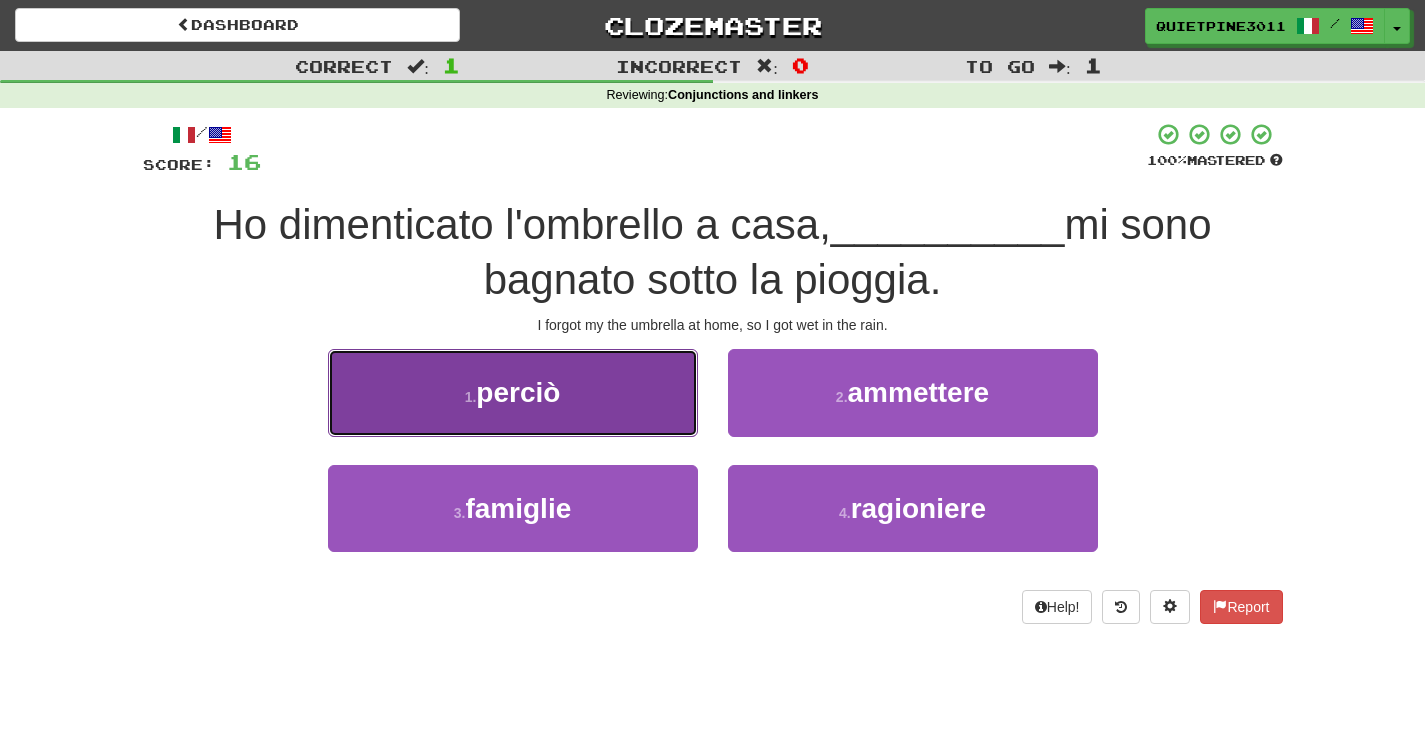 click on "1 .  perciò" at bounding box center [513, 392] 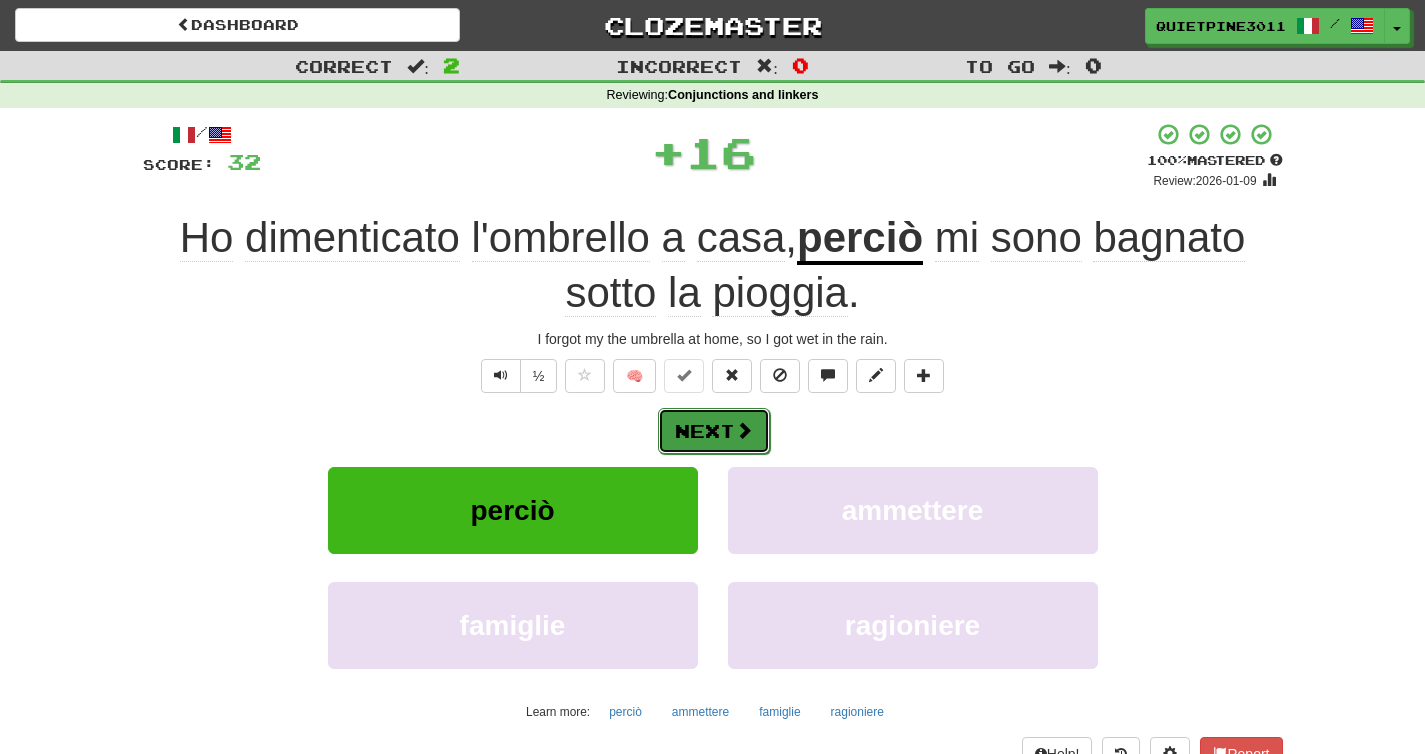click on "Next" at bounding box center [714, 431] 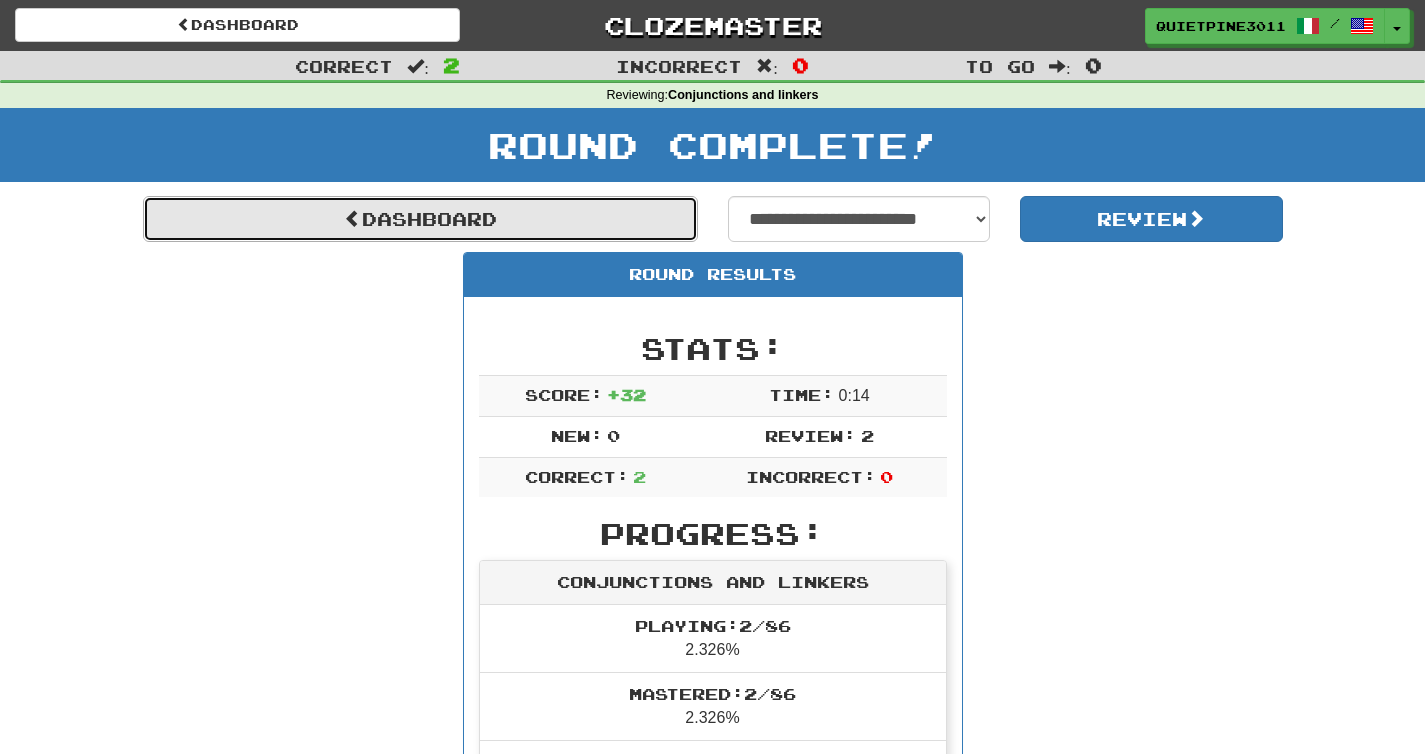 click on "Dashboard" at bounding box center [420, 219] 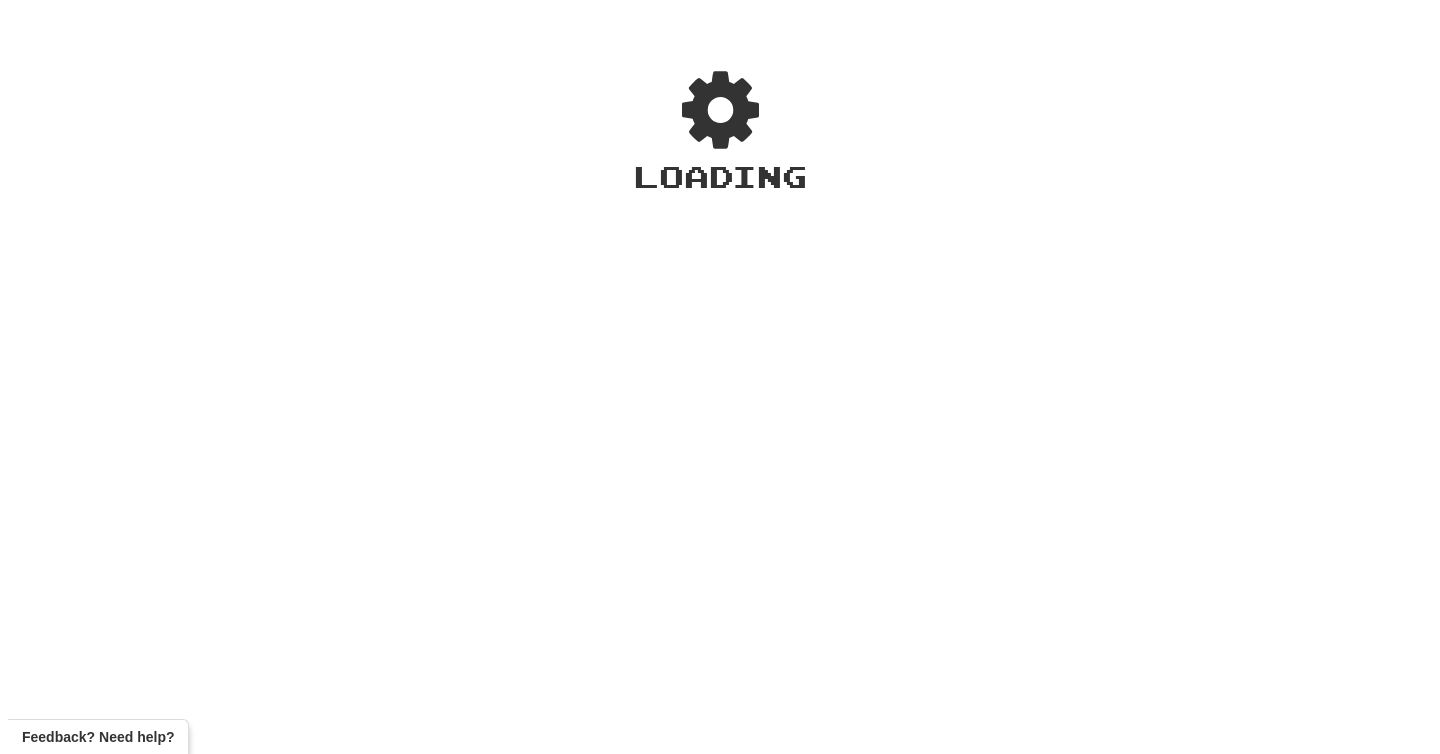 scroll, scrollTop: 0, scrollLeft: 0, axis: both 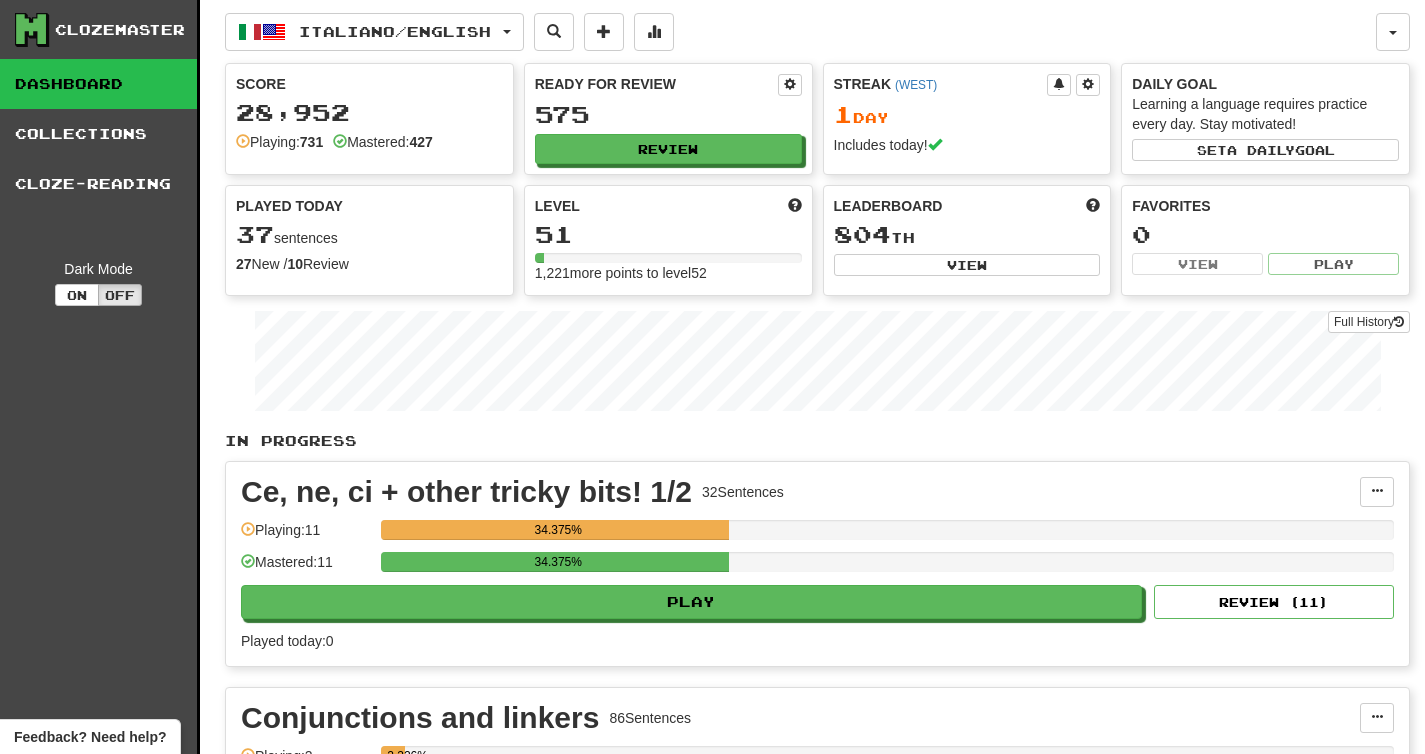 click on "Ready for Review 575   Review" at bounding box center [668, 119] 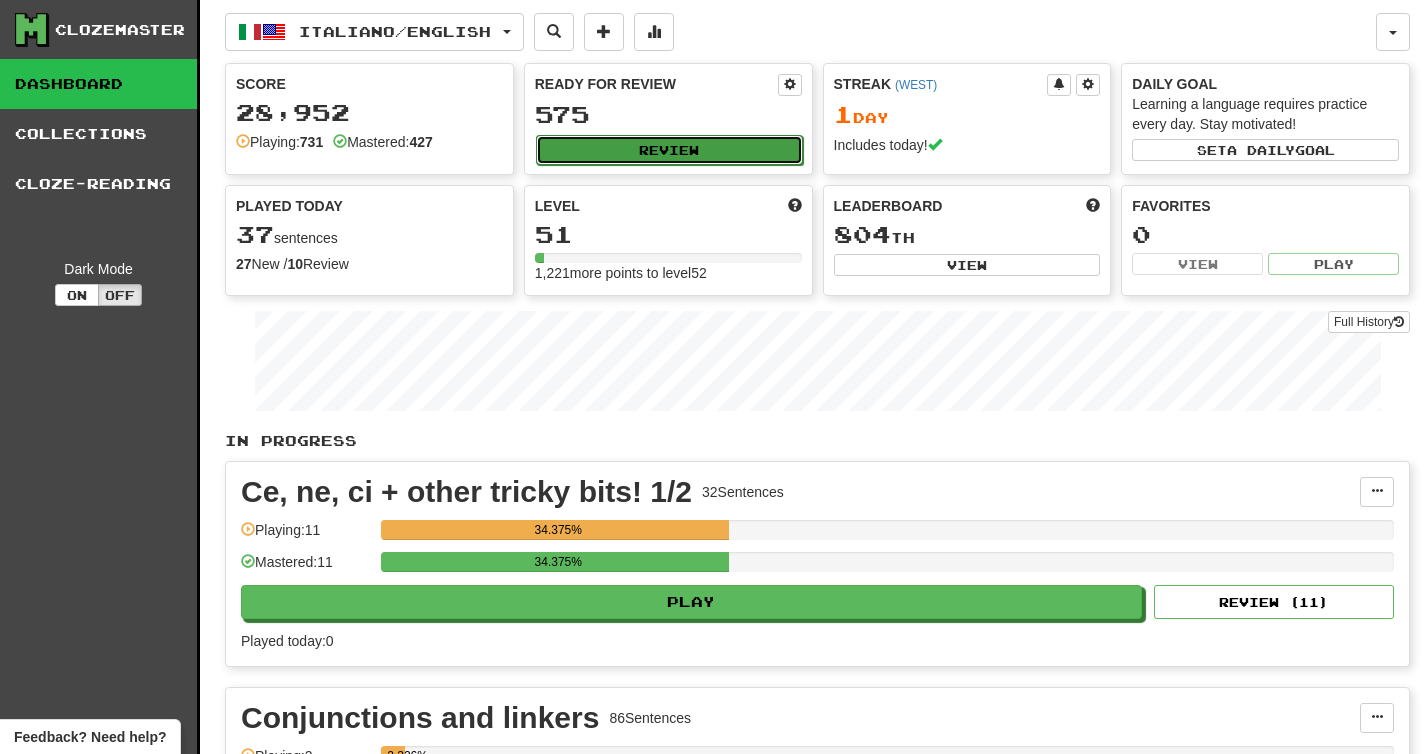 click on "Review" at bounding box center [669, 150] 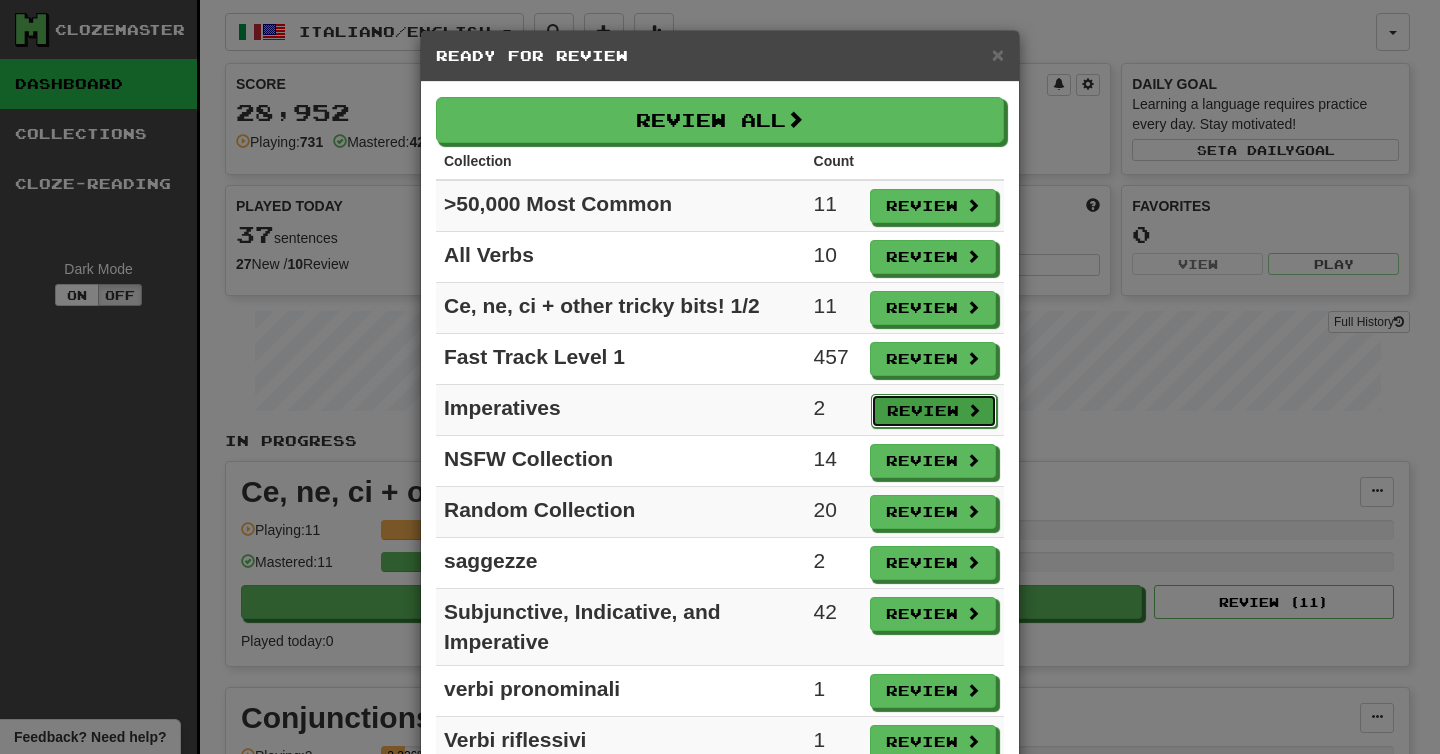 click on "Review" at bounding box center [934, 411] 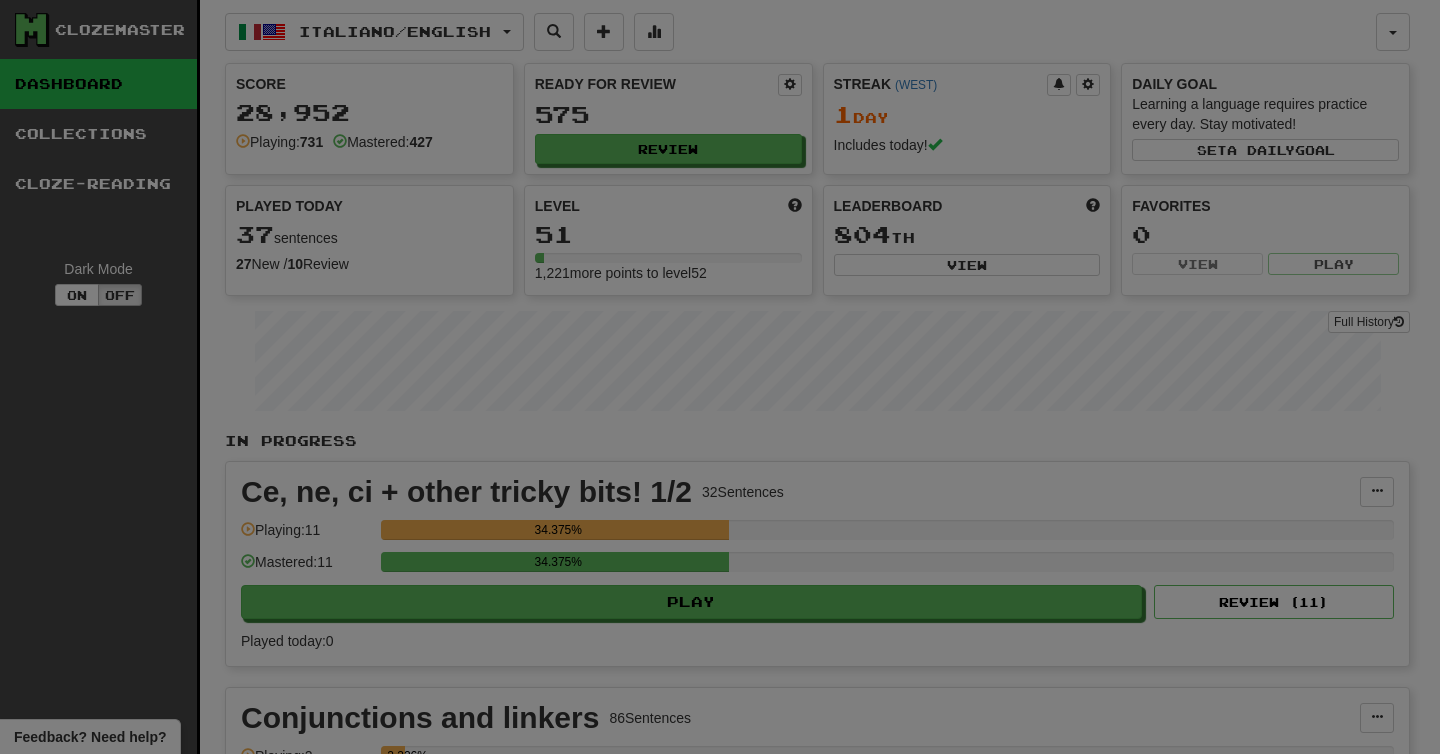select on "**" 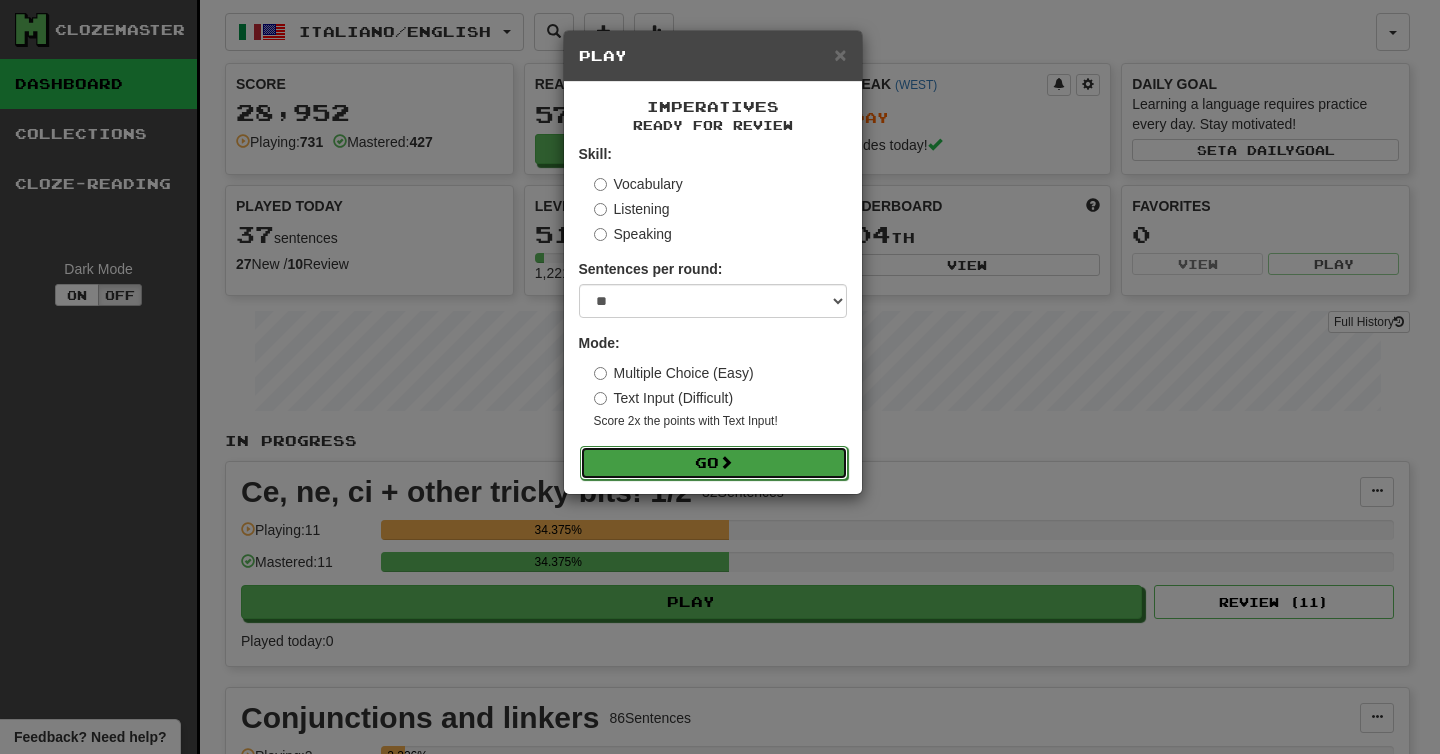 click on "Go" at bounding box center [714, 463] 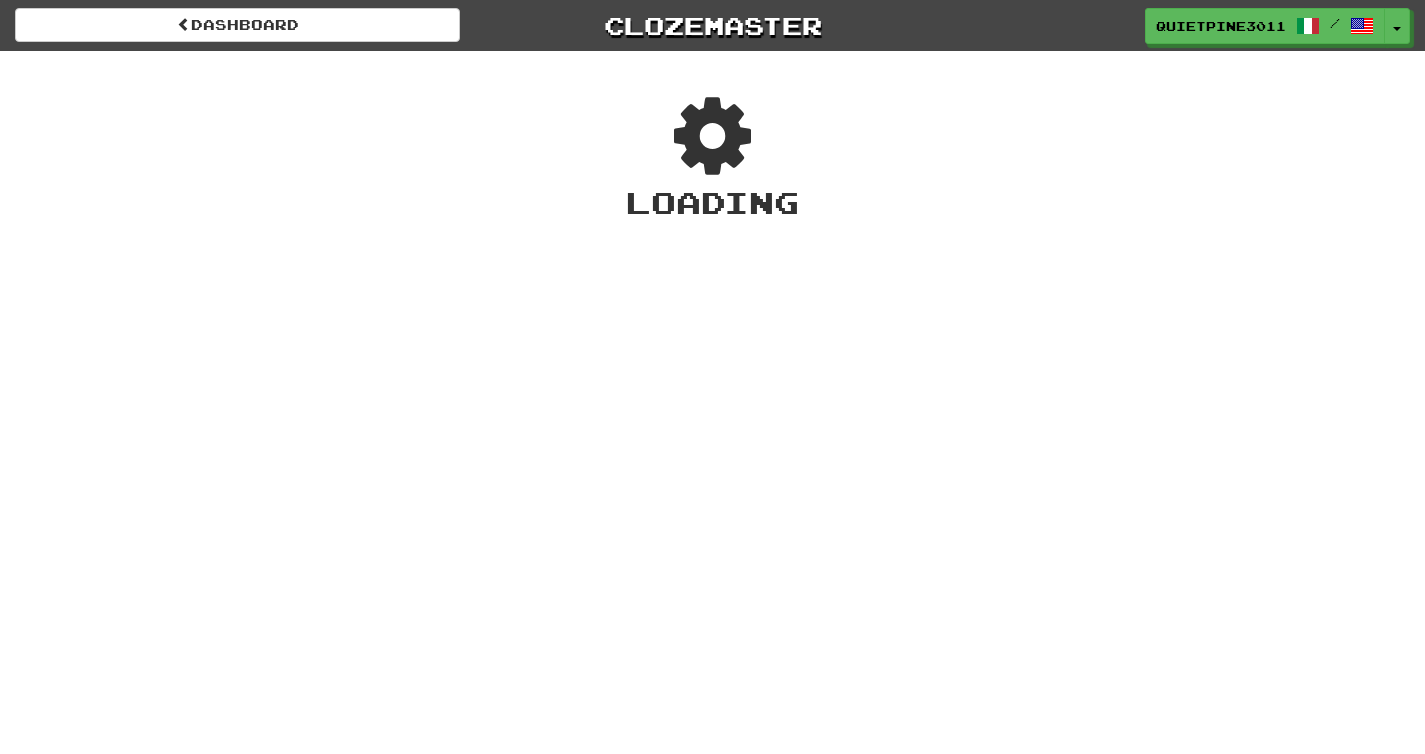 scroll, scrollTop: 0, scrollLeft: 0, axis: both 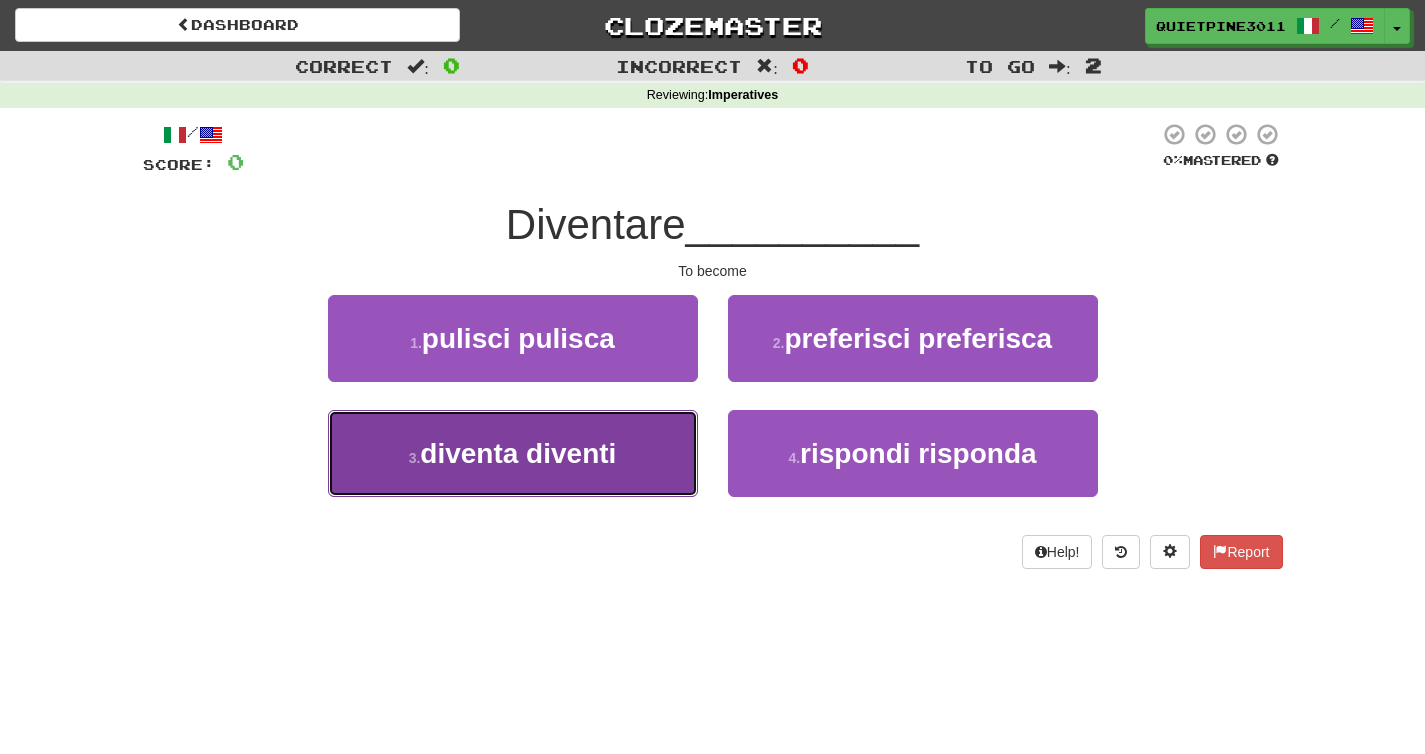 click on "diventa diventi" at bounding box center (518, 453) 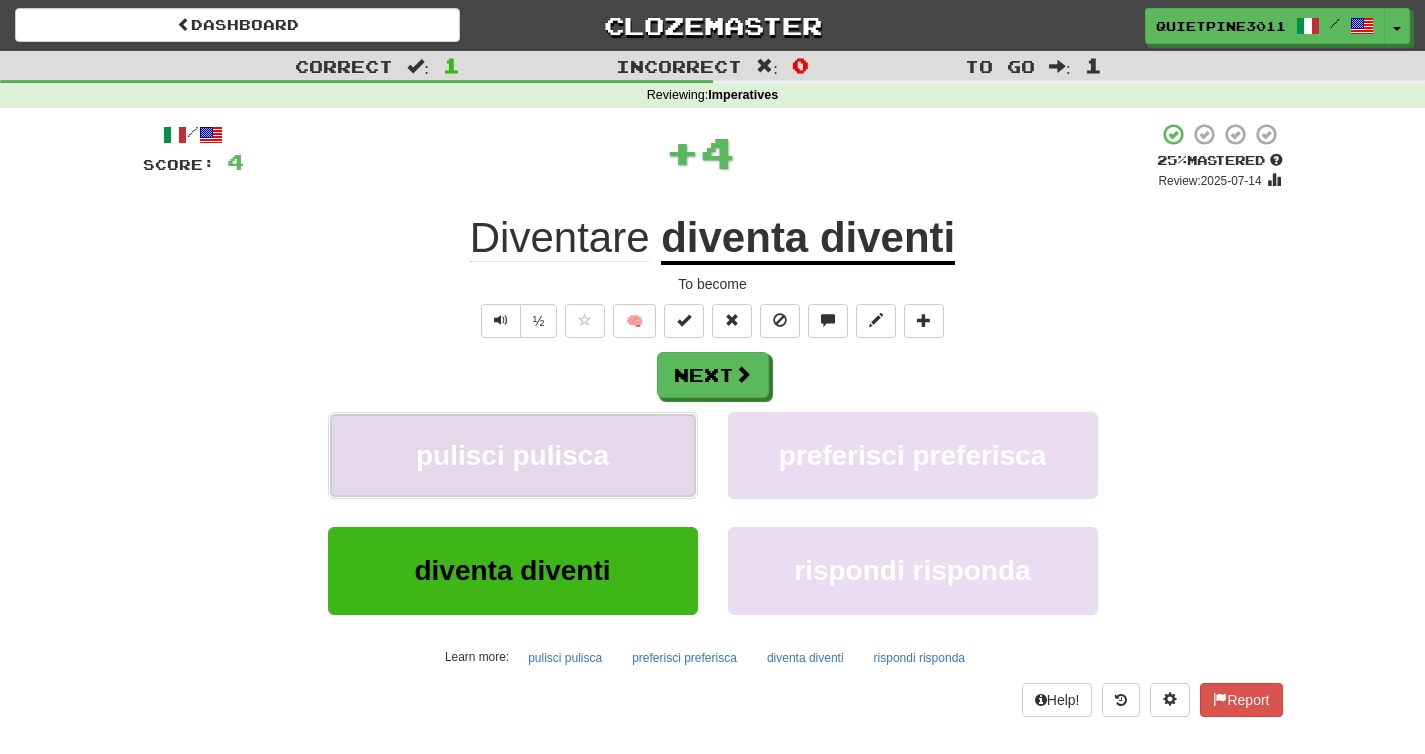 click on "pulisci pulisca" at bounding box center [513, 455] 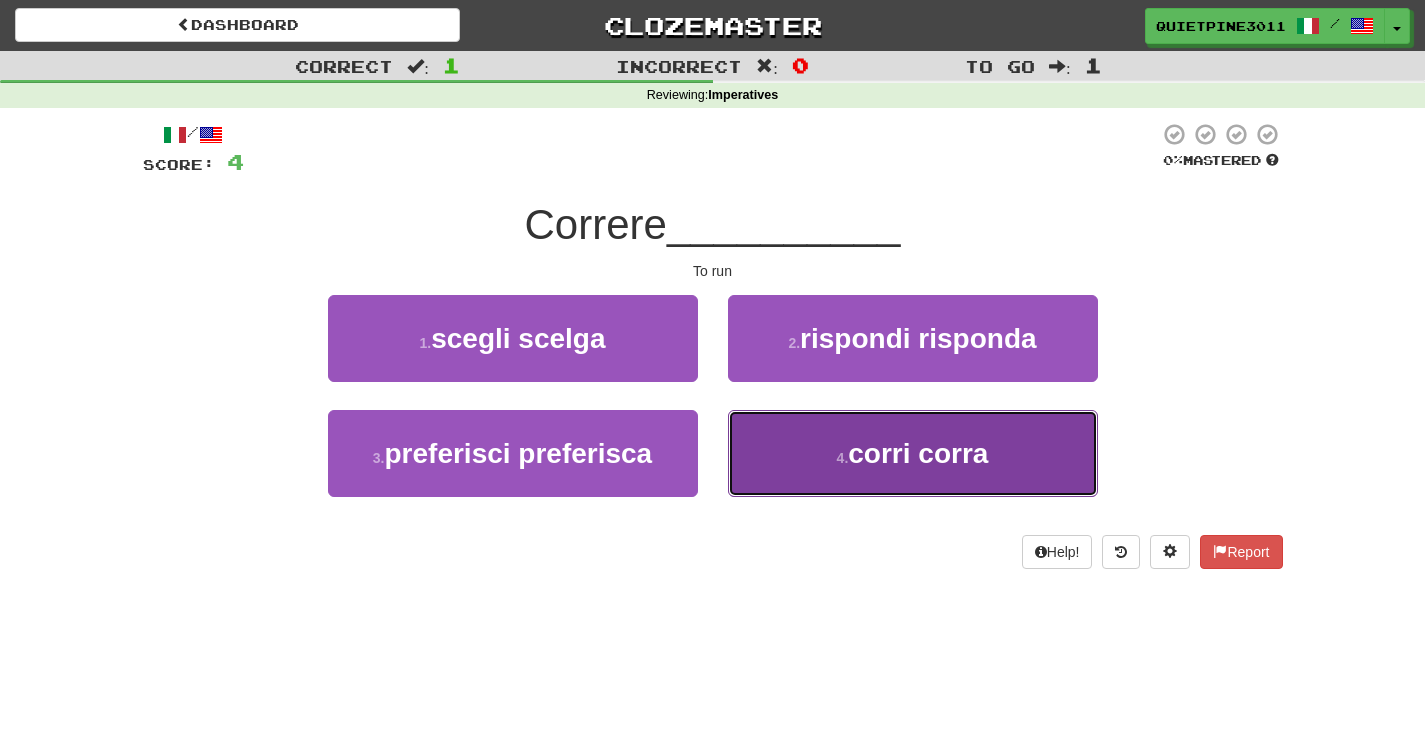 click on "4 .  corri corra" at bounding box center (913, 453) 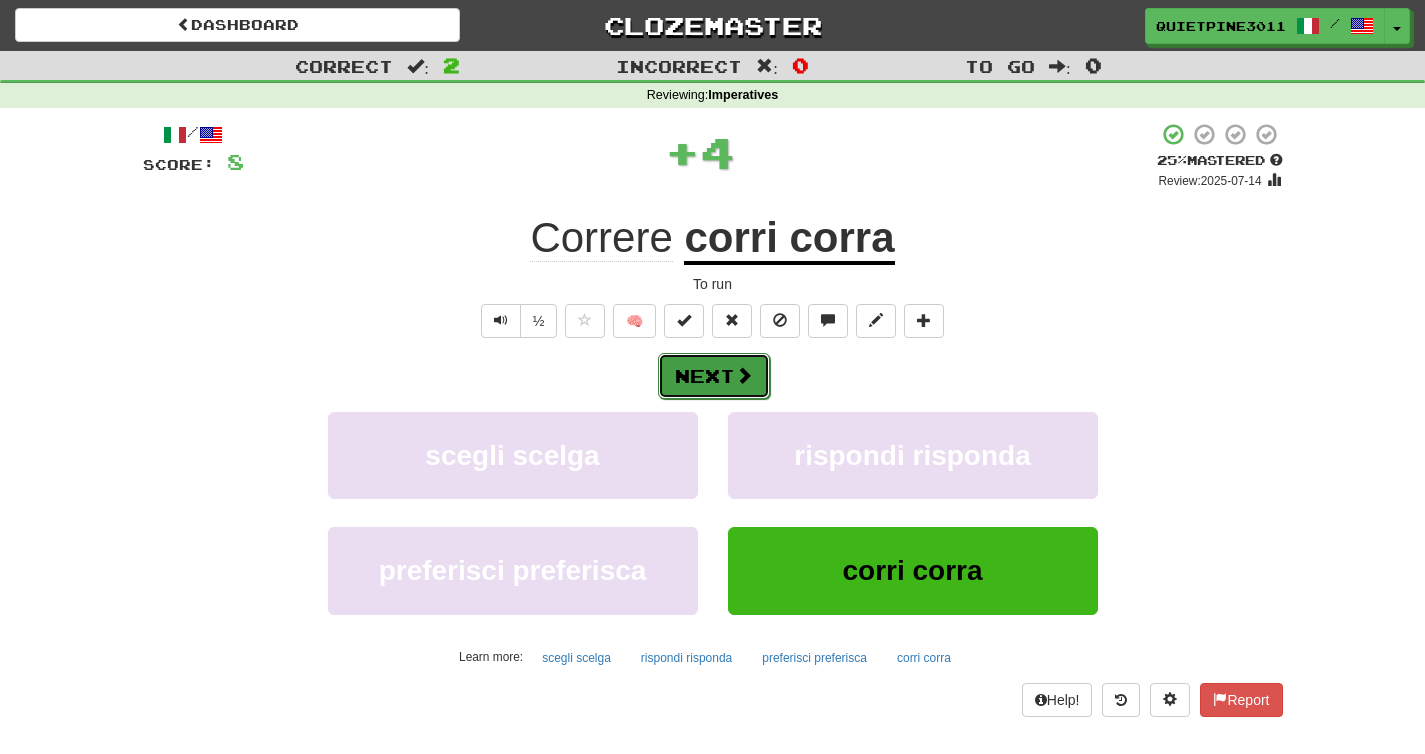 click at bounding box center [744, 375] 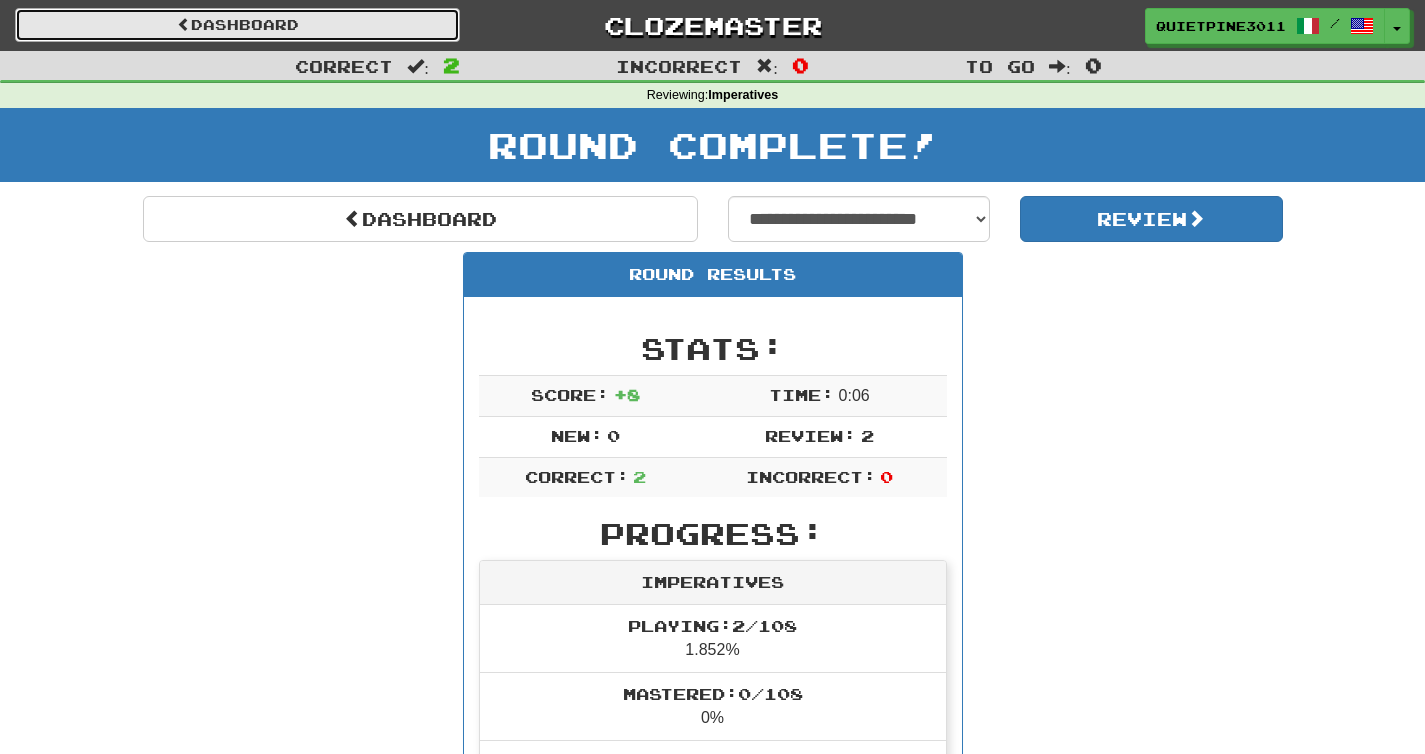 click on "Dashboard" at bounding box center (237, 25) 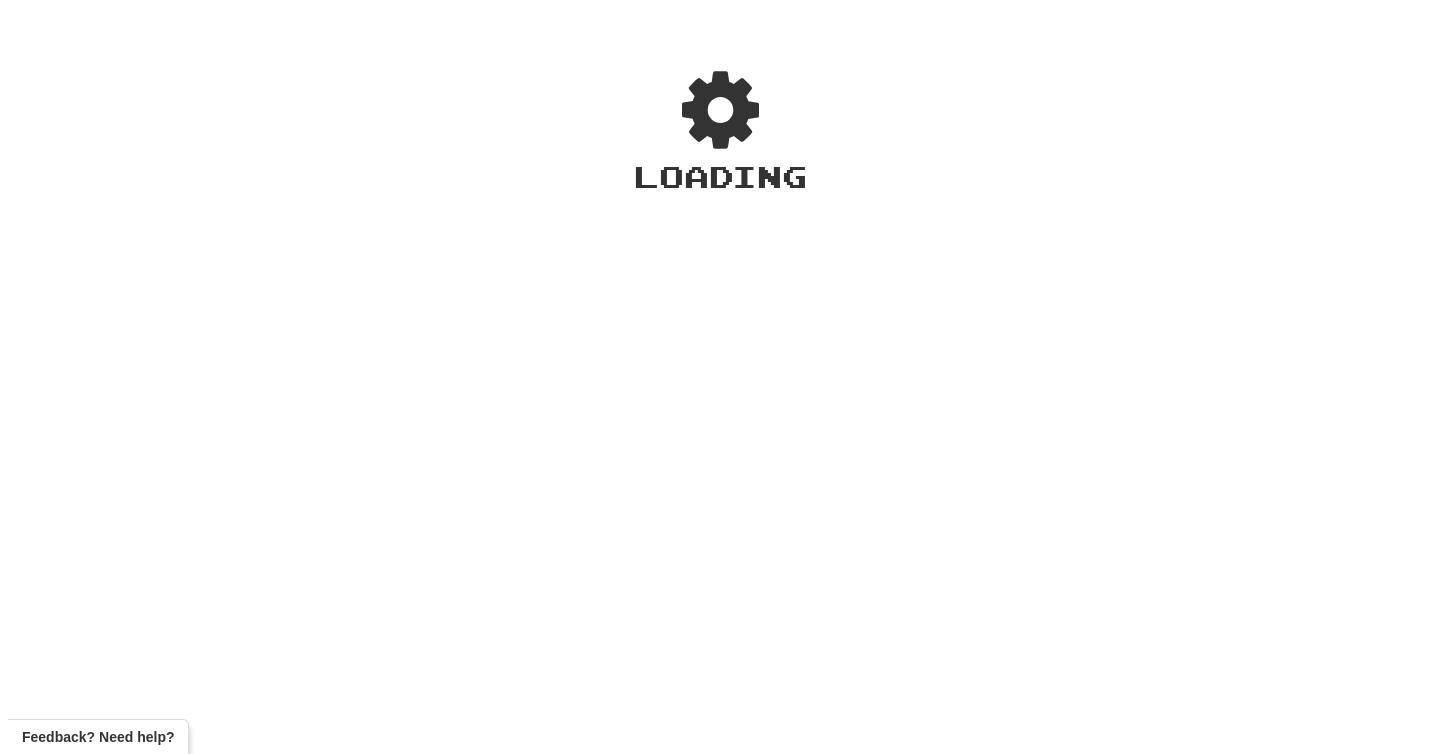 scroll, scrollTop: 0, scrollLeft: 0, axis: both 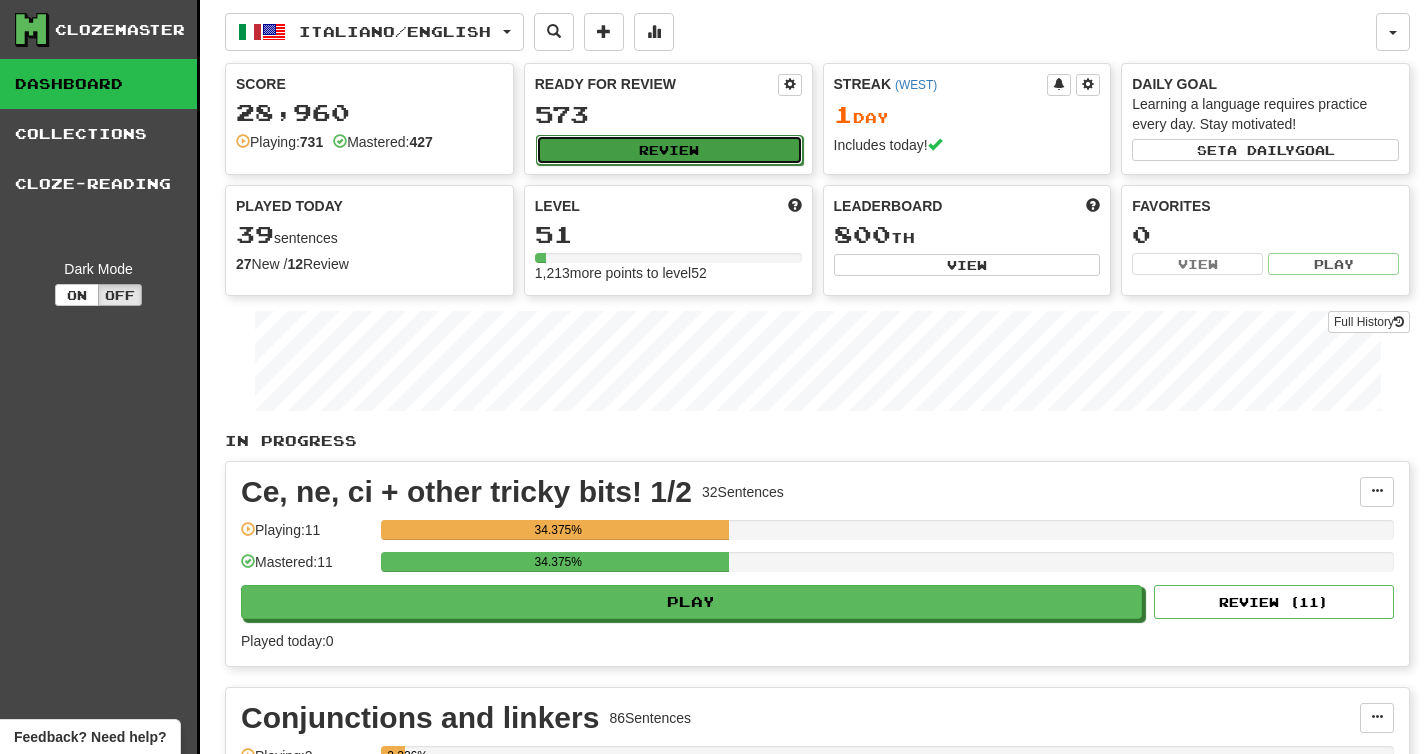 click on "Review" at bounding box center (669, 150) 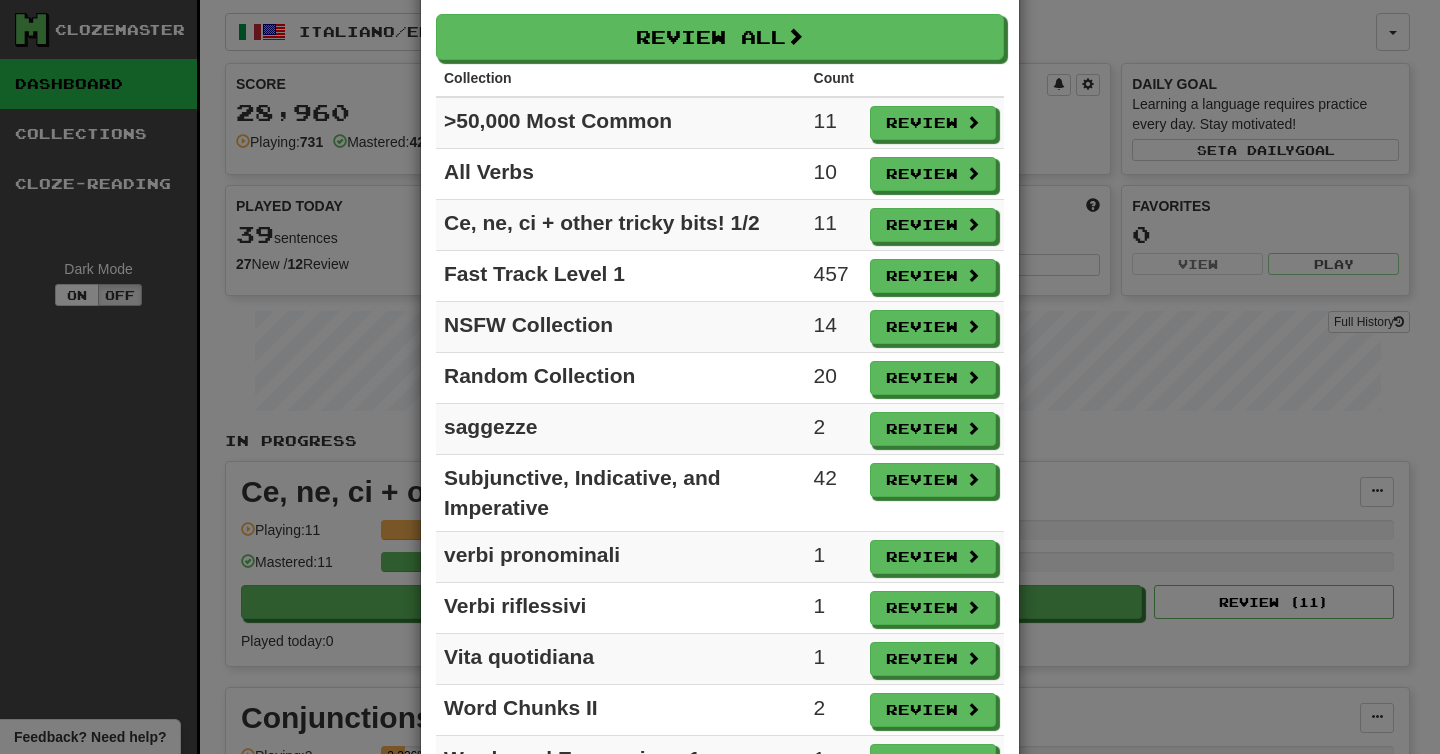 scroll, scrollTop: 148, scrollLeft: 0, axis: vertical 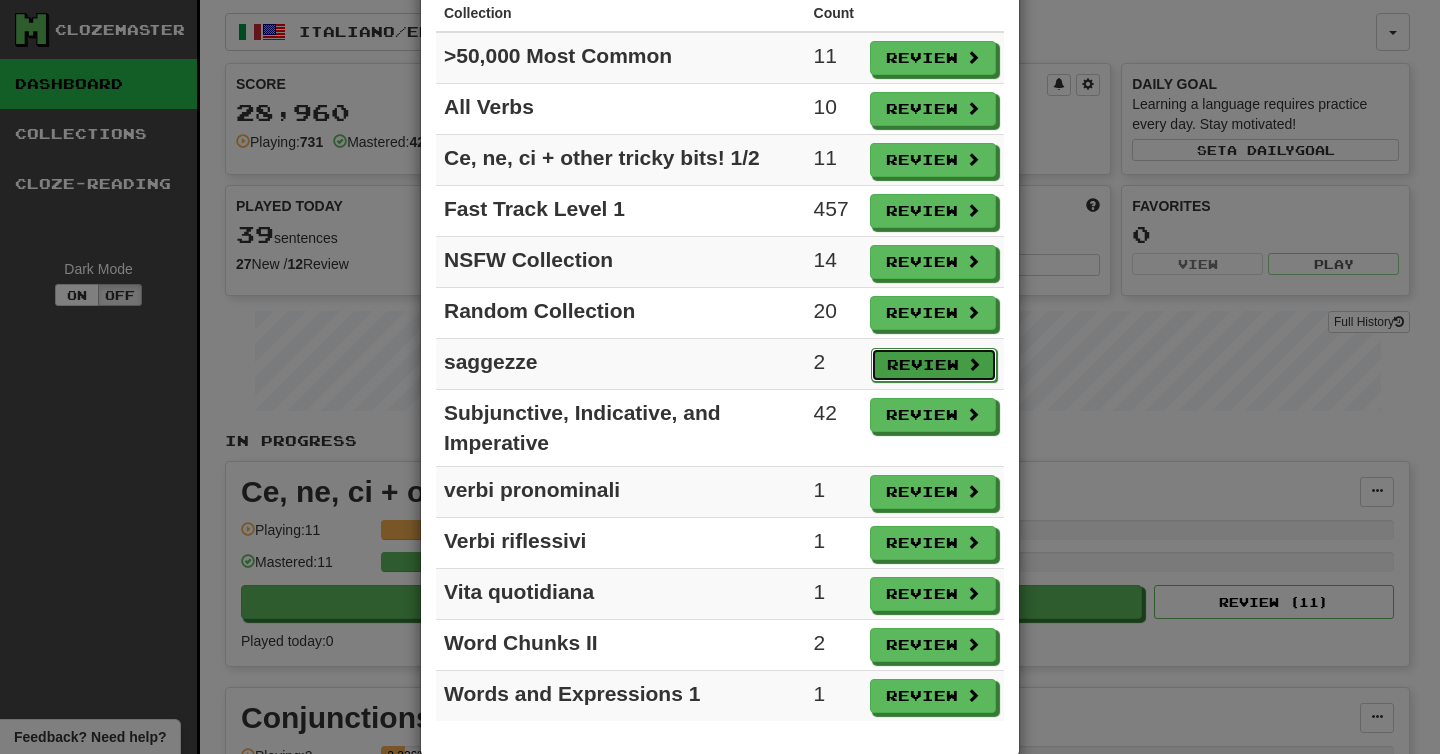 click on "Review" at bounding box center [934, 365] 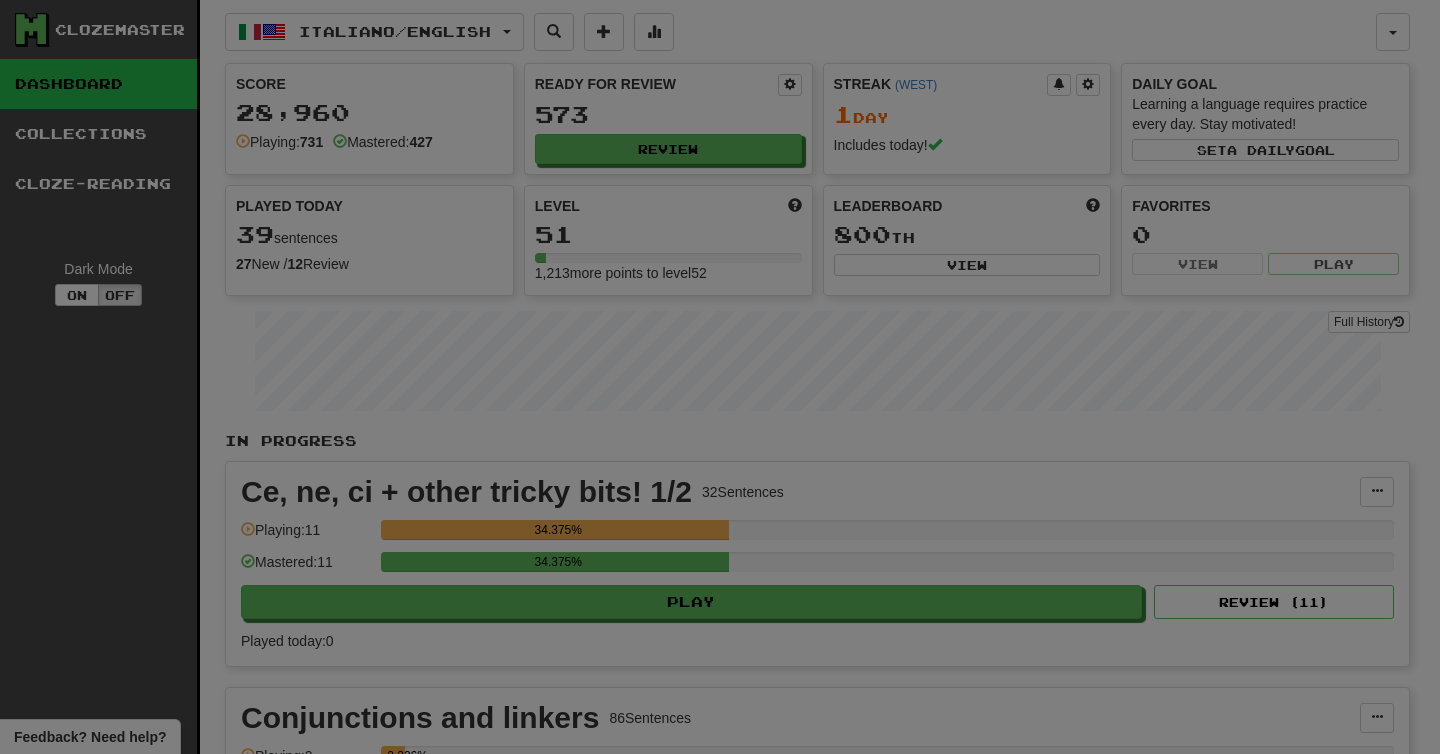select on "**" 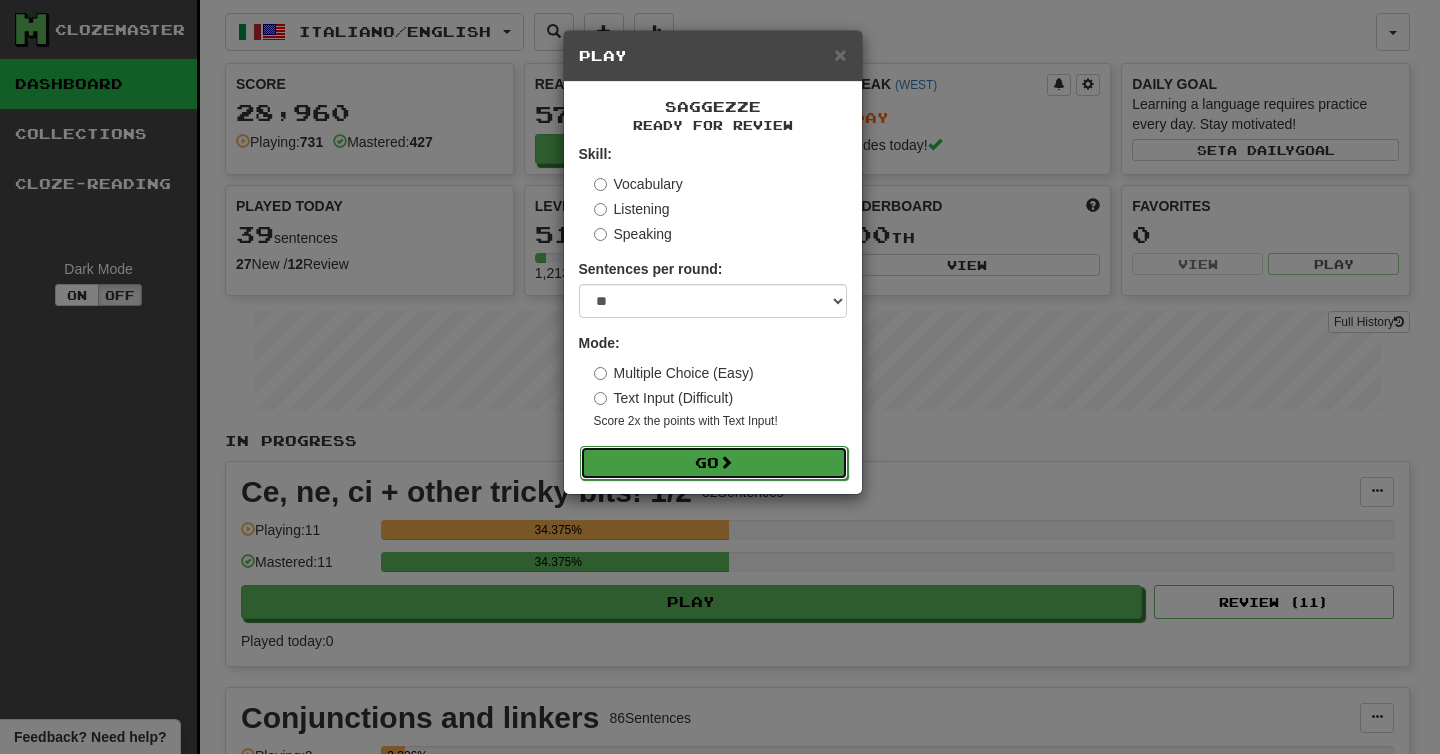 click on "Go" at bounding box center [714, 463] 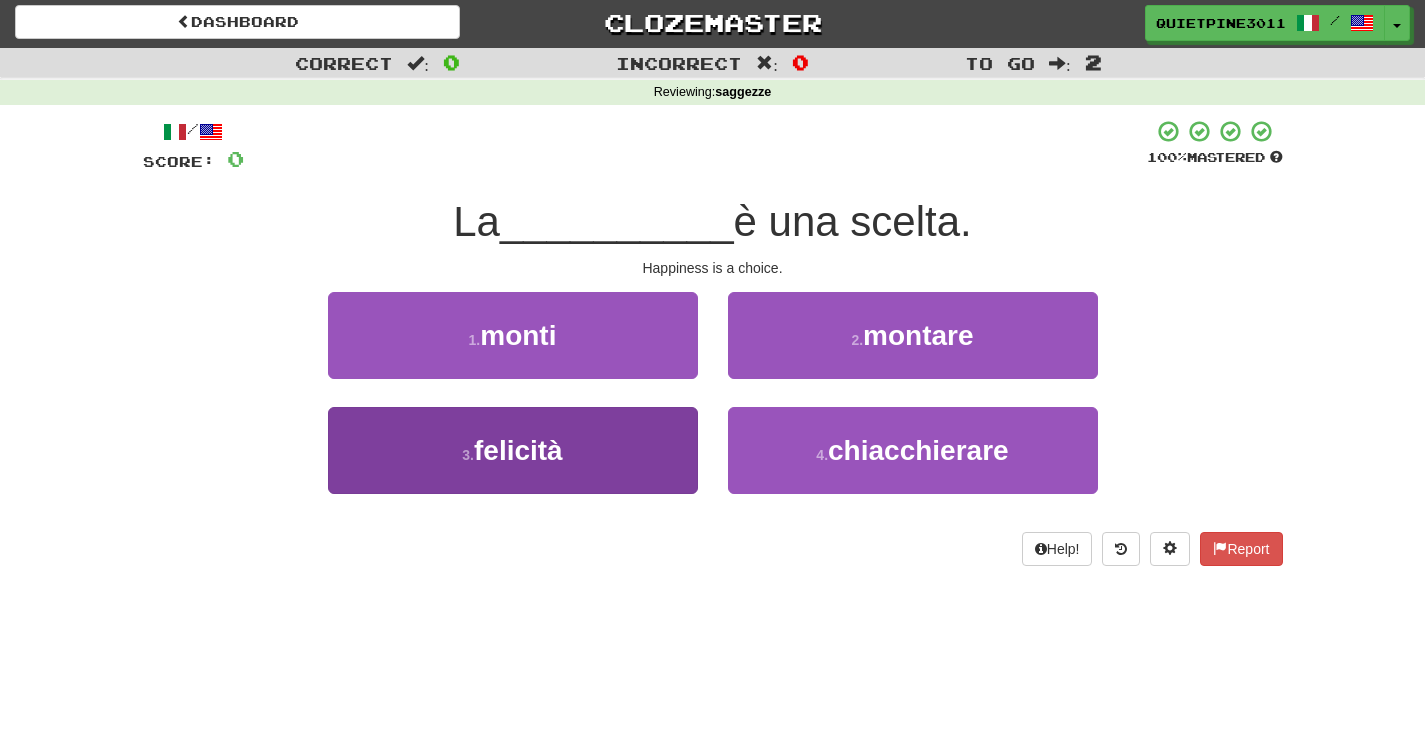 scroll, scrollTop: 4, scrollLeft: 0, axis: vertical 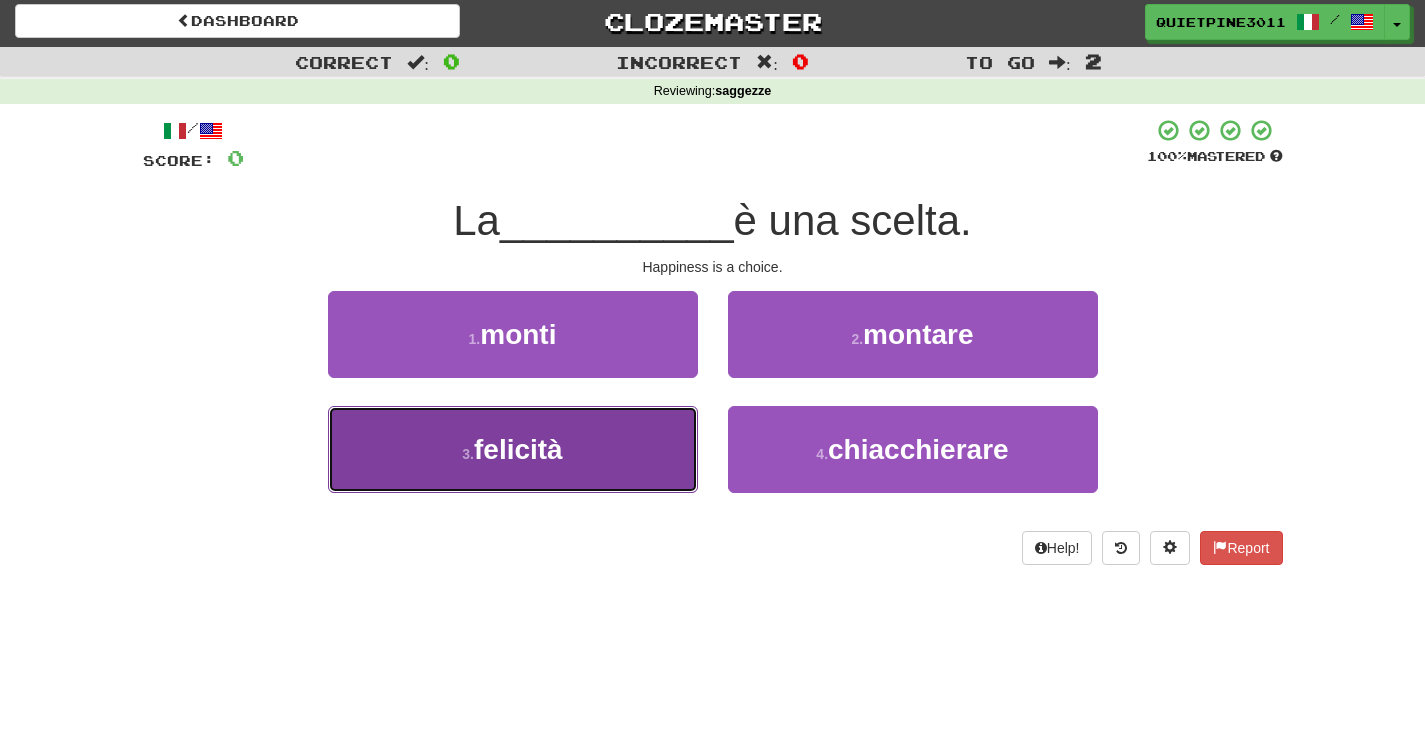 click on "felicità" at bounding box center (518, 449) 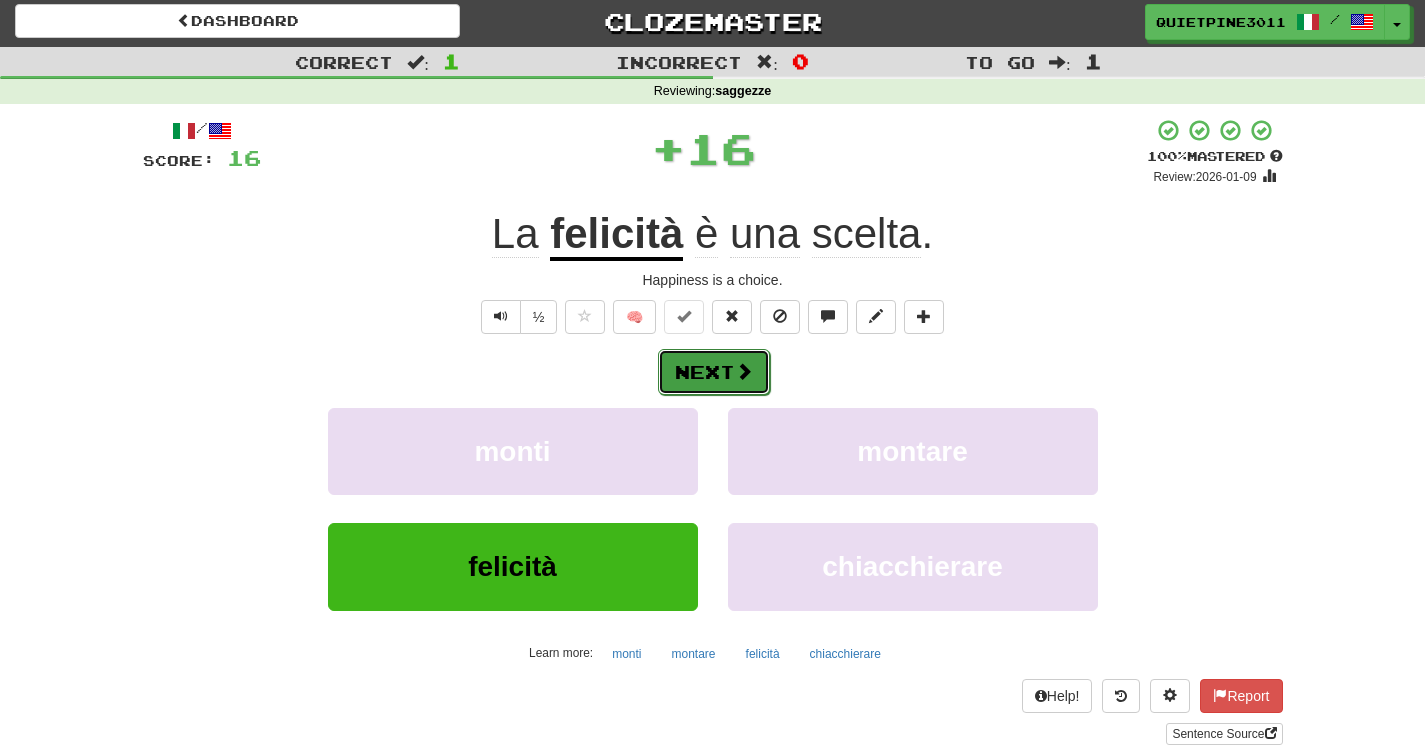 click on "Next" at bounding box center [714, 372] 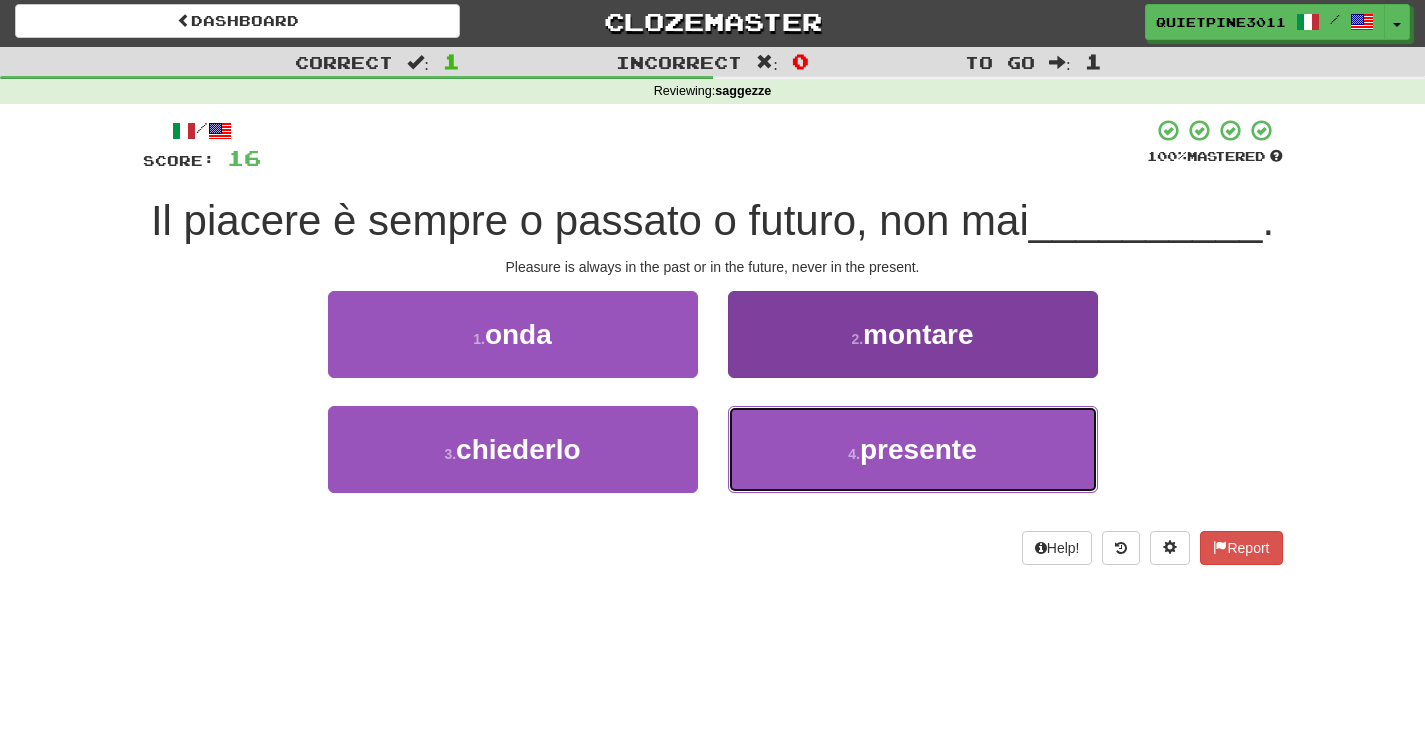click on "presente" at bounding box center (918, 449) 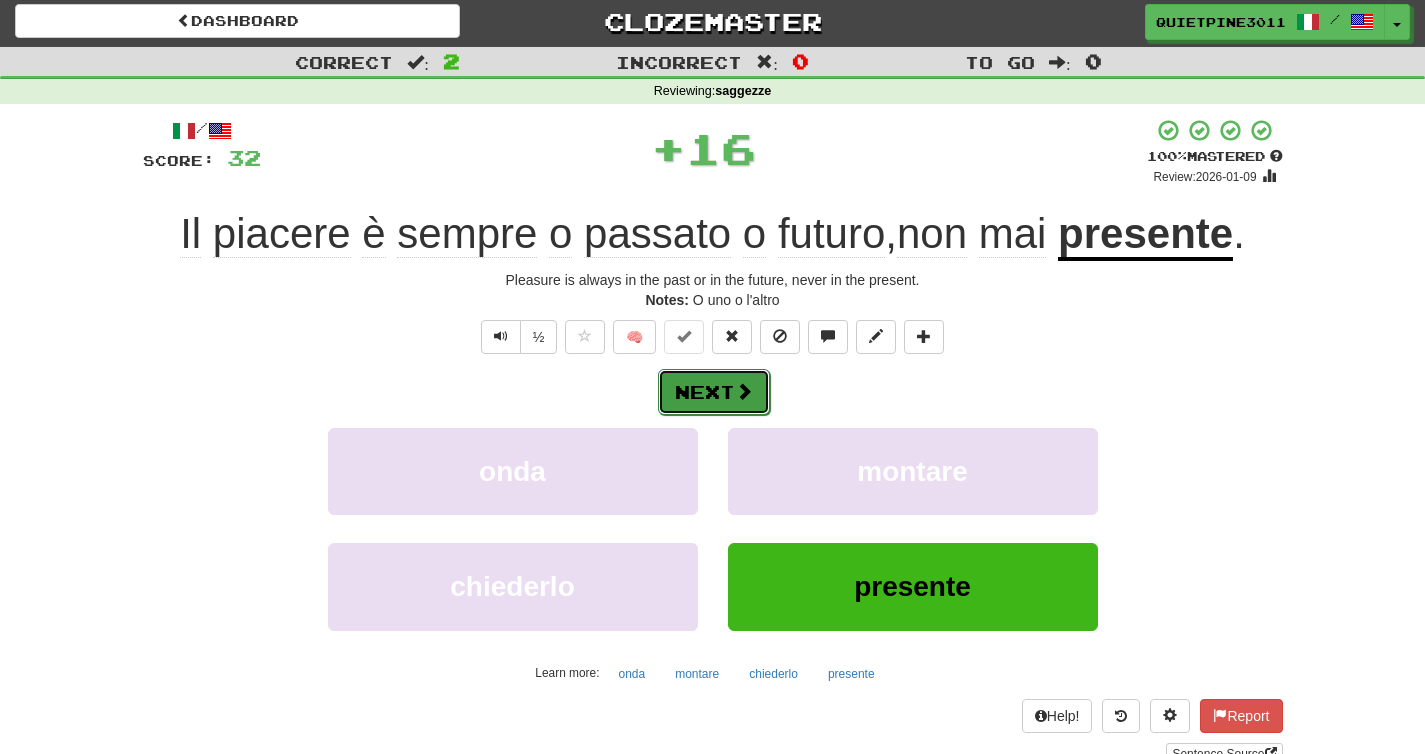 click on "Next" at bounding box center [714, 392] 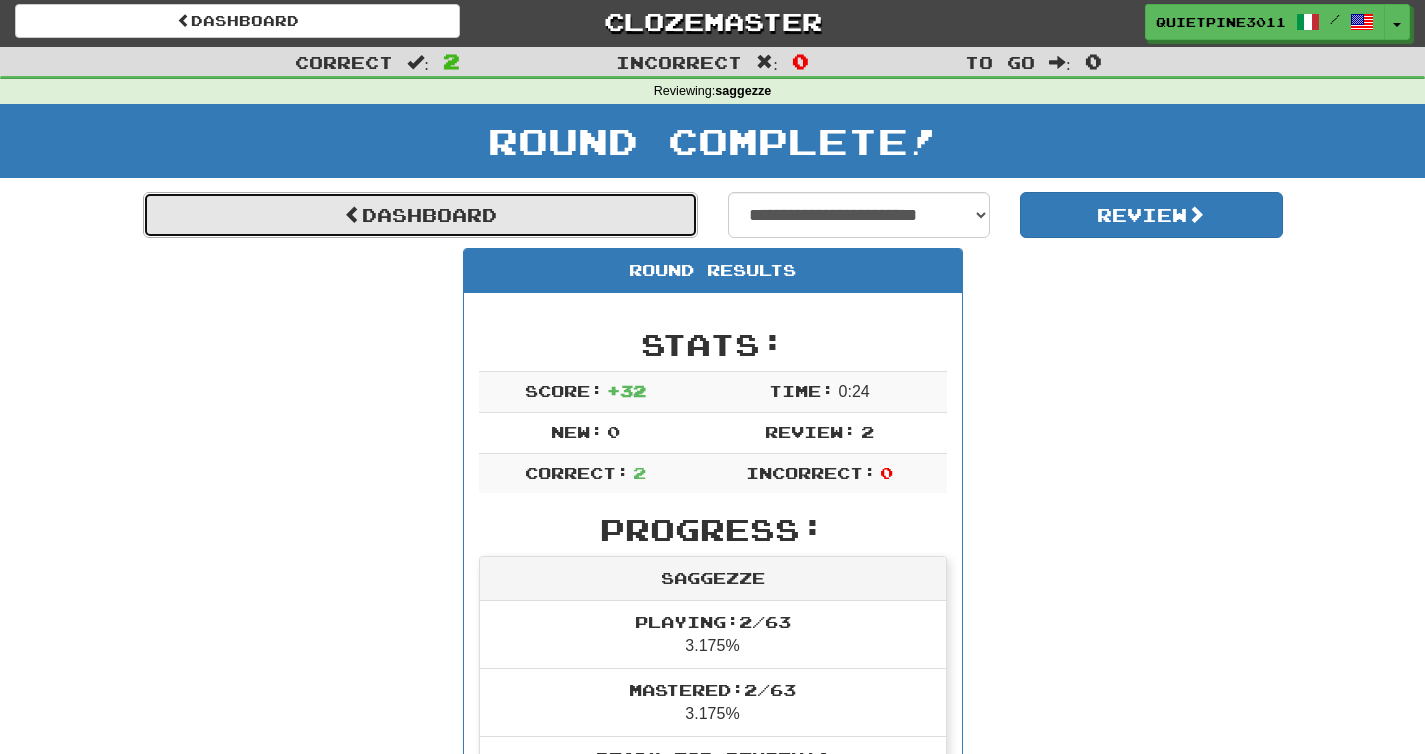 click on "Dashboard" at bounding box center [420, 215] 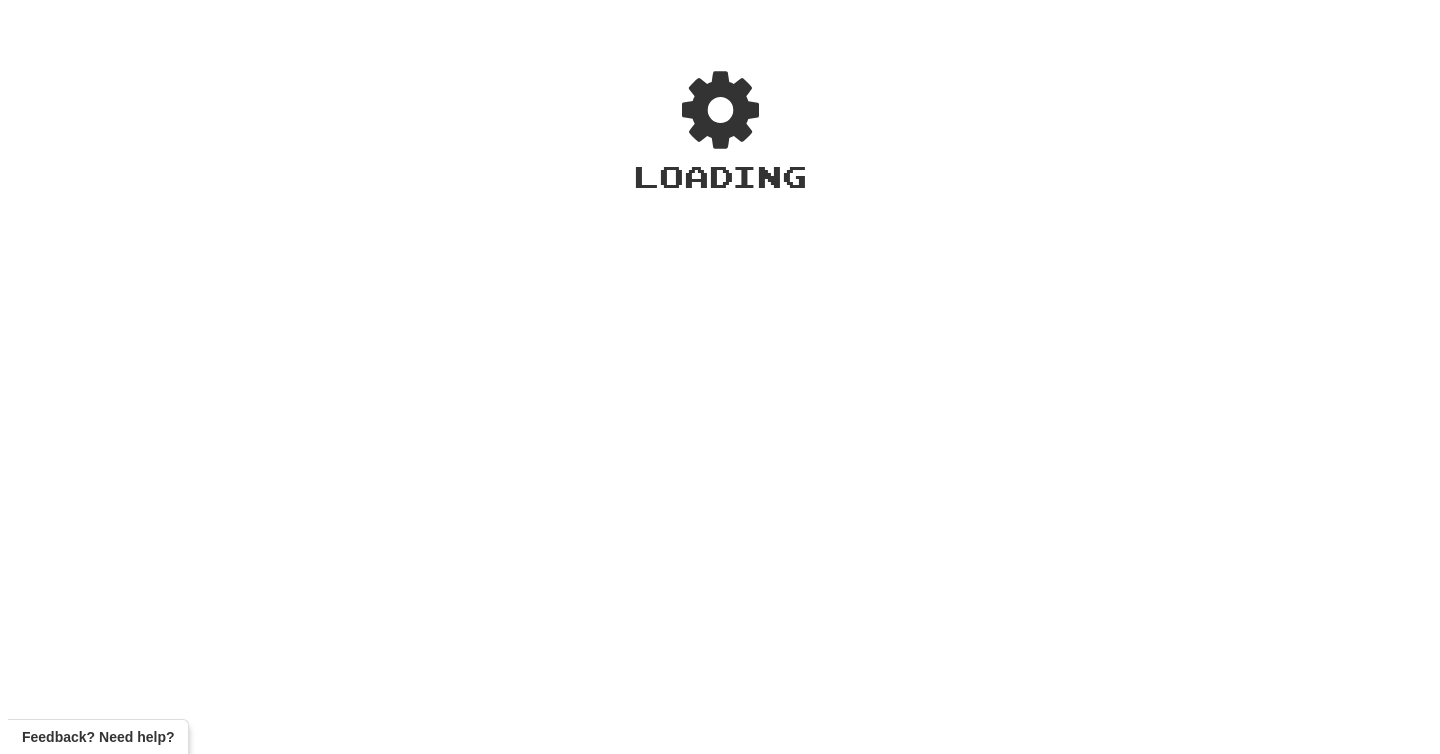 scroll, scrollTop: 0, scrollLeft: 0, axis: both 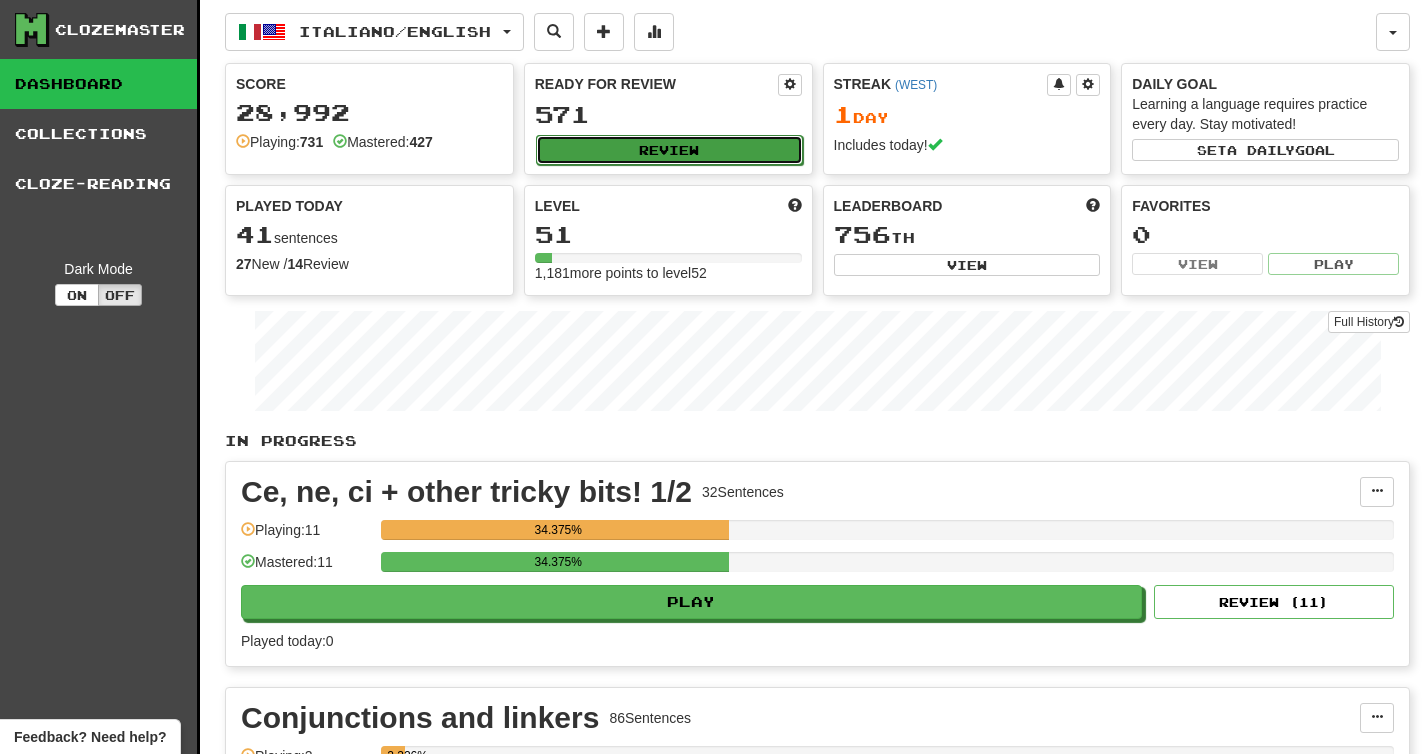 click on "Review" at bounding box center (669, 150) 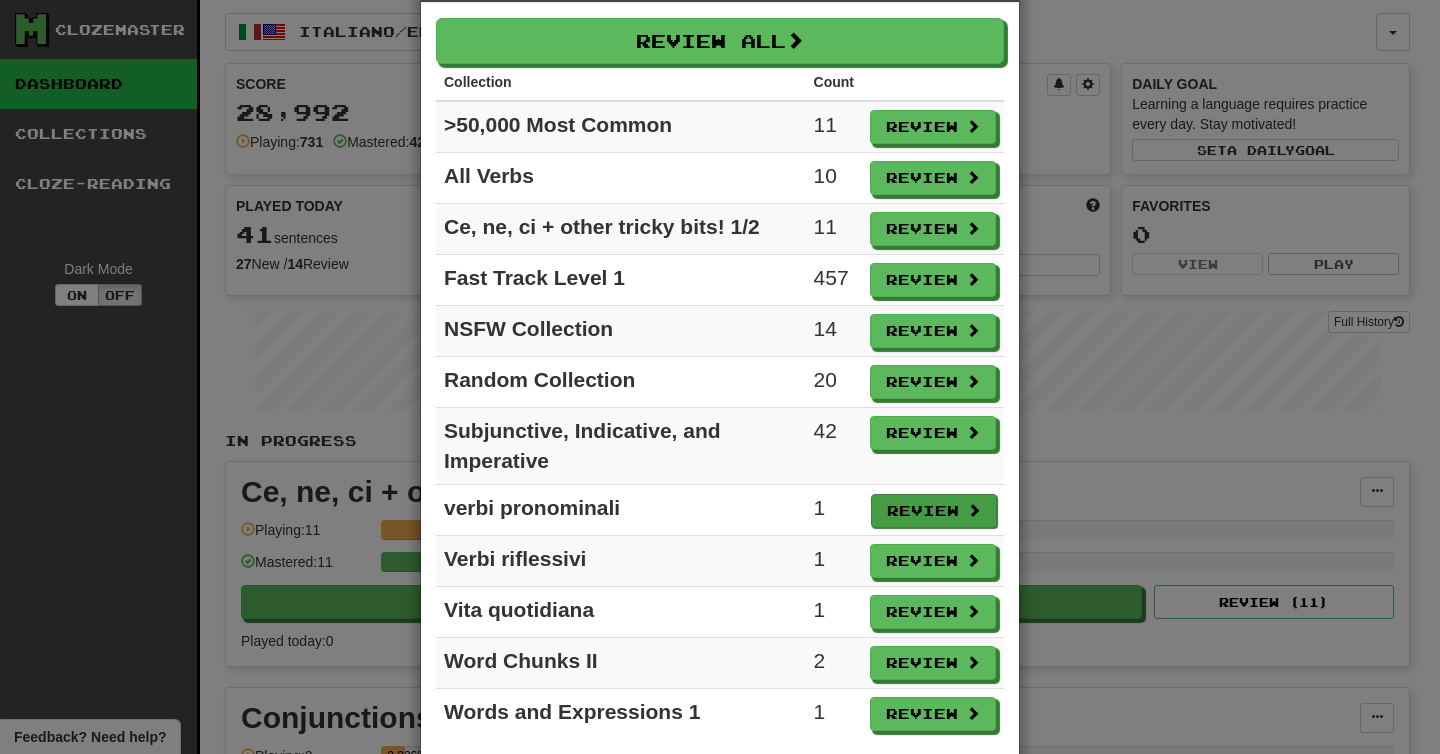 scroll, scrollTop: 130, scrollLeft: 0, axis: vertical 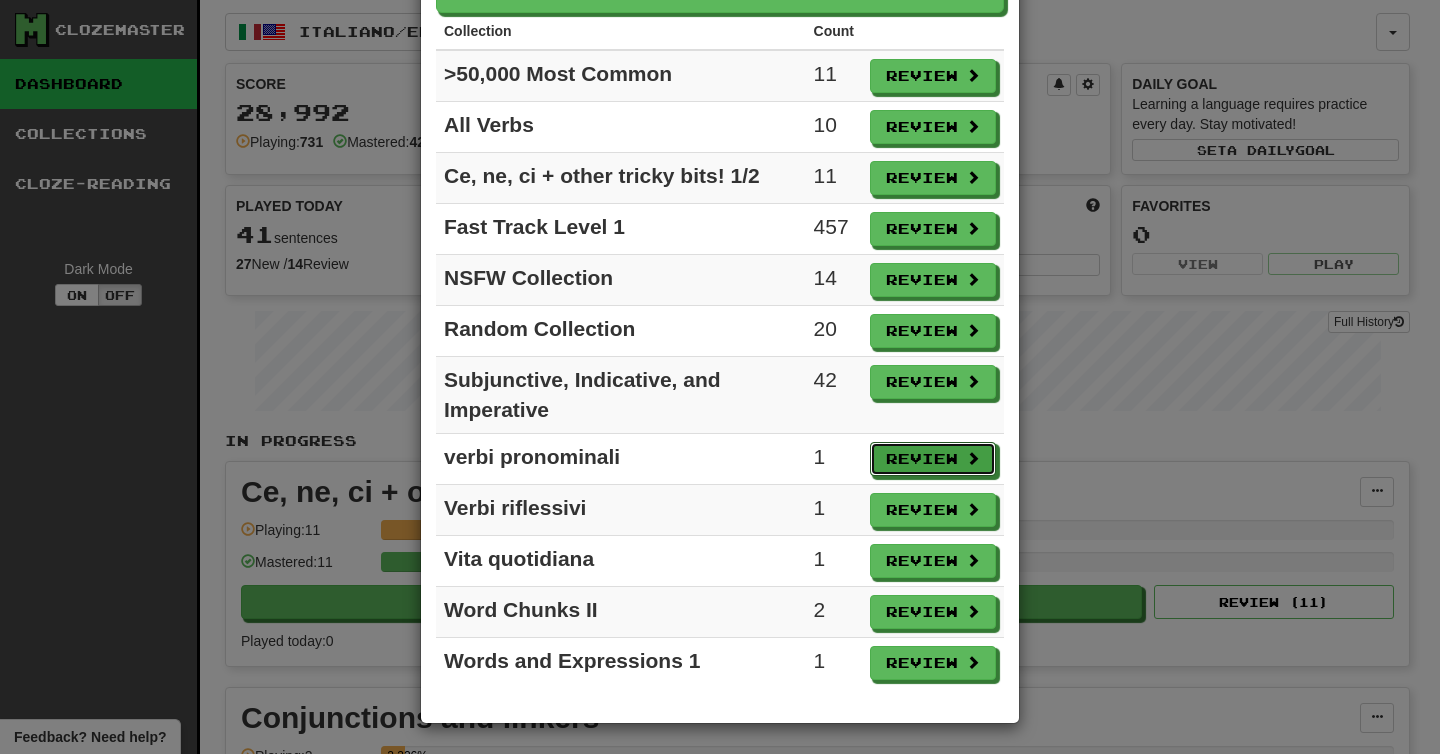 click on "Review" at bounding box center [933, 459] 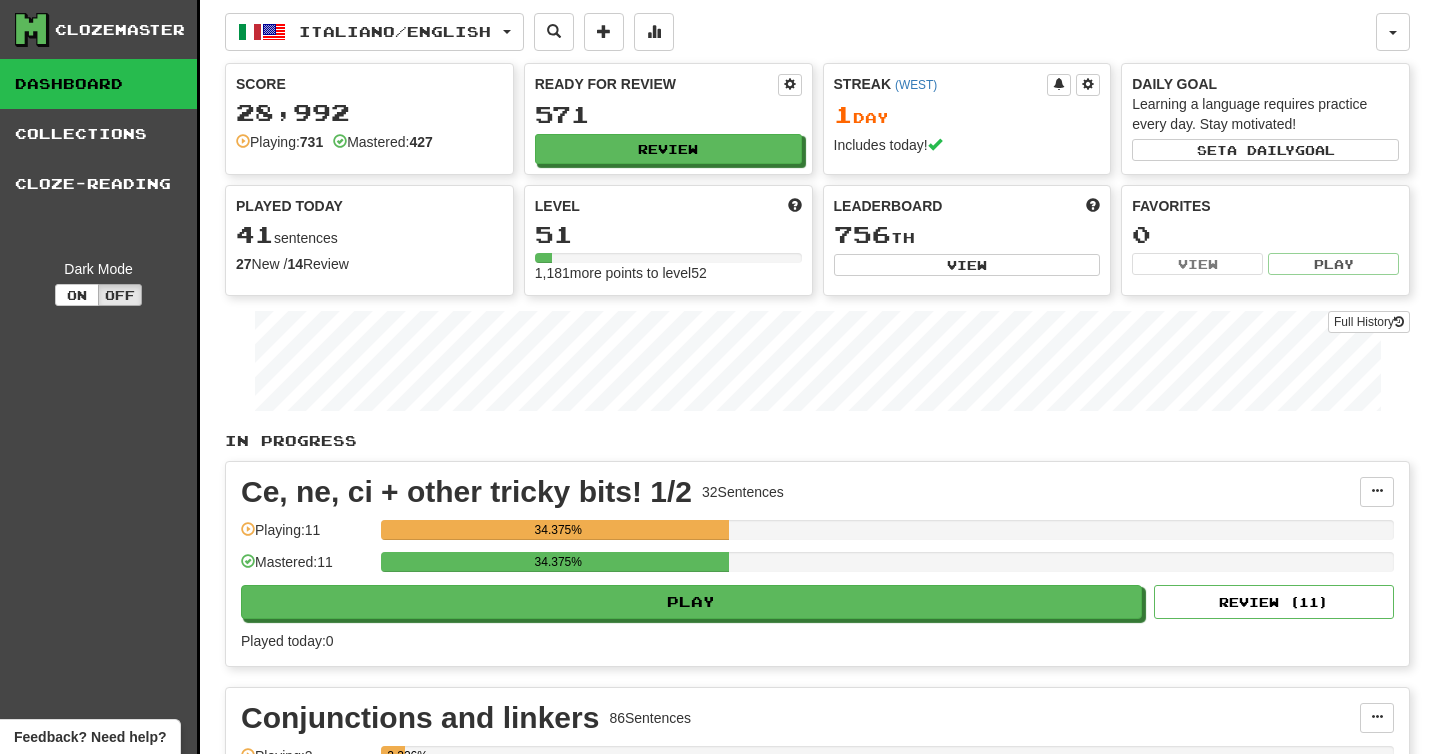 select on "**" 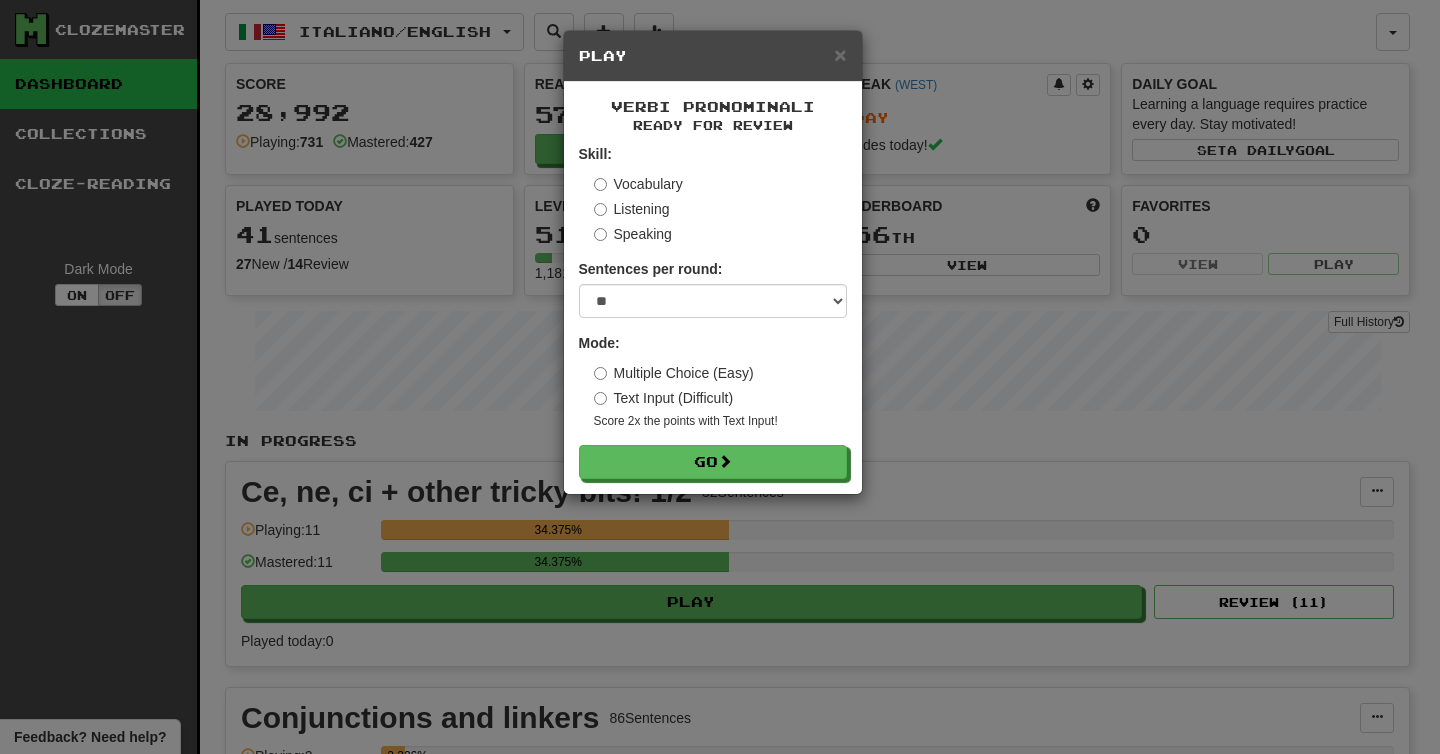 click on "Score 2x the points with Text Input !" at bounding box center (720, 421) 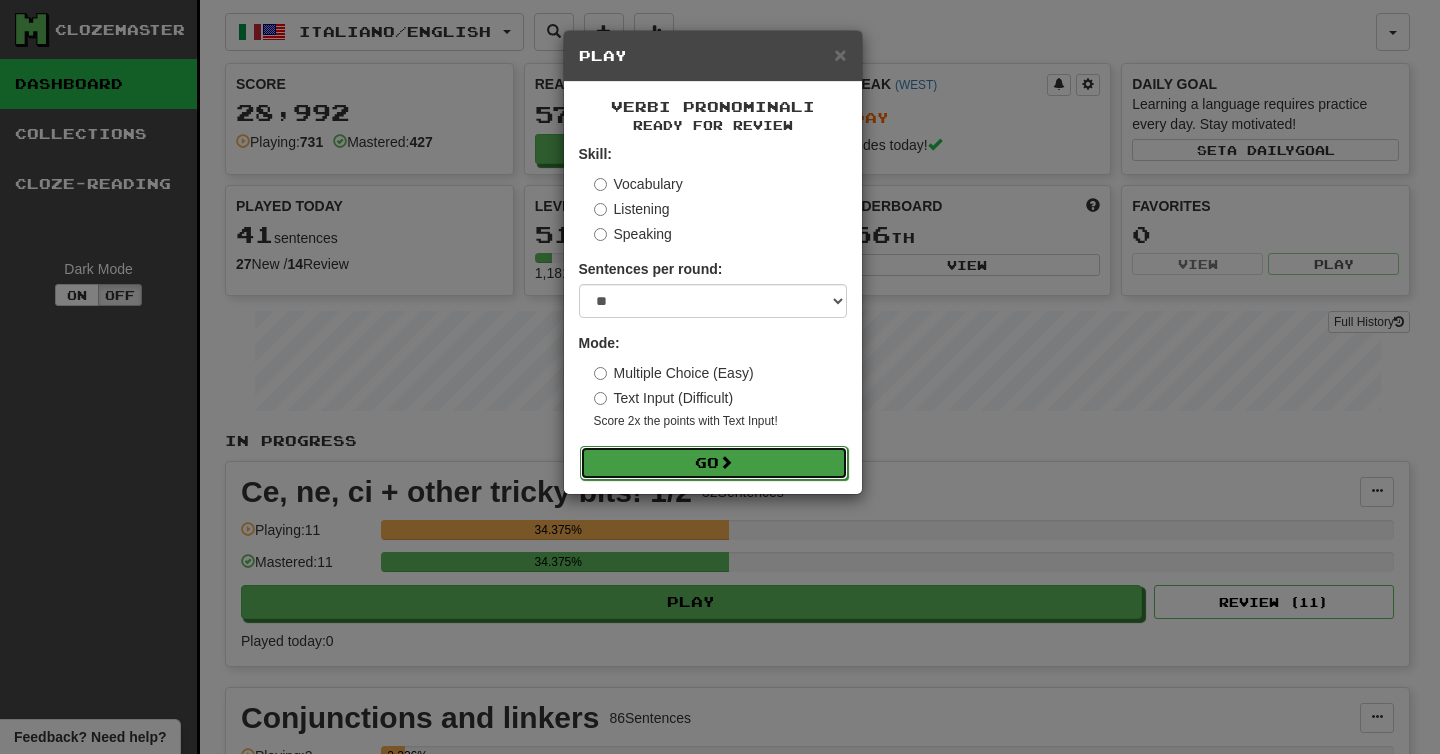click on "Go" at bounding box center [714, 463] 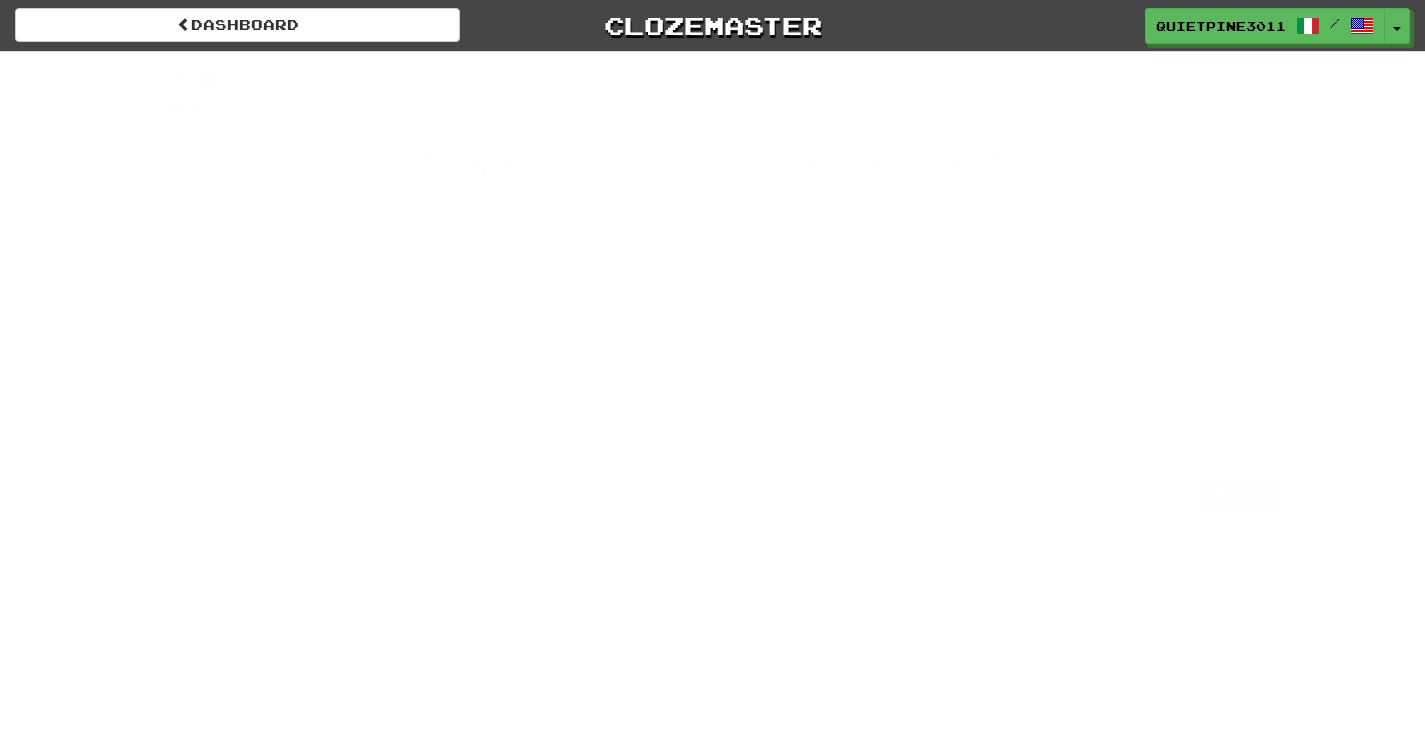 scroll, scrollTop: 0, scrollLeft: 0, axis: both 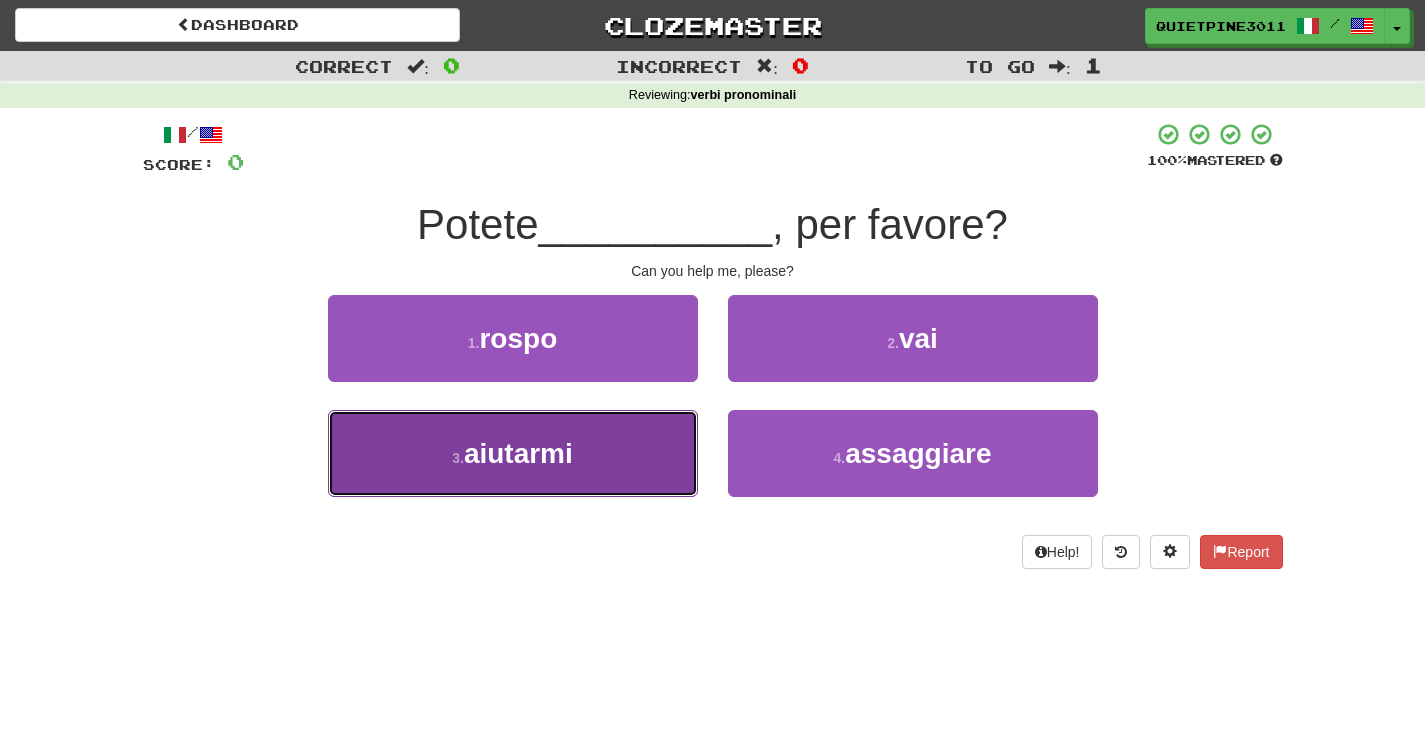 click on "3 .  aiutarmi" at bounding box center [513, 453] 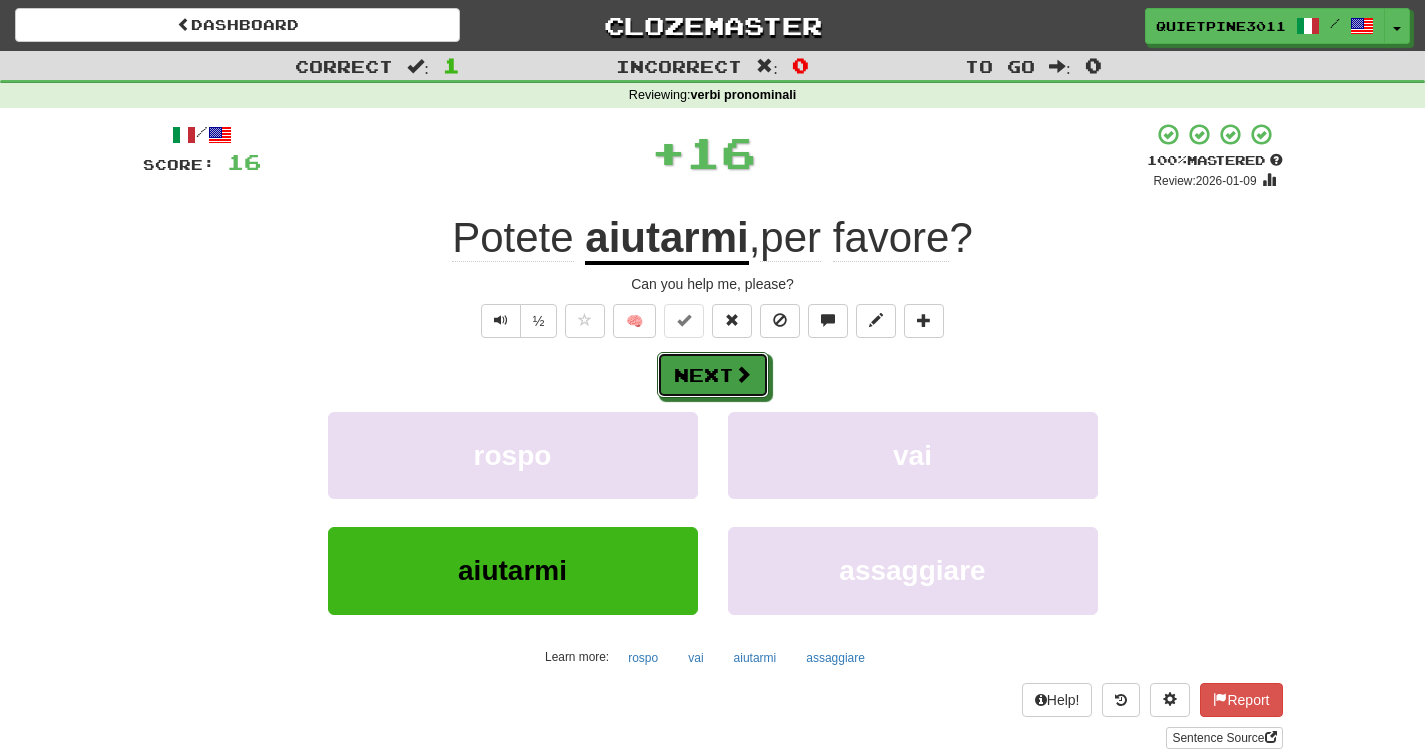click on "Next" at bounding box center [713, 375] 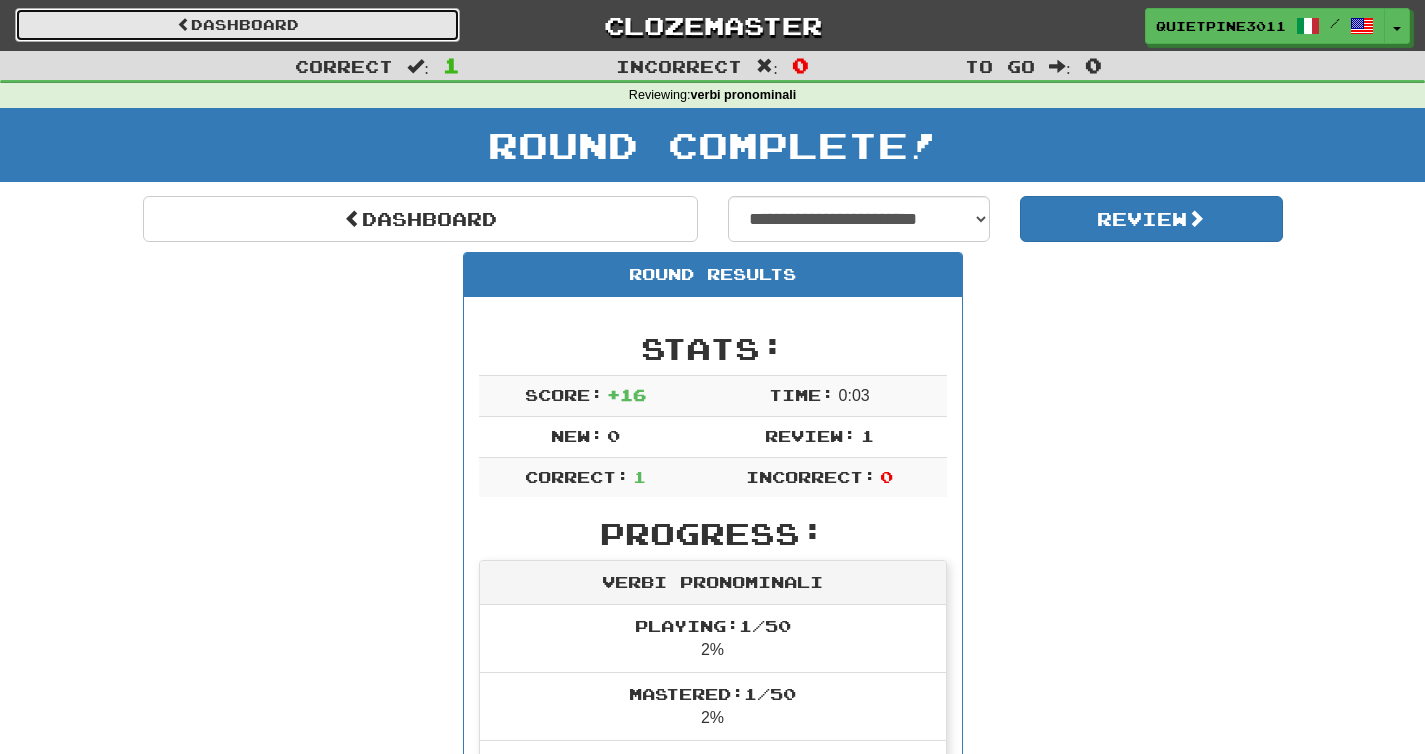 click on "Dashboard" at bounding box center (237, 25) 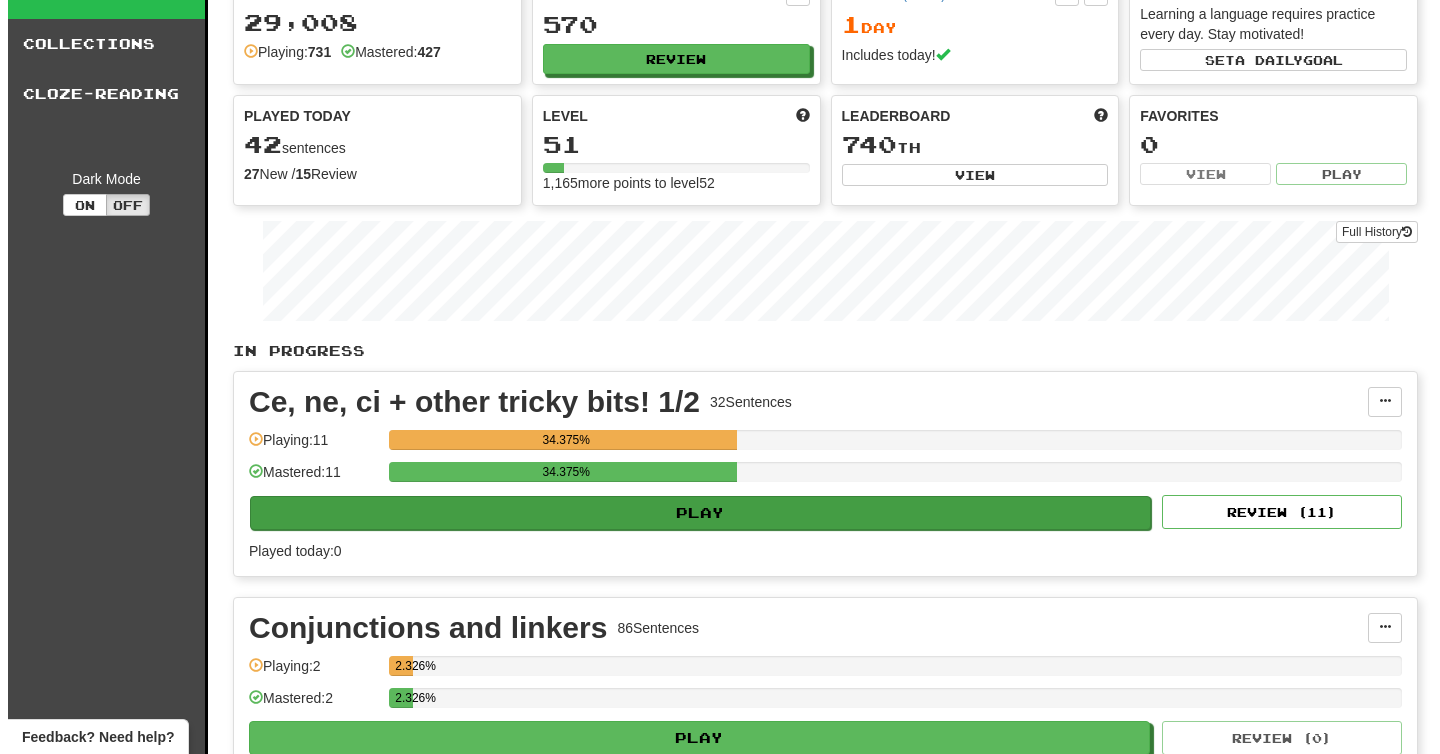 scroll, scrollTop: 0, scrollLeft: 0, axis: both 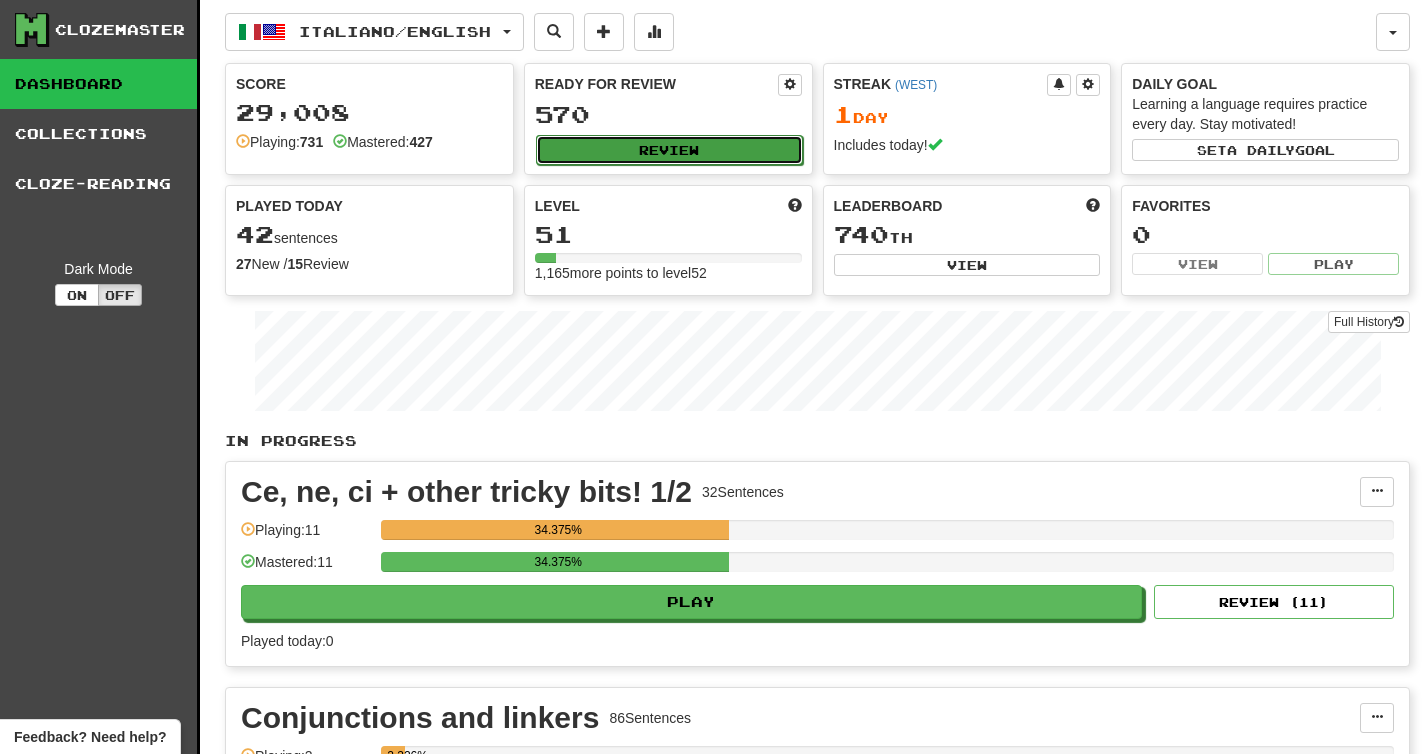 click on "Review" at bounding box center (669, 150) 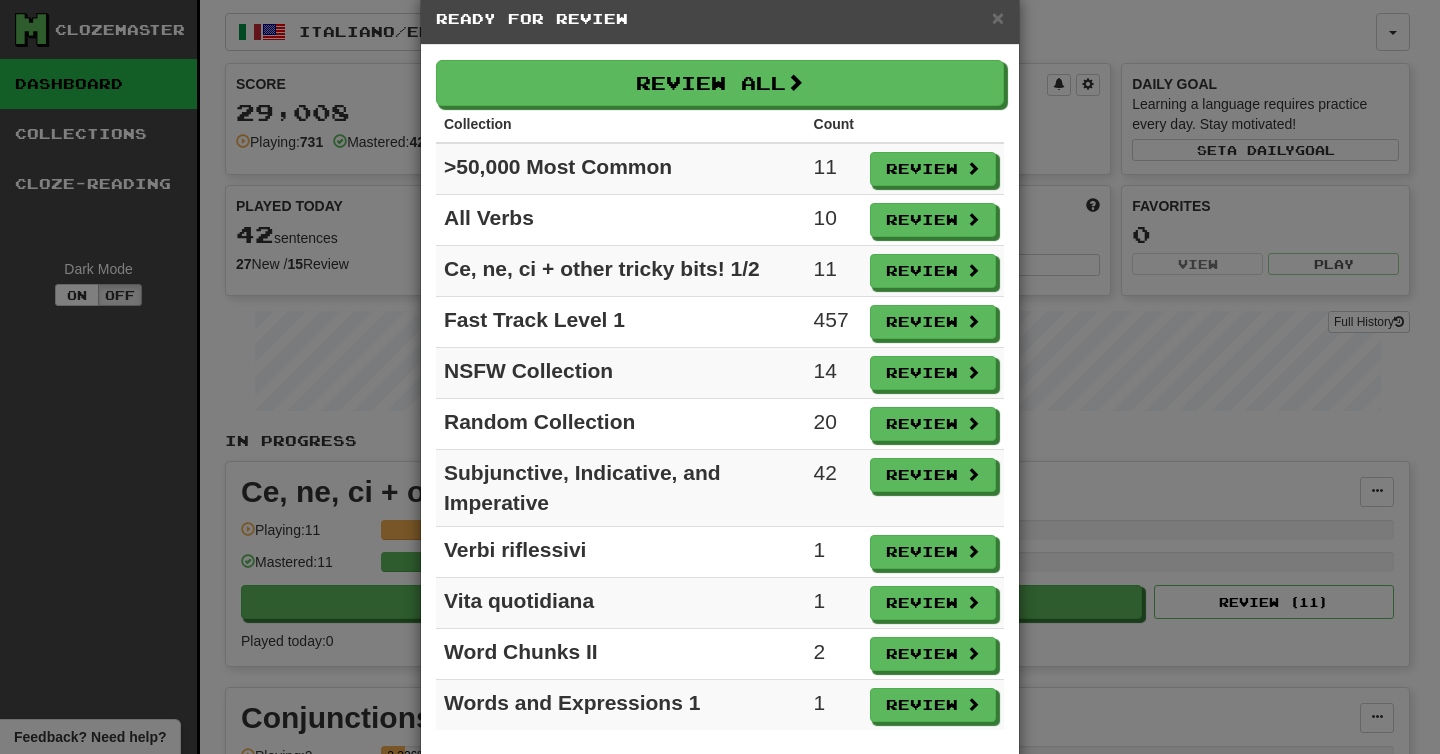 scroll, scrollTop: 79, scrollLeft: 0, axis: vertical 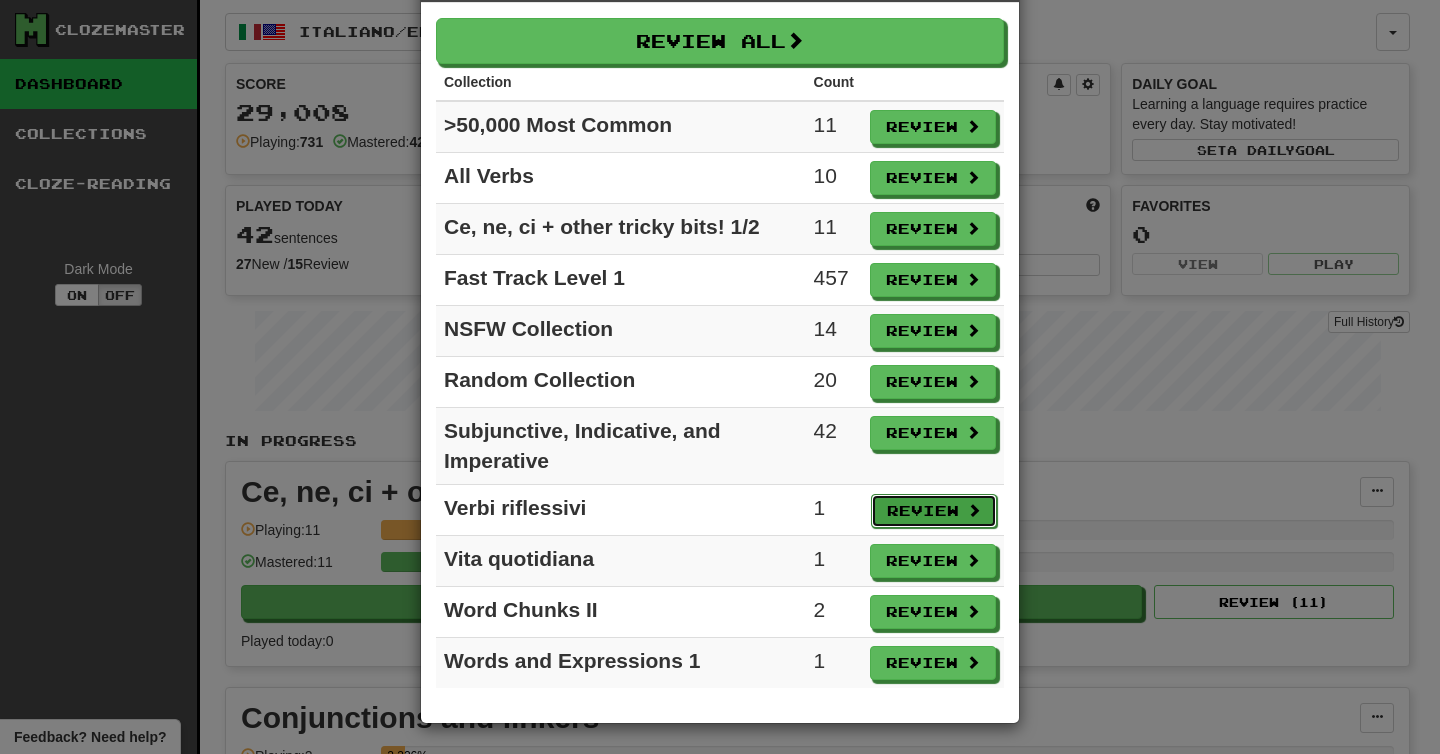 click on "Review" at bounding box center [934, 511] 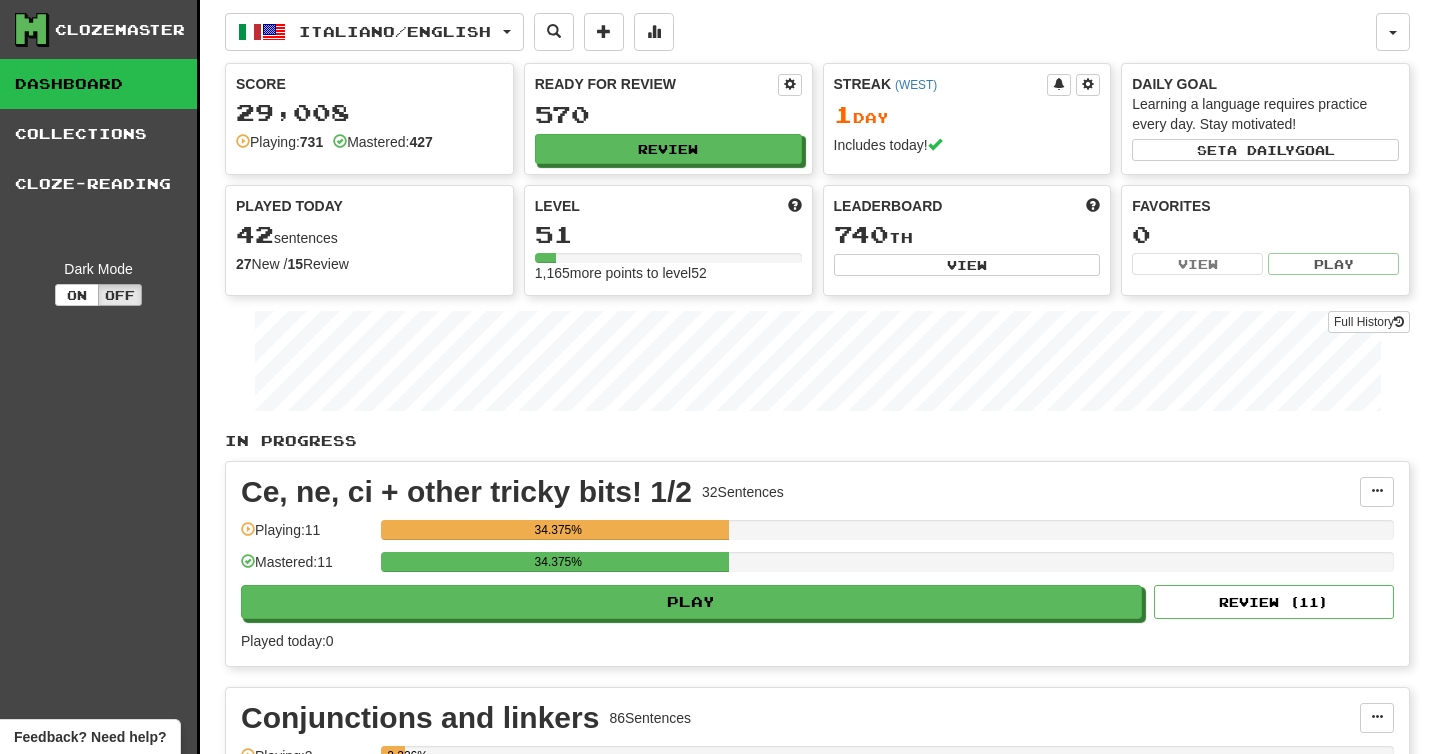 select on "**" 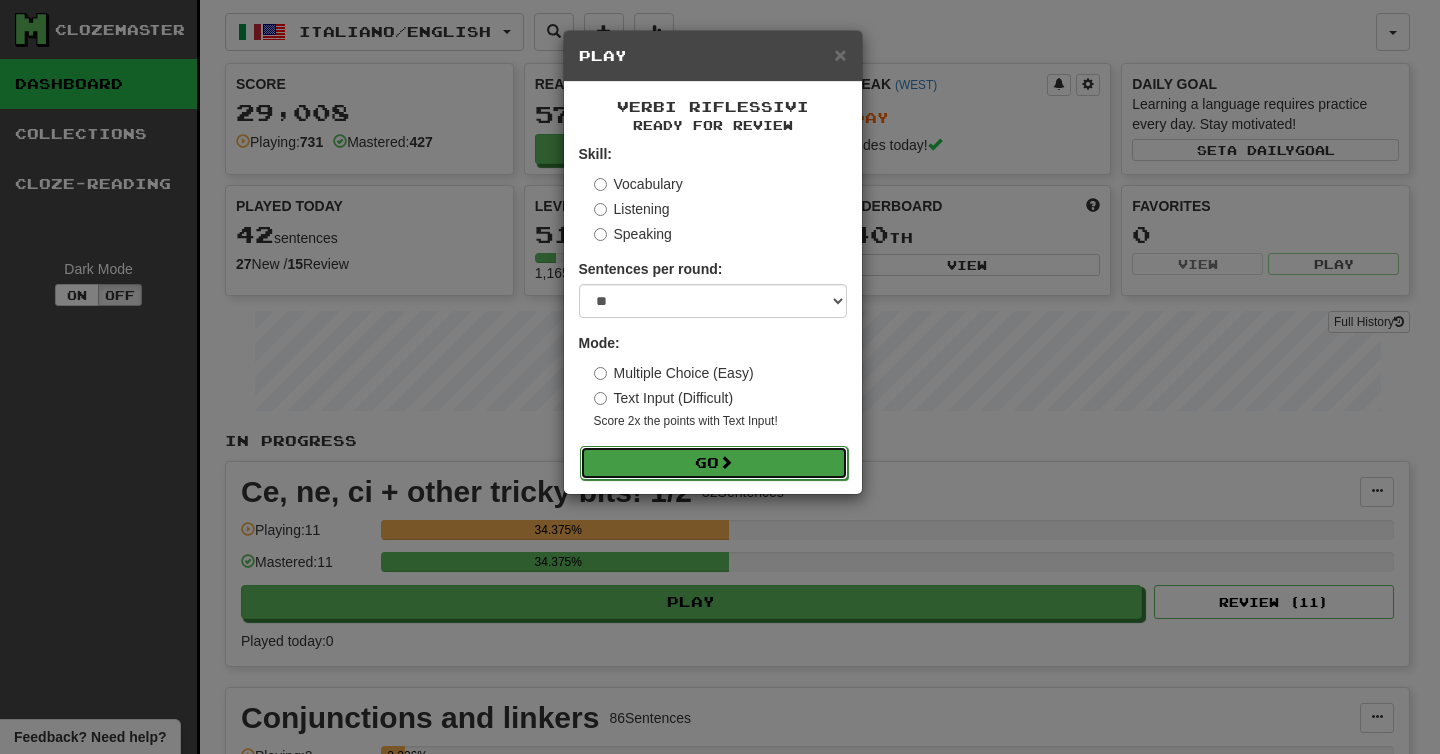 click on "Go" at bounding box center (714, 463) 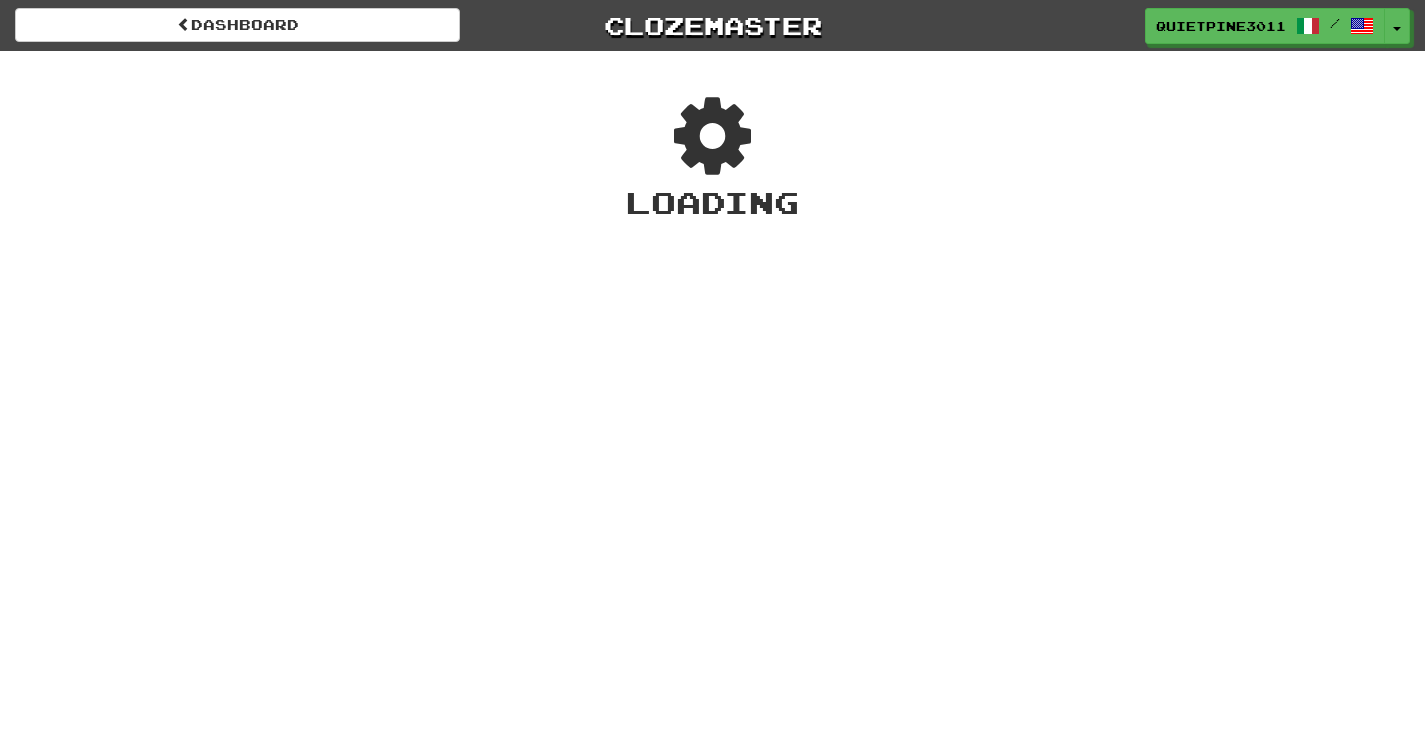 scroll, scrollTop: 0, scrollLeft: 0, axis: both 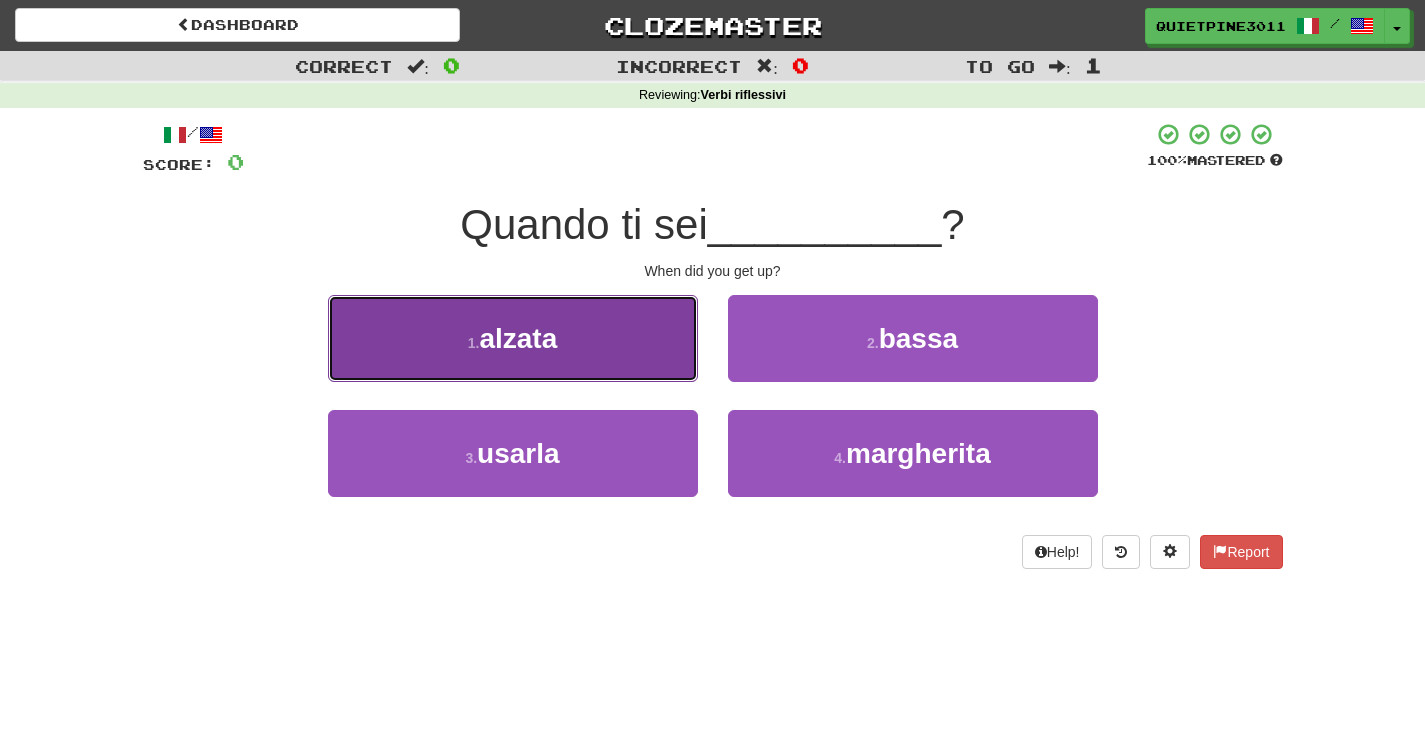 click on "1 .  alzata" at bounding box center (513, 338) 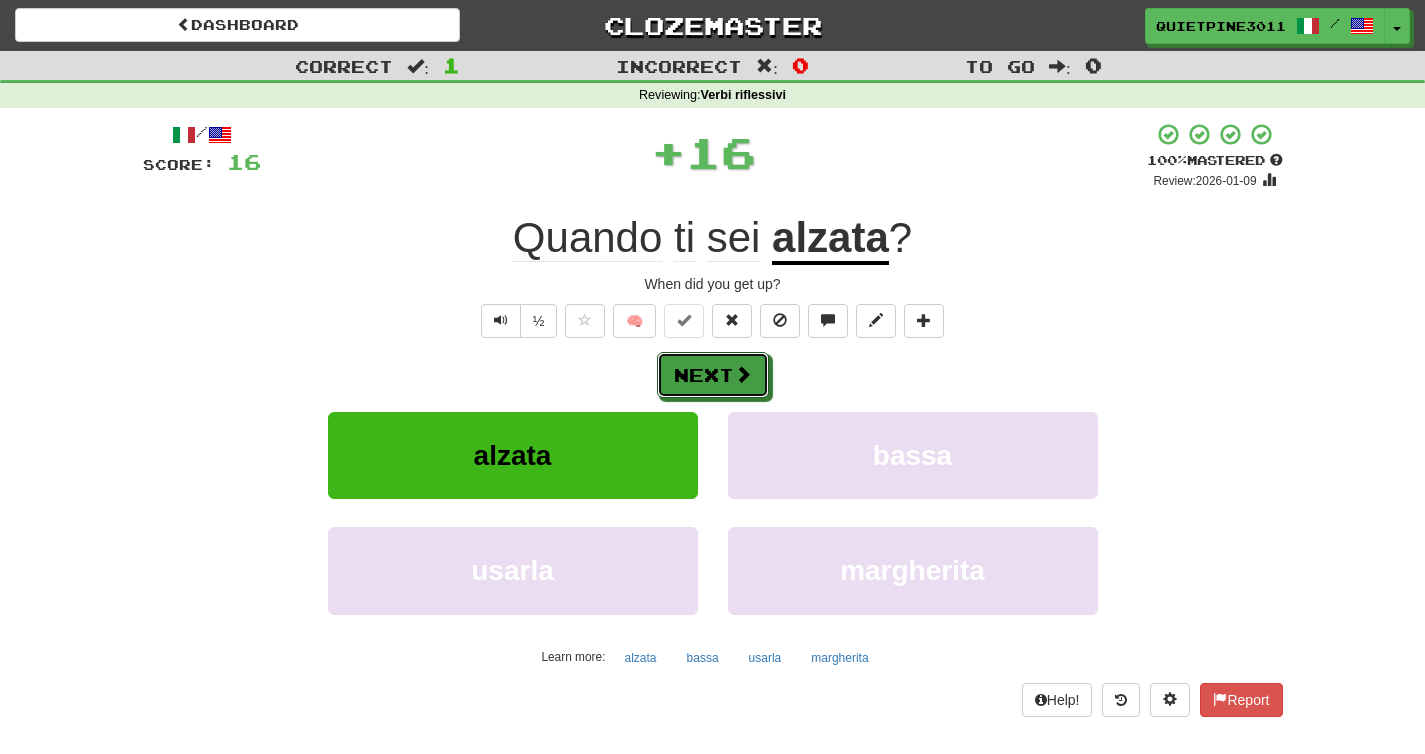 drag, startPoint x: 702, startPoint y: 377, endPoint x: 614, endPoint y: 249, distance: 155.33191 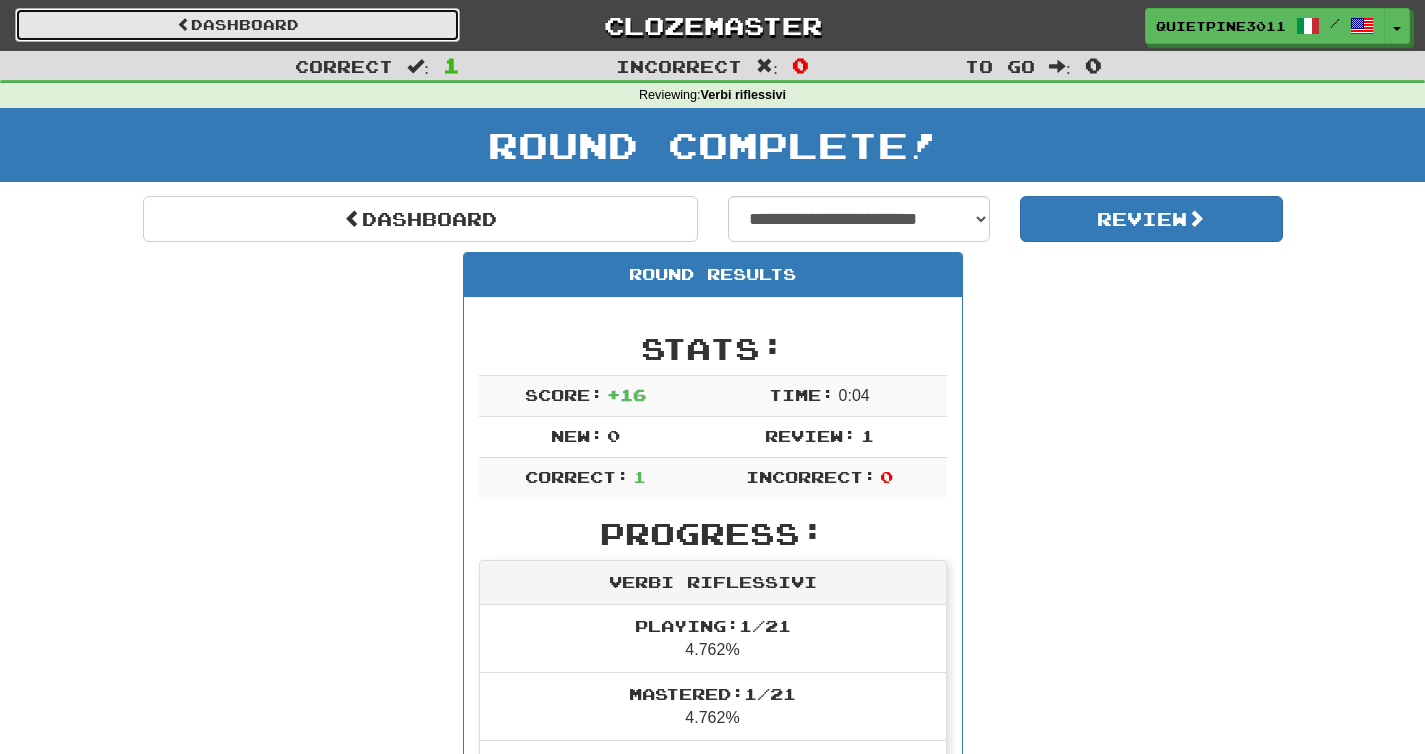 click on "Dashboard" at bounding box center [237, 25] 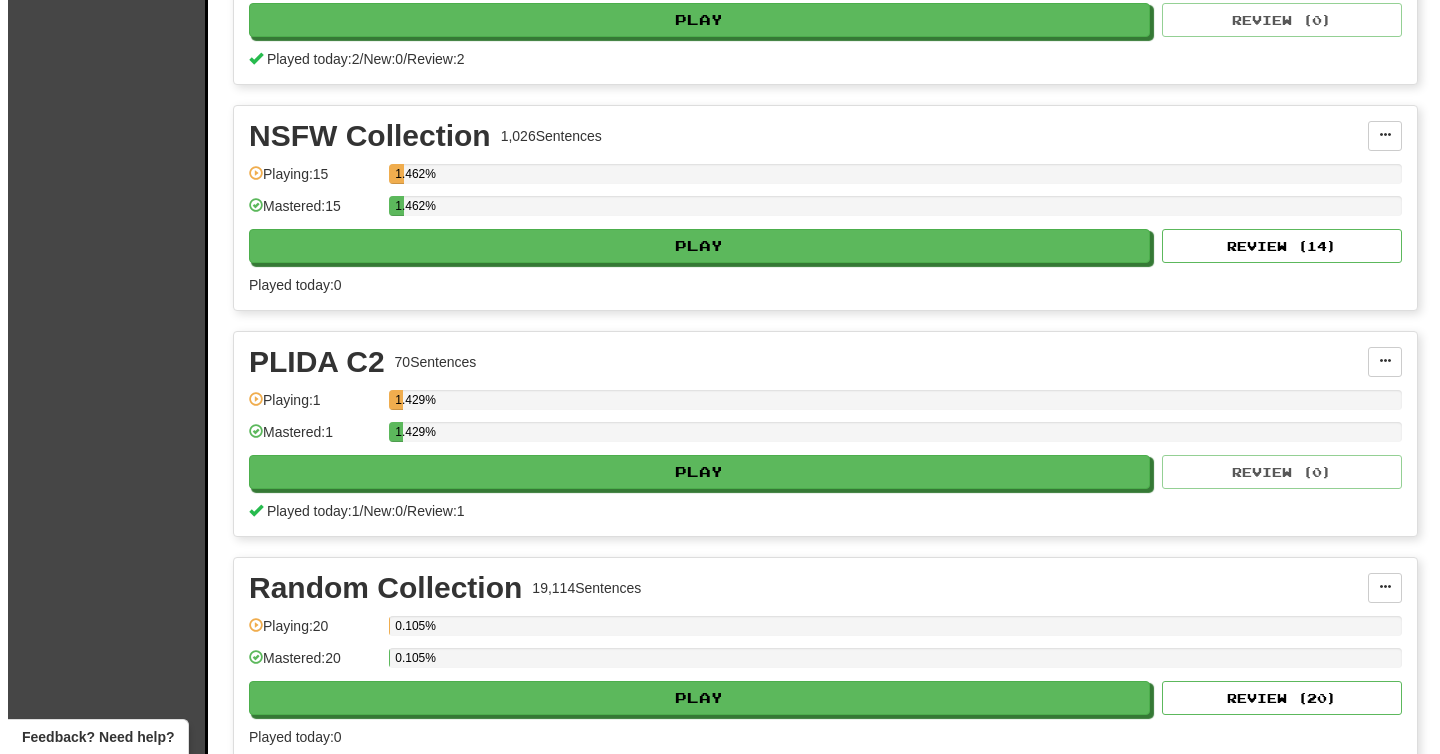 scroll, scrollTop: 0, scrollLeft: 0, axis: both 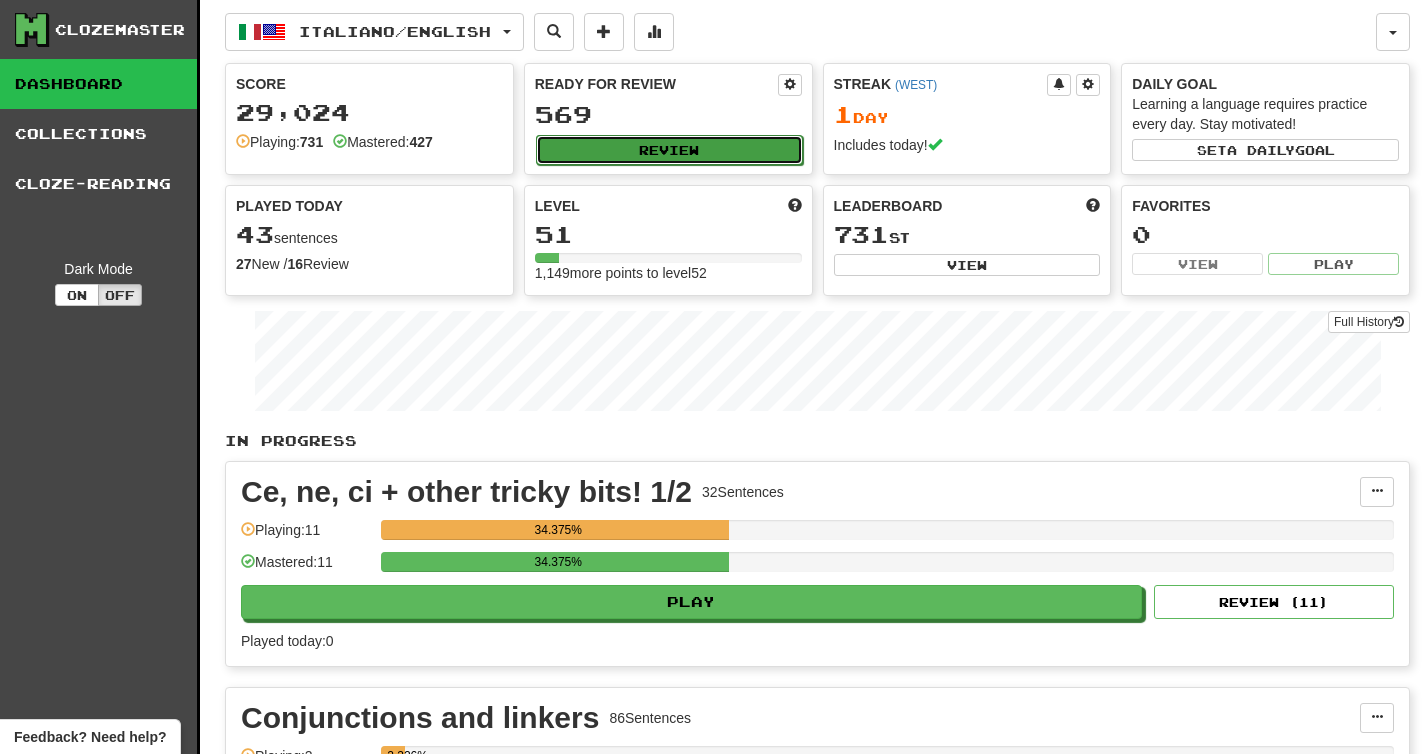 click on "Review" at bounding box center [669, 150] 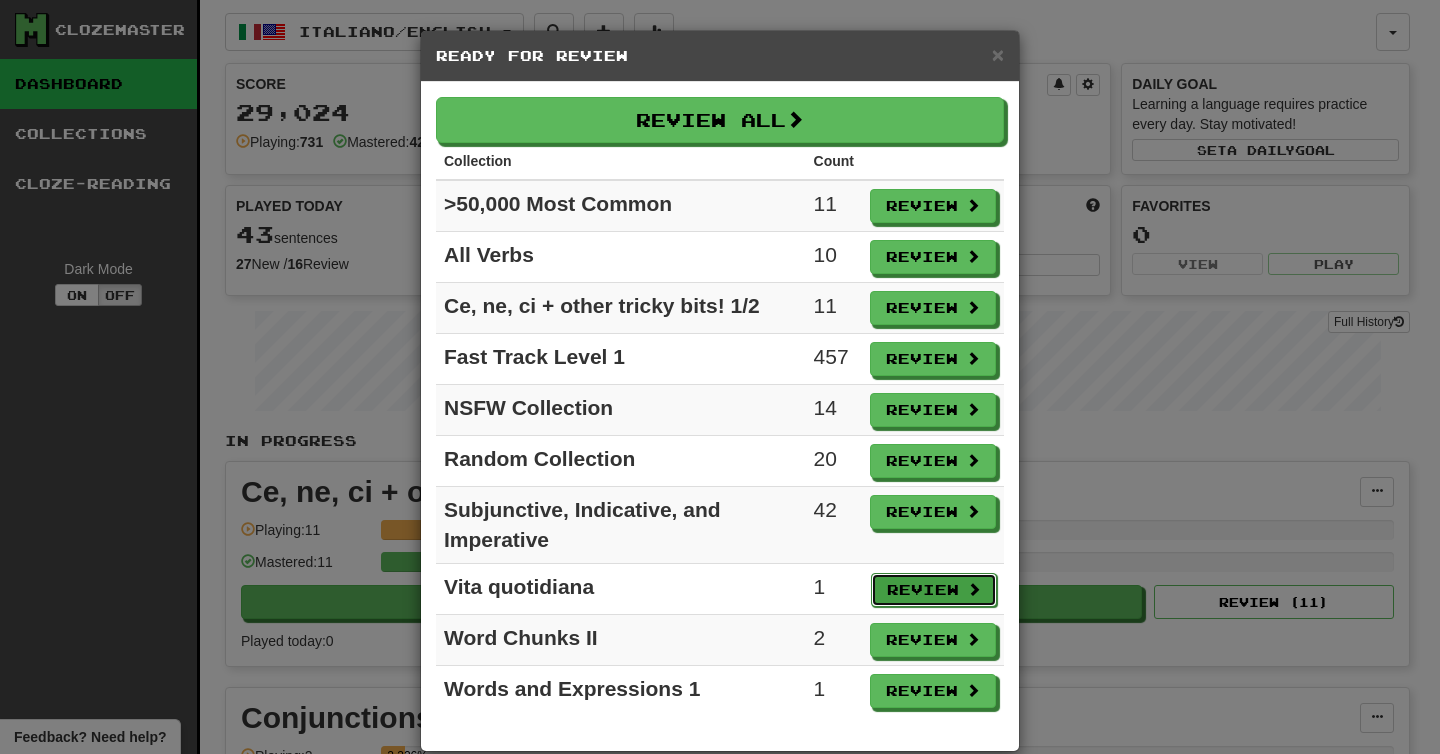 click on "Review" at bounding box center (934, 590) 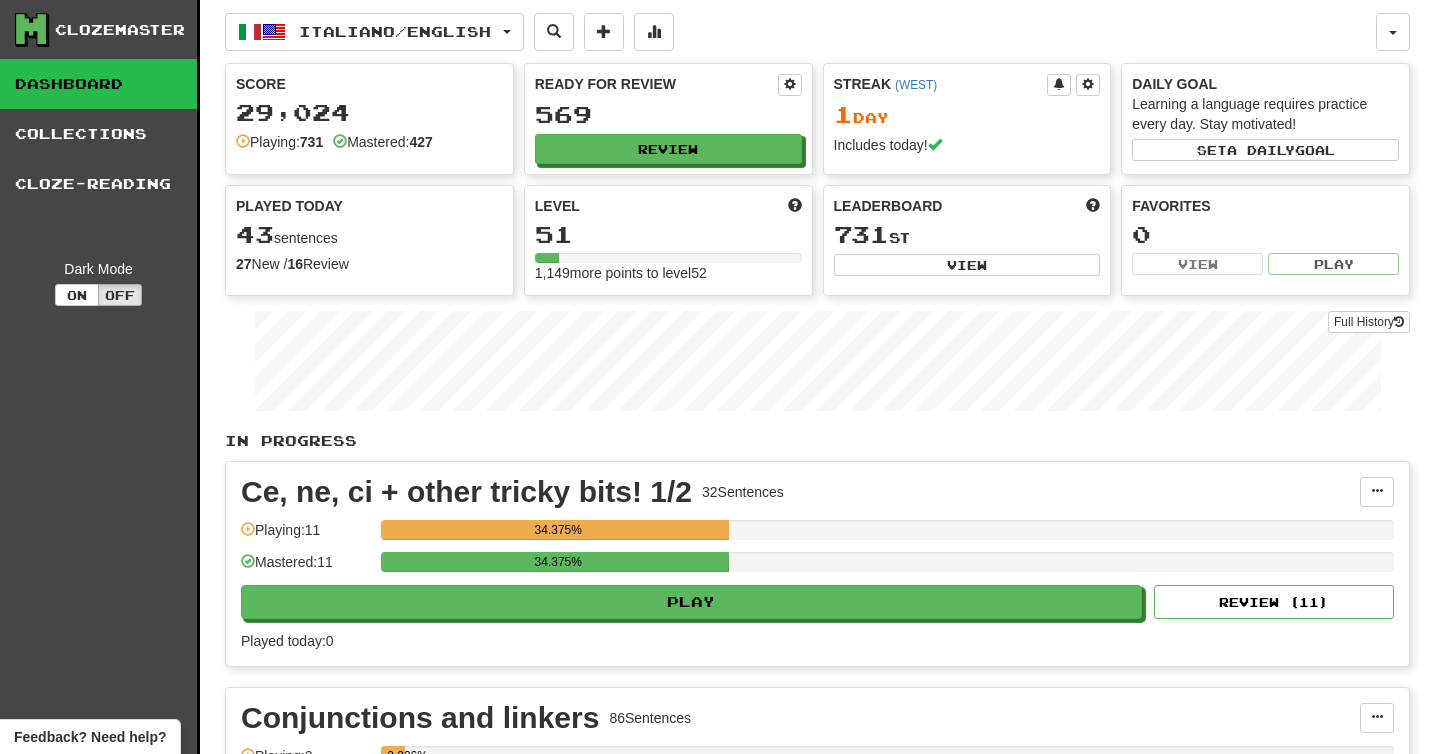 select on "**" 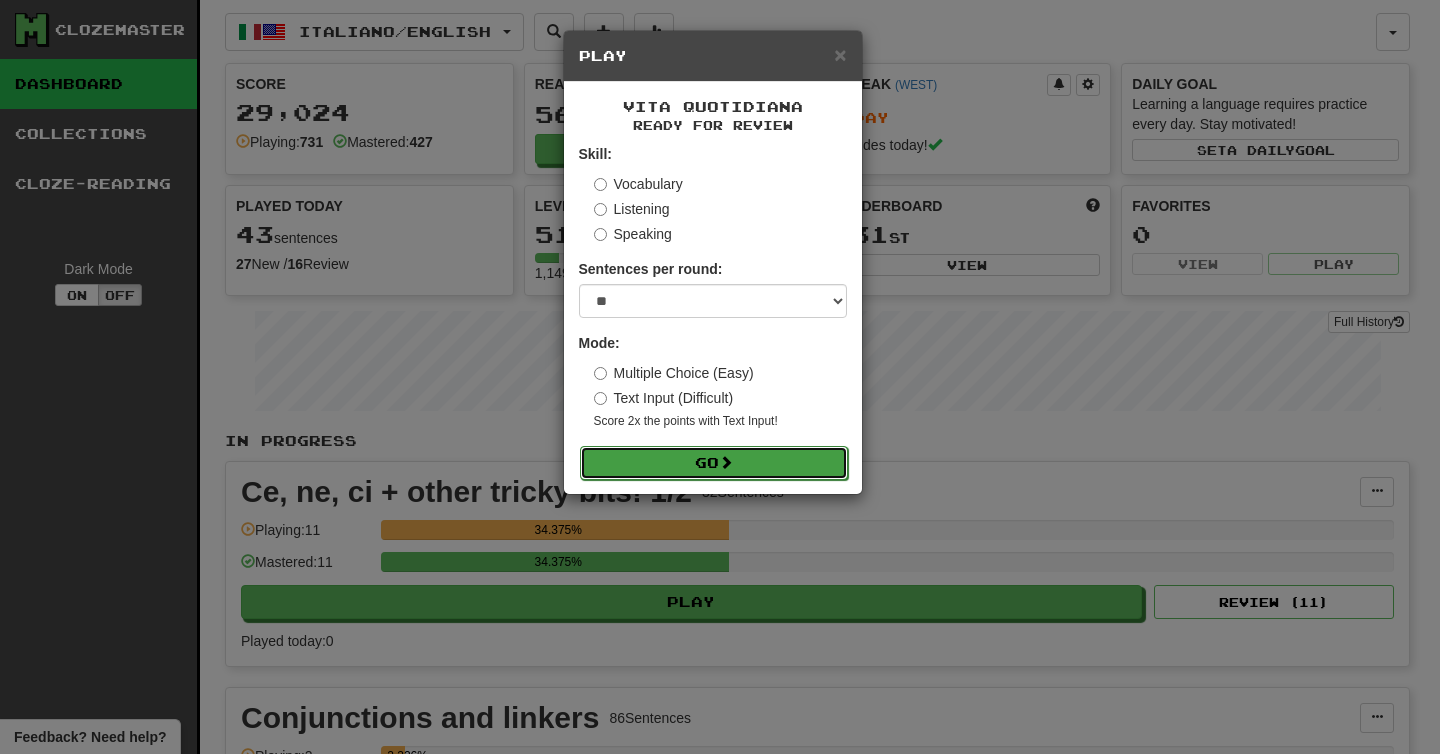 click on "Go" at bounding box center [714, 463] 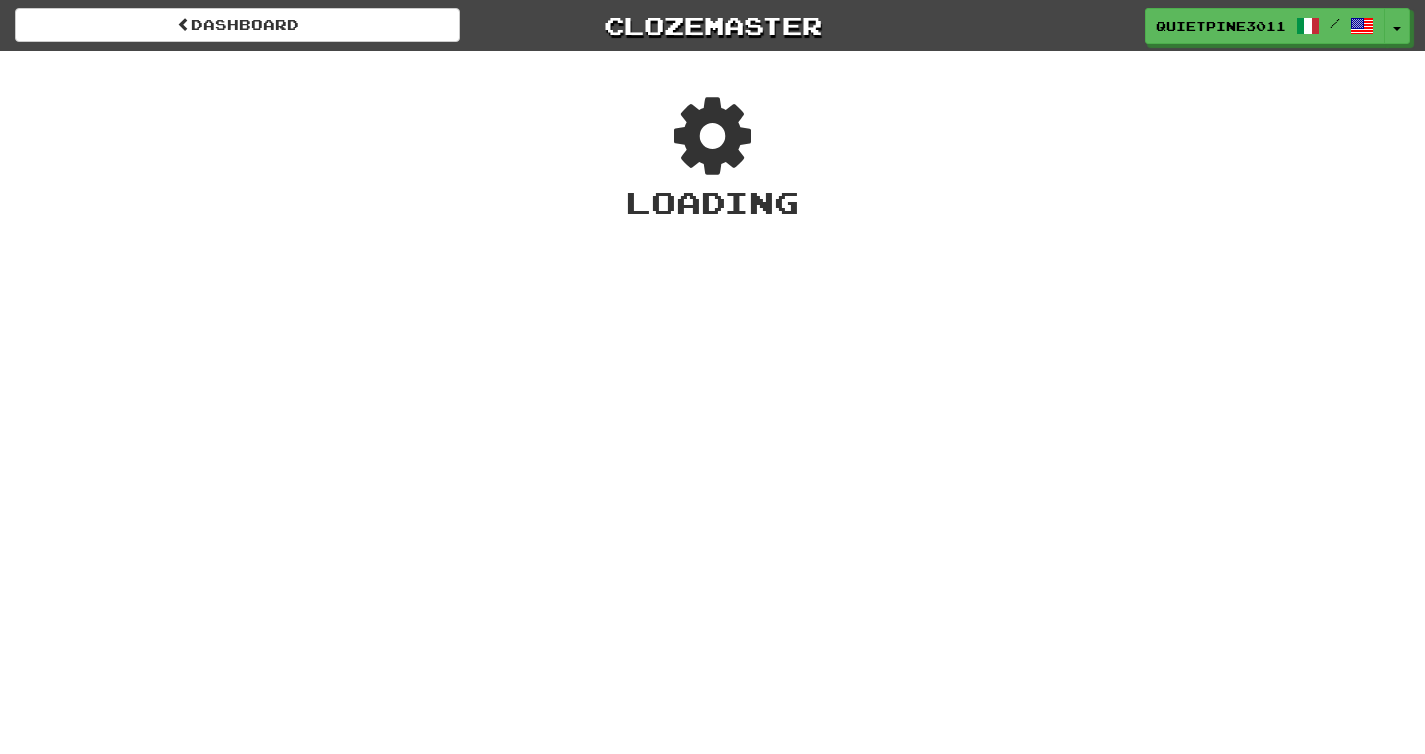 scroll, scrollTop: 0, scrollLeft: 0, axis: both 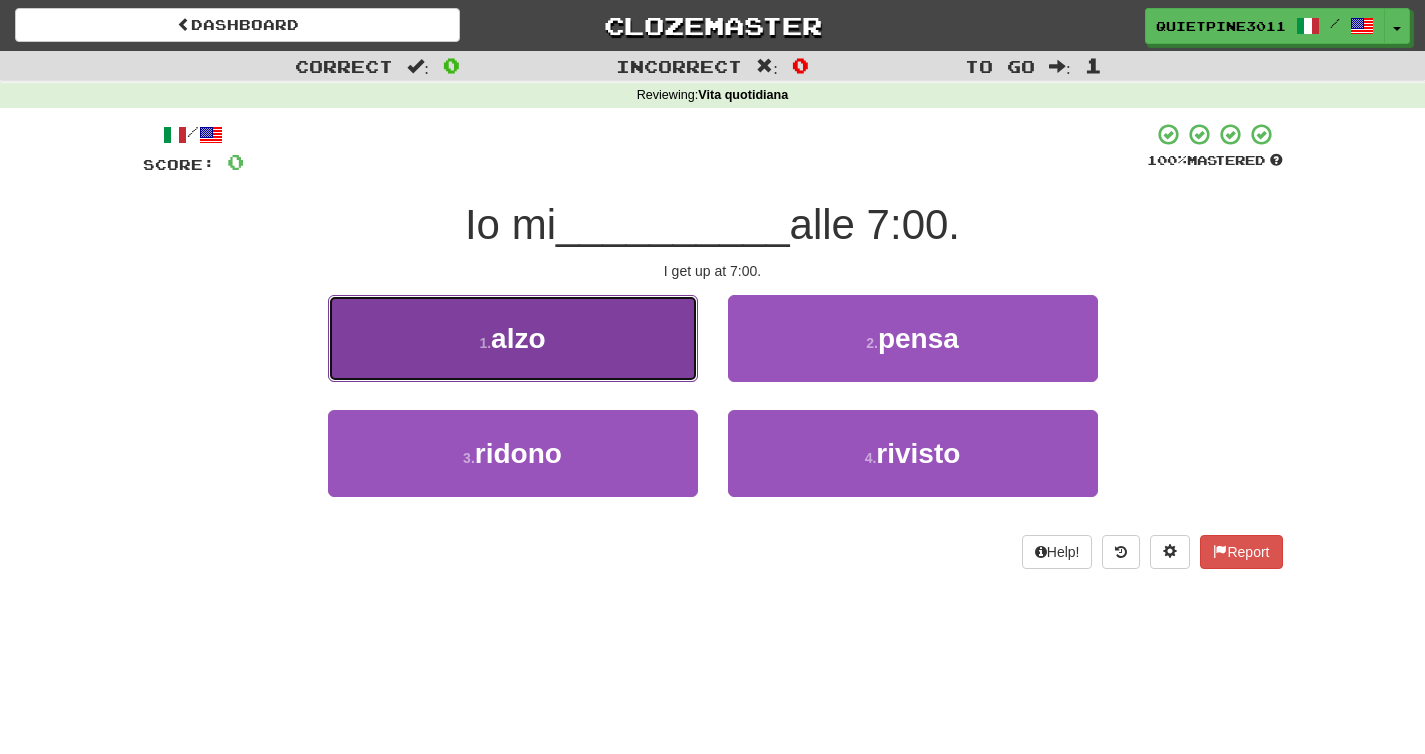 click on "1 .  alzo" at bounding box center (513, 338) 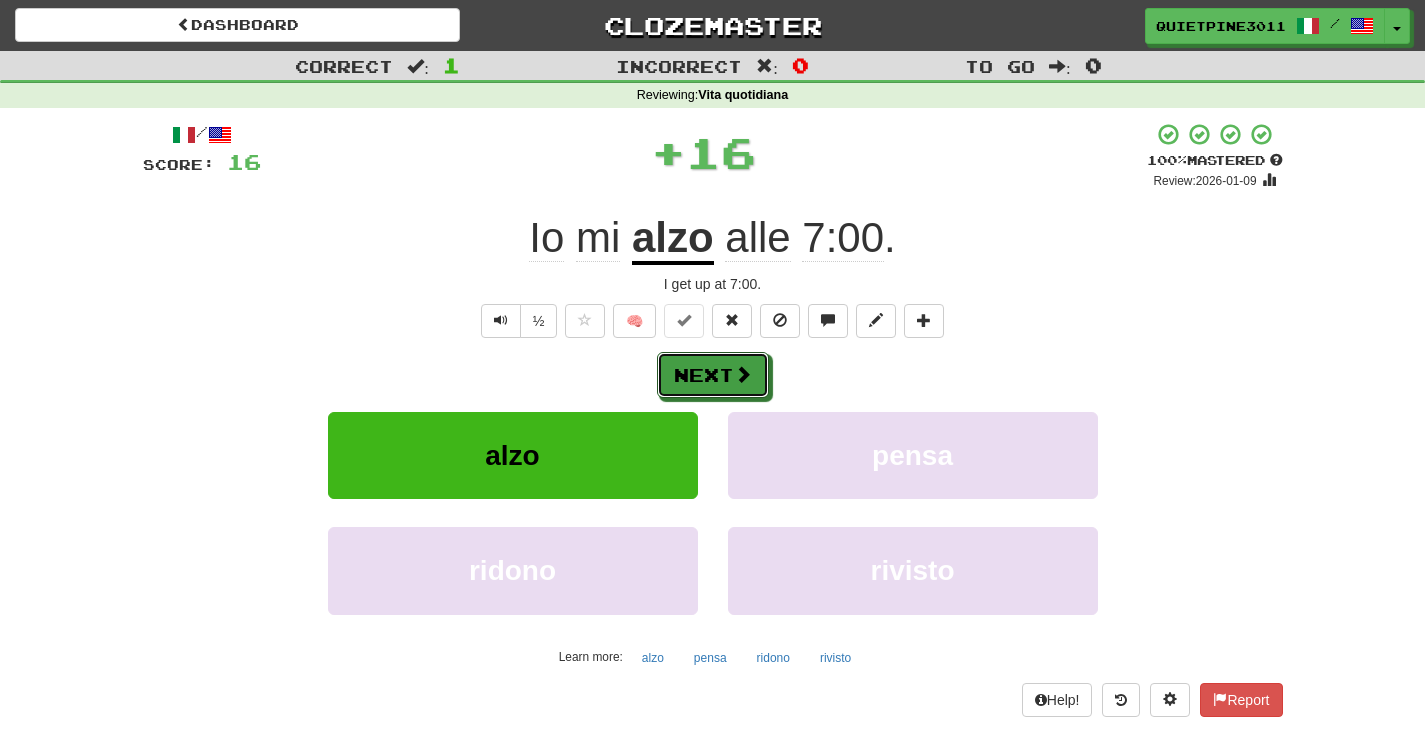 click at bounding box center (743, 374) 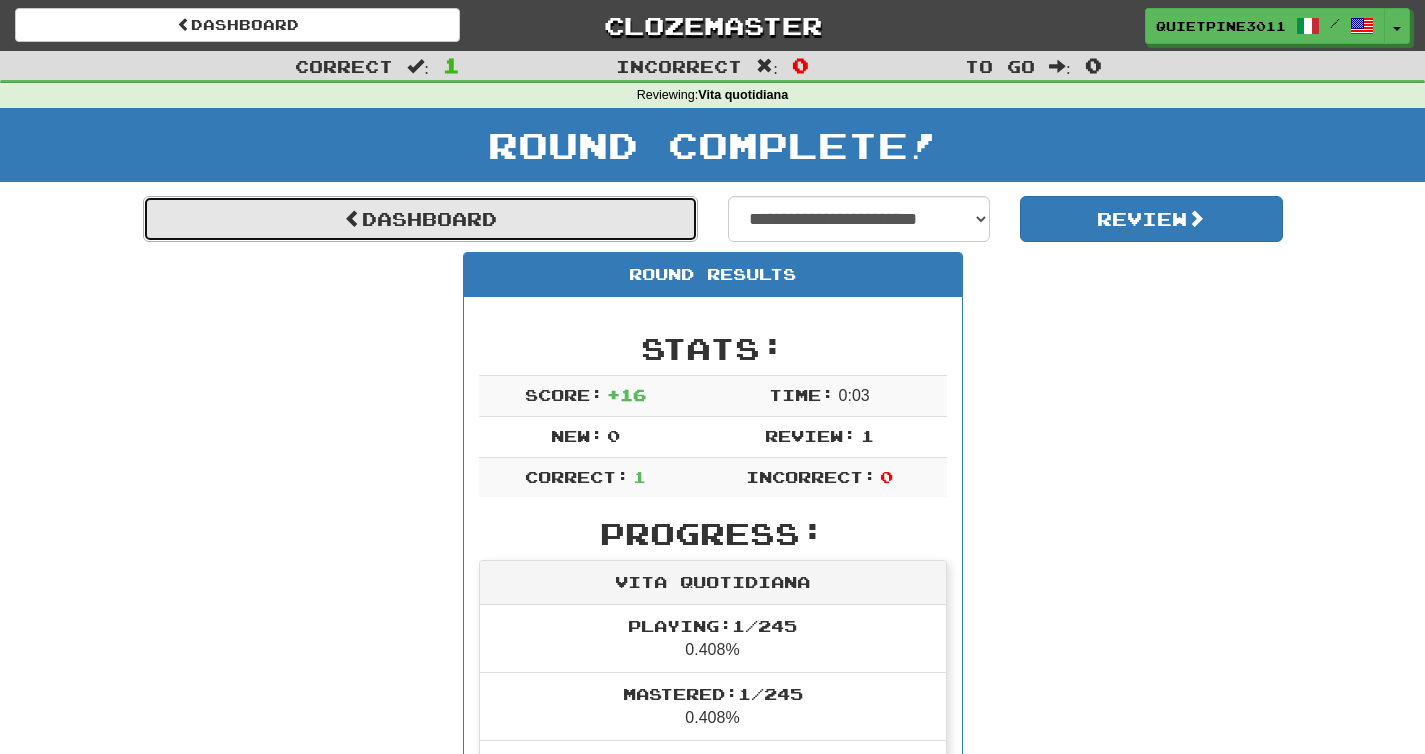 click on "Dashboard" at bounding box center (420, 219) 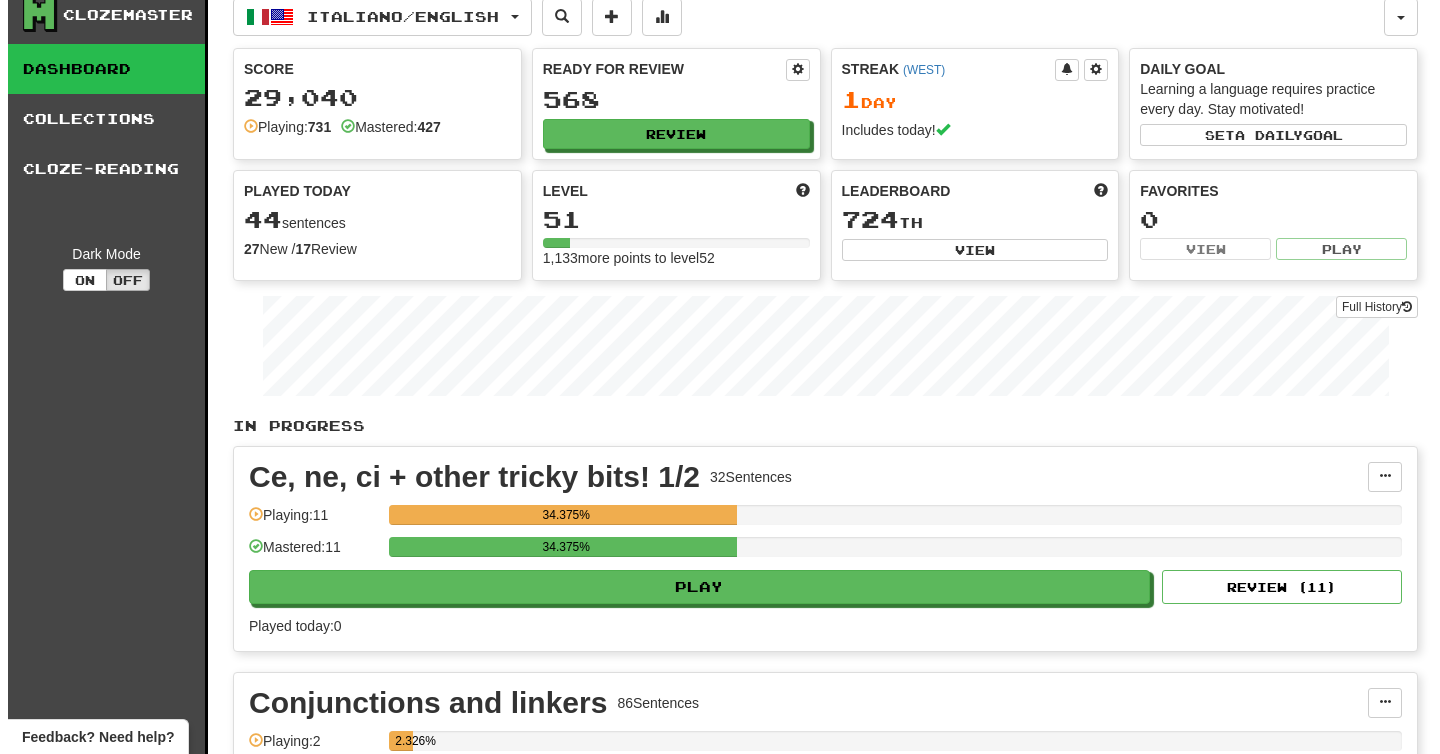 scroll, scrollTop: 51, scrollLeft: 0, axis: vertical 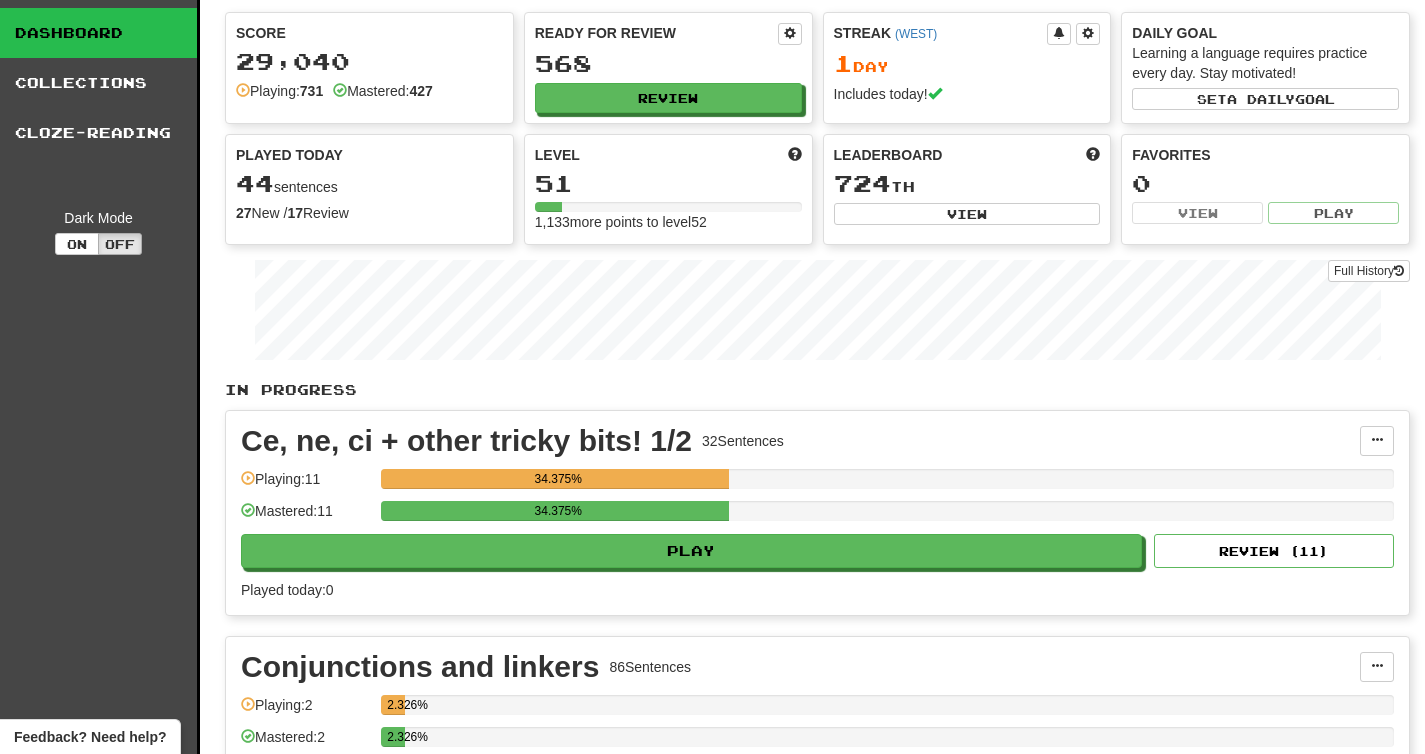 click on "Ready for Review 568   Review" at bounding box center (668, 68) 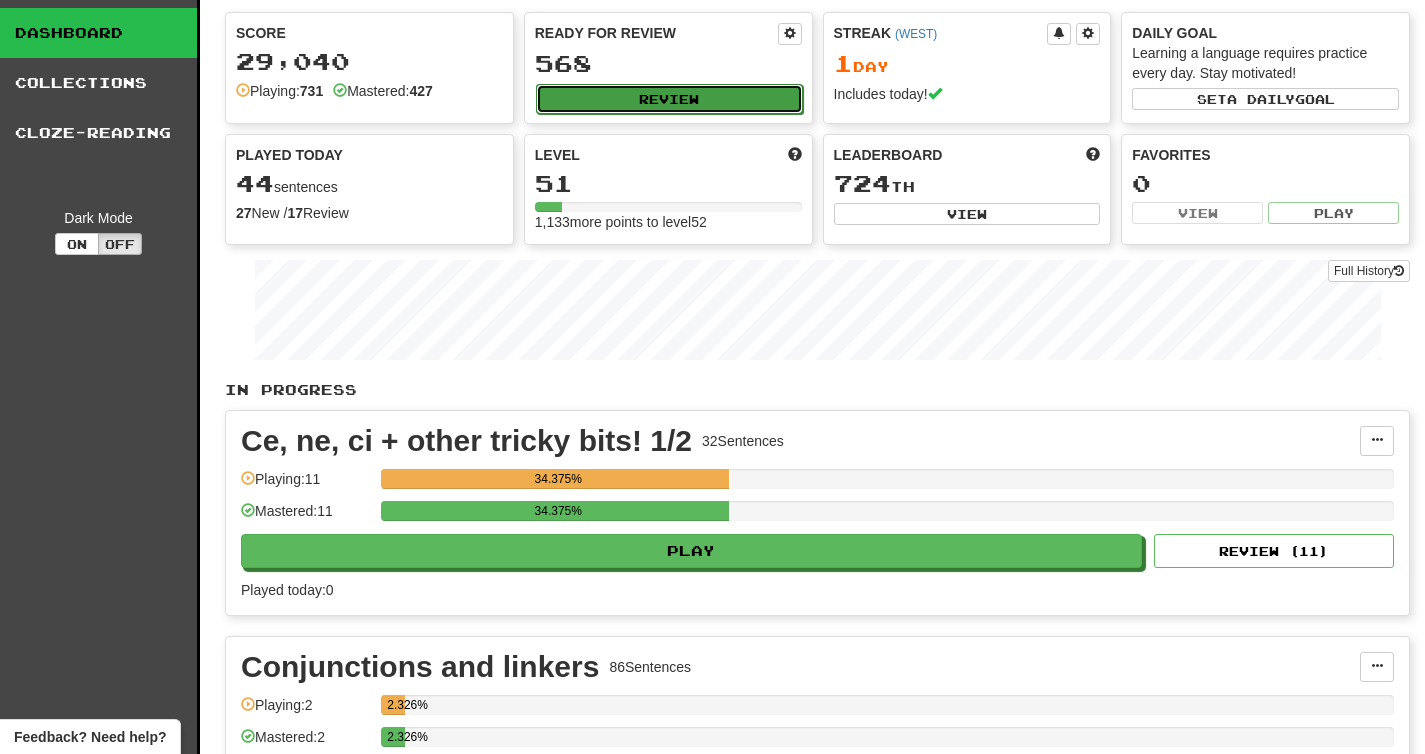 click on "Review" at bounding box center [669, 99] 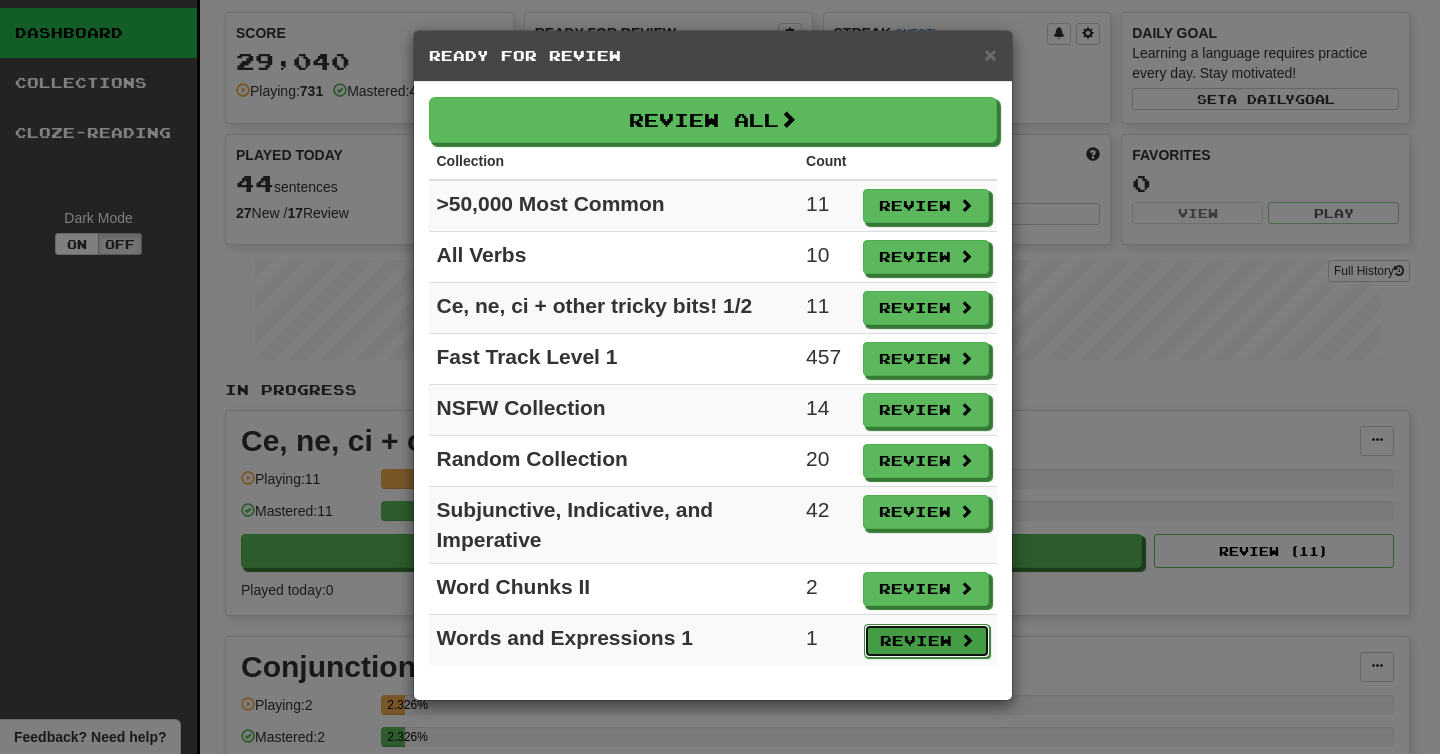 click on "Review" at bounding box center [927, 641] 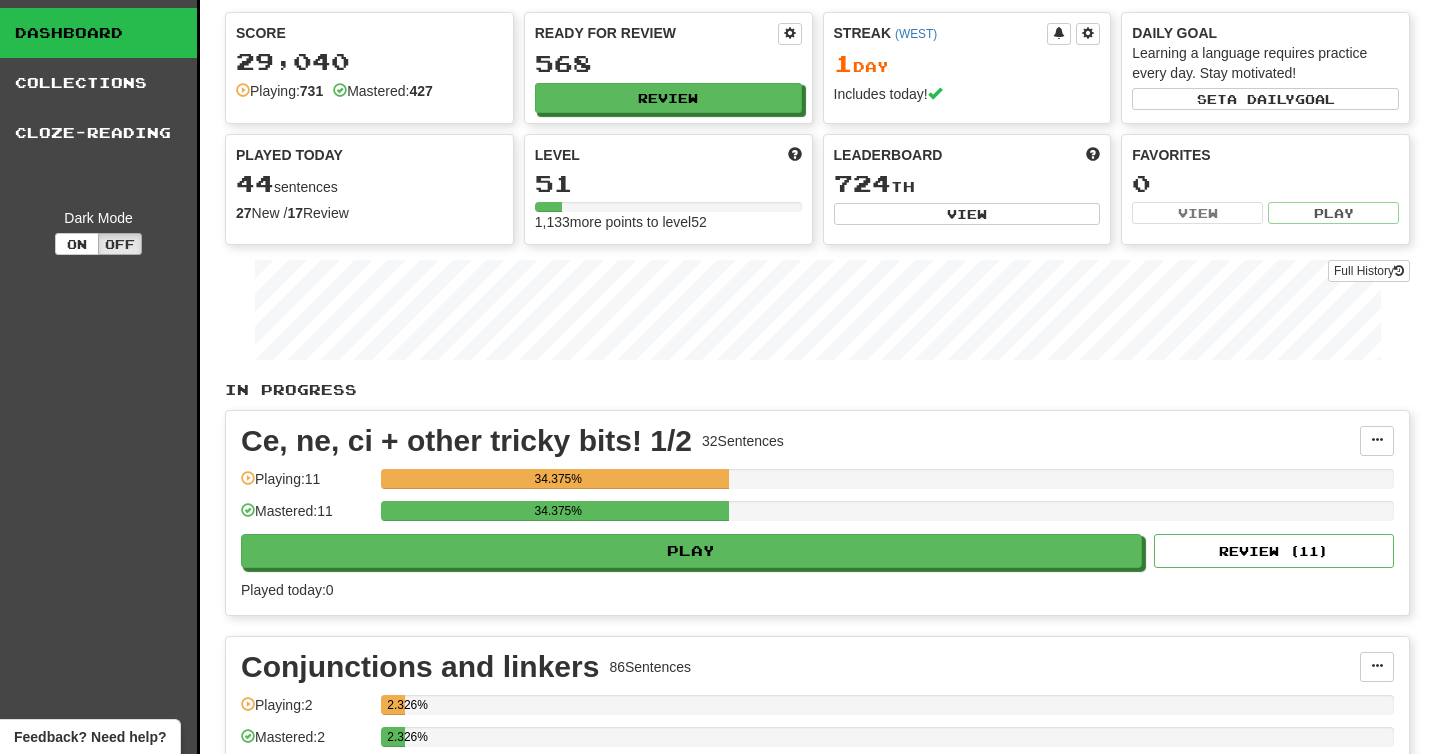 select on "**" 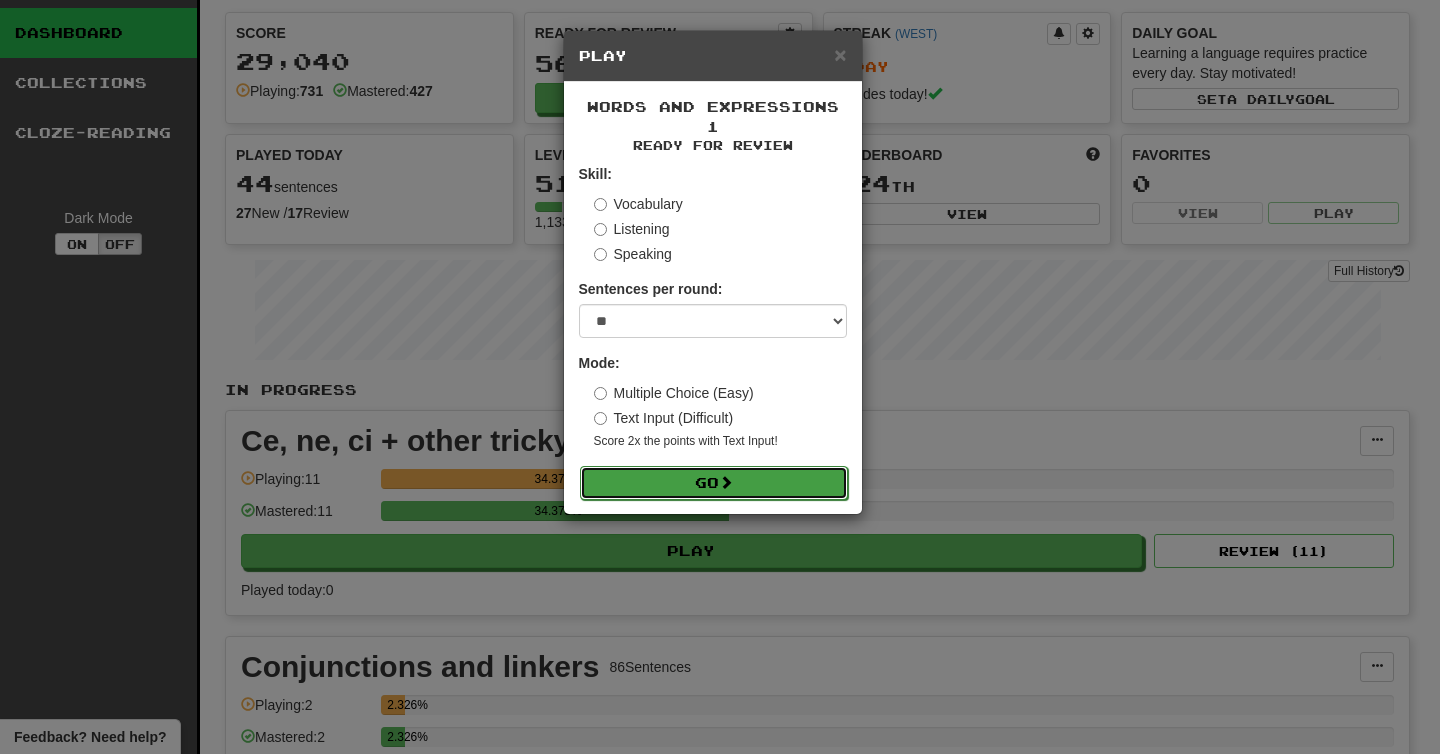 click on "Go" at bounding box center (714, 483) 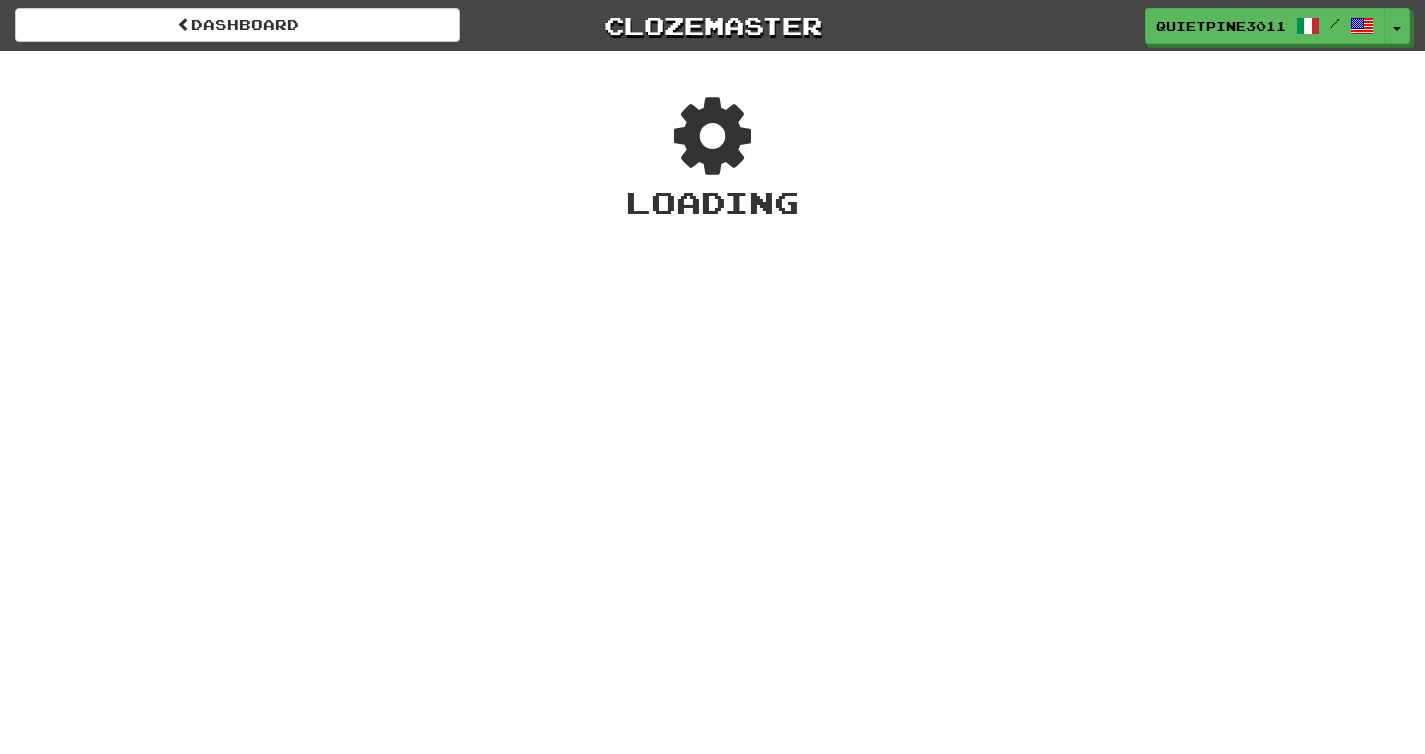 scroll, scrollTop: 0, scrollLeft: 0, axis: both 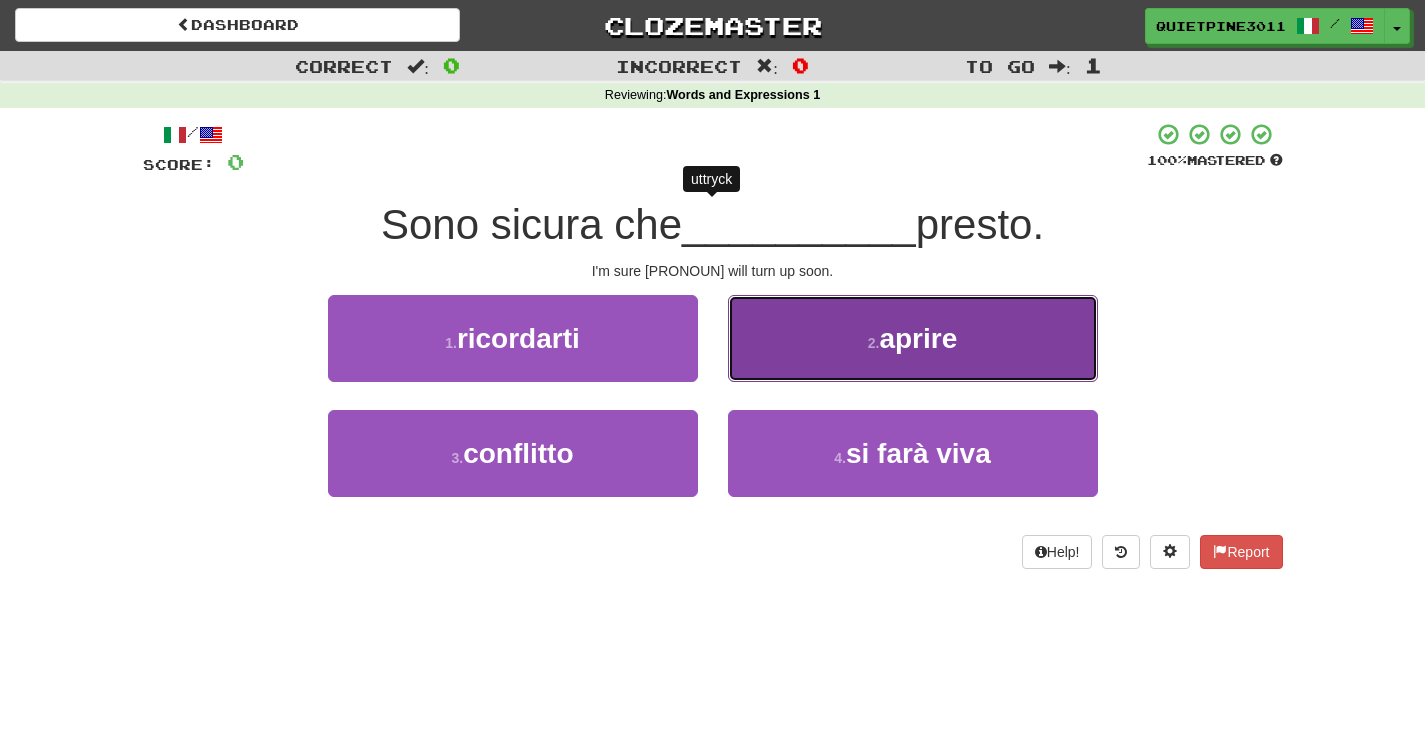 click on "2 .  aprire" at bounding box center (913, 338) 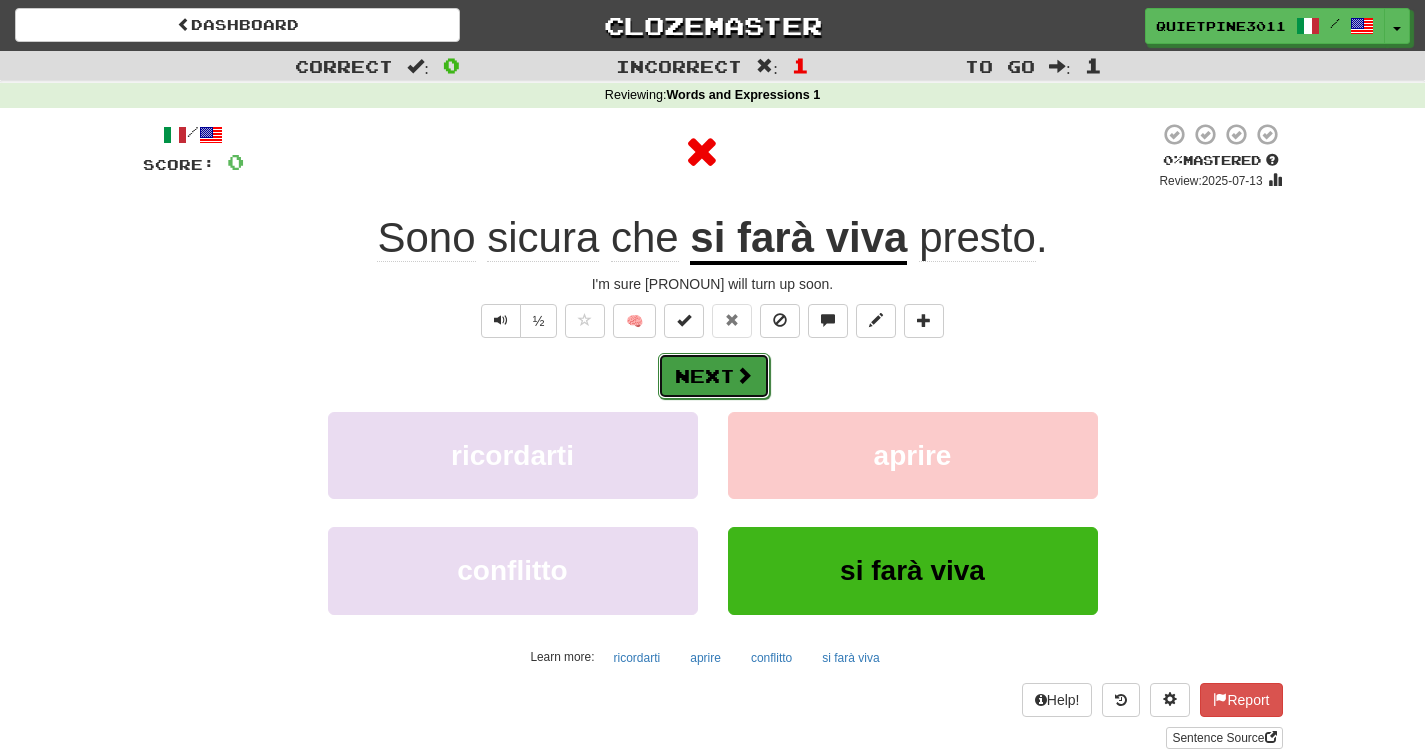 click on "Next" at bounding box center [714, 376] 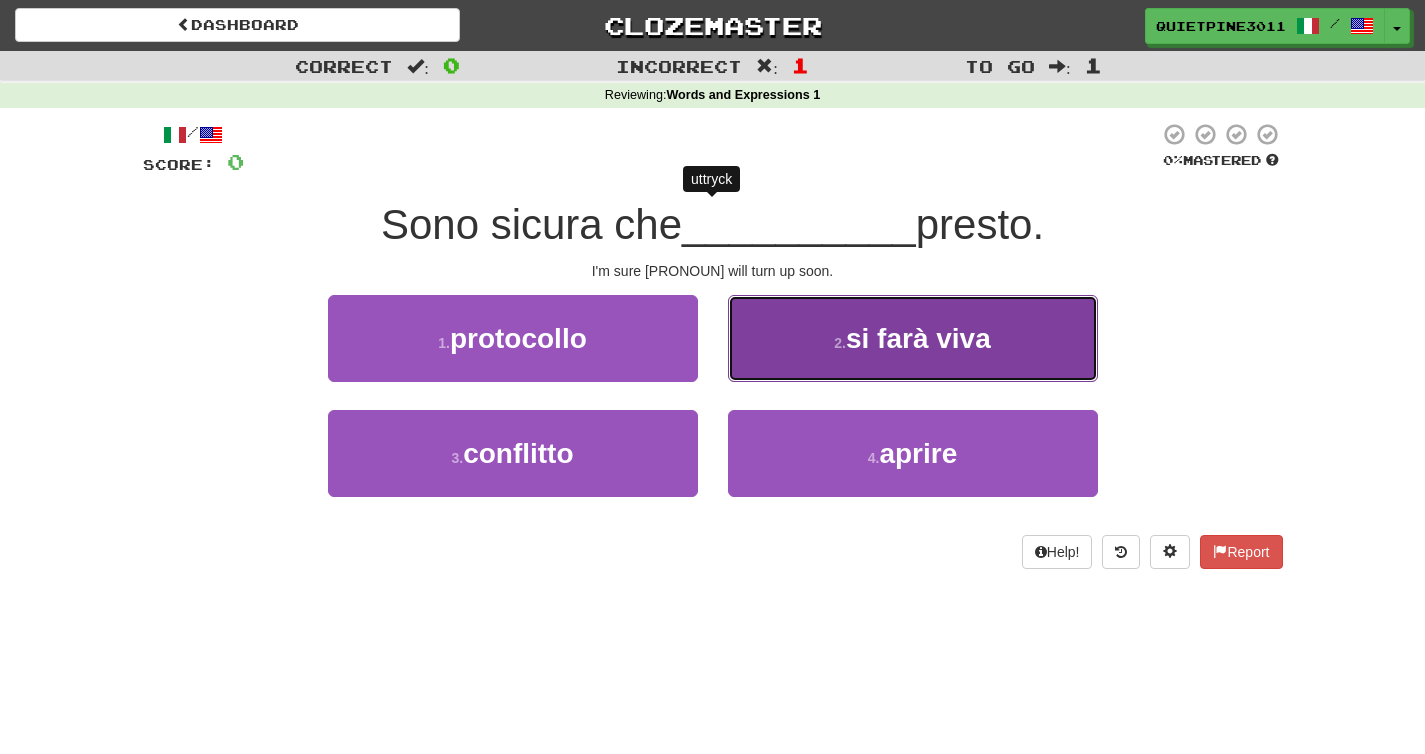 click on "2 .  si farà viva" at bounding box center (913, 338) 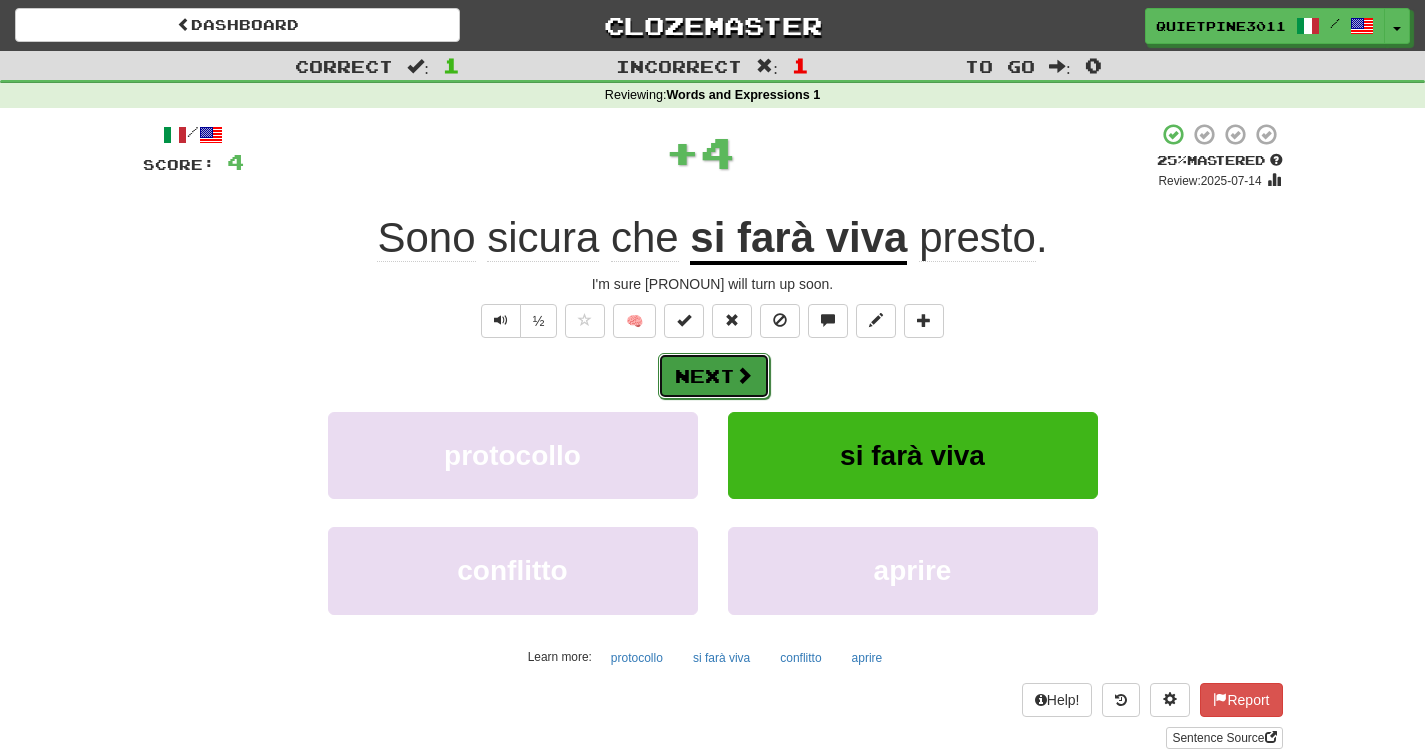 click on "Next" at bounding box center (714, 376) 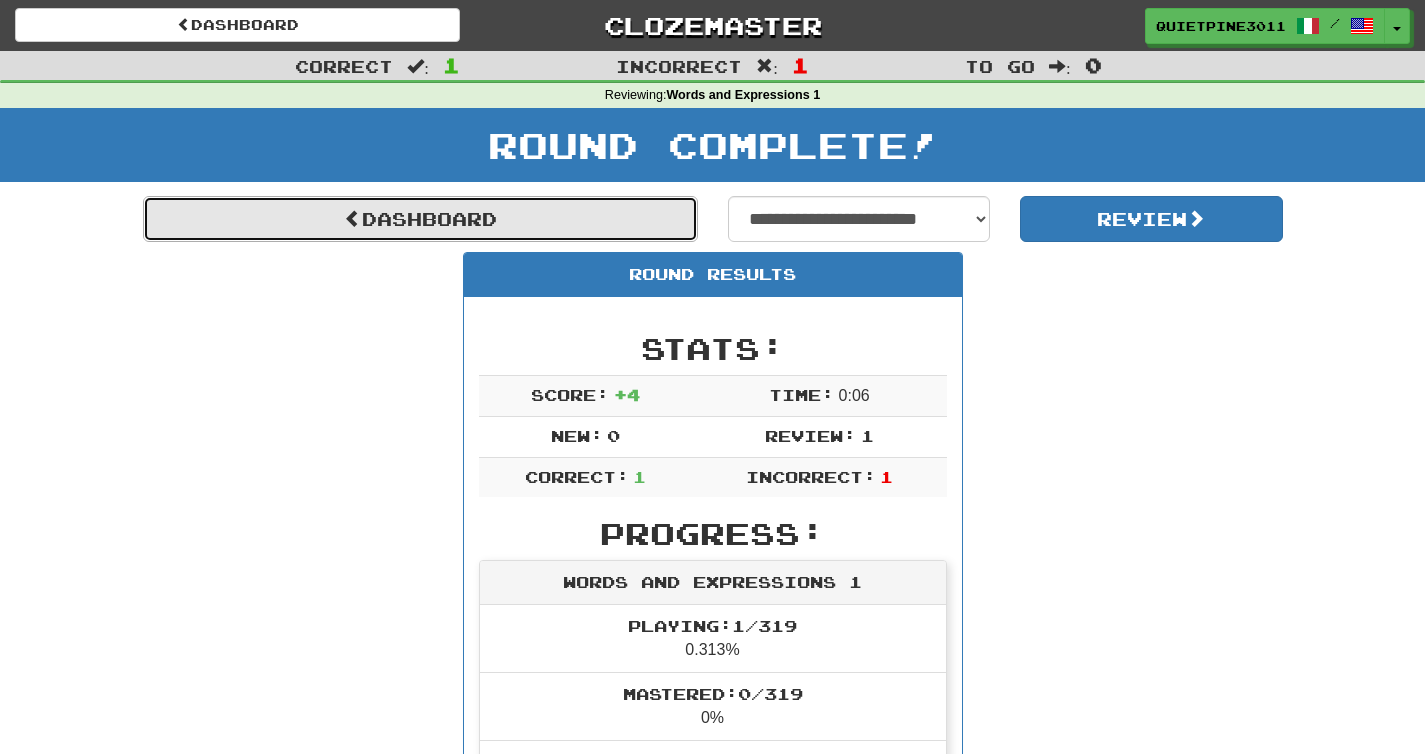 click on "Dashboard" at bounding box center (420, 219) 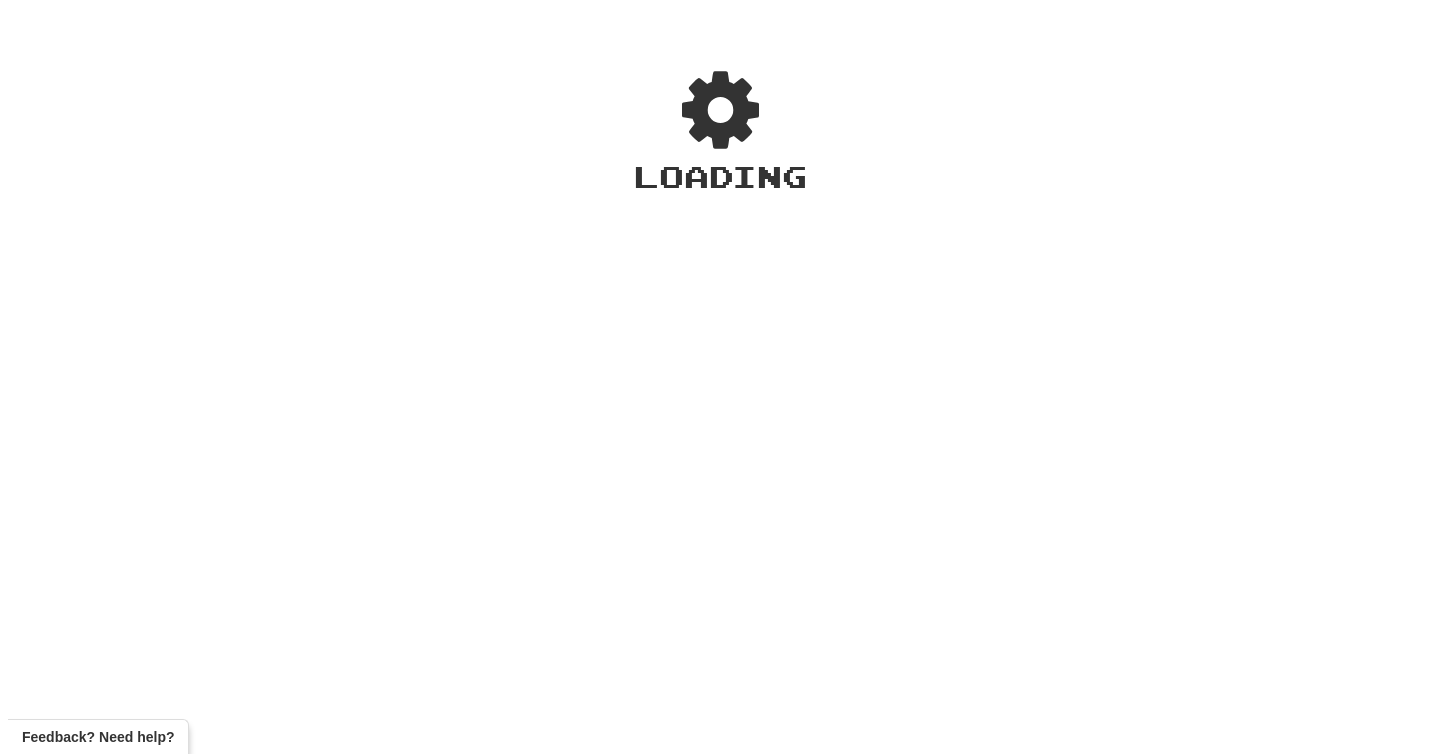scroll, scrollTop: 0, scrollLeft: 0, axis: both 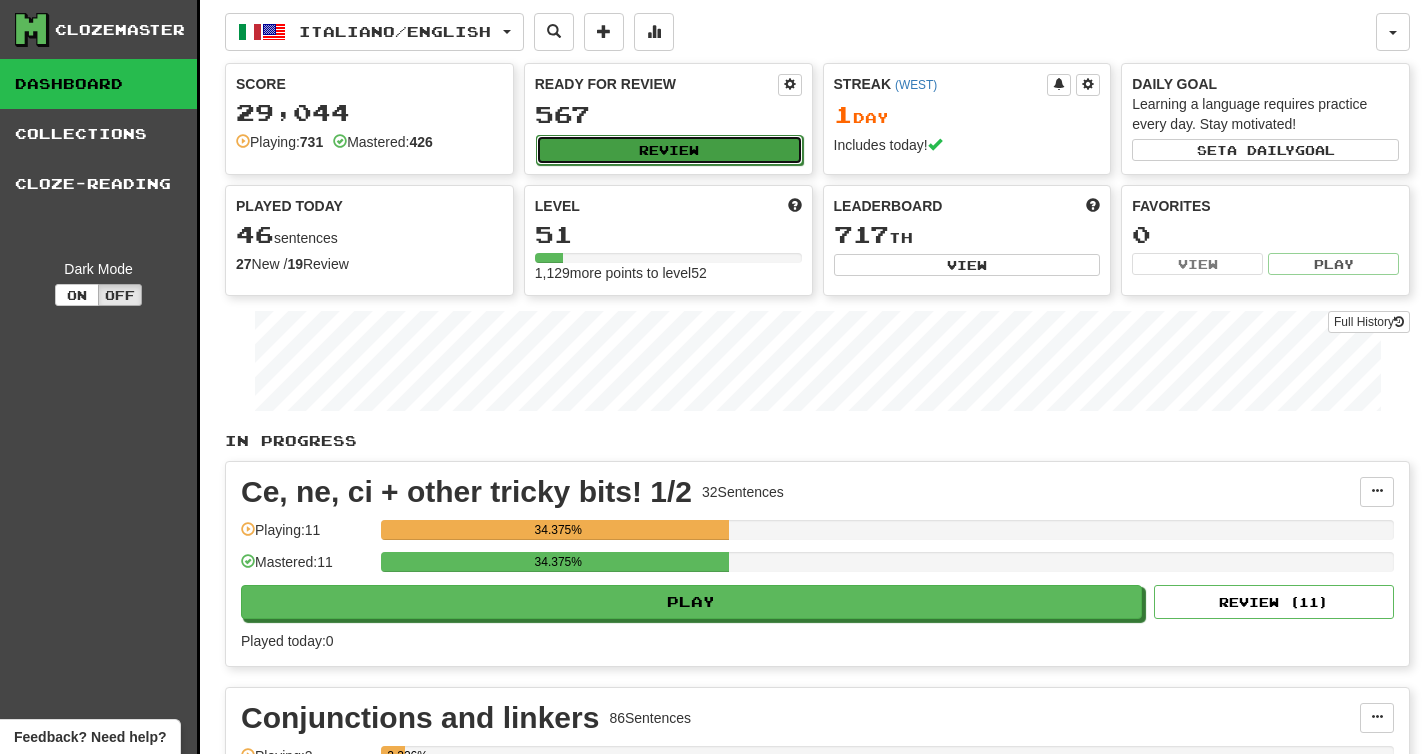 click on "Review" at bounding box center [669, 150] 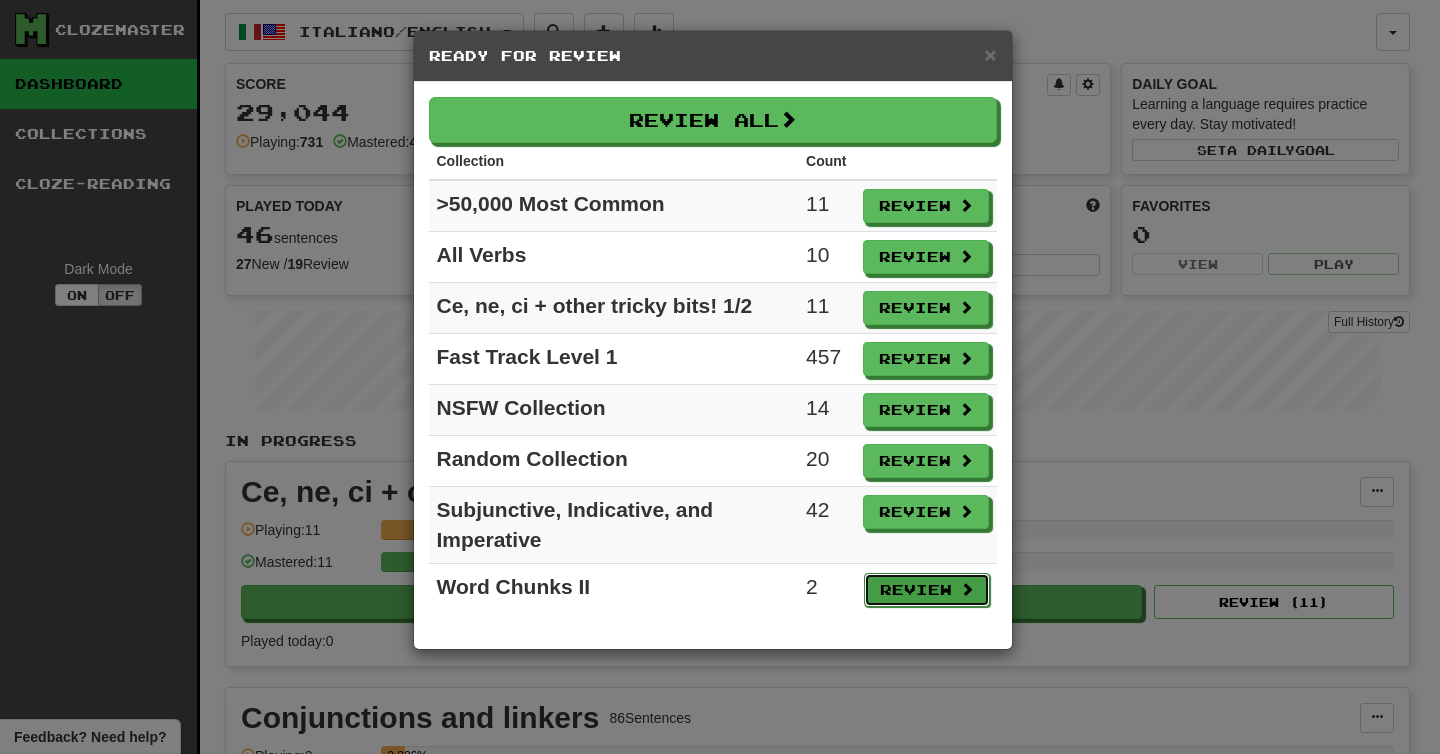 click on "Review" at bounding box center (927, 590) 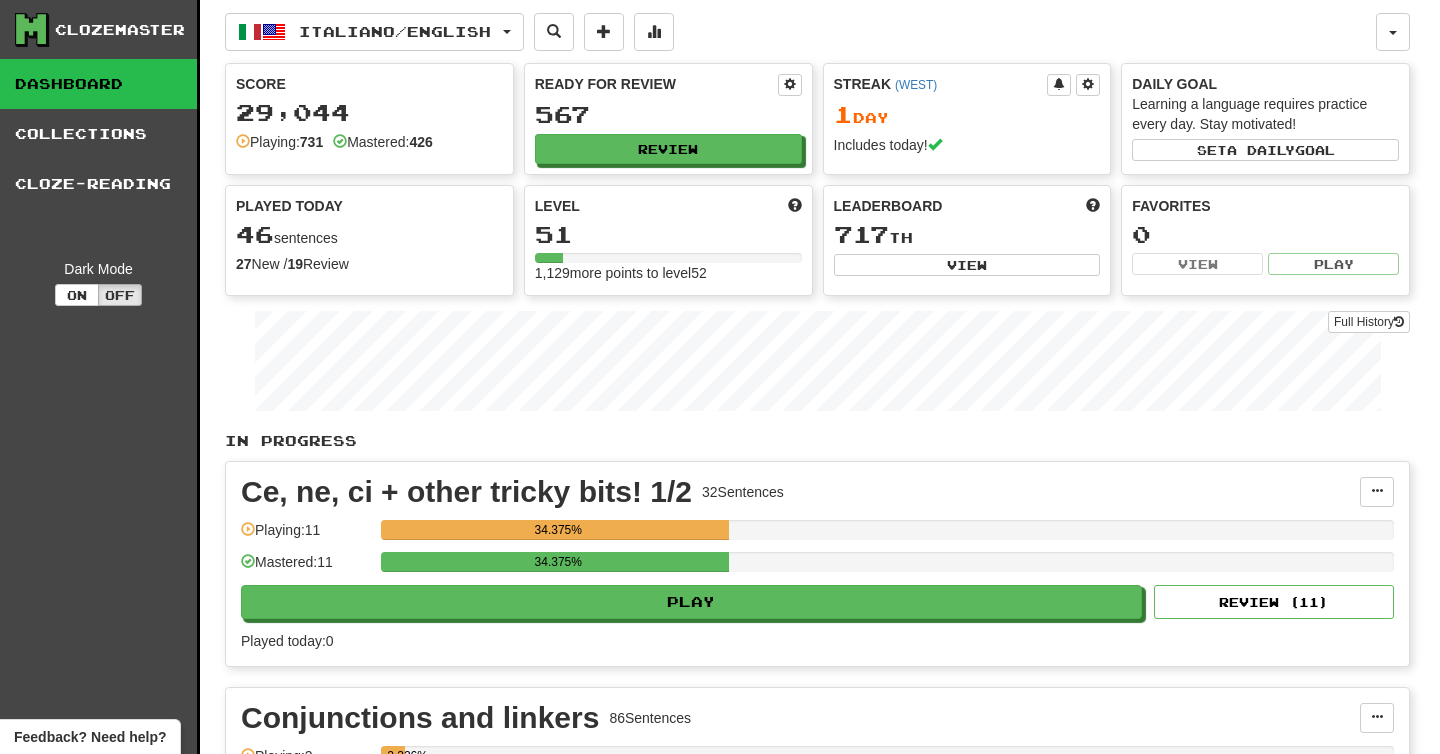 select on "**" 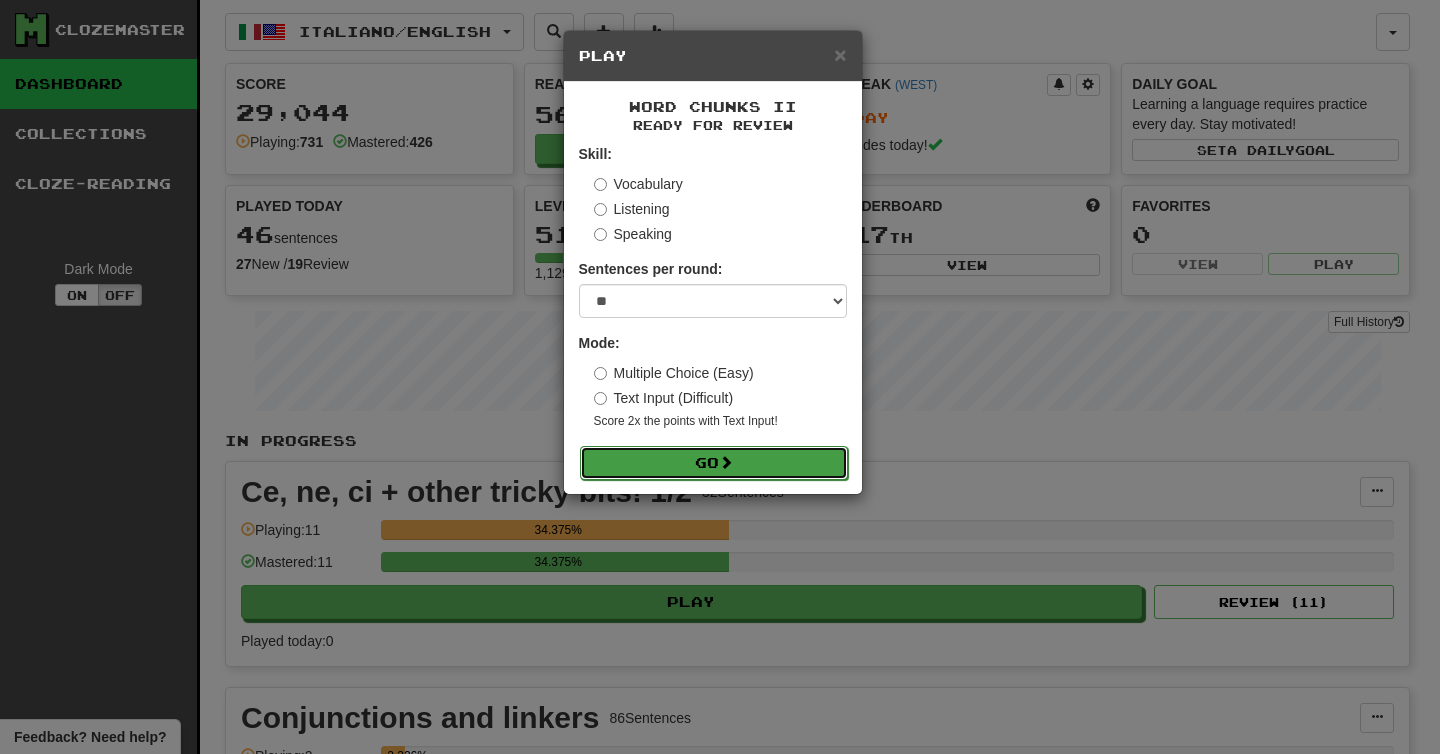 click on "Go" at bounding box center [714, 463] 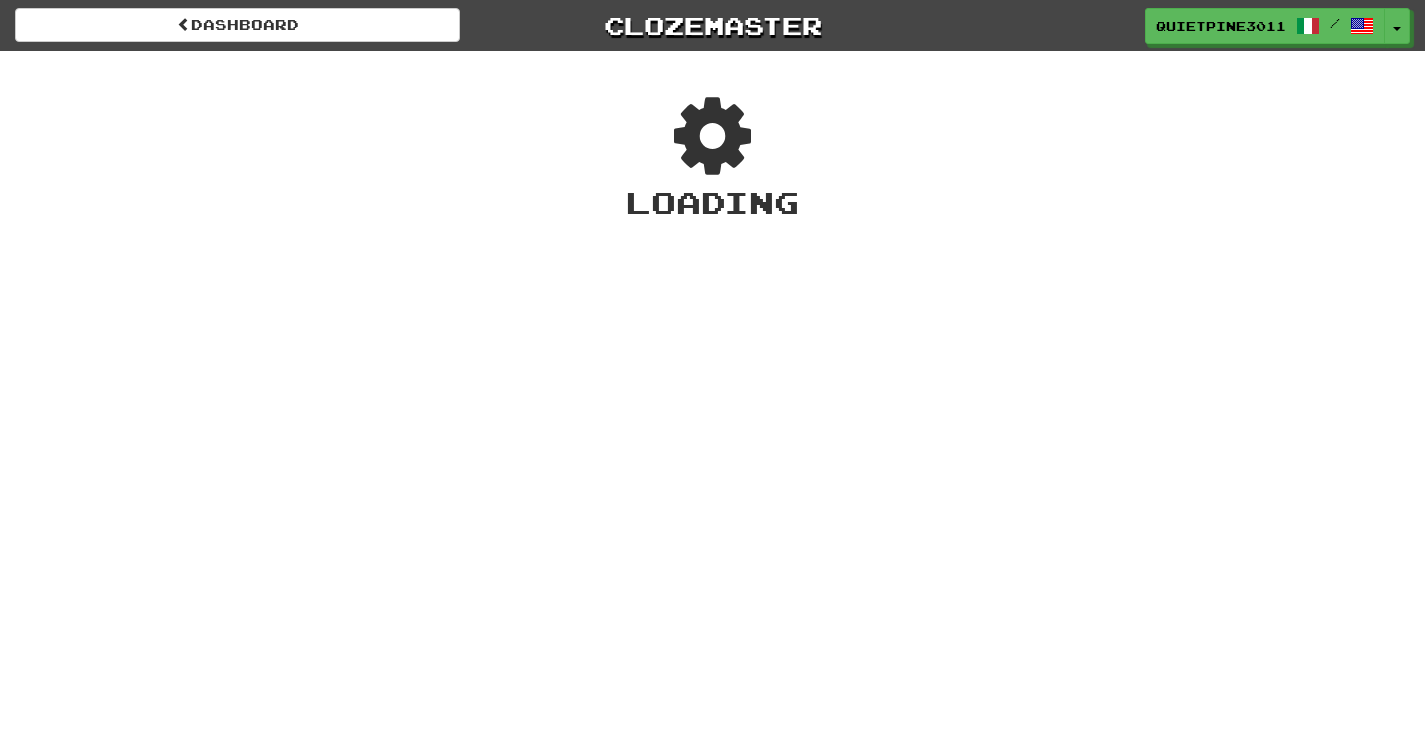 scroll, scrollTop: 0, scrollLeft: 0, axis: both 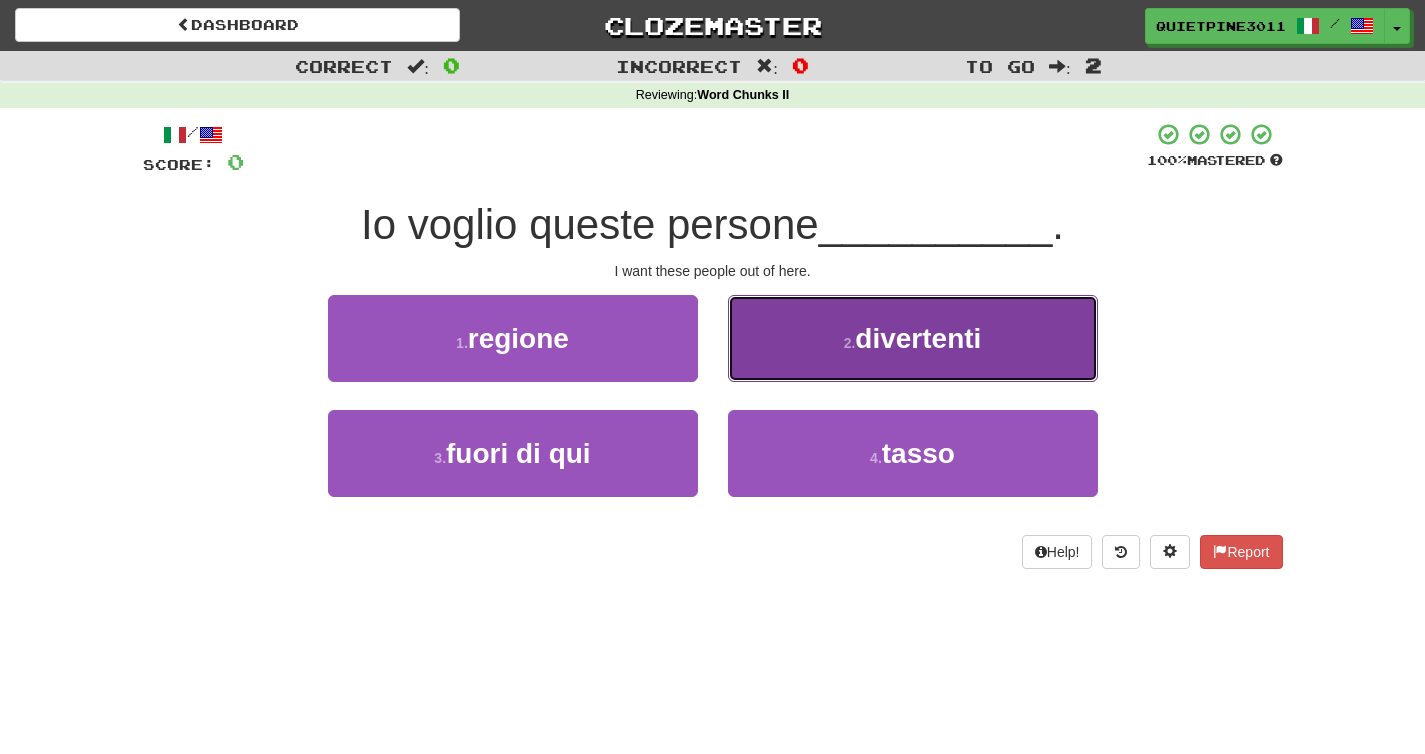 click on "divertenti" at bounding box center [918, 338] 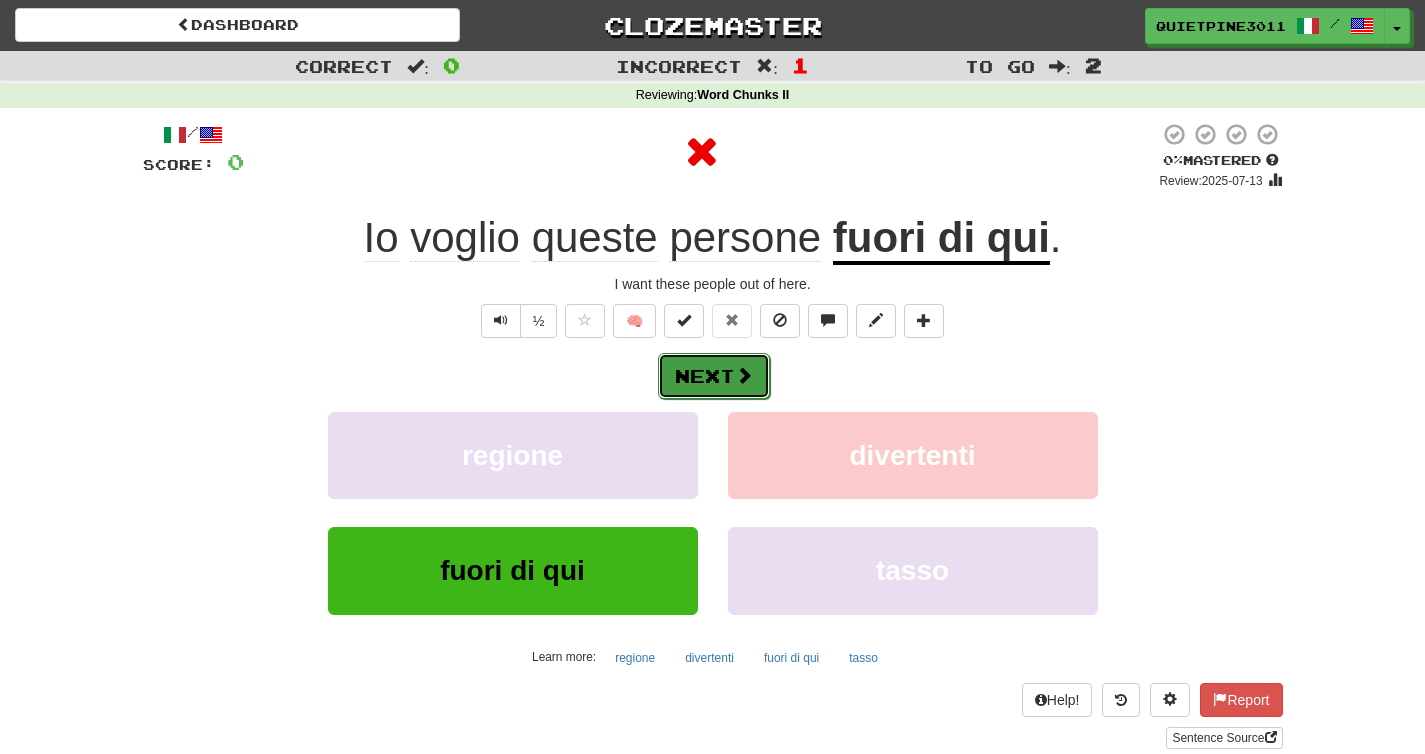 click on "Next" at bounding box center (714, 376) 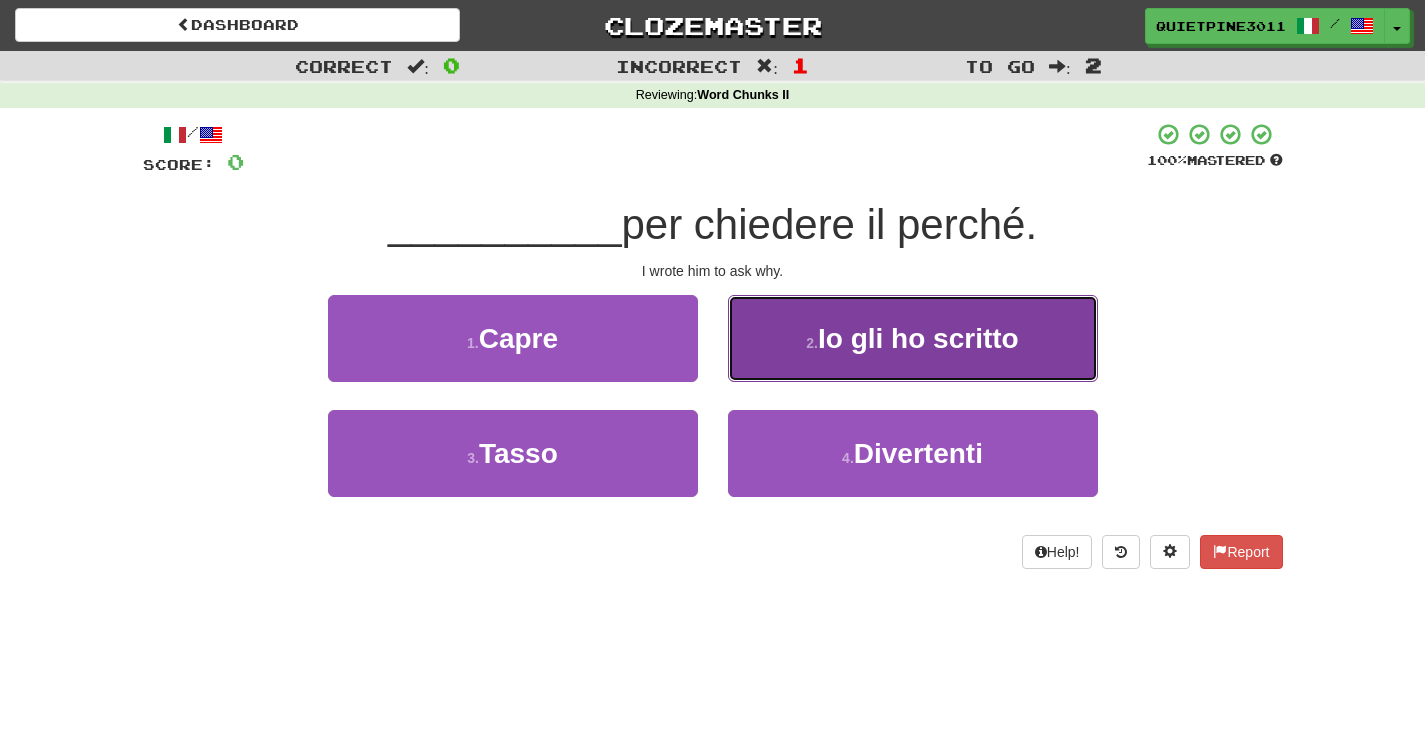 click on "Io gli ho scritto" at bounding box center [918, 338] 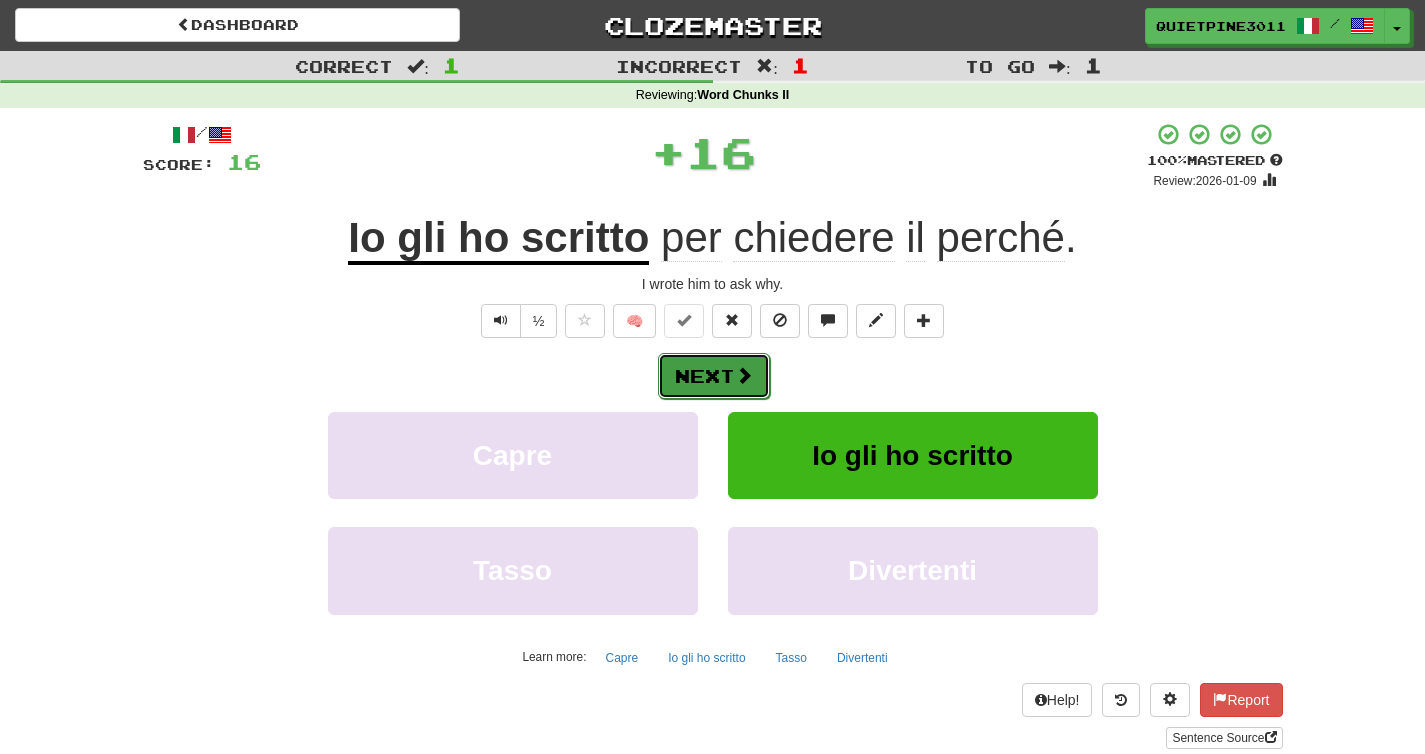 click at bounding box center [744, 375] 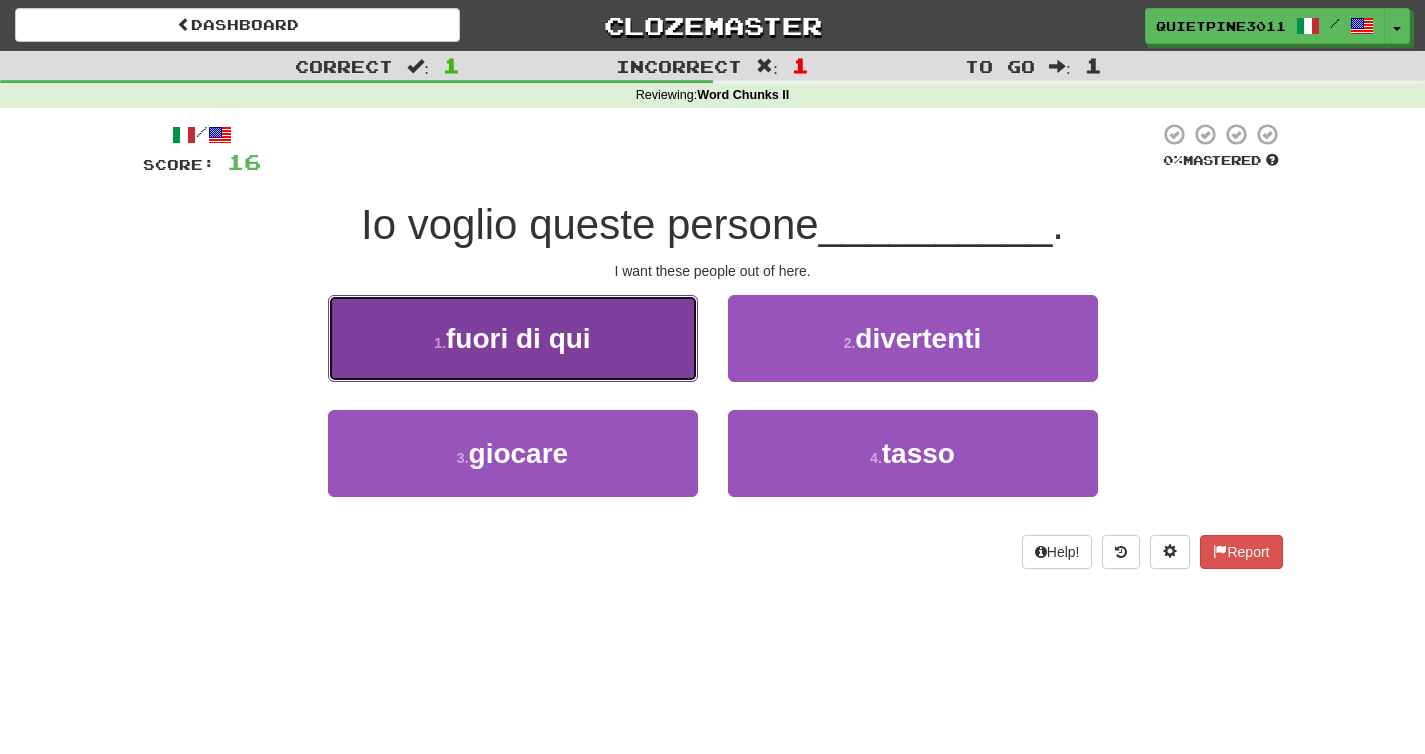 click on "1 . fuori di qui" at bounding box center (513, 338) 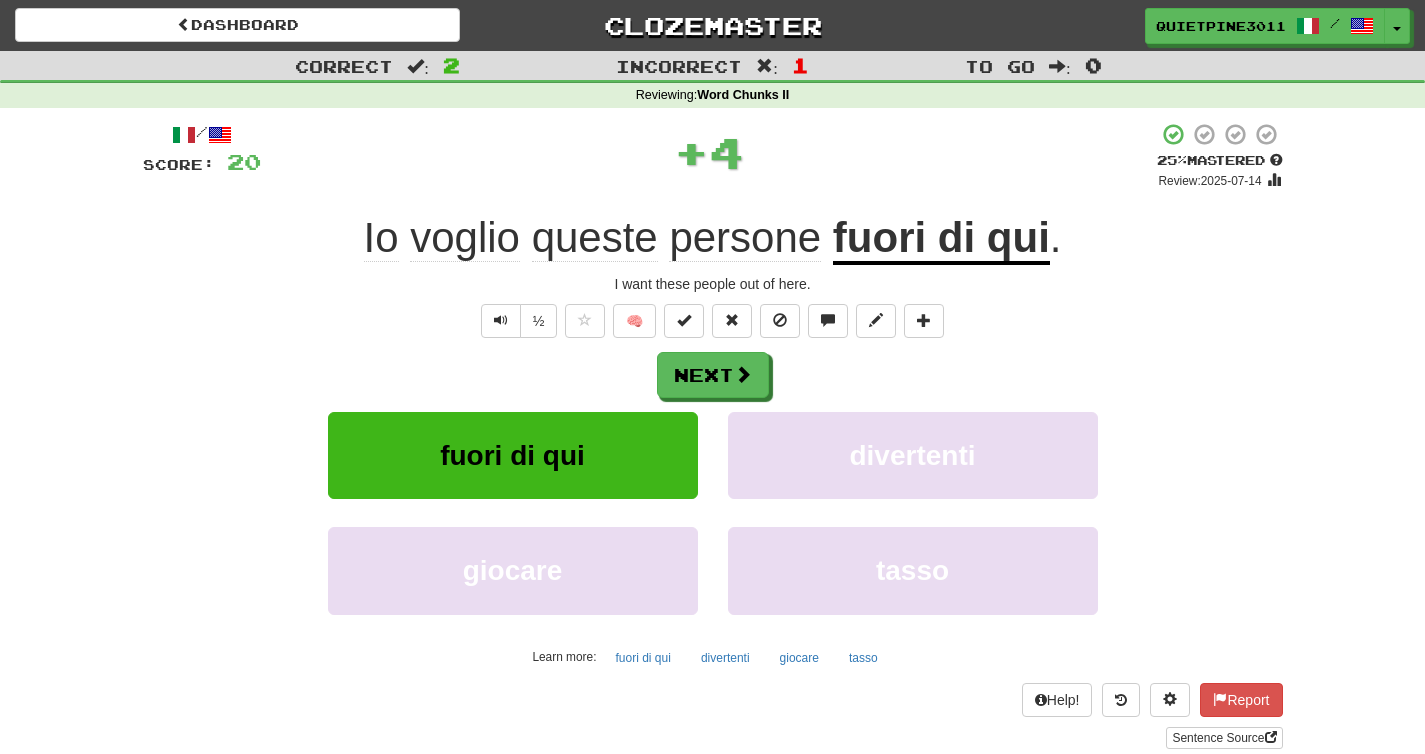 click on "Next fuori di qui divertenti giocare tasso Learn more: fuori di qui divertenti giocare tasso" at bounding box center (713, 512) 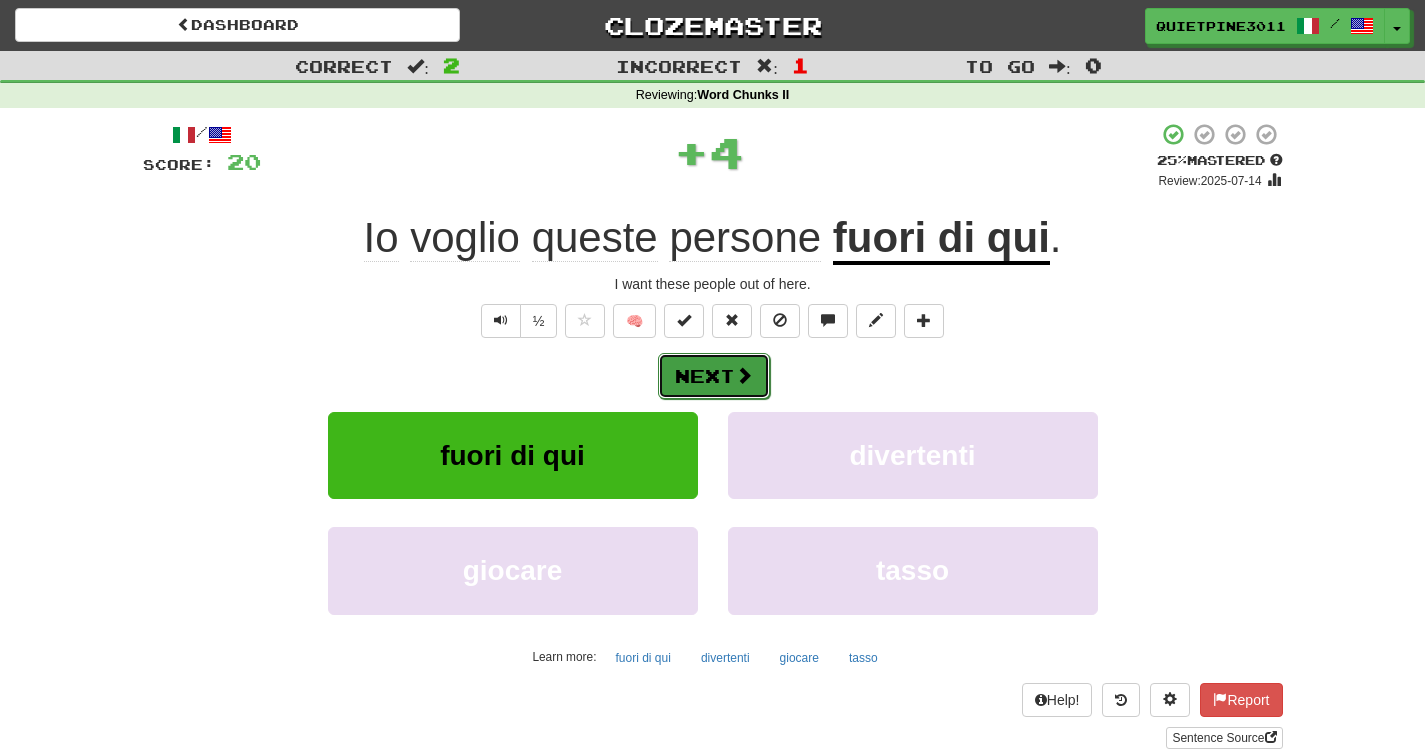 click on "Next" at bounding box center [714, 376] 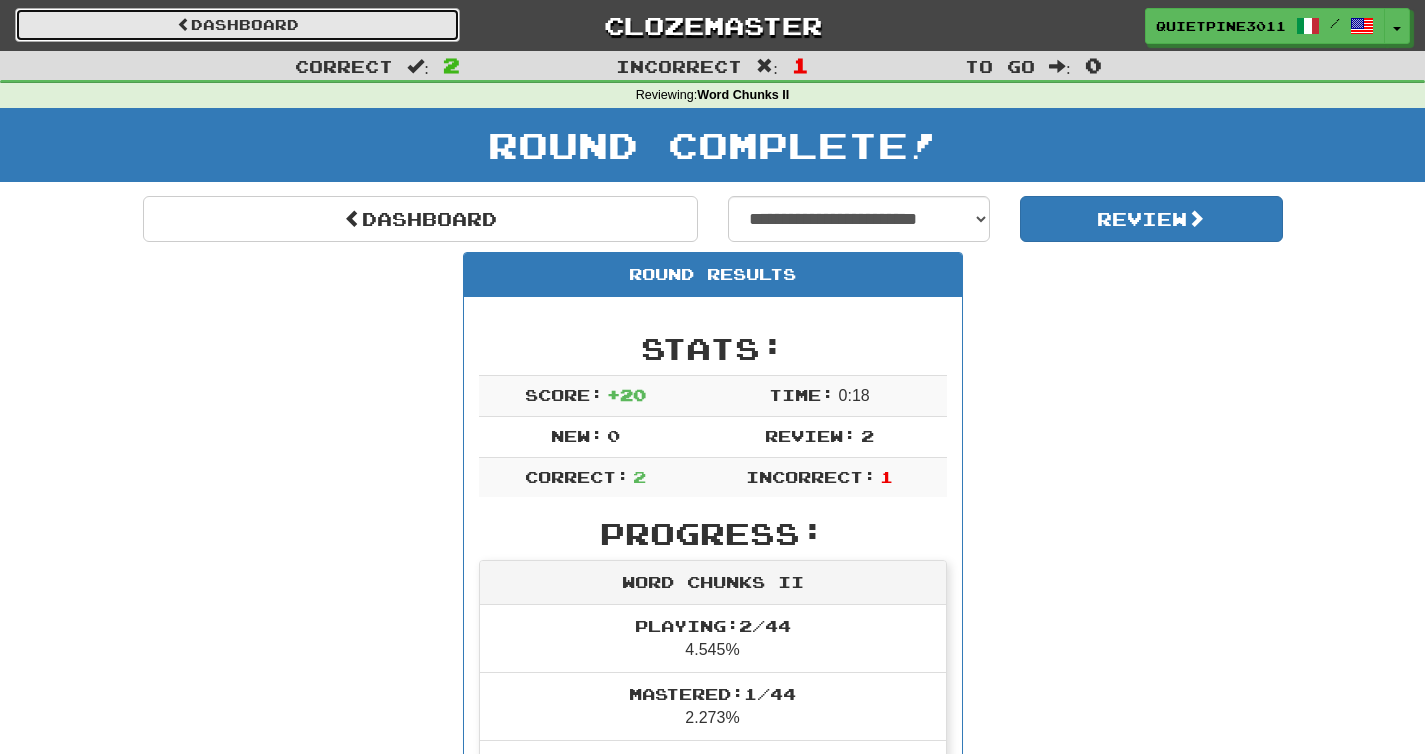 click on "Dashboard" at bounding box center (237, 25) 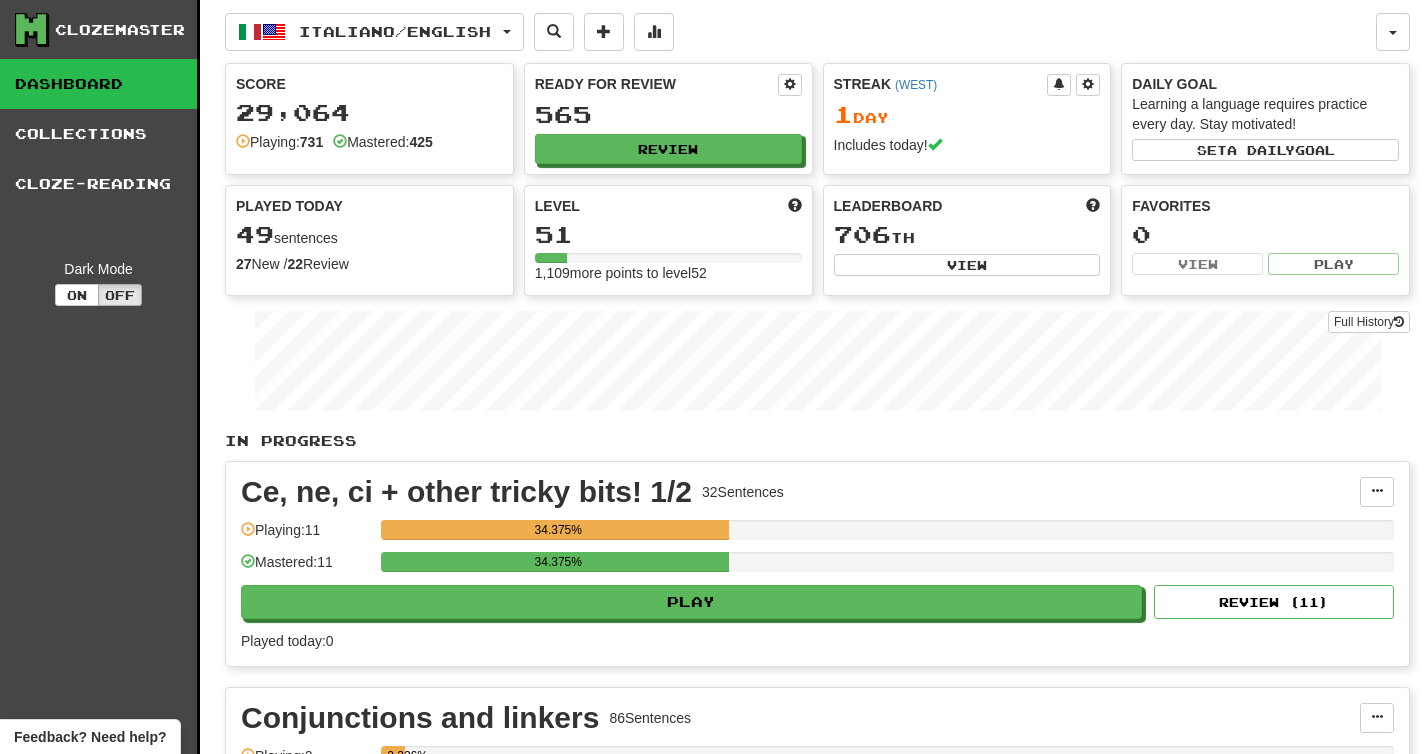 scroll, scrollTop: 0, scrollLeft: 0, axis: both 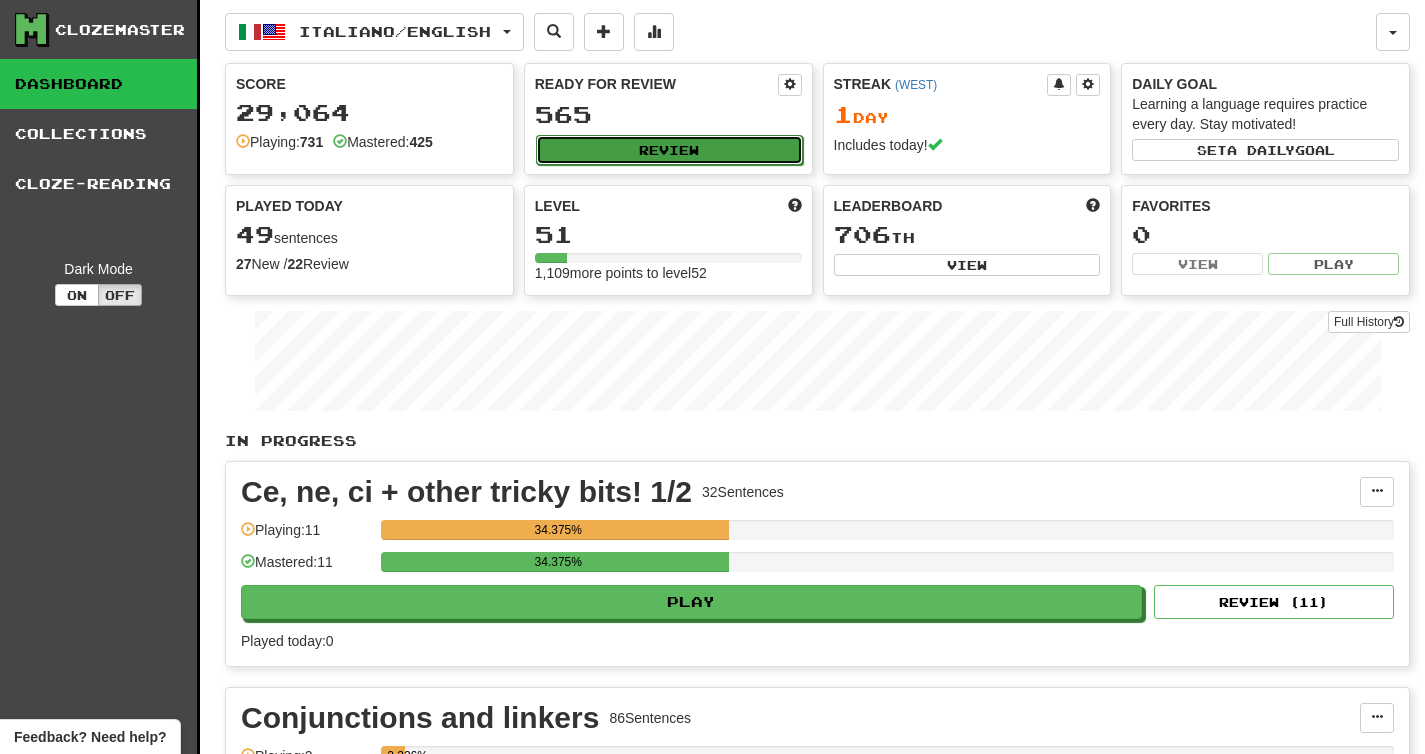 click on "Review" at bounding box center [669, 150] 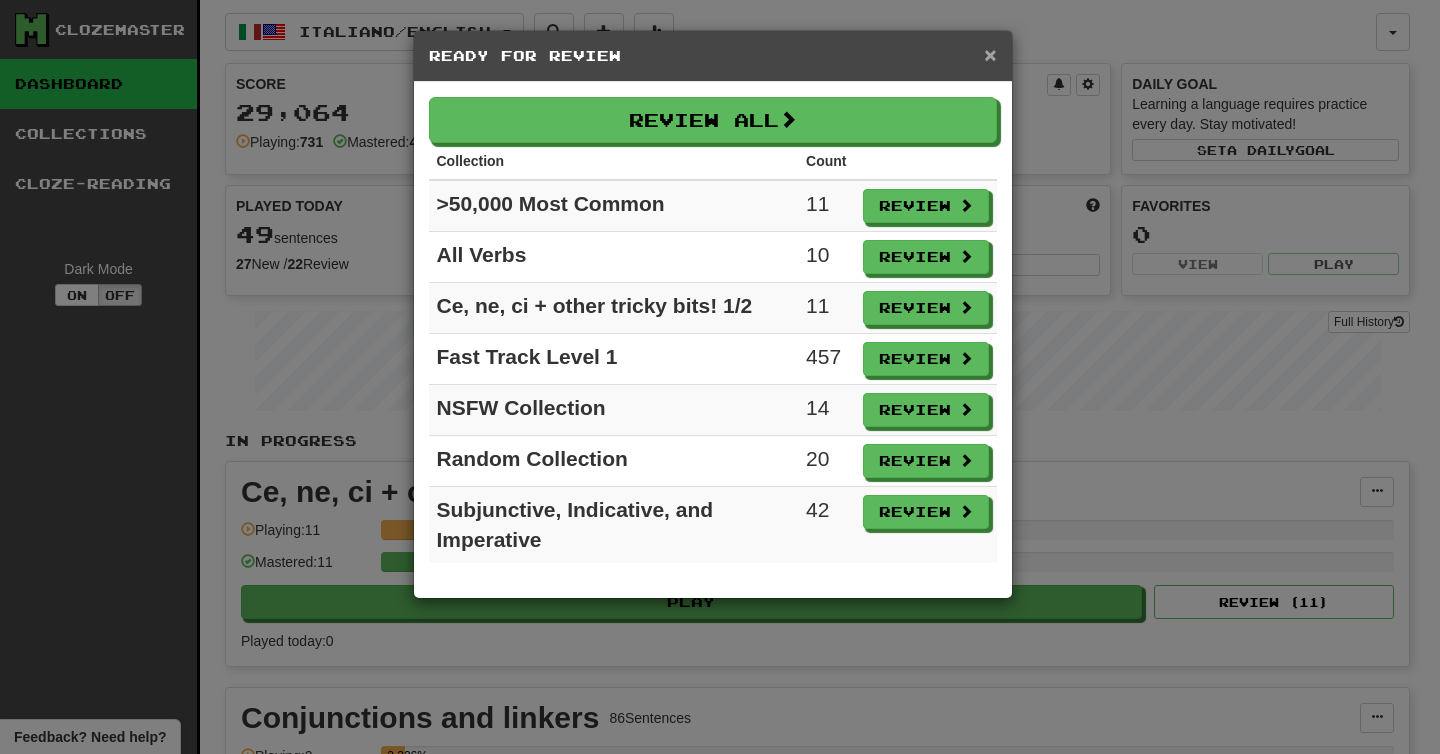 click on "×" at bounding box center [990, 54] 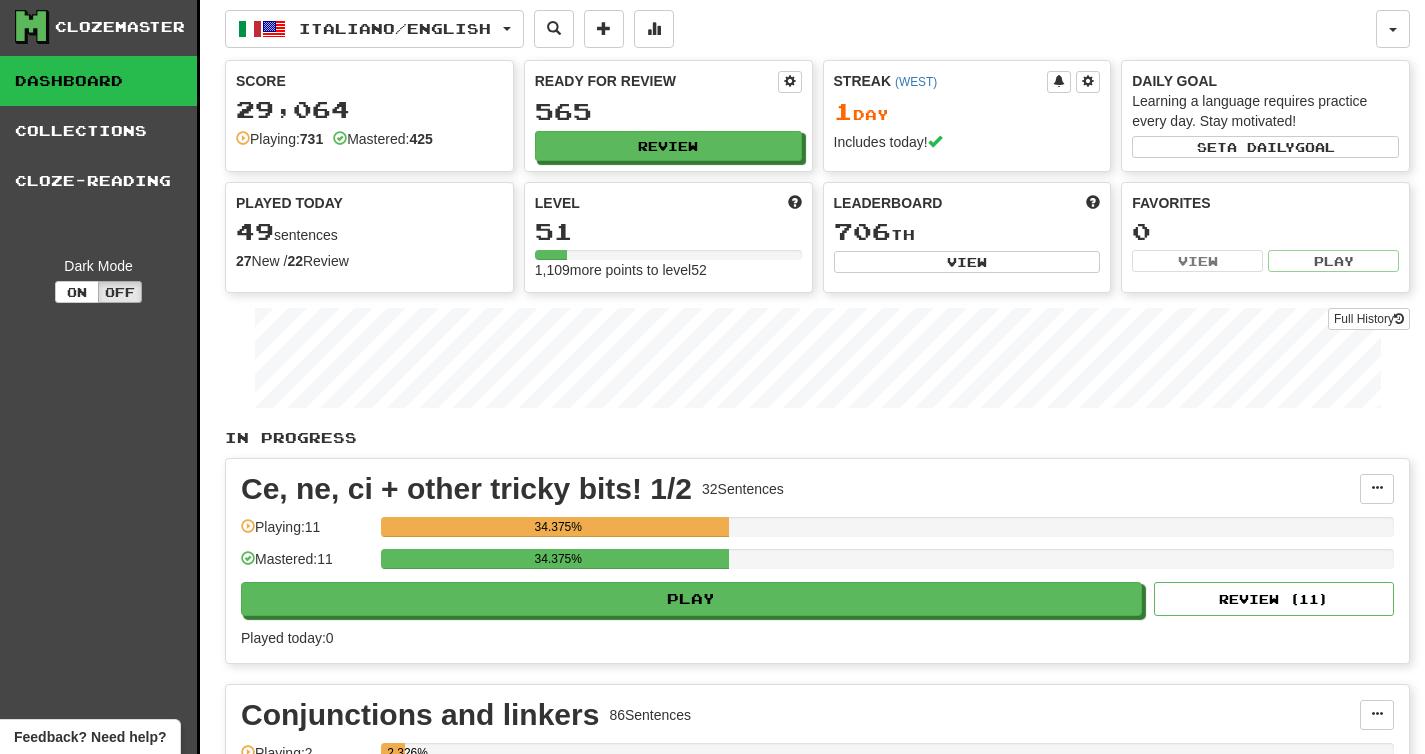 scroll, scrollTop: 4, scrollLeft: 0, axis: vertical 